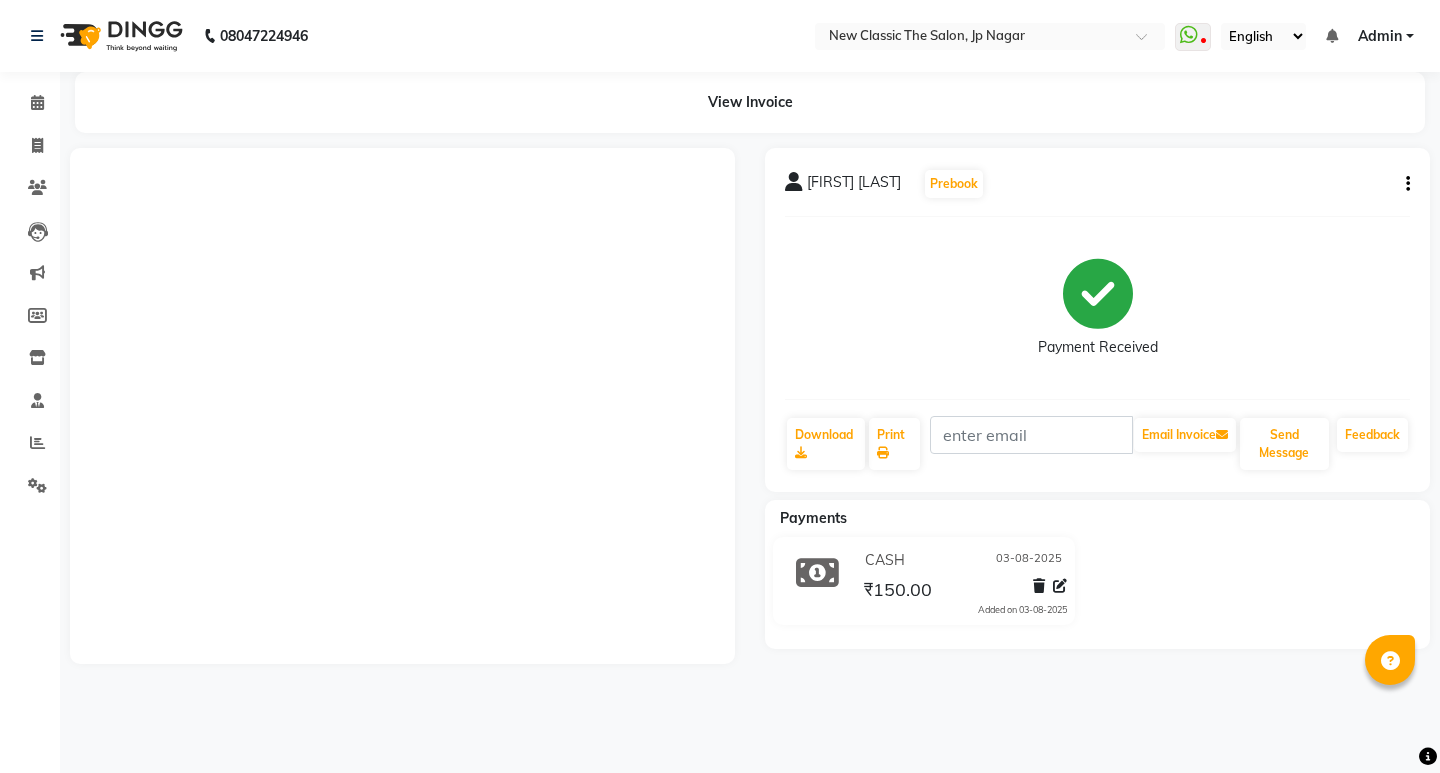 scroll, scrollTop: 0, scrollLeft: 0, axis: both 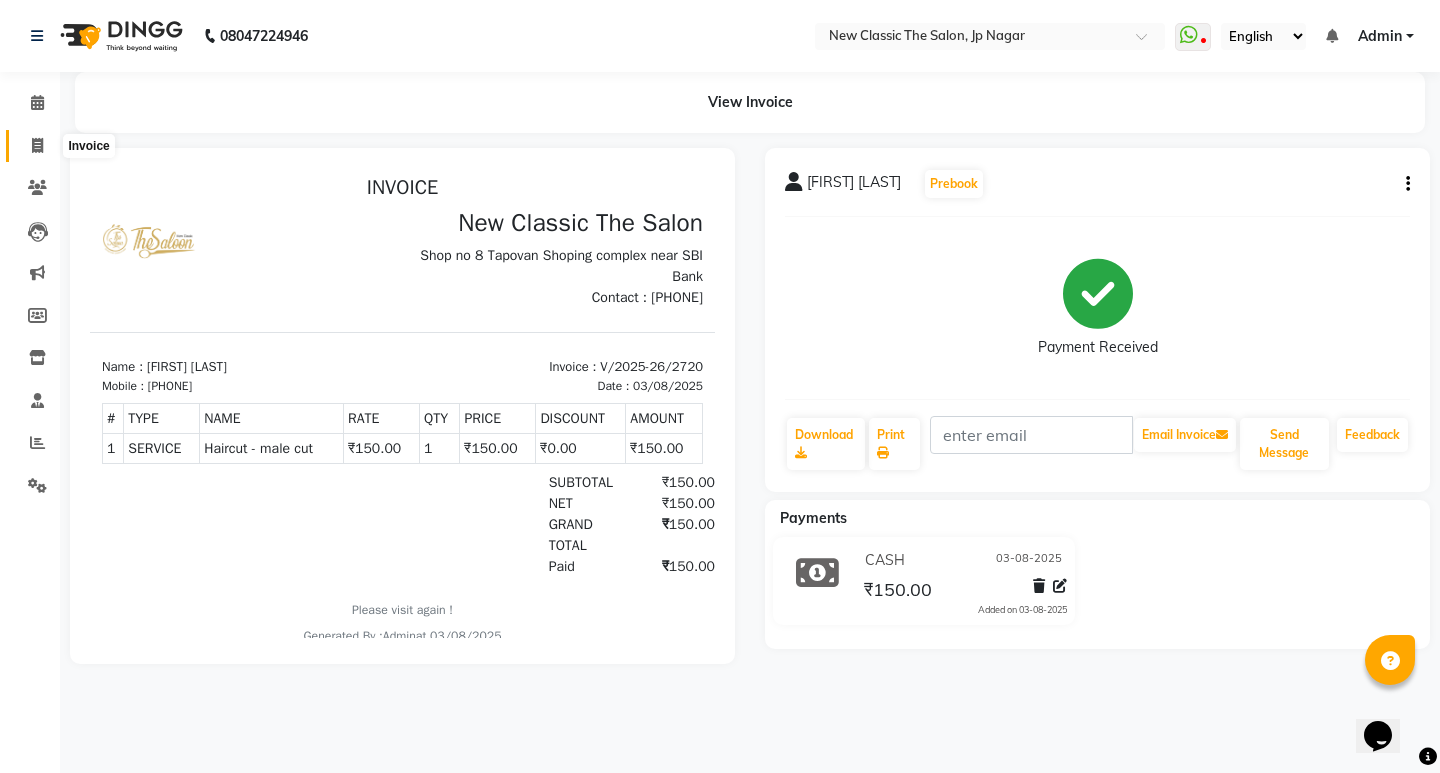 click 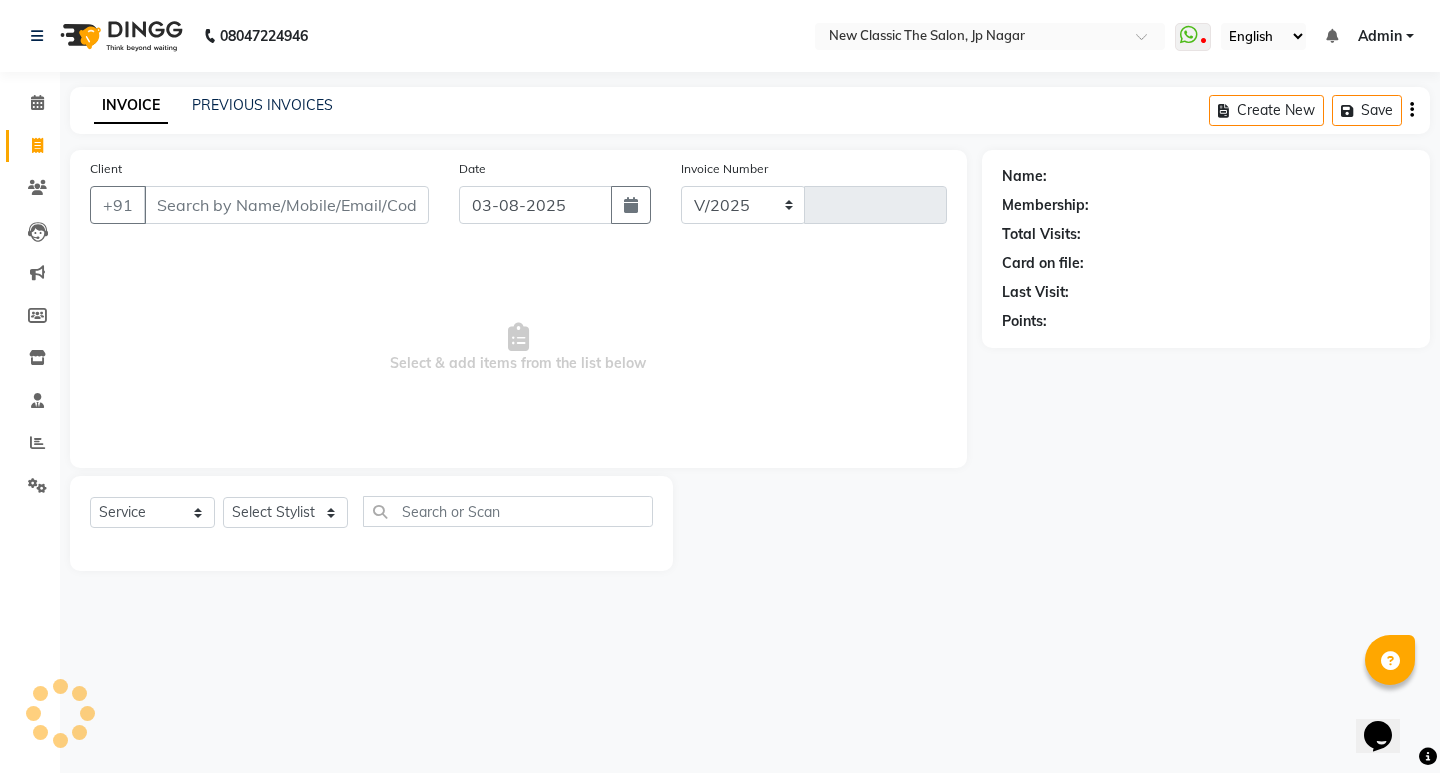 select on "4678" 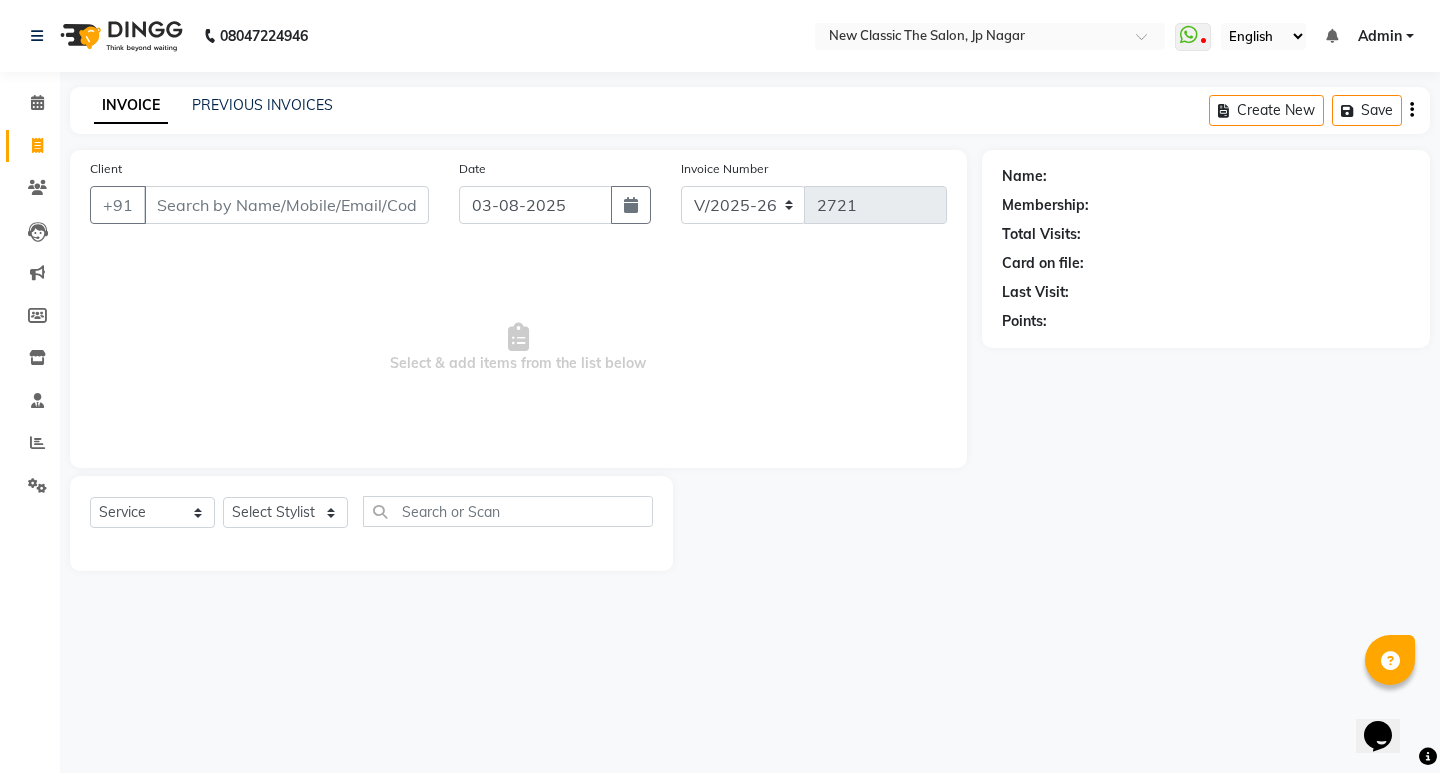 click on "Client" at bounding box center (286, 205) 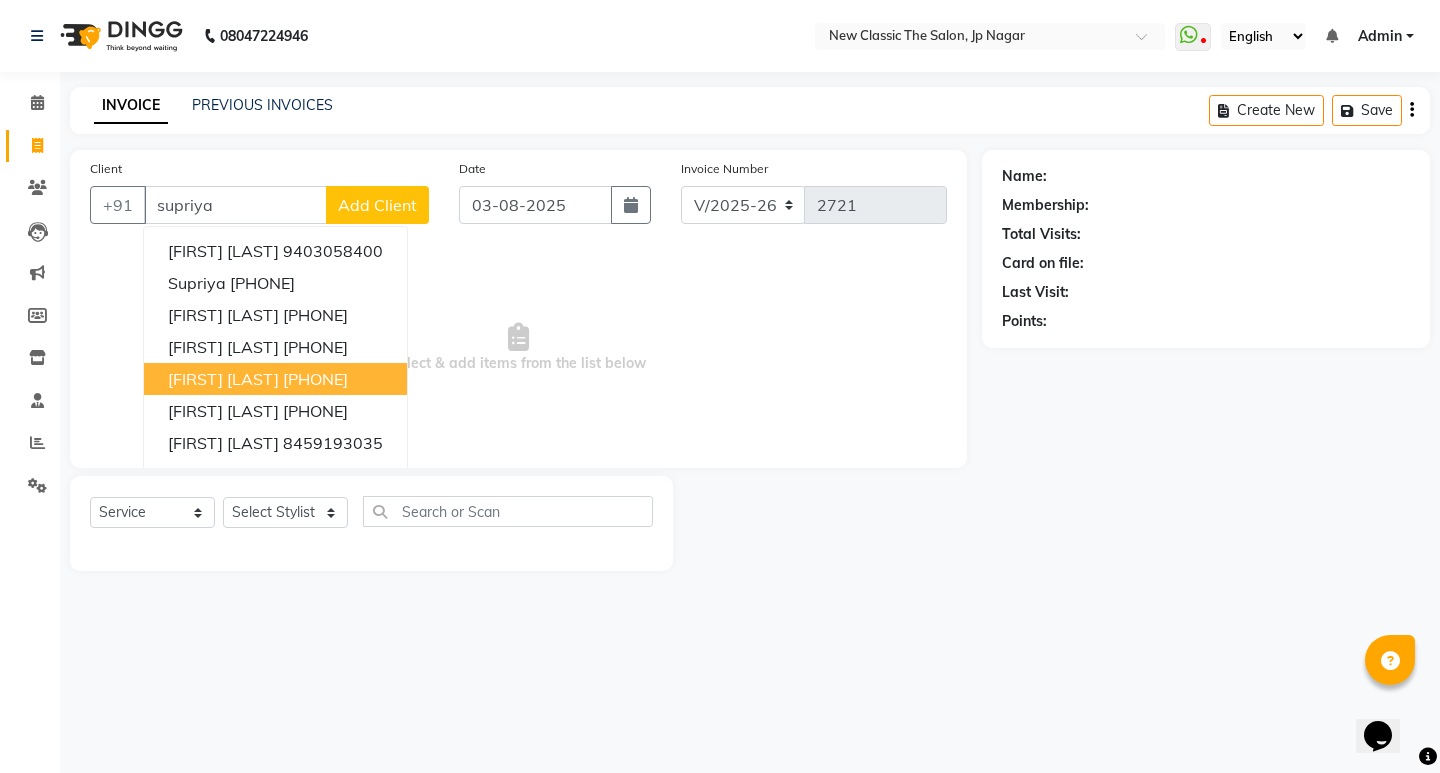 click on "Supriya Mate" at bounding box center [223, 379] 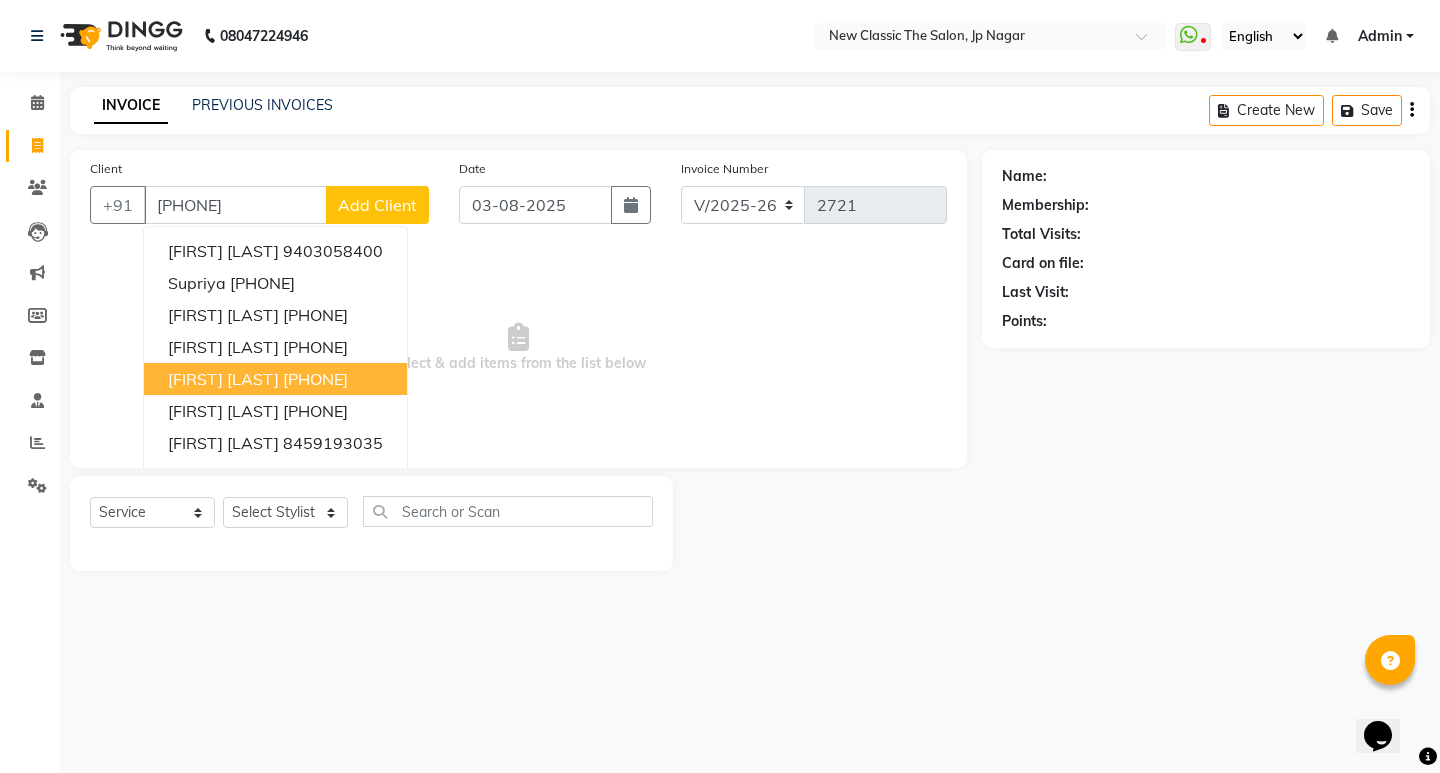 type on "7517256340" 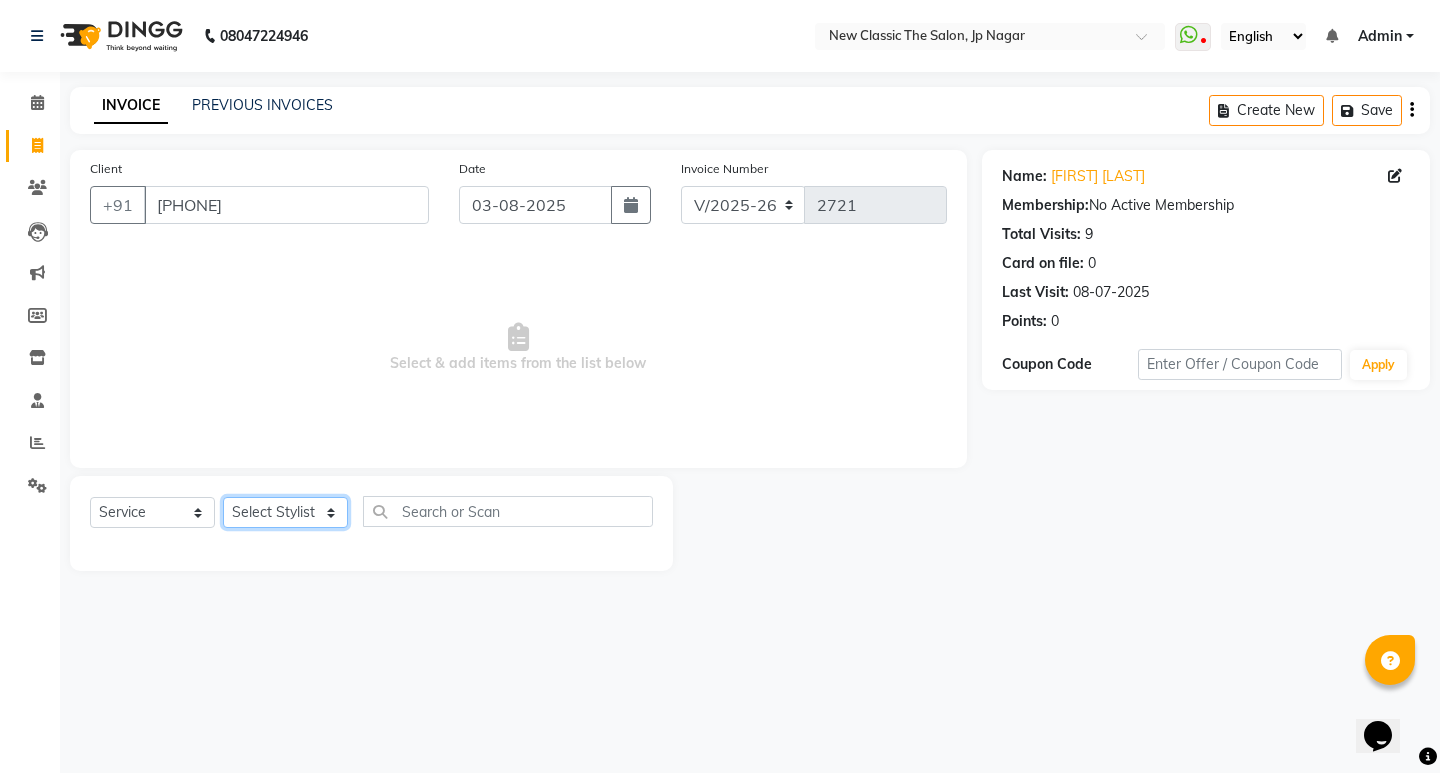 click on "Select Stylist [FIRST] [FIRST] [FIRST] [FIRST] [FIRST] [FIRST] [FIRST] [FIRST] [FIRST] [FIRST] [FIRST]" 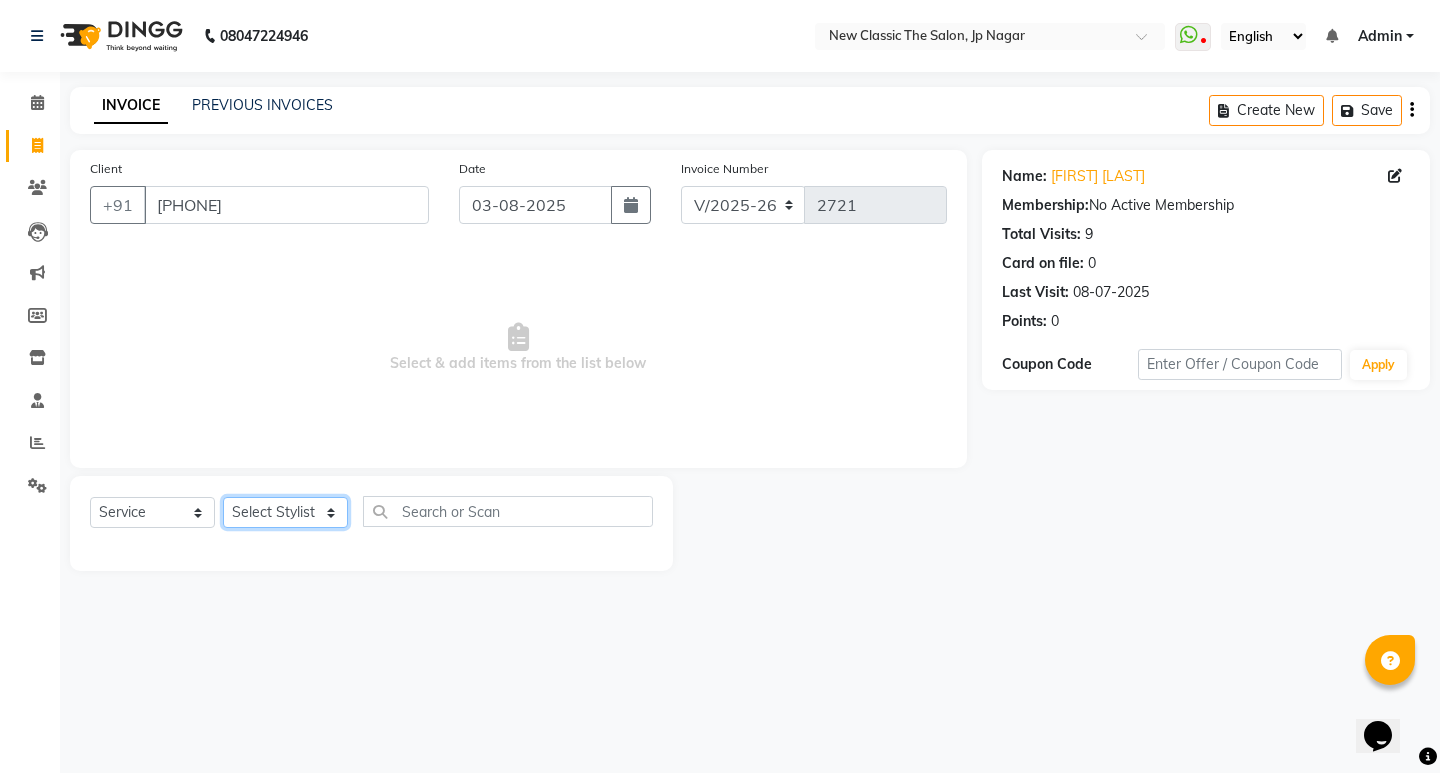 select on "27630" 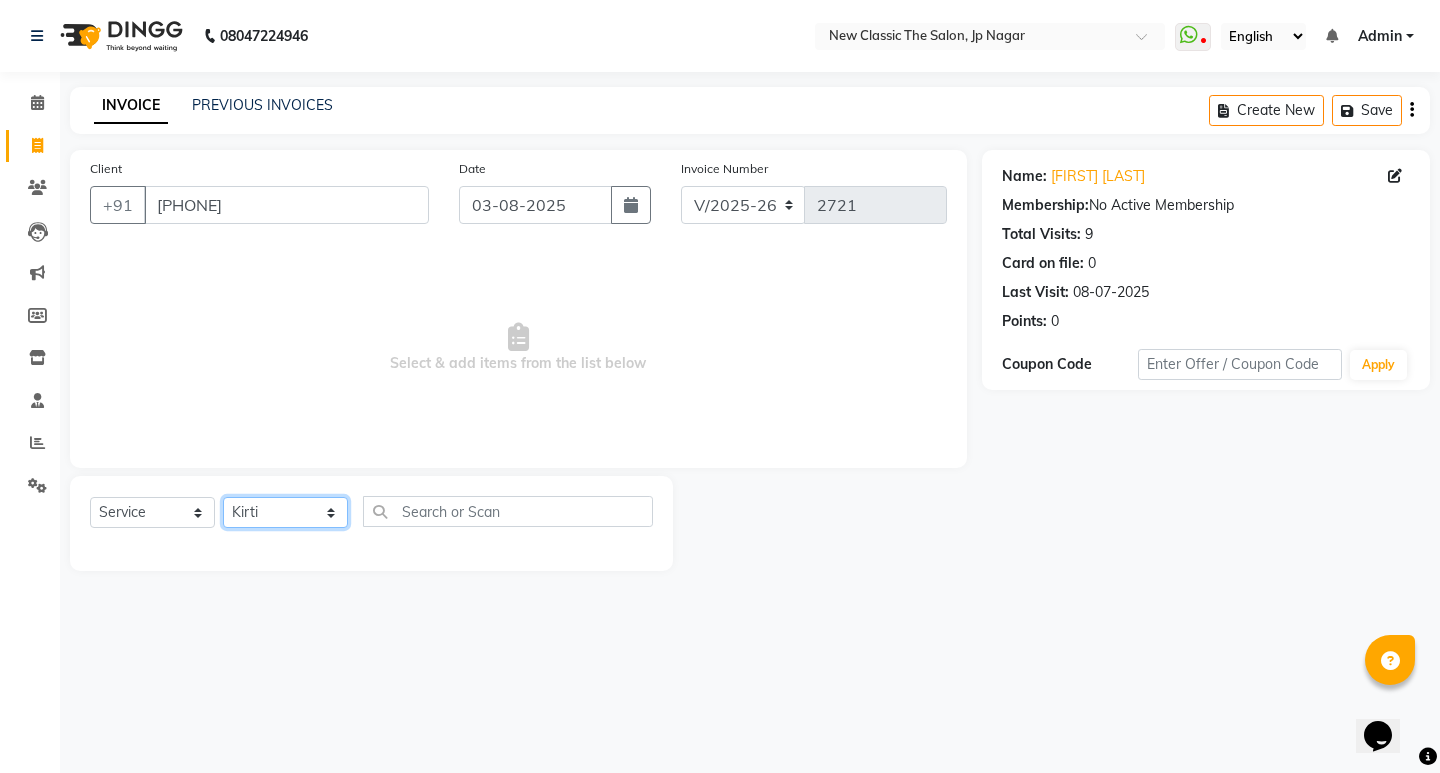 click on "Select Stylist [FIRST] [FIRST] [FIRST] [FIRST] [FIRST] [FIRST] [FIRST] [FIRST] [FIRST] [FIRST] [FIRST]" 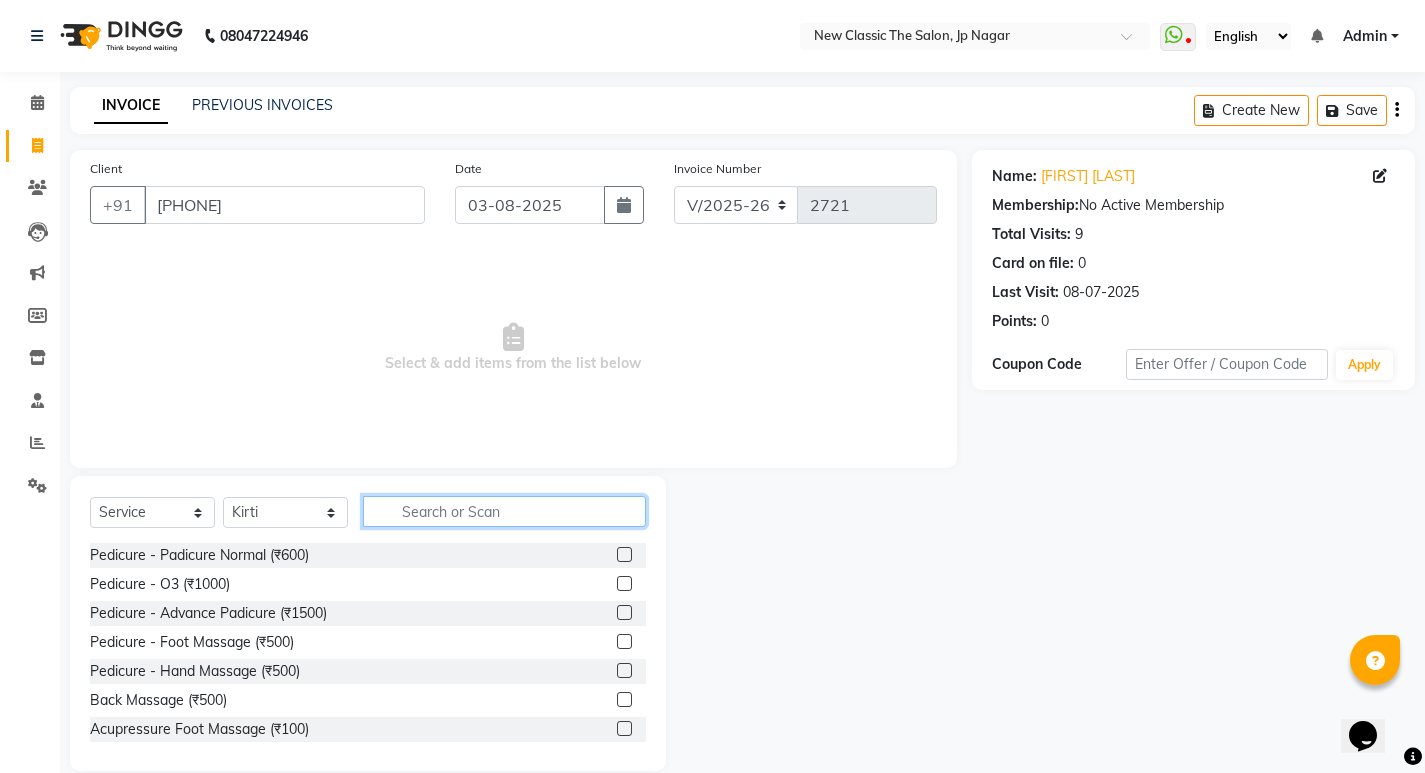 click 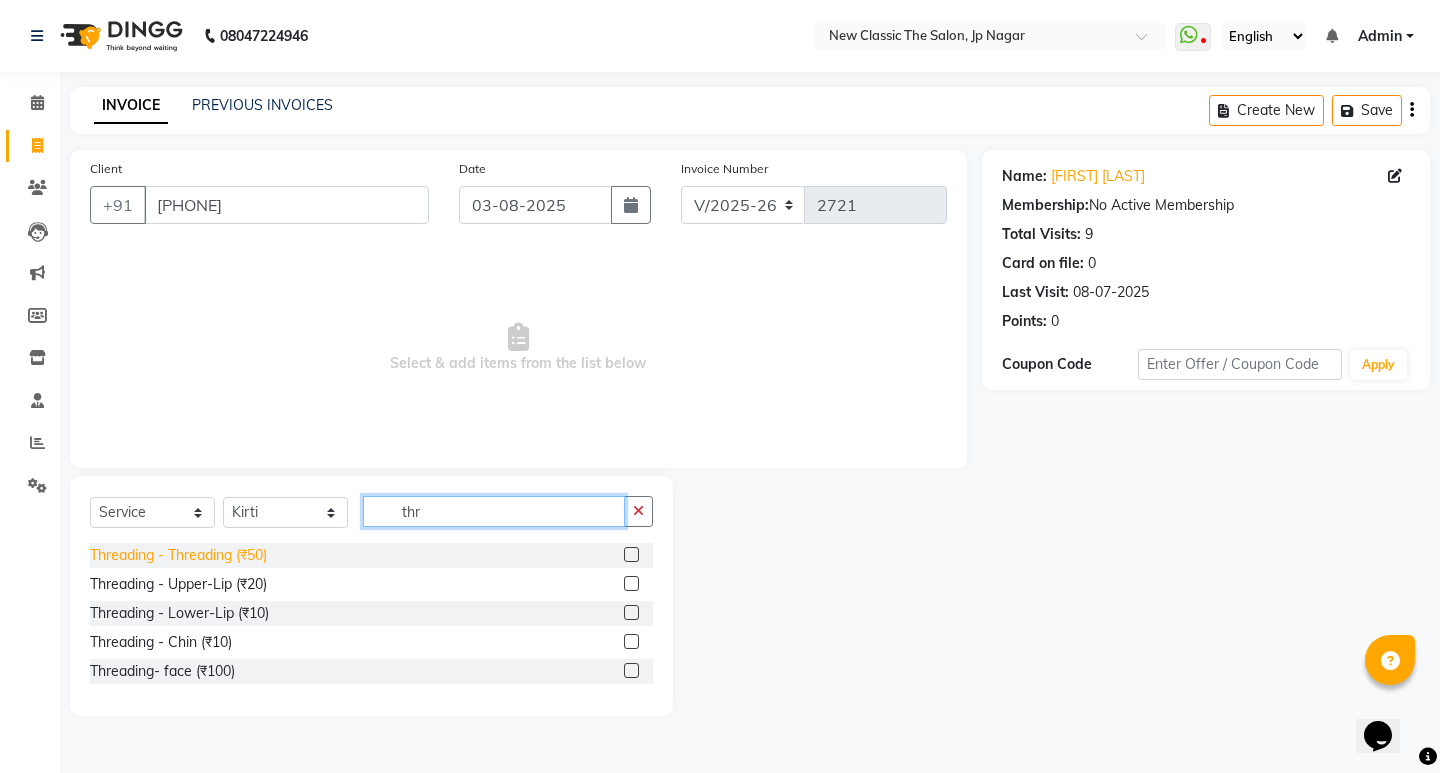 type on "thr" 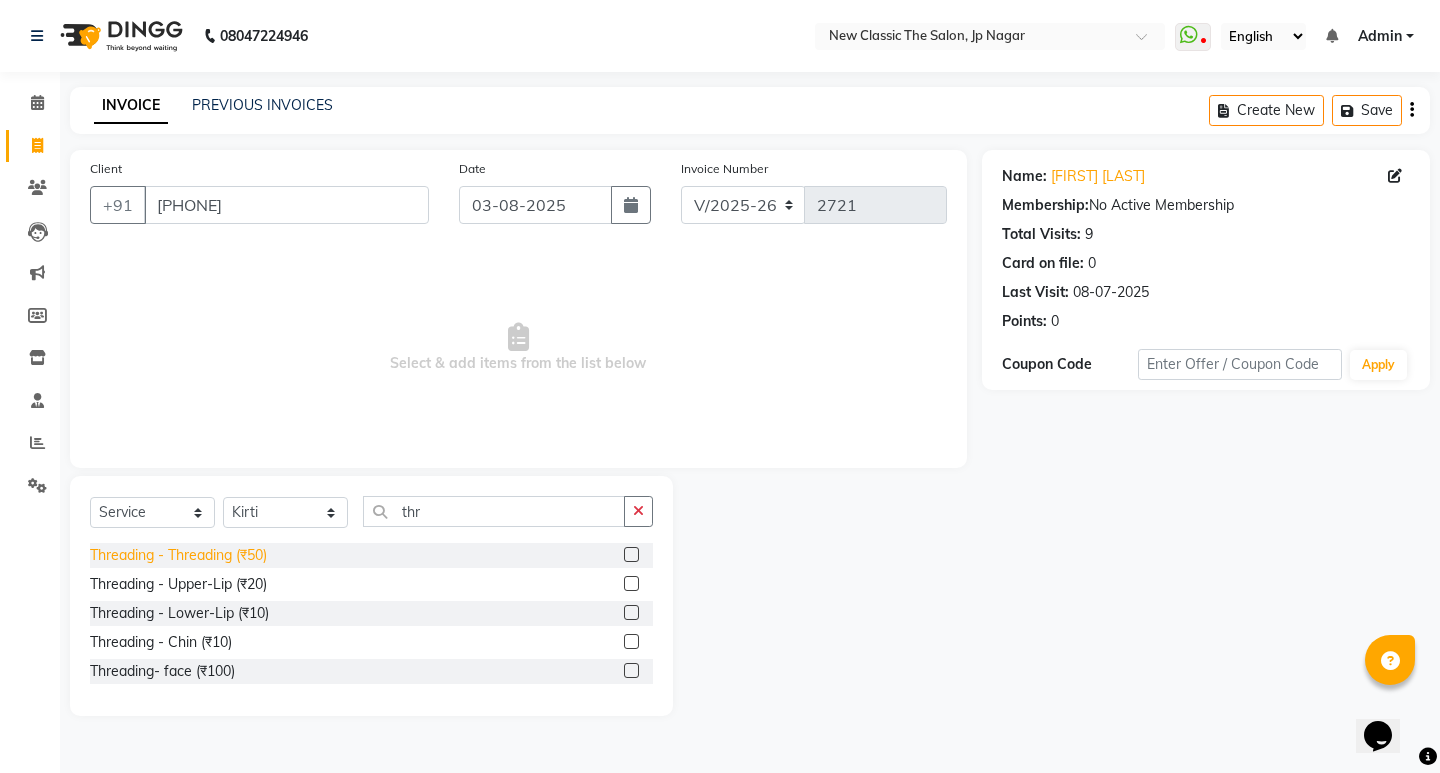 click on "Threading - Threading (₹50)" 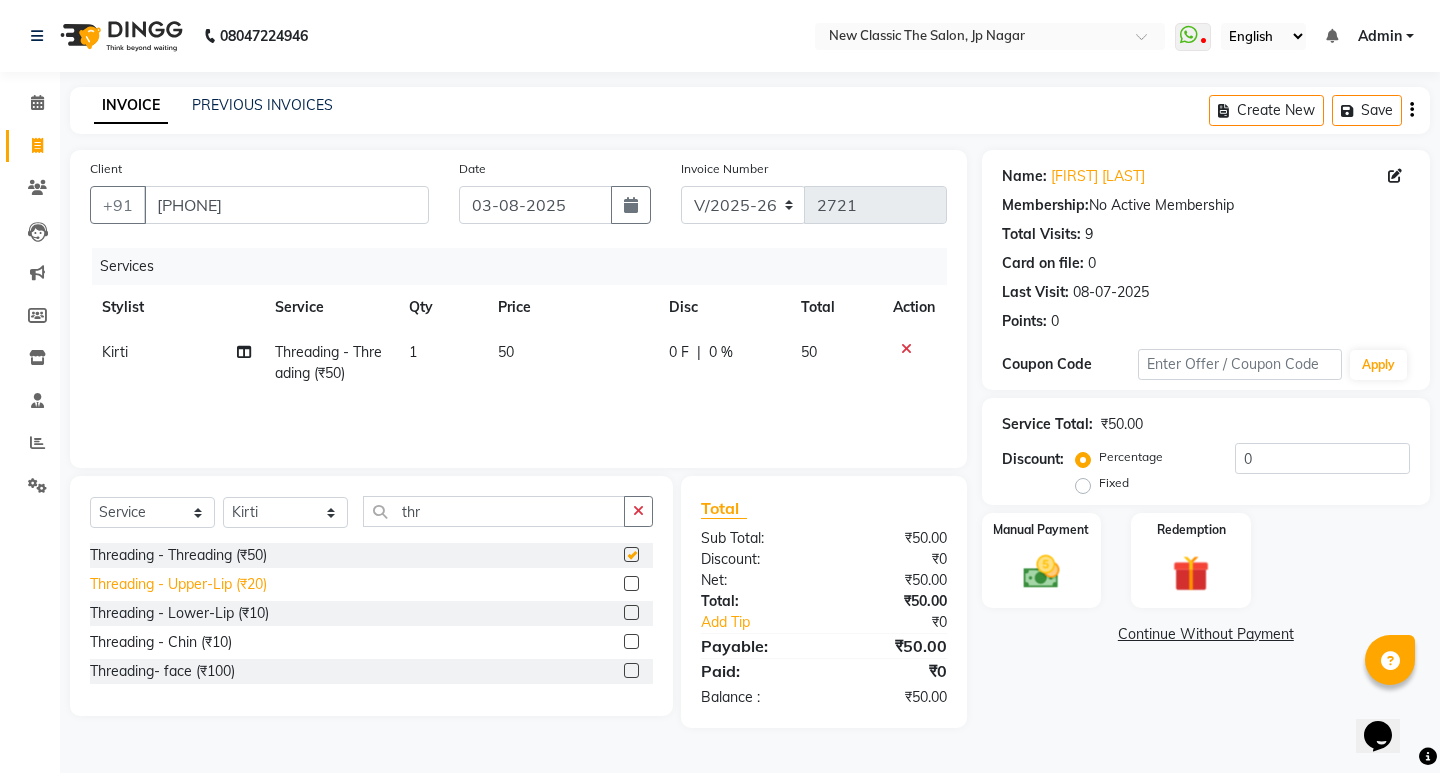 checkbox on "false" 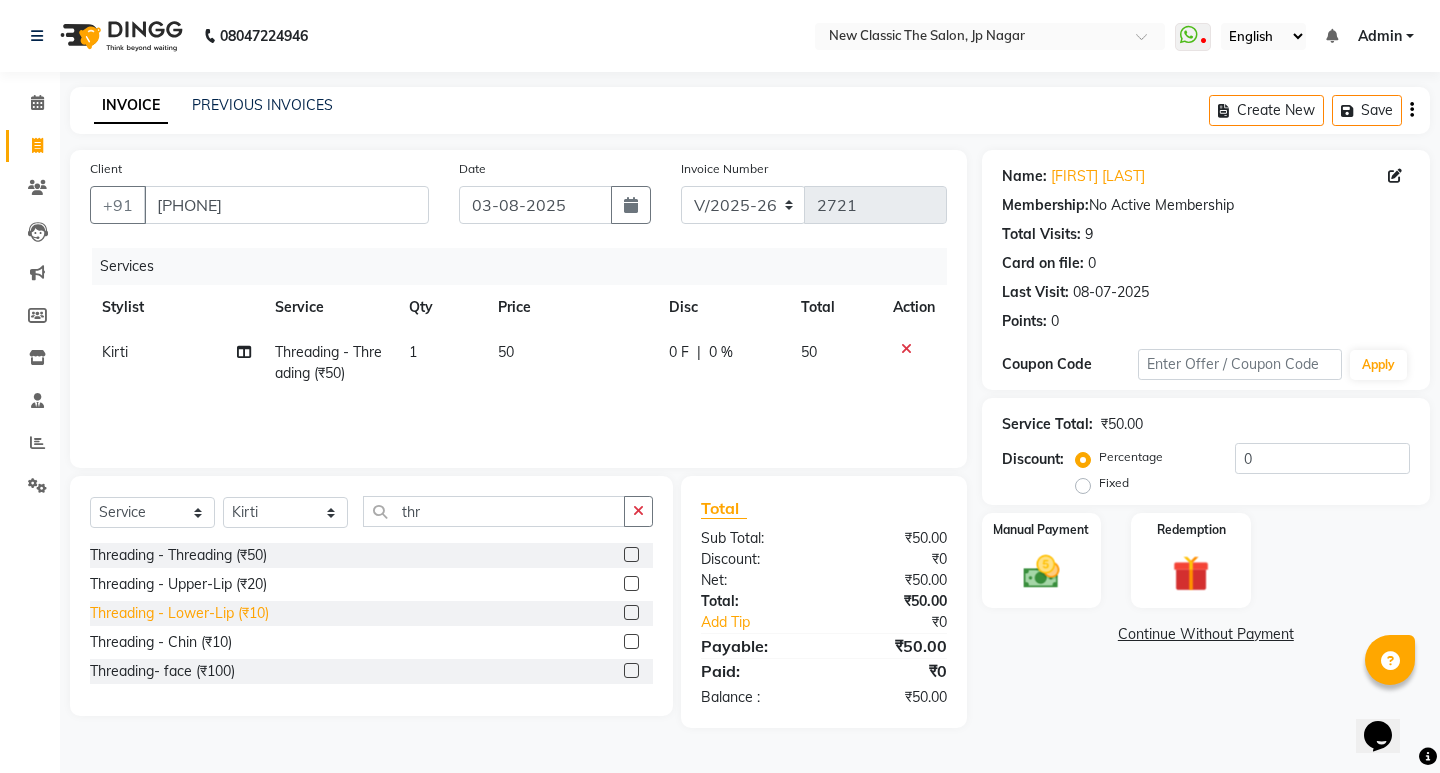 click on "Threading - Lower-Lip (₹10)" 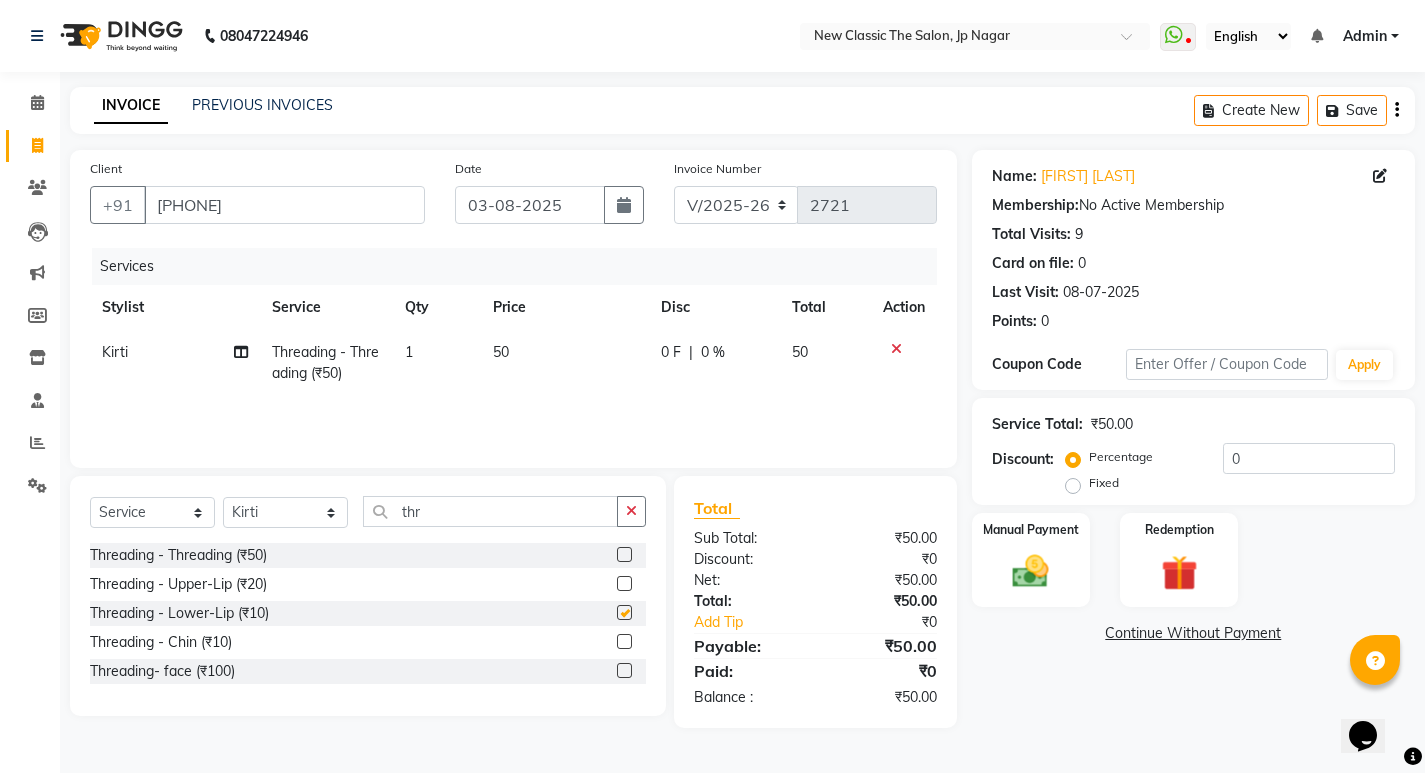 checkbox on "false" 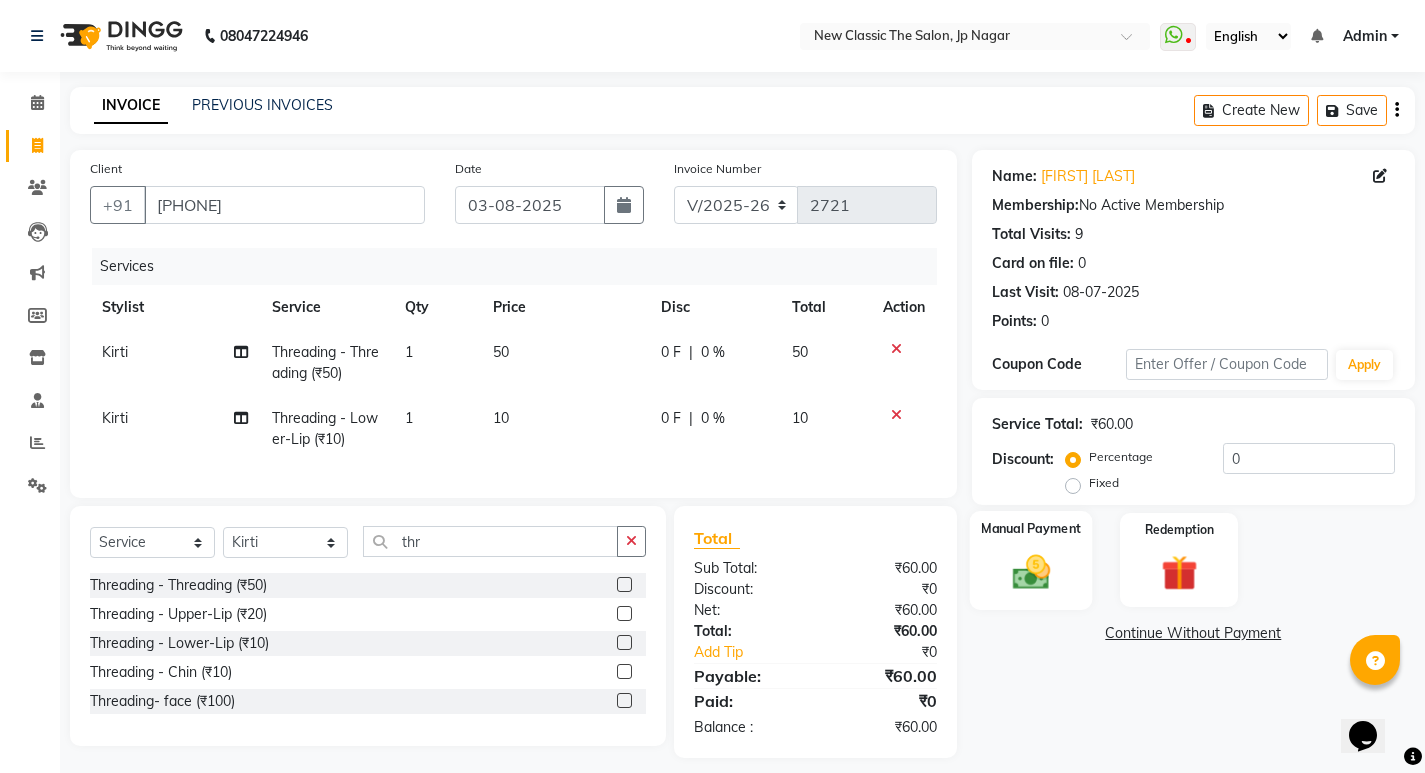 click 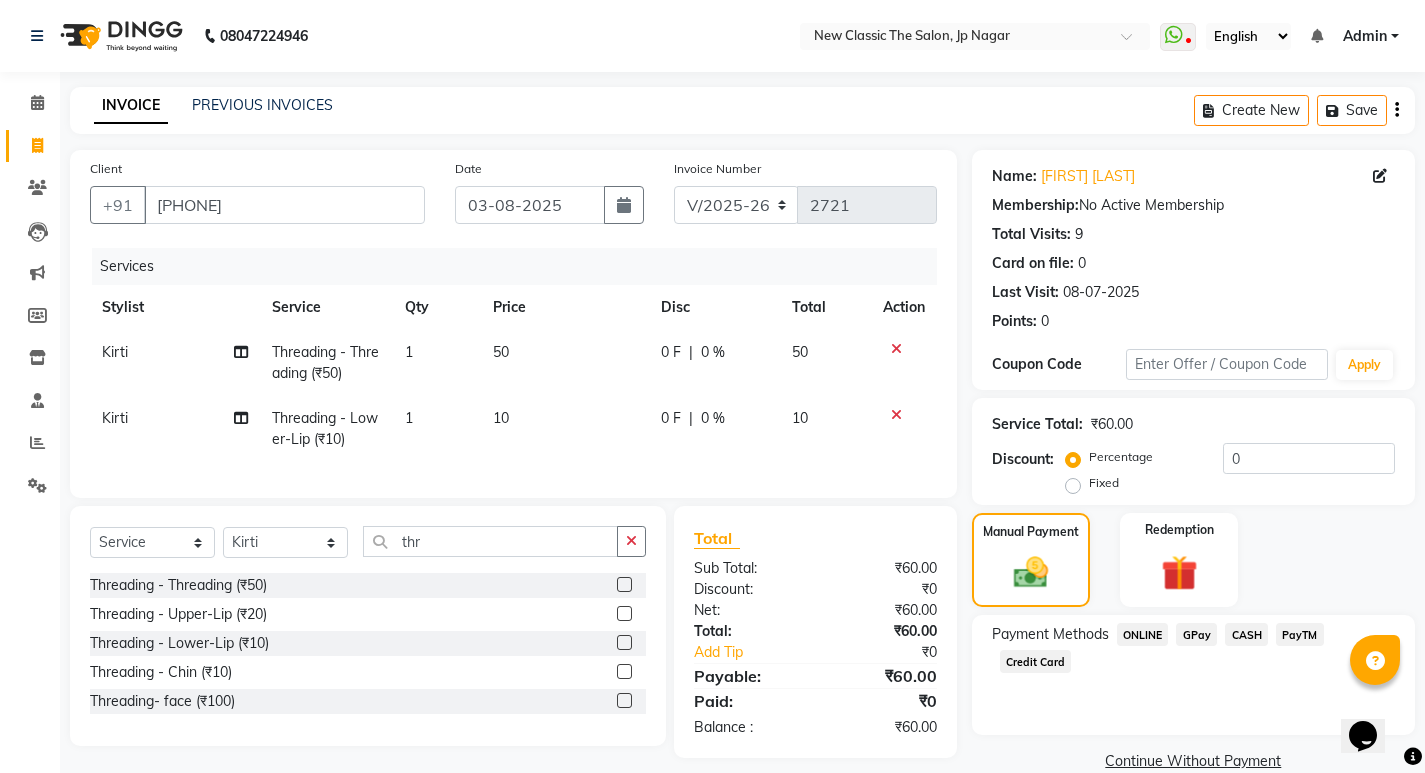 click on "CASH" 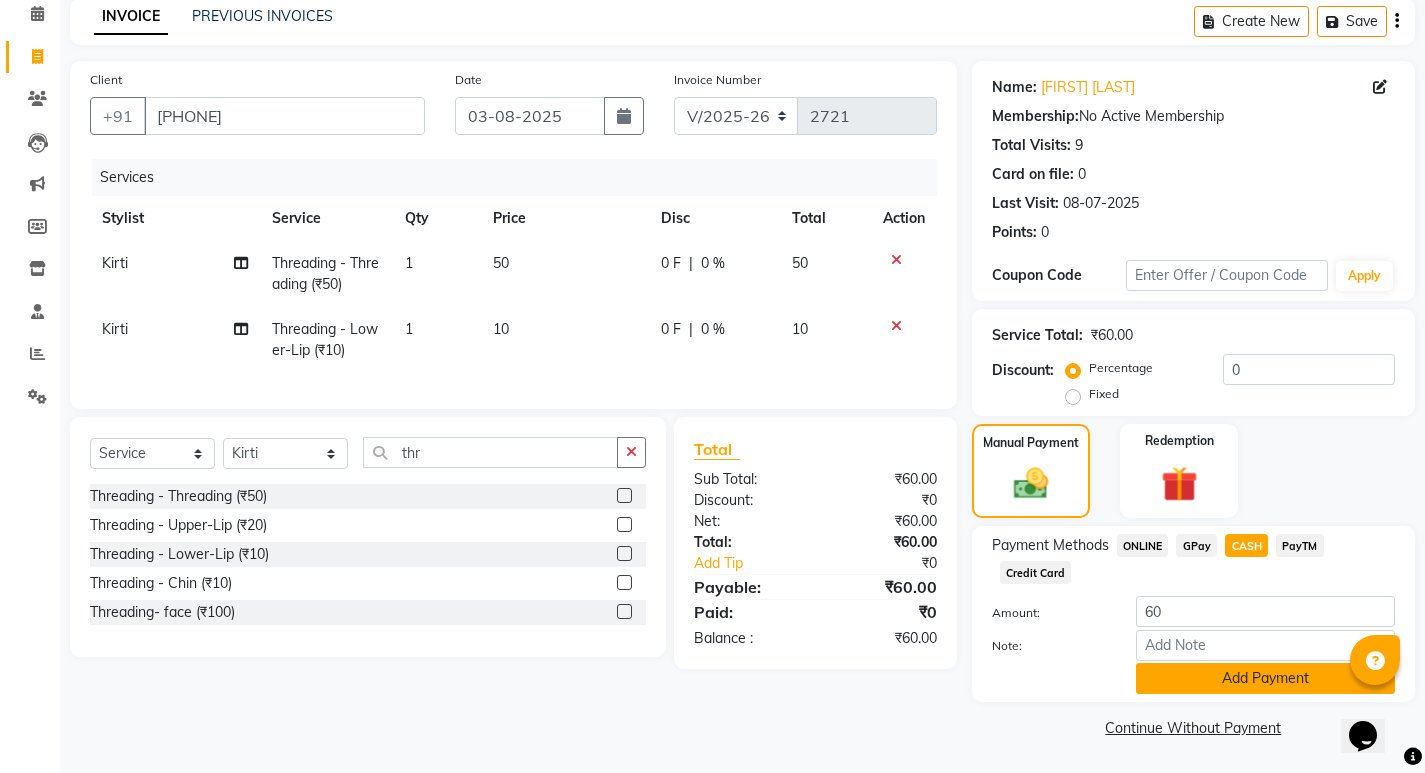 click on "Add Payment" 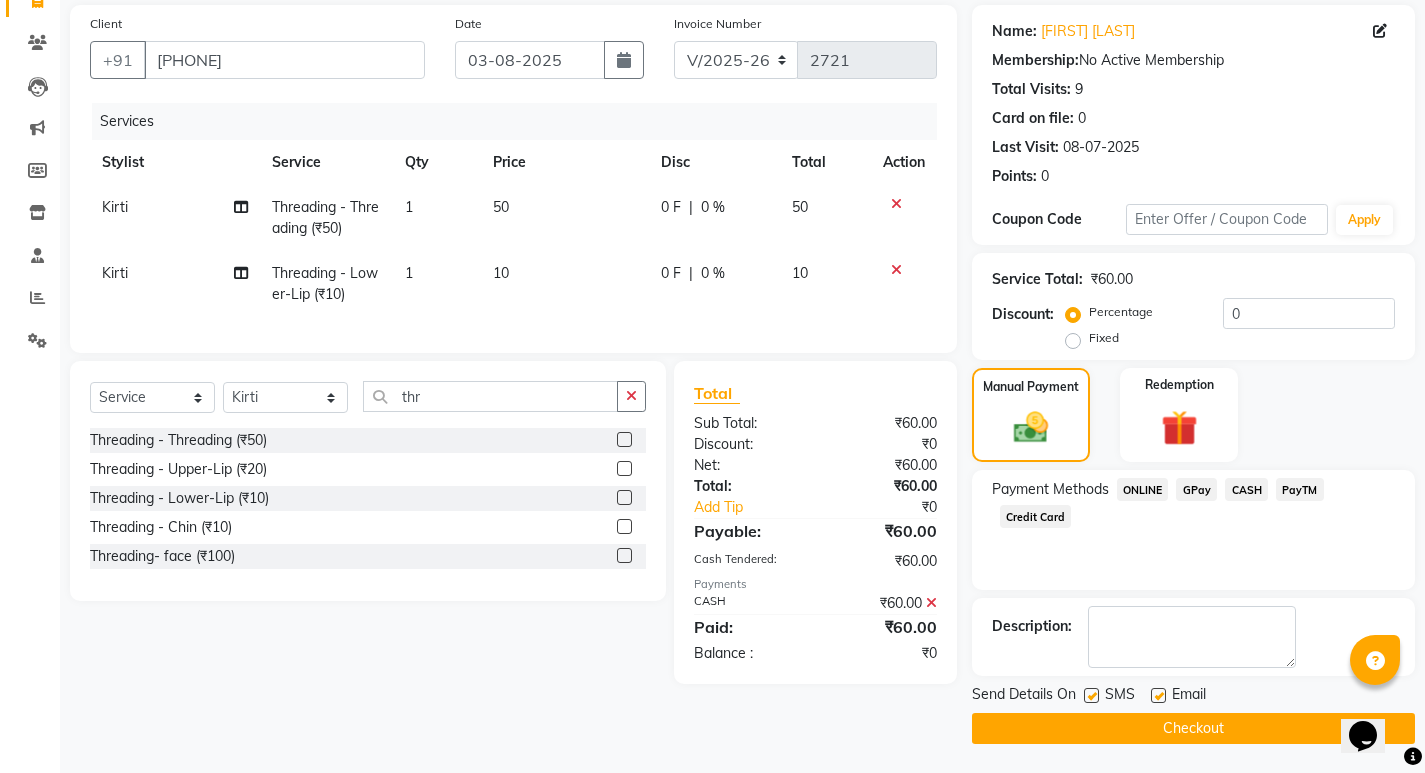 scroll, scrollTop: 146, scrollLeft: 0, axis: vertical 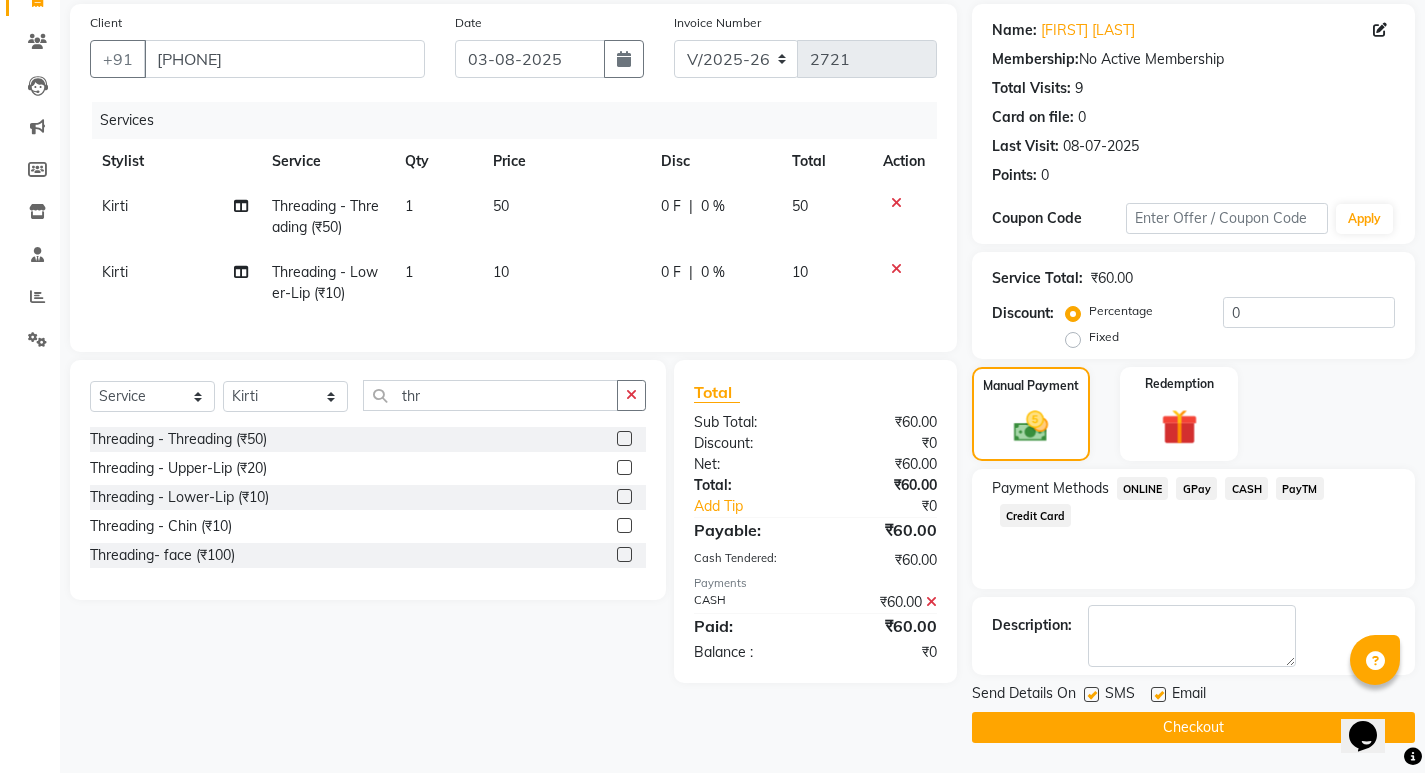 click on "Checkout" 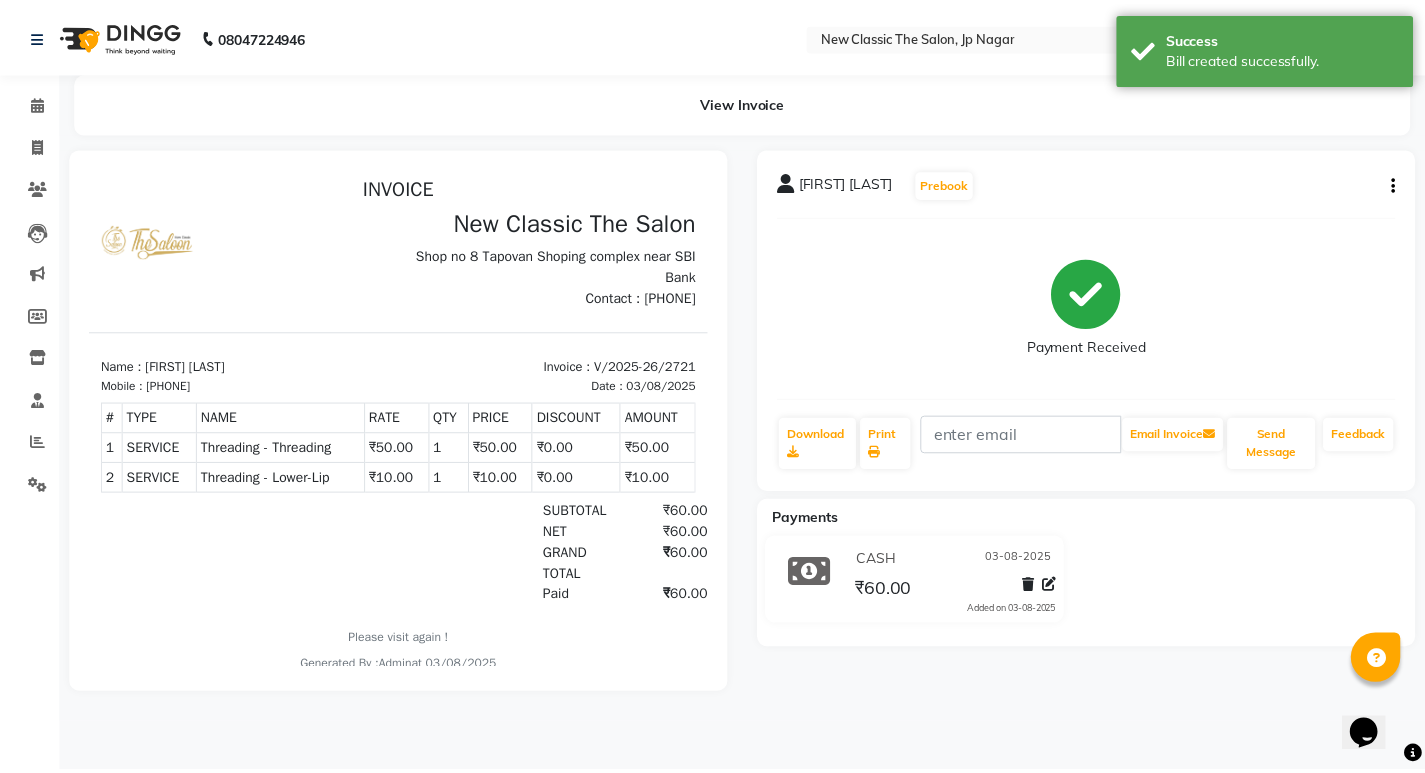 scroll, scrollTop: 0, scrollLeft: 0, axis: both 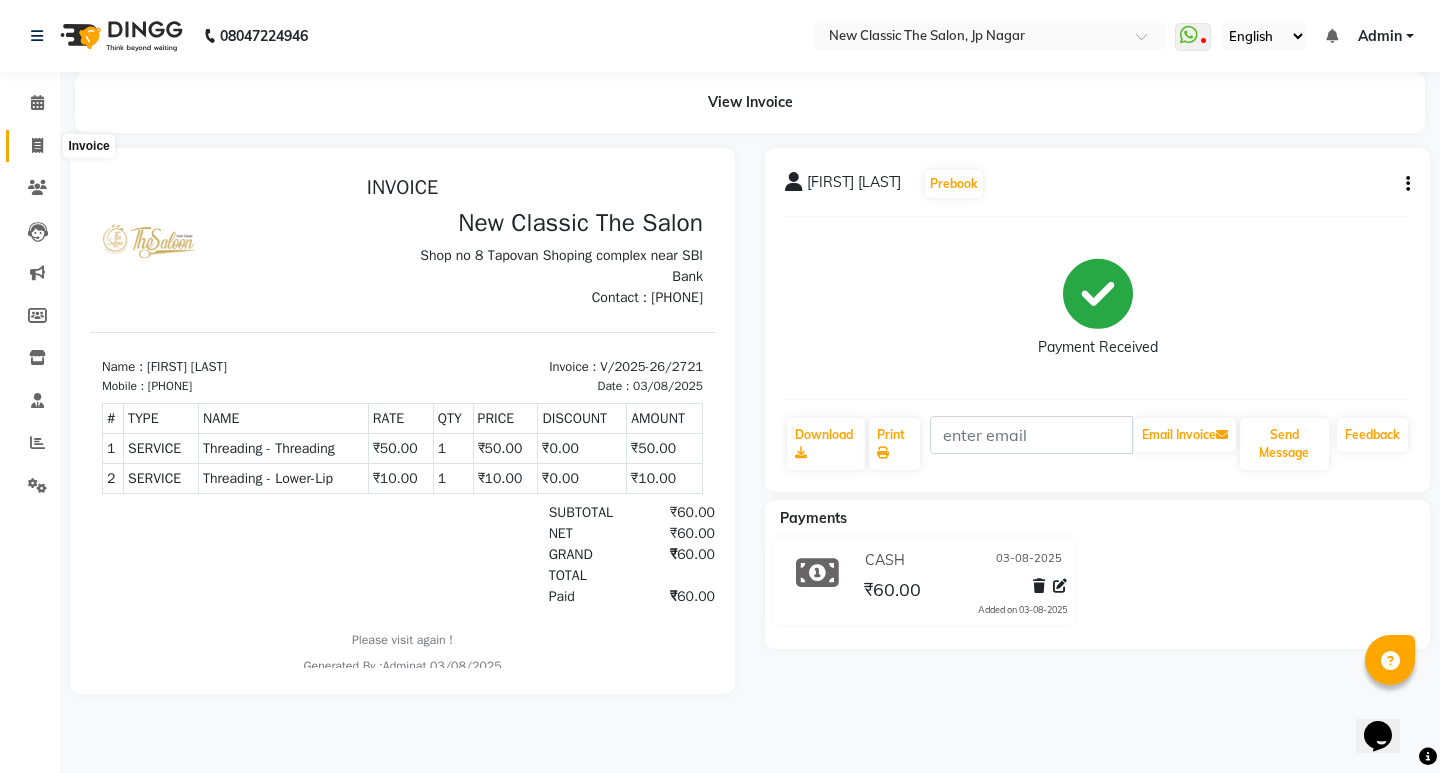 click 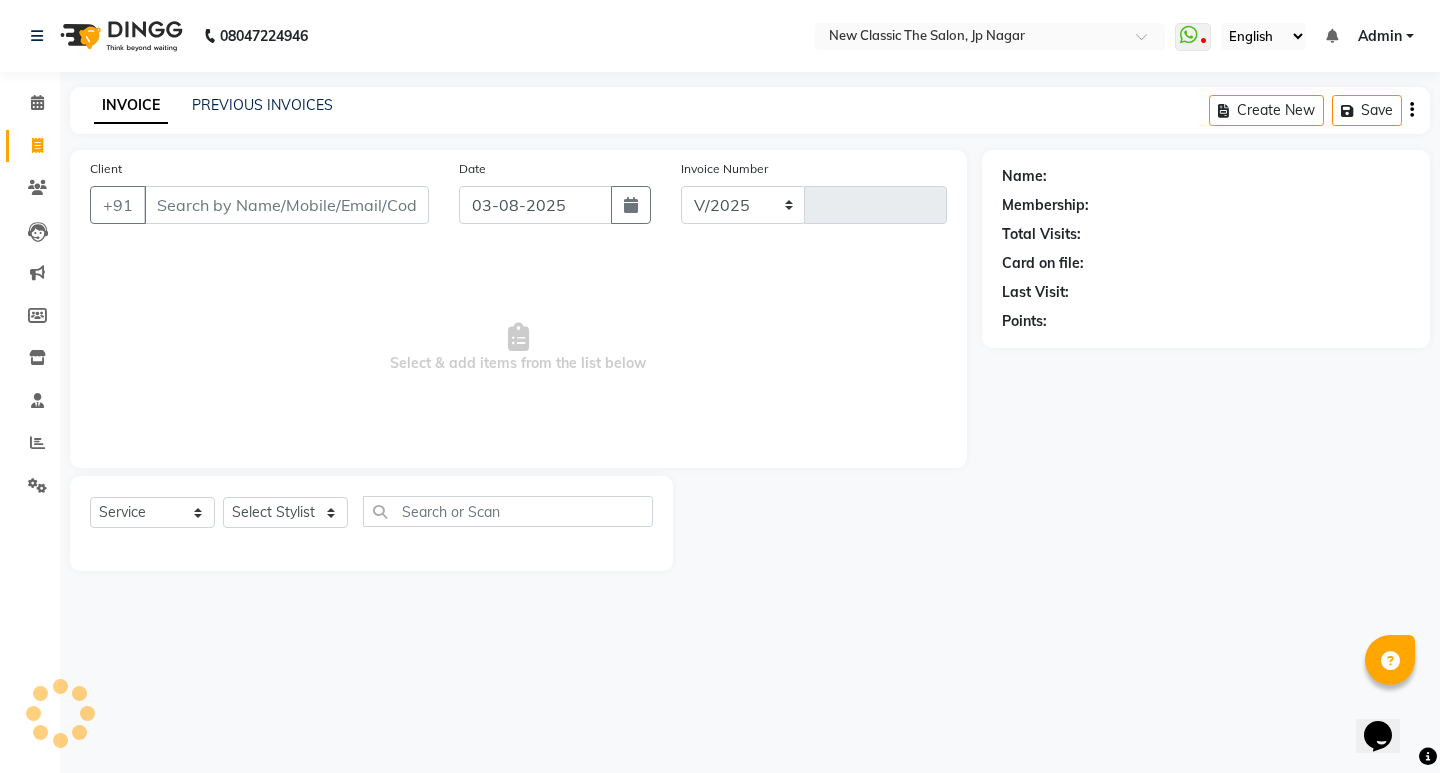 select on "4678" 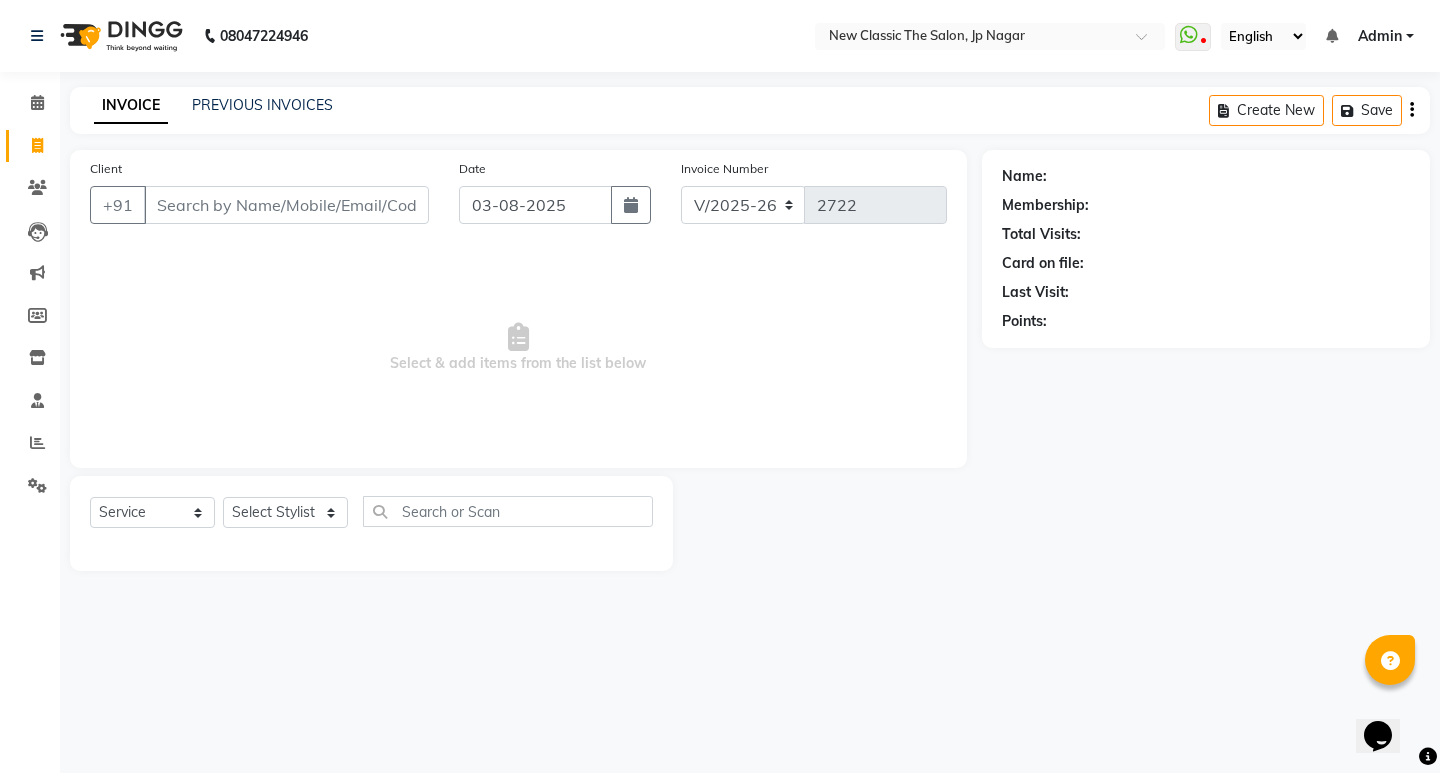 click on "Client" at bounding box center (286, 205) 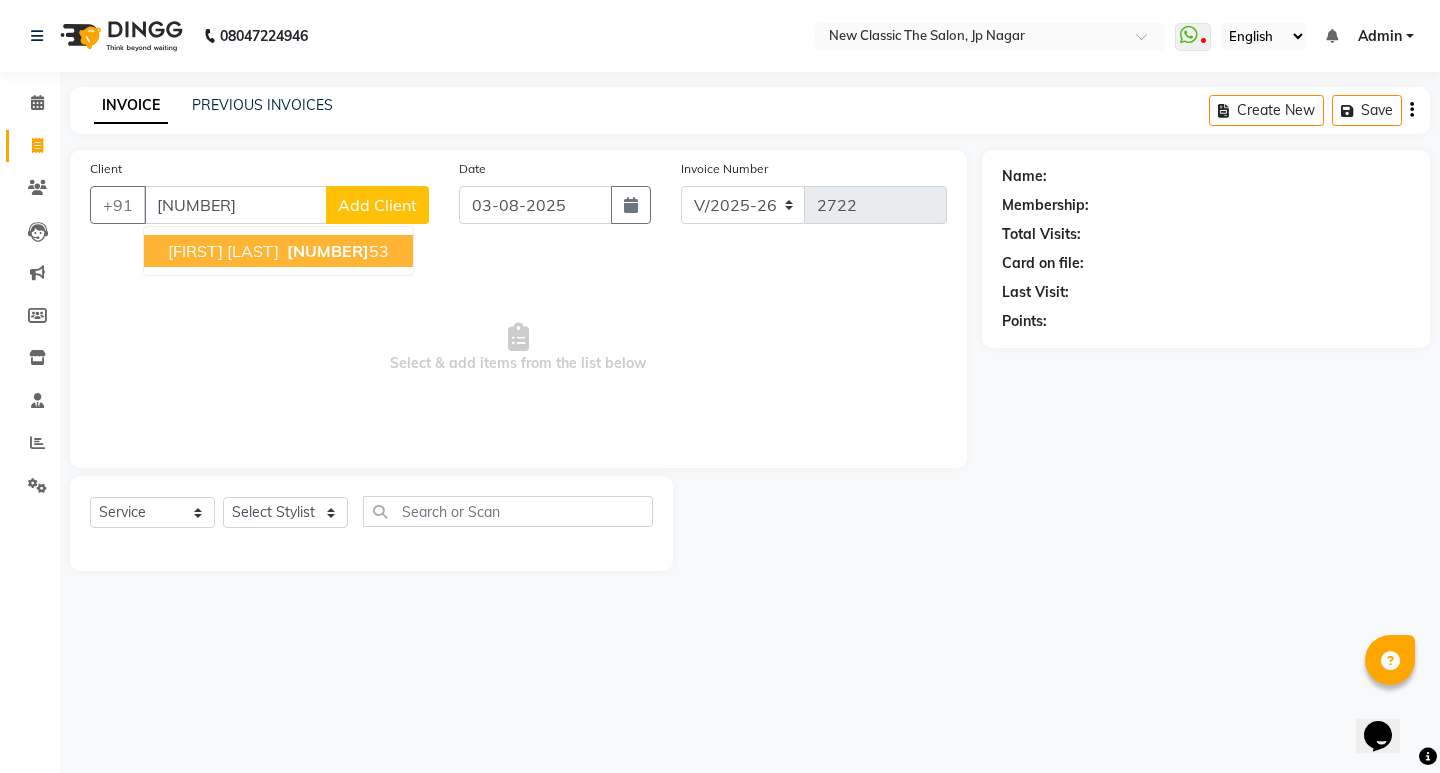 click on "monali kurve" at bounding box center [223, 251] 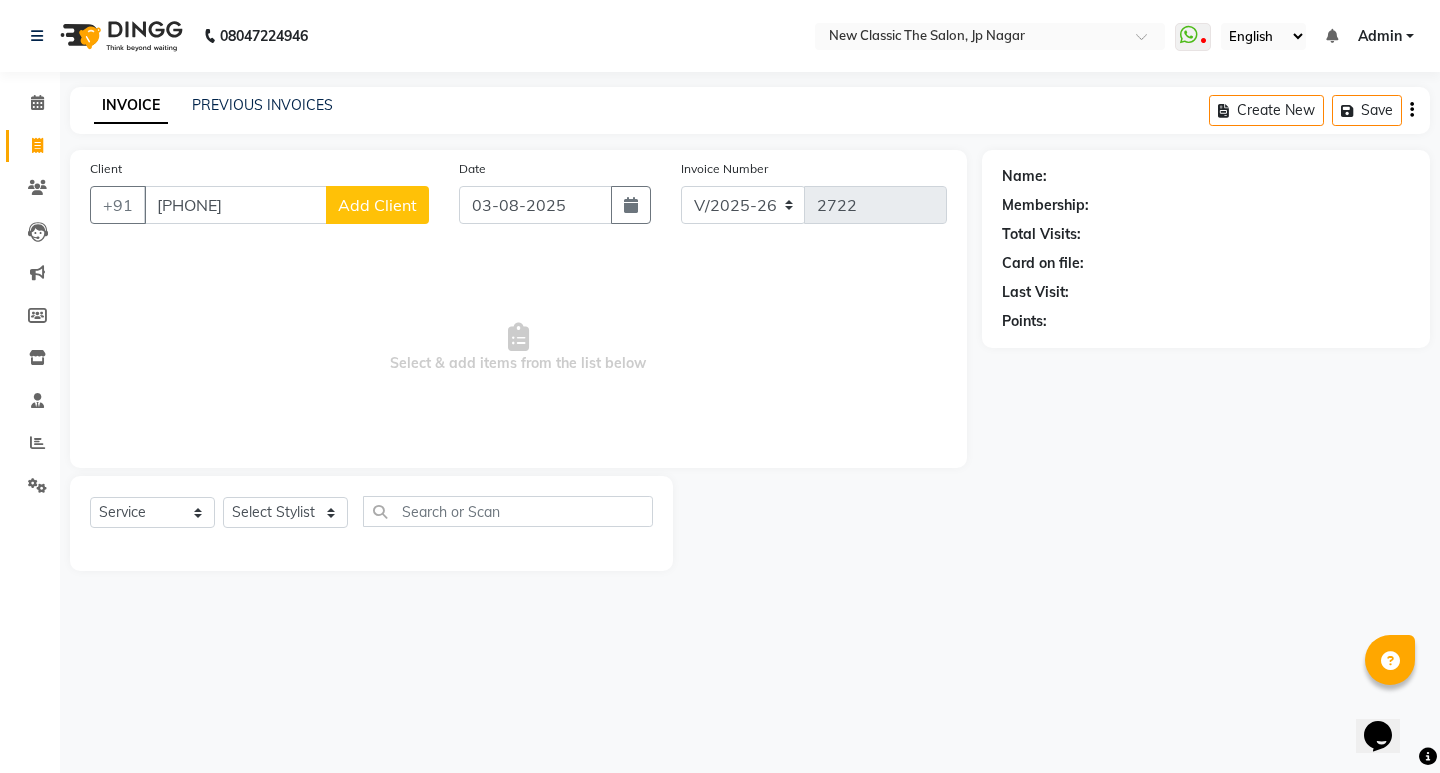 type on "9309134453" 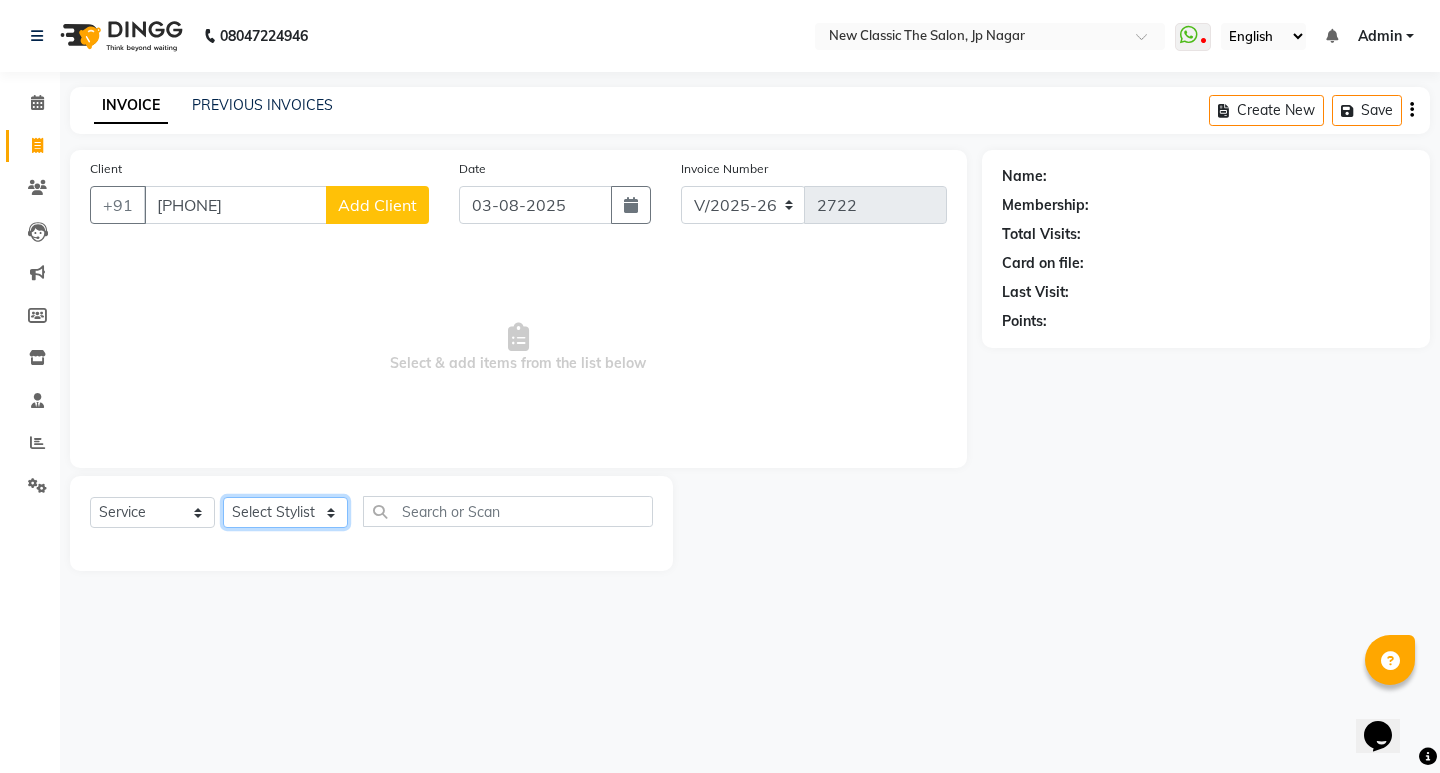 click on "Select Stylist [FIRST] [FIRST] [FIRST] [FIRST] [FIRST] [FIRST] [FIRST] [FIRST] [FIRST] [FIRST] [FIRST]" 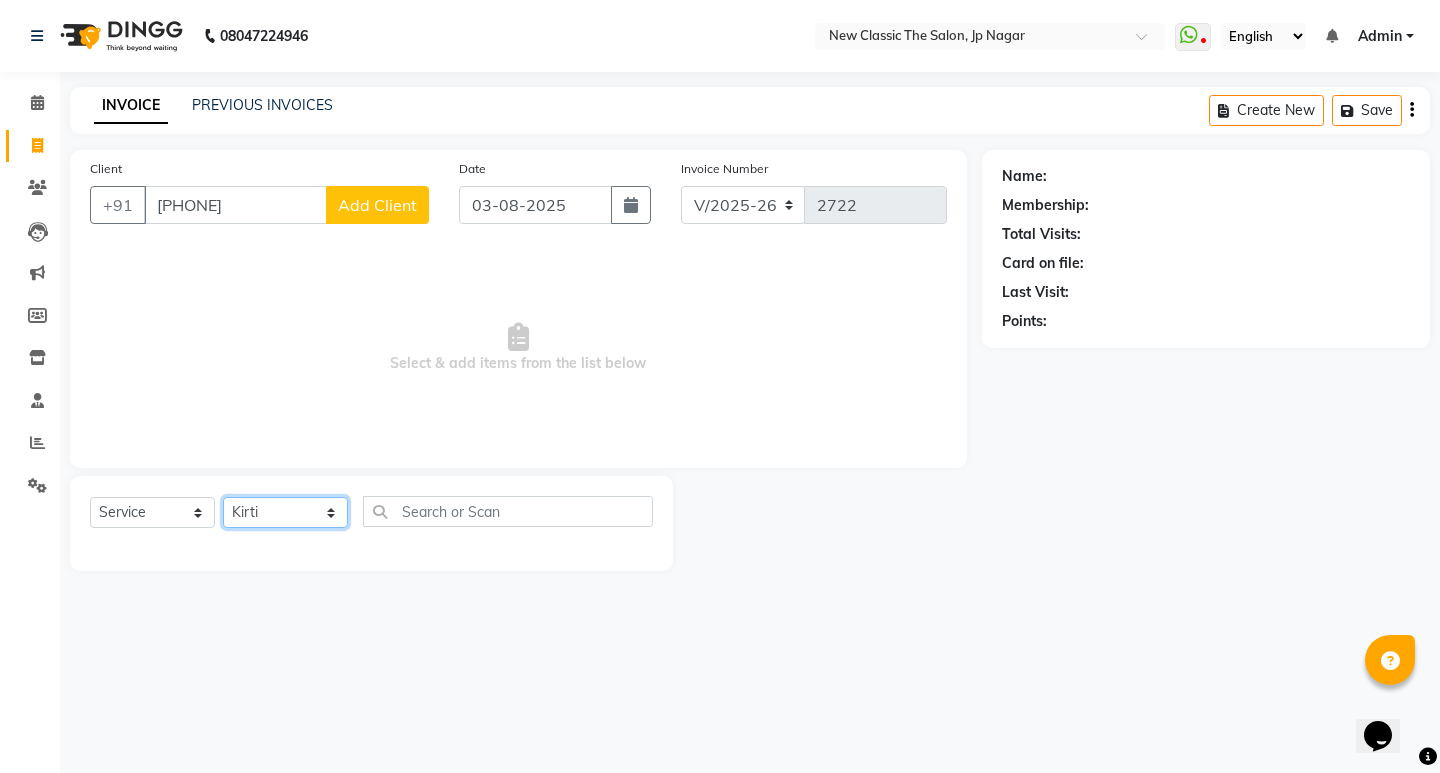 click on "Select Stylist [FIRST] [FIRST] [FIRST] [FIRST] [FIRST] [FIRST] [FIRST] [FIRST] [FIRST] [FIRST] [FIRST]" 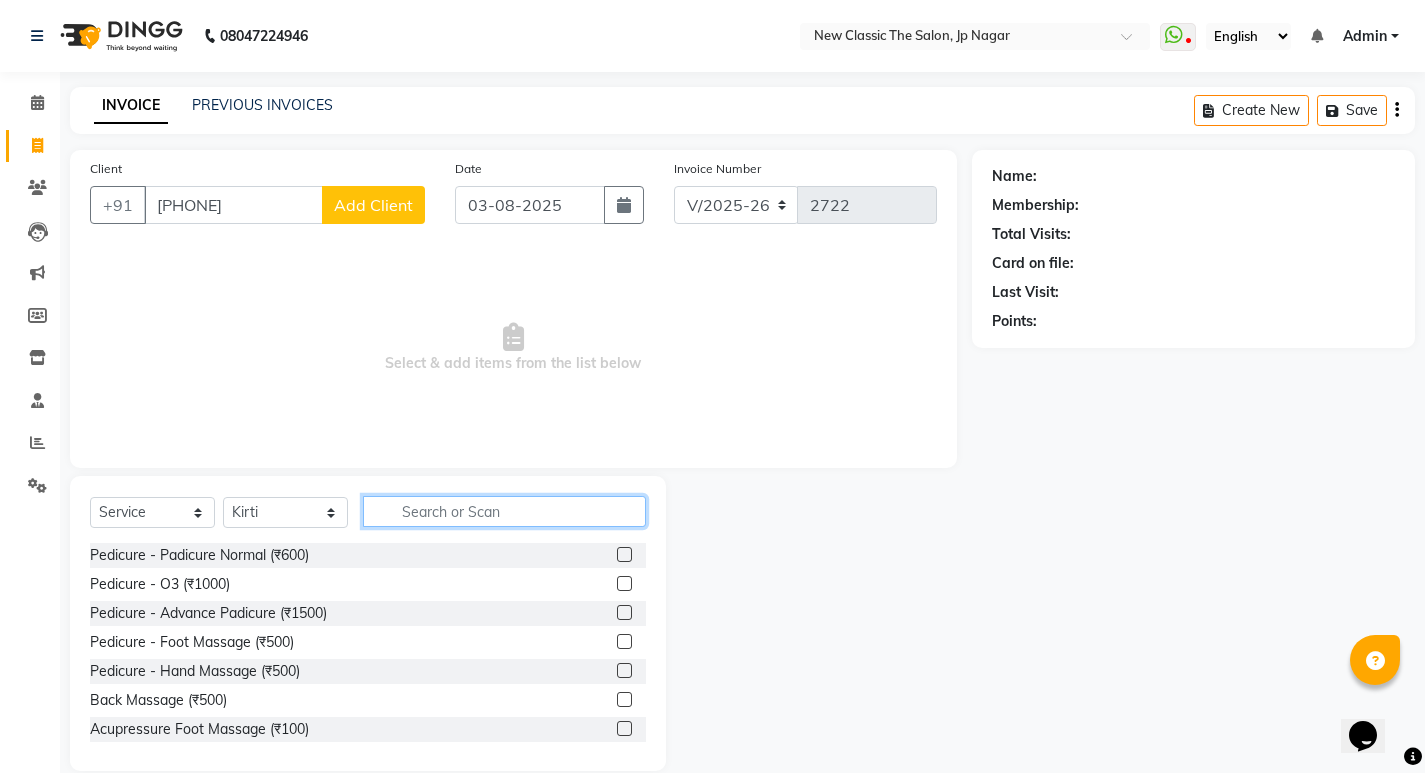click 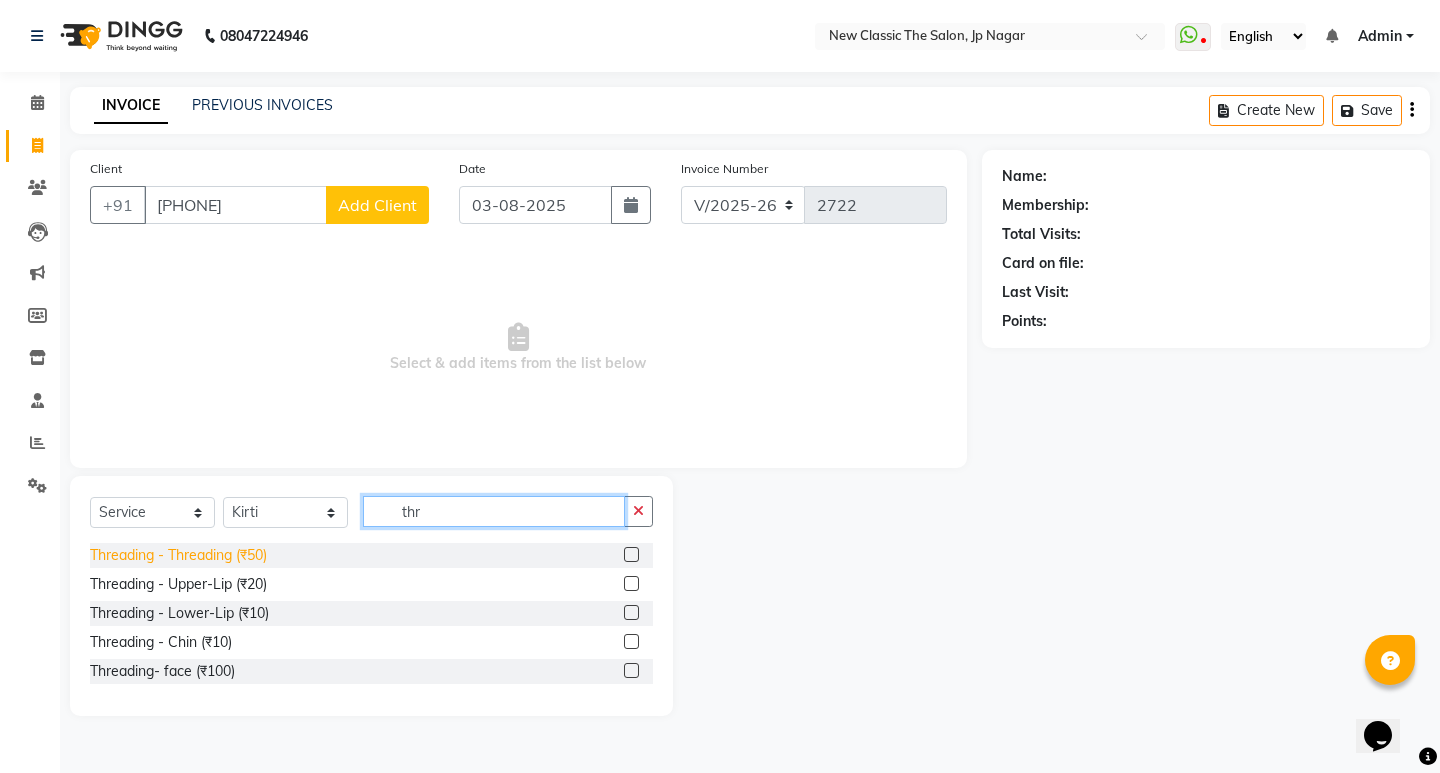 type on "thr" 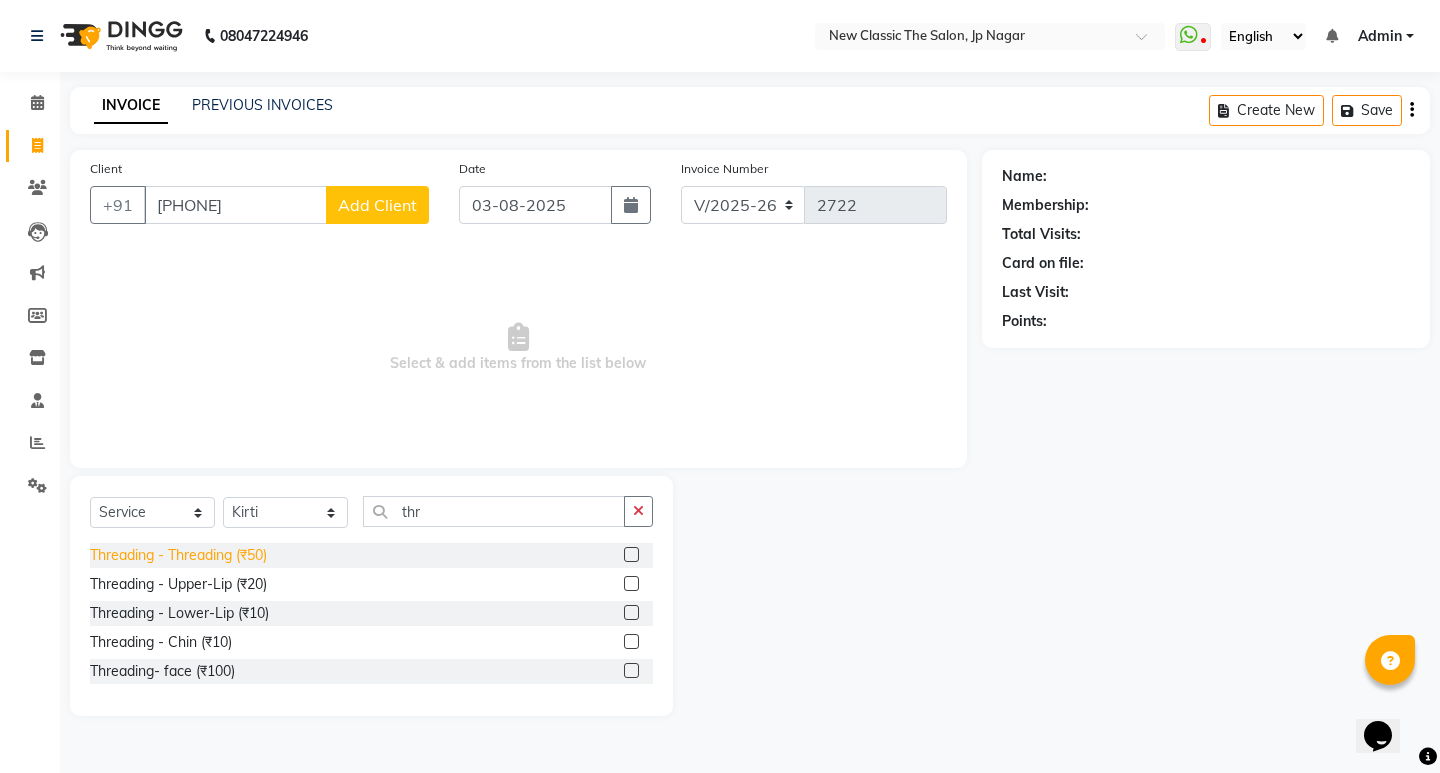 click on "Threading - Threading (₹50)" 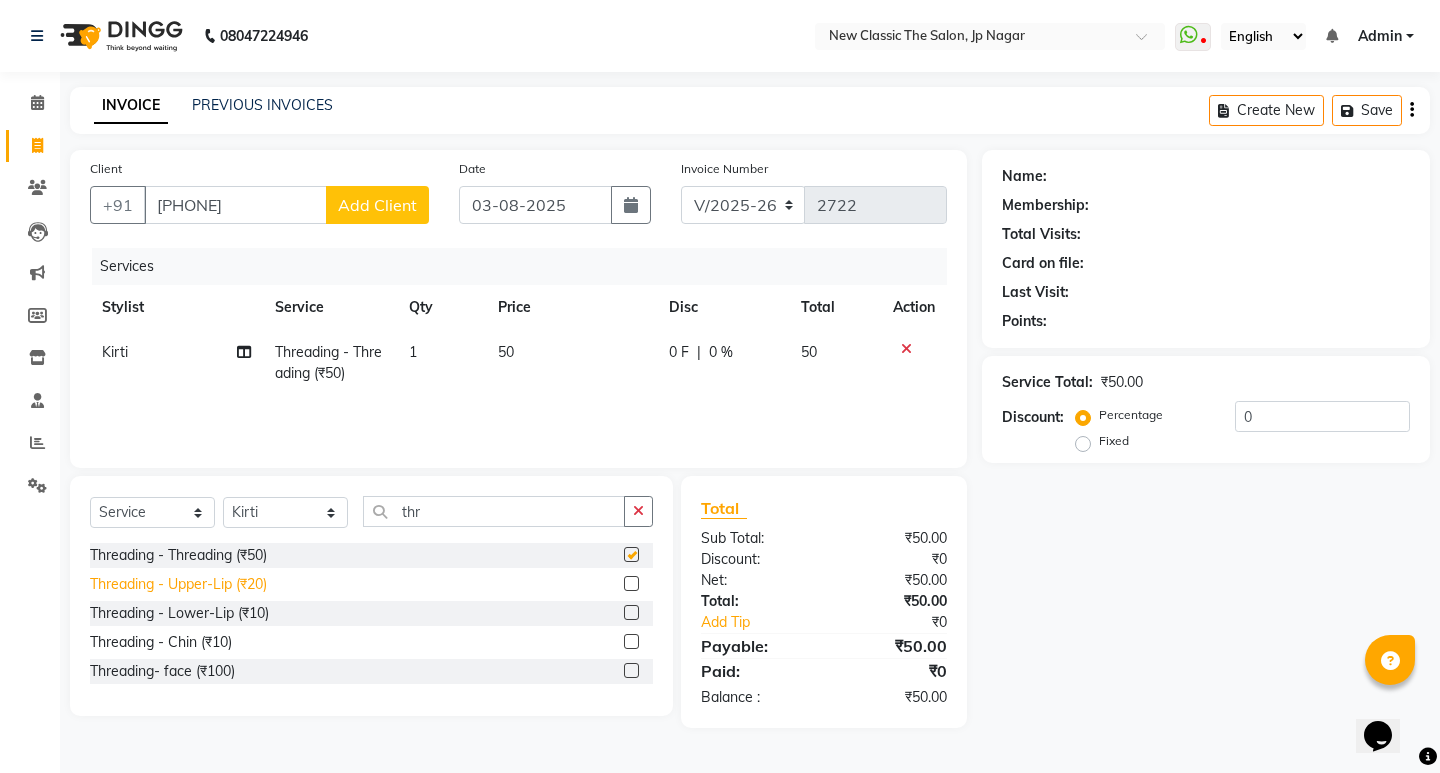 checkbox on "false" 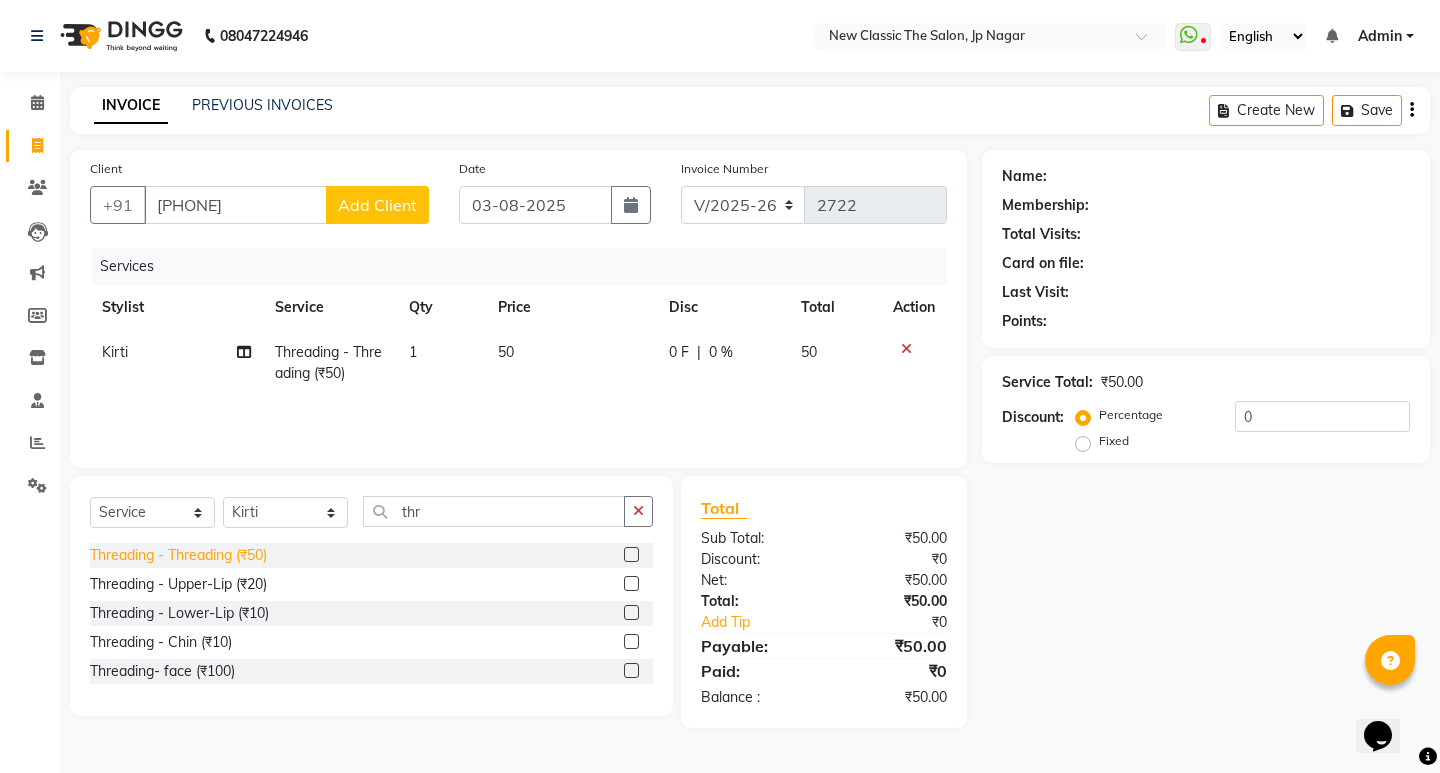 drag, startPoint x: 223, startPoint y: 610, endPoint x: 254, endPoint y: 609, distance: 31.016125 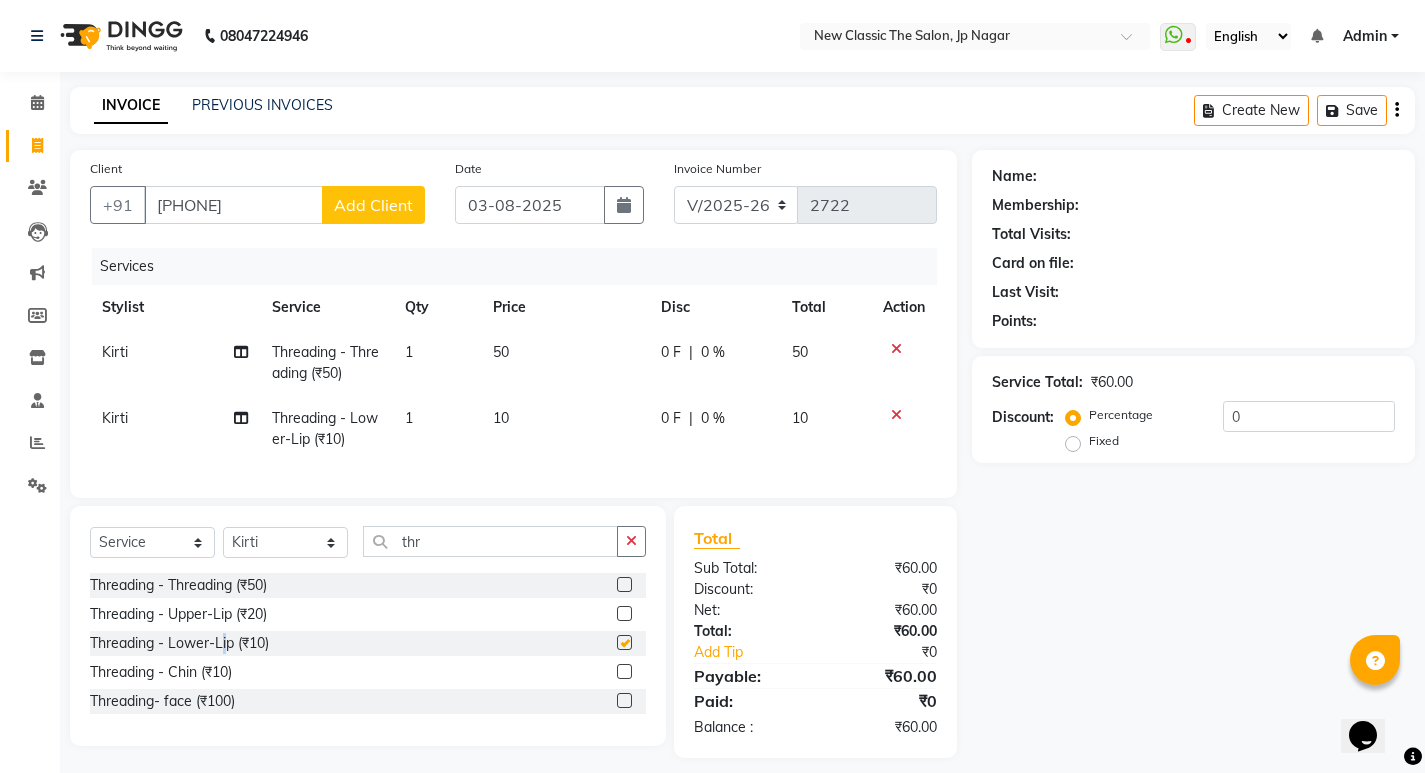 checkbox on "false" 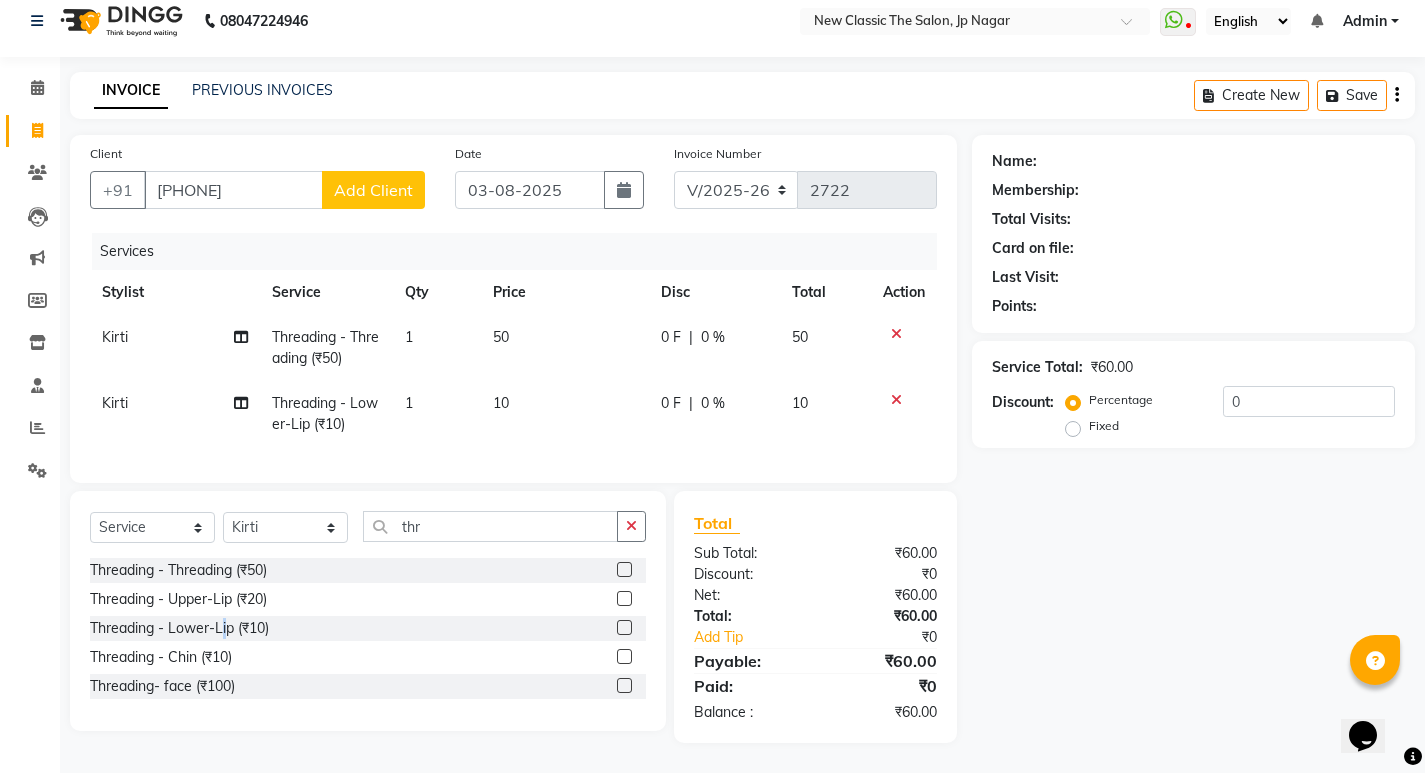 scroll, scrollTop: 30, scrollLeft: 0, axis: vertical 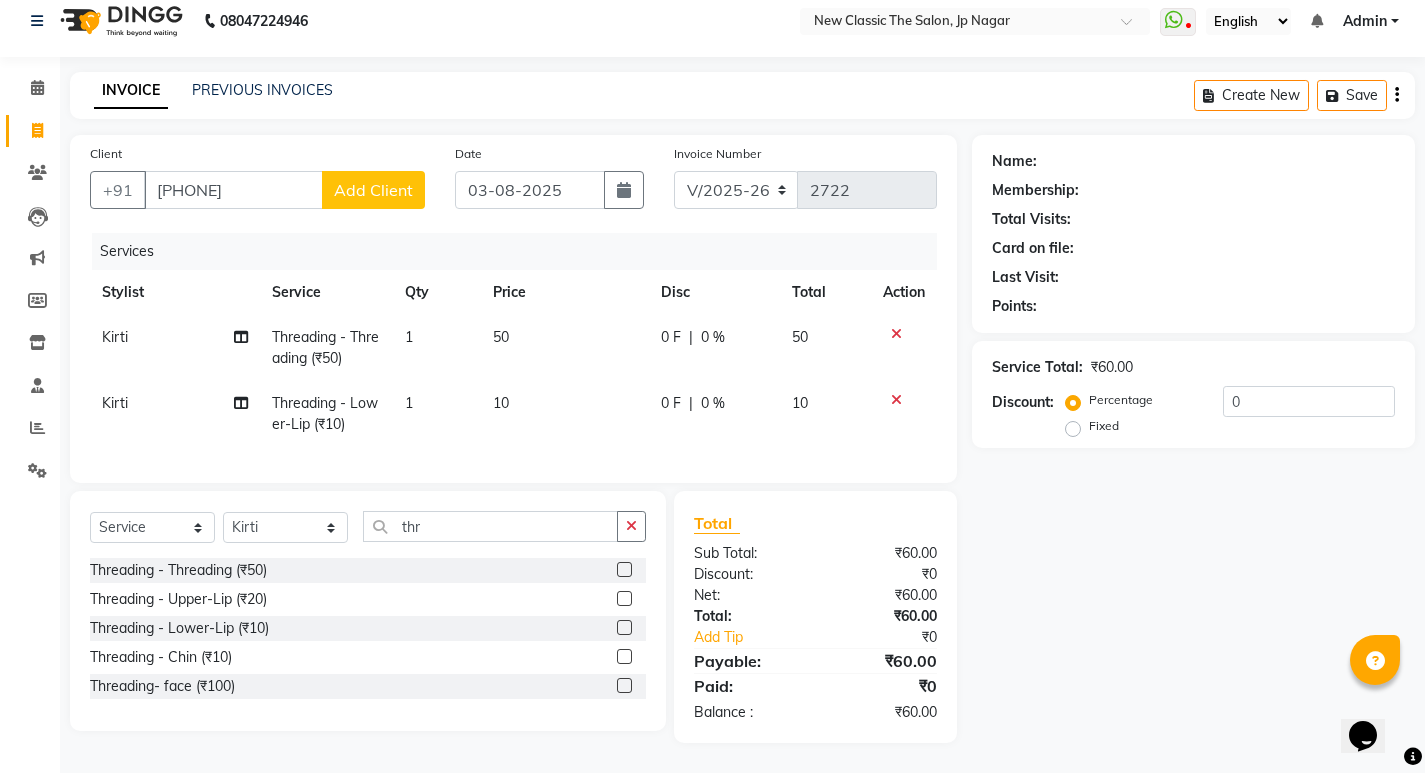 click on "Name: Membership: Total Visits: Card on file: Last Visit:  Points:  Service Total:  ₹60.00  Discount:  Percentage   Fixed  0" 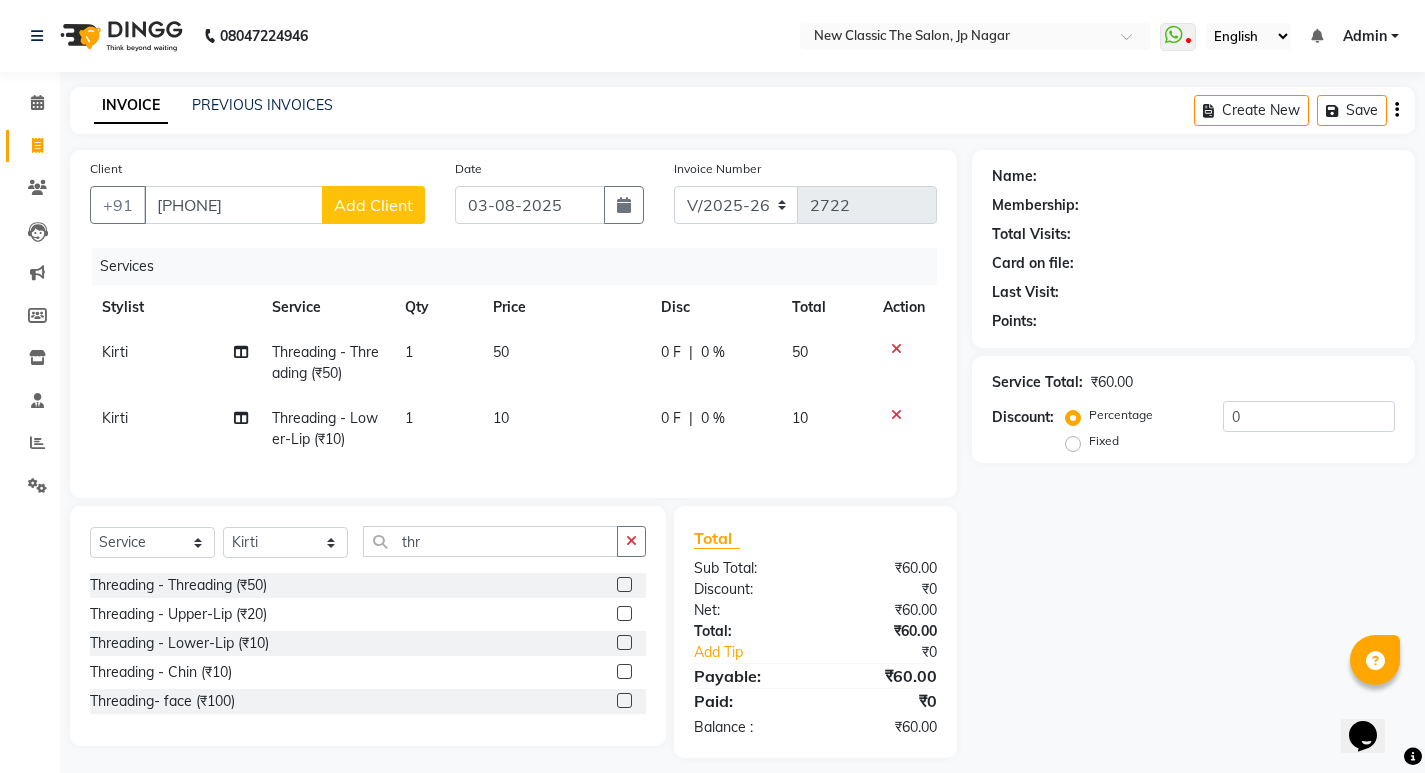 scroll, scrollTop: 30, scrollLeft: 0, axis: vertical 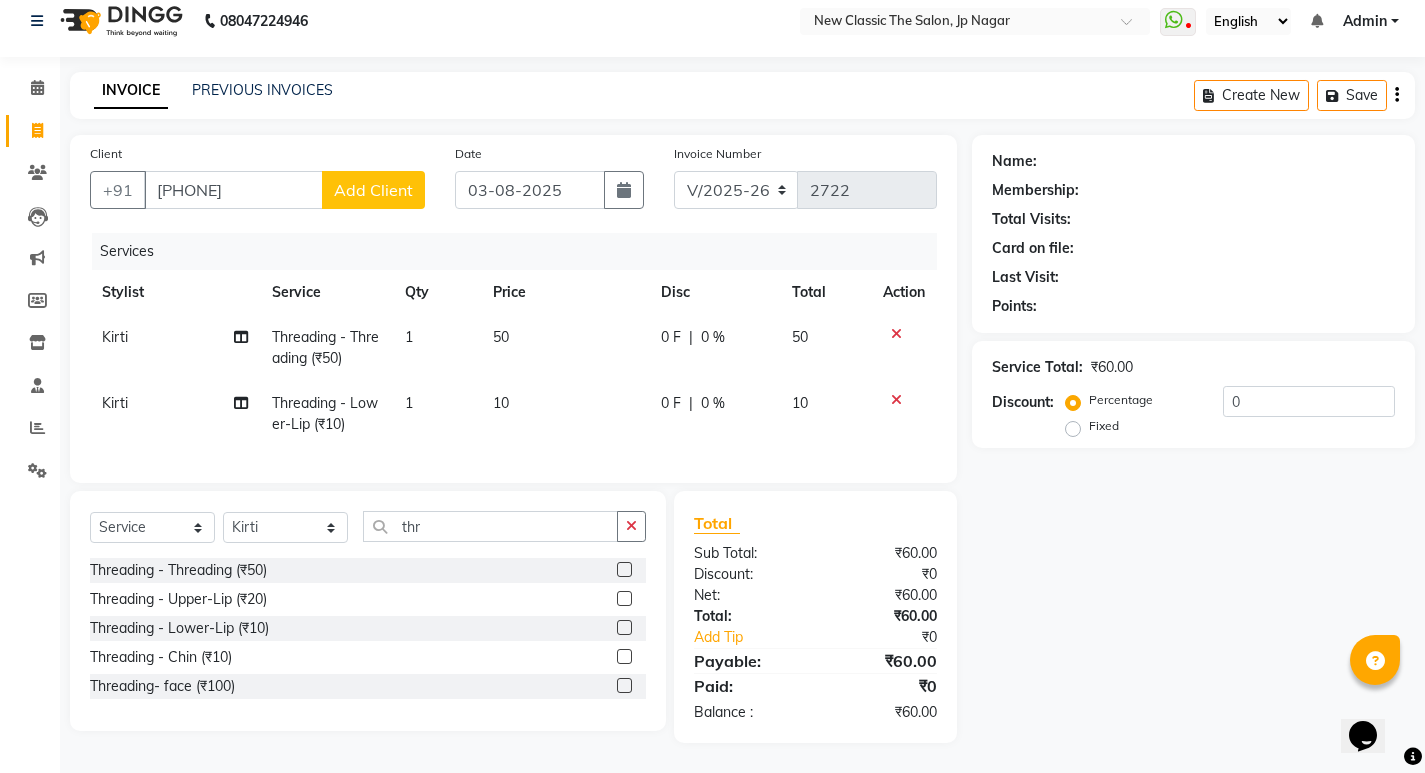 click on "Name: Membership: Total Visits: Card on file: Last Visit:  Points:  Service Total:  ₹60.00  Discount:  Percentage   Fixed  0" 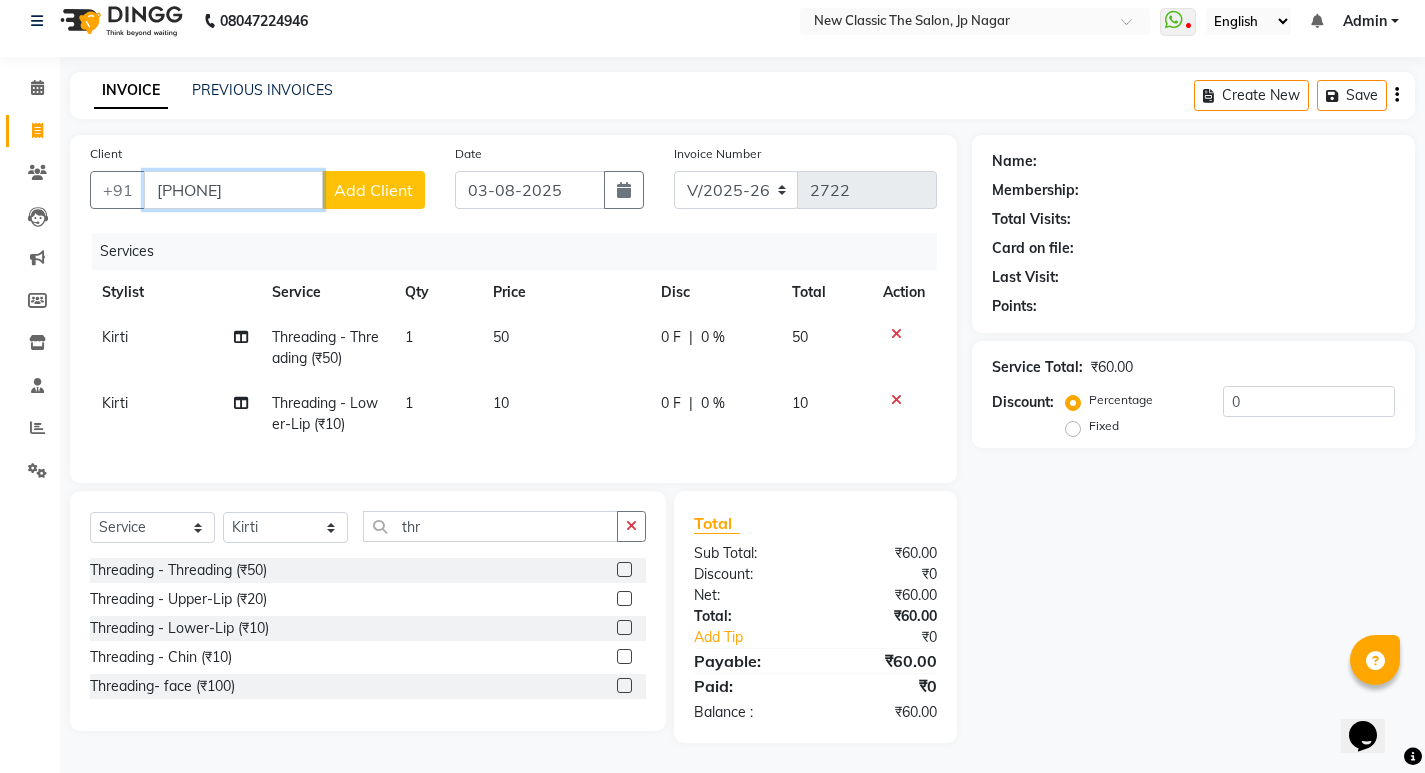 click on "9309134453" at bounding box center (233, 190) 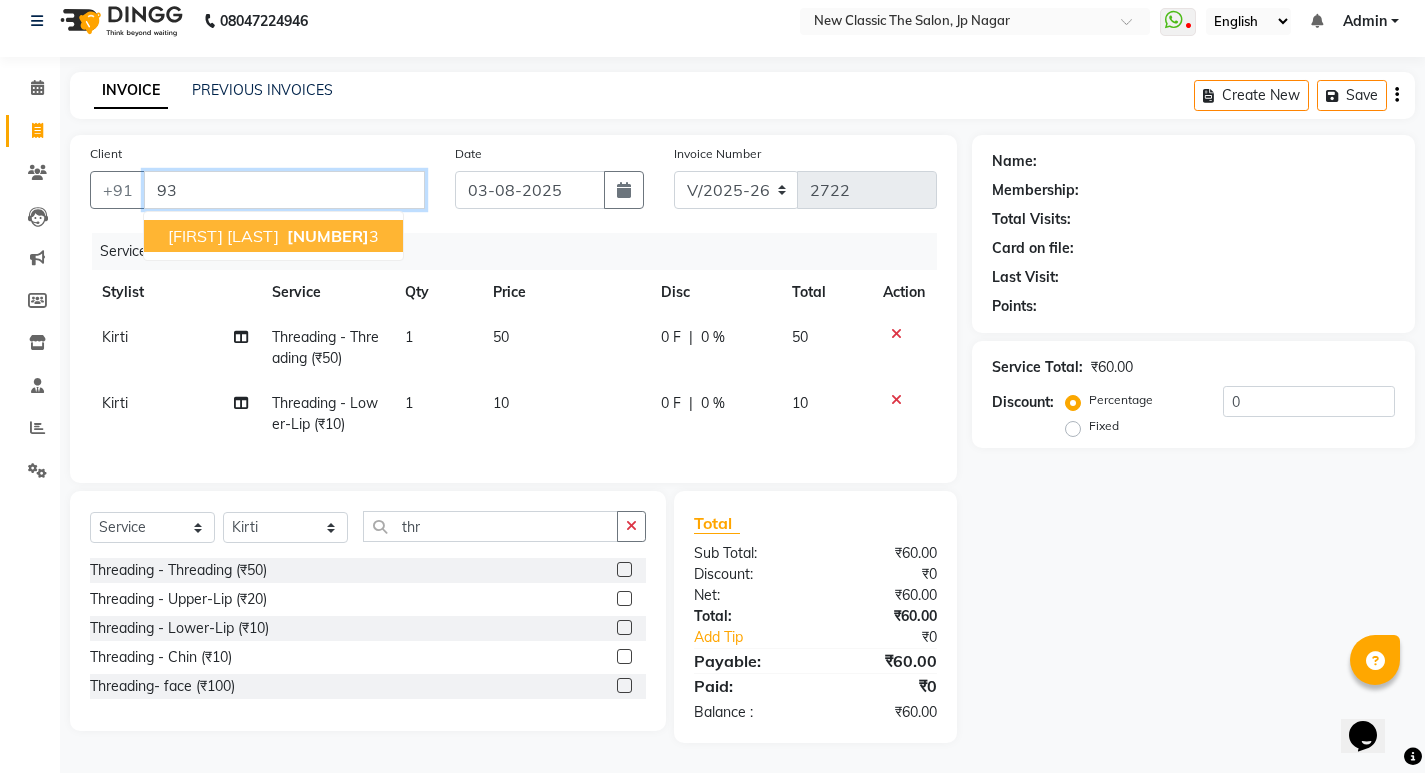 type on "9" 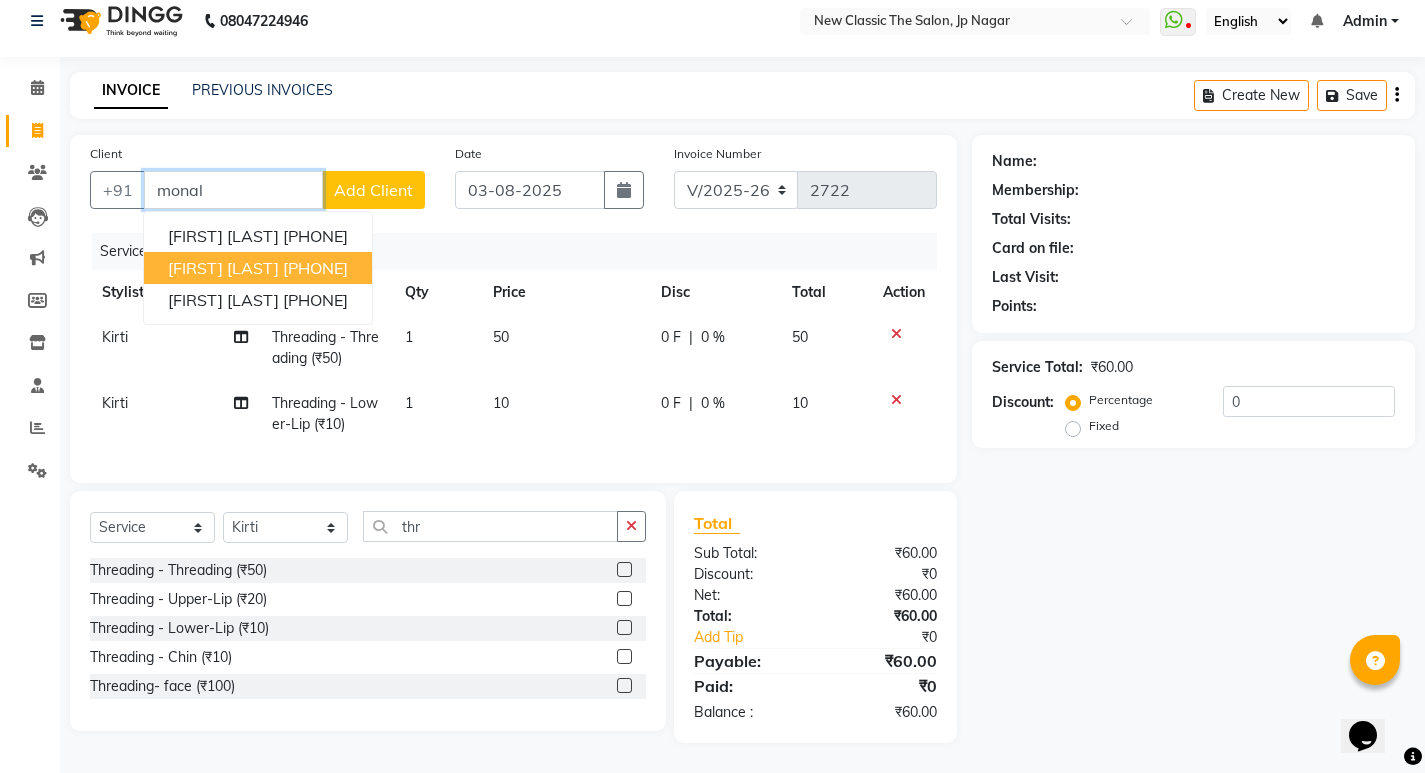 click on "monali kurve  9309134453" at bounding box center (258, 268) 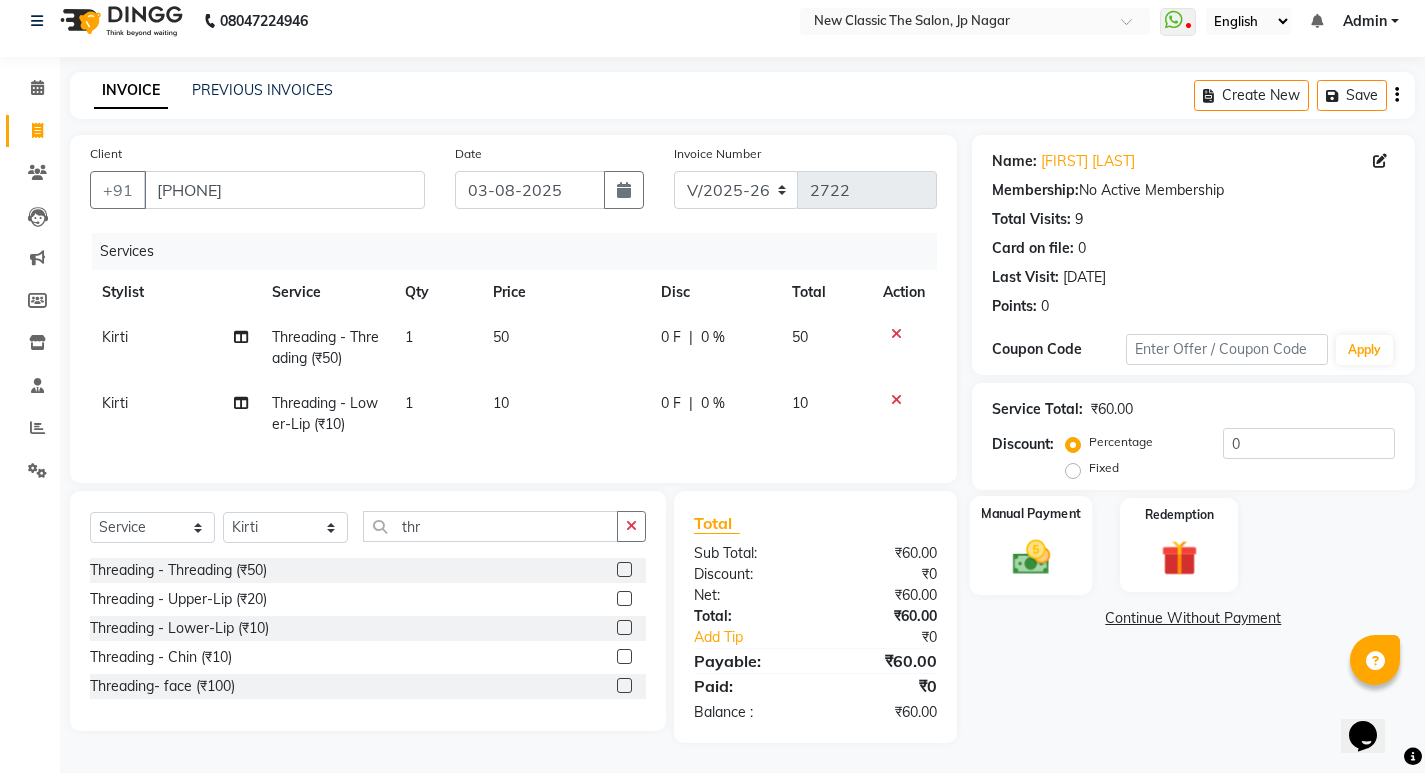 click 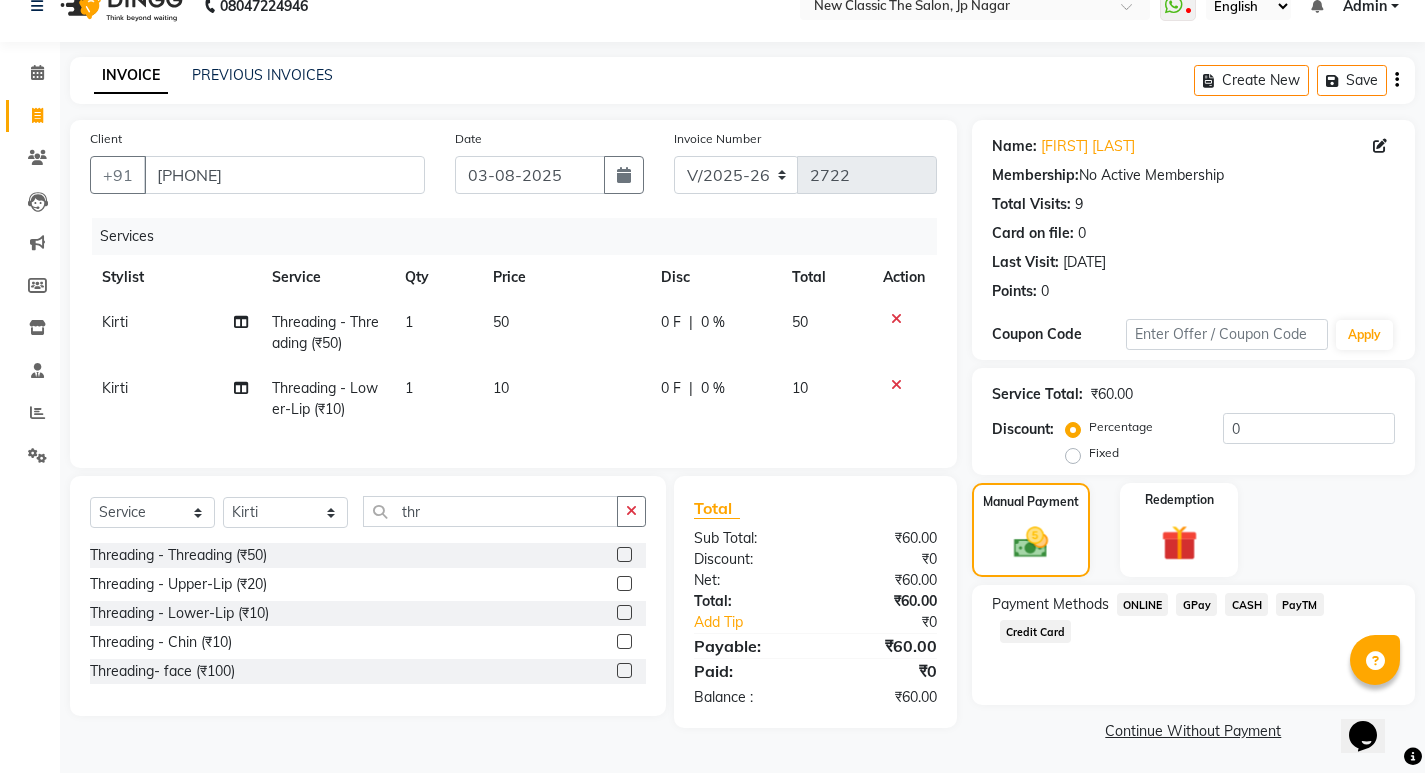 click on "ONLINE" 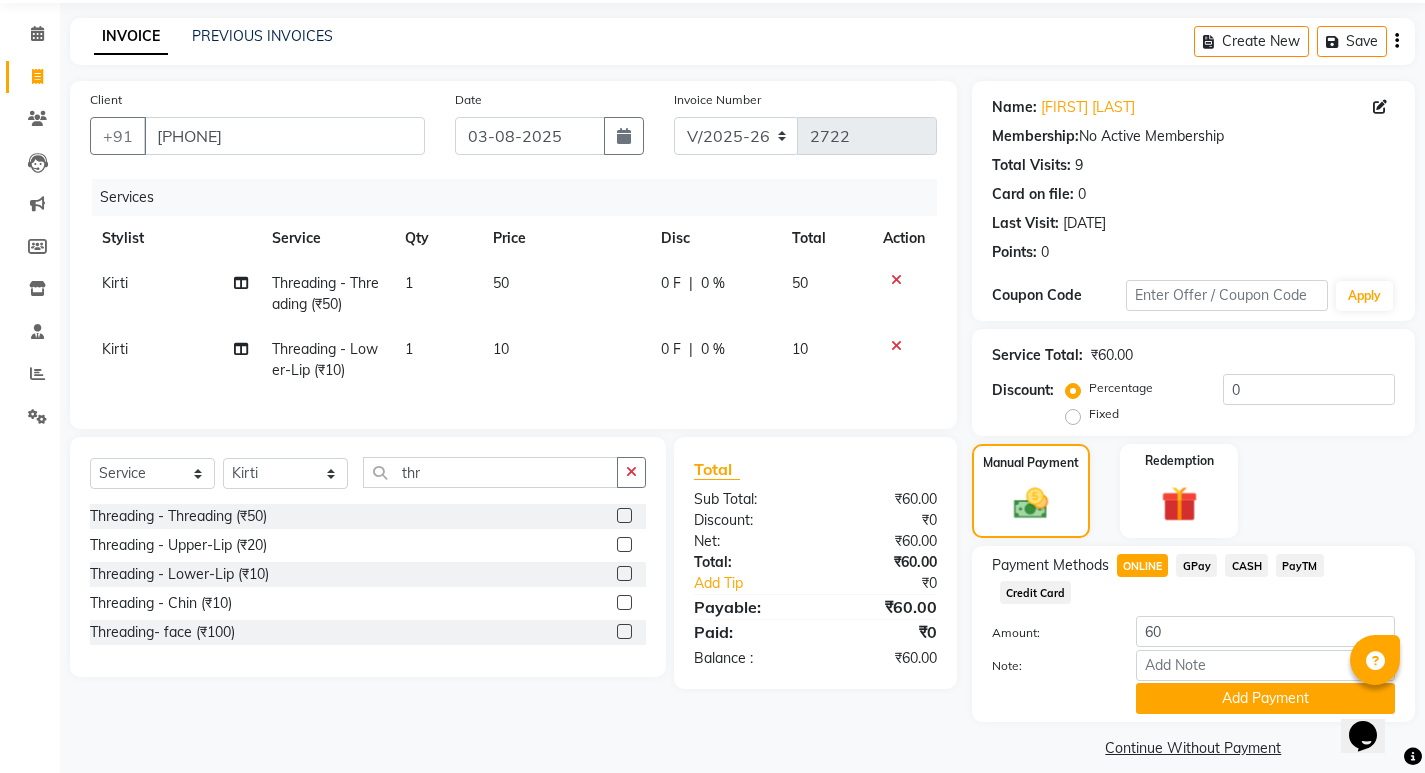 scroll, scrollTop: 89, scrollLeft: 0, axis: vertical 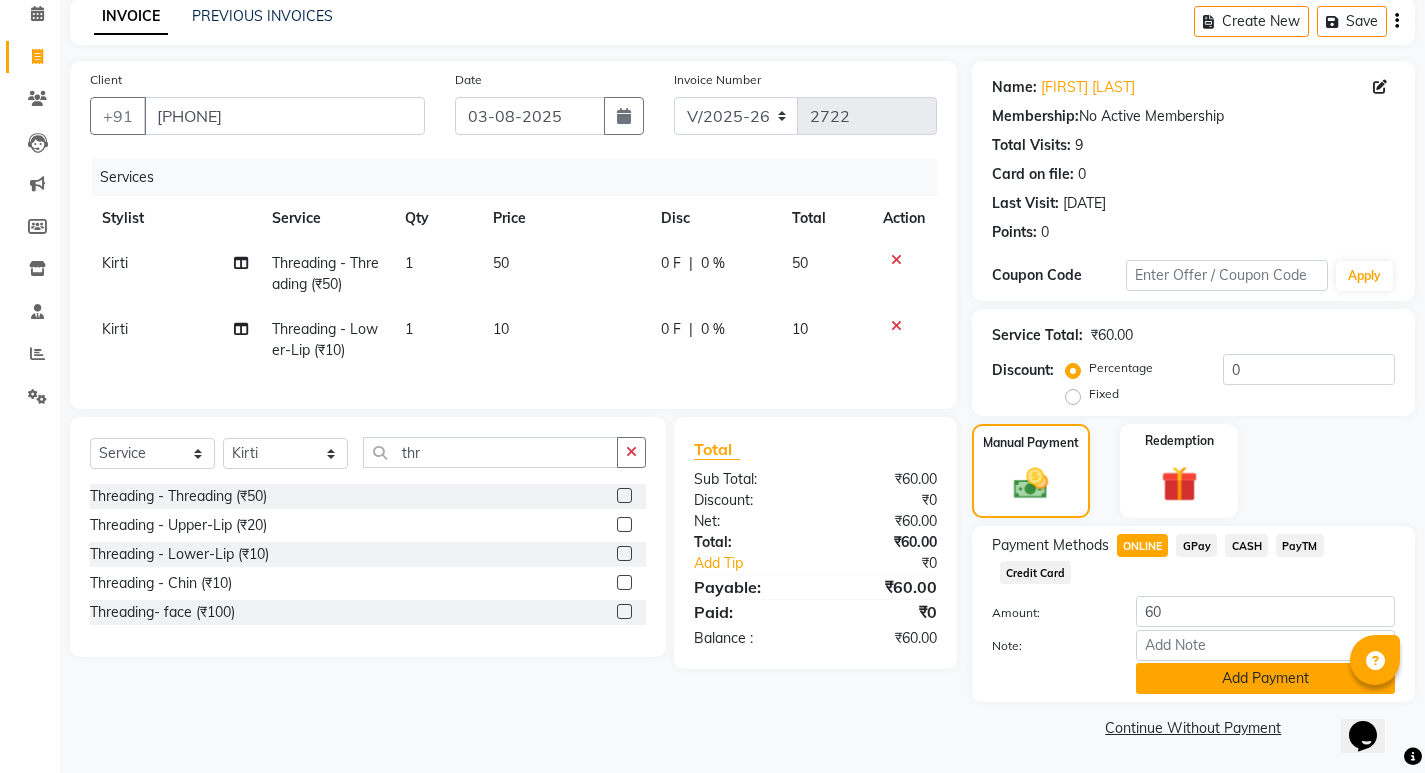 click on "Add Payment" 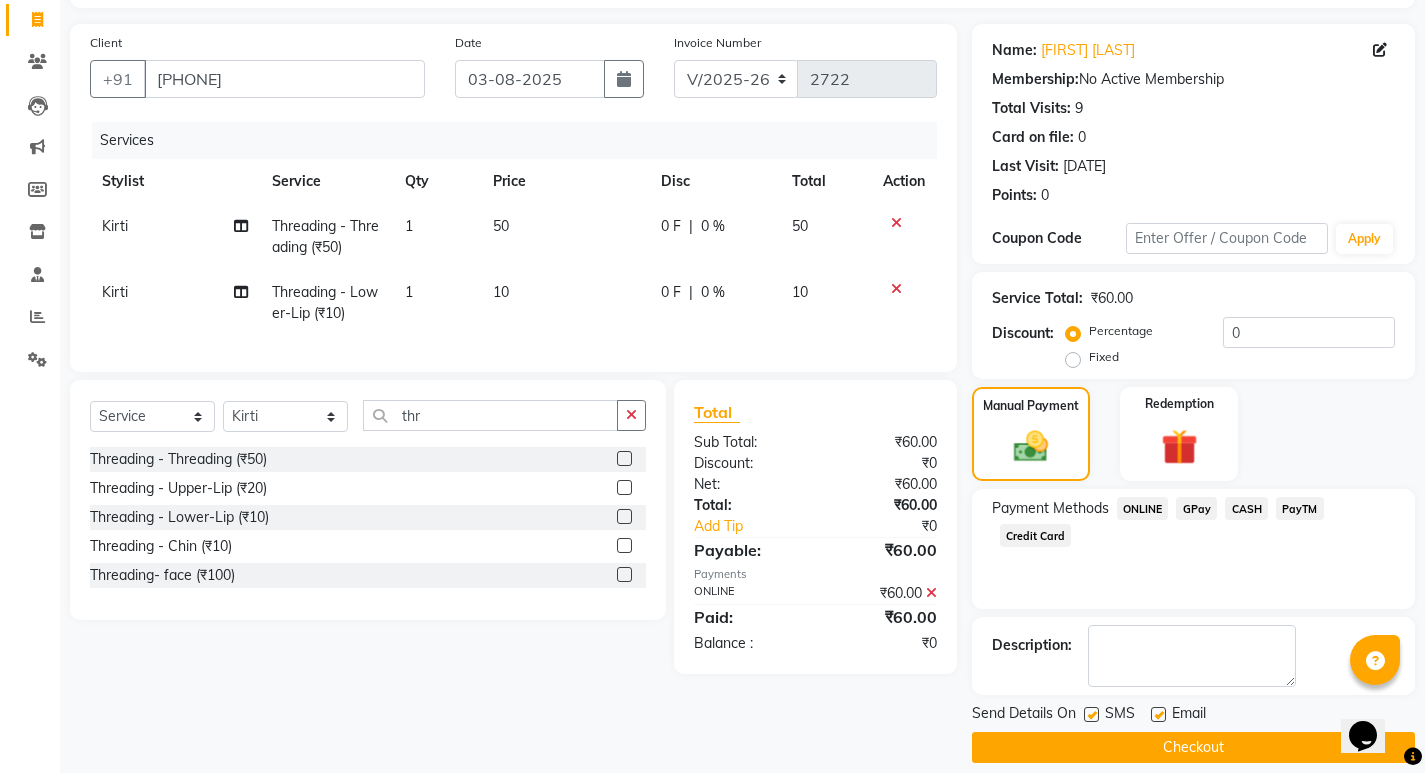 scroll, scrollTop: 146, scrollLeft: 0, axis: vertical 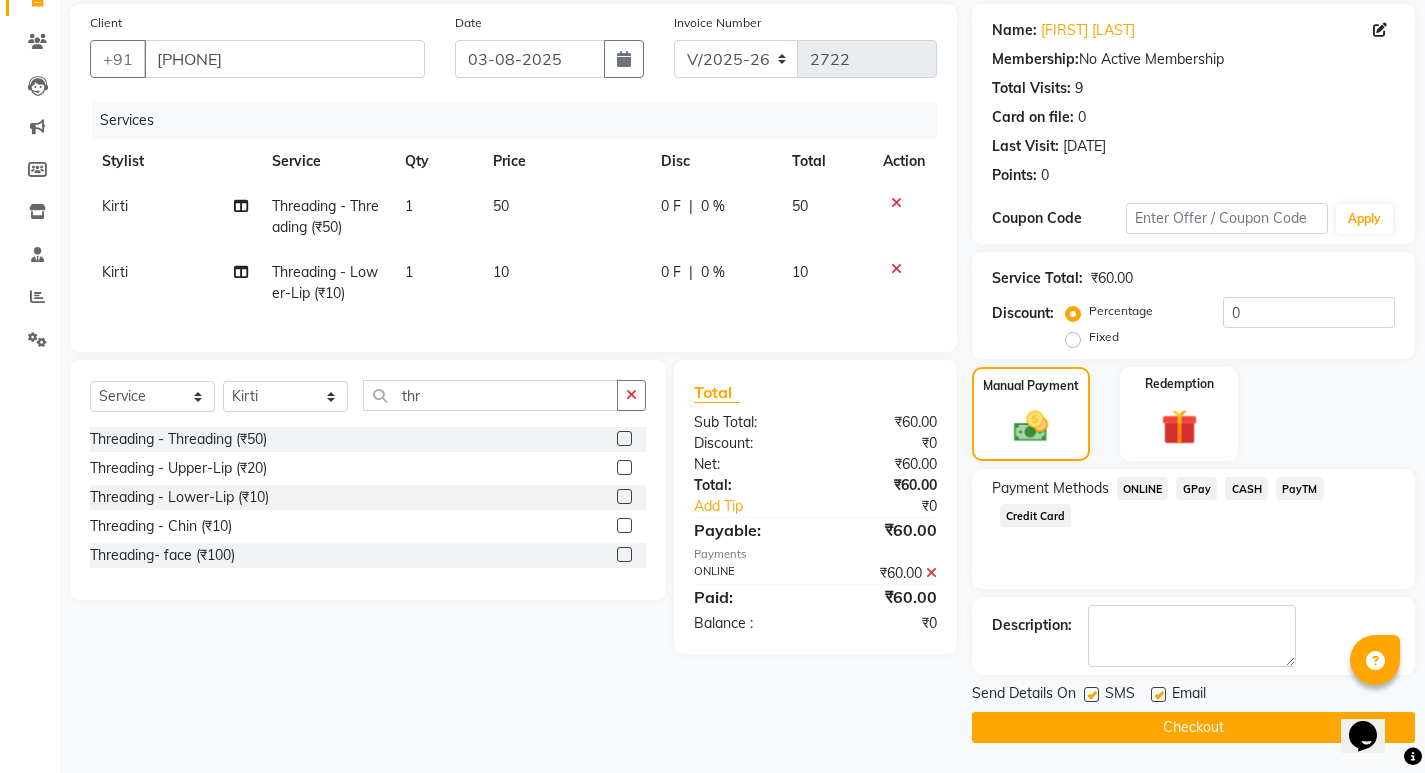 click on "Checkout" 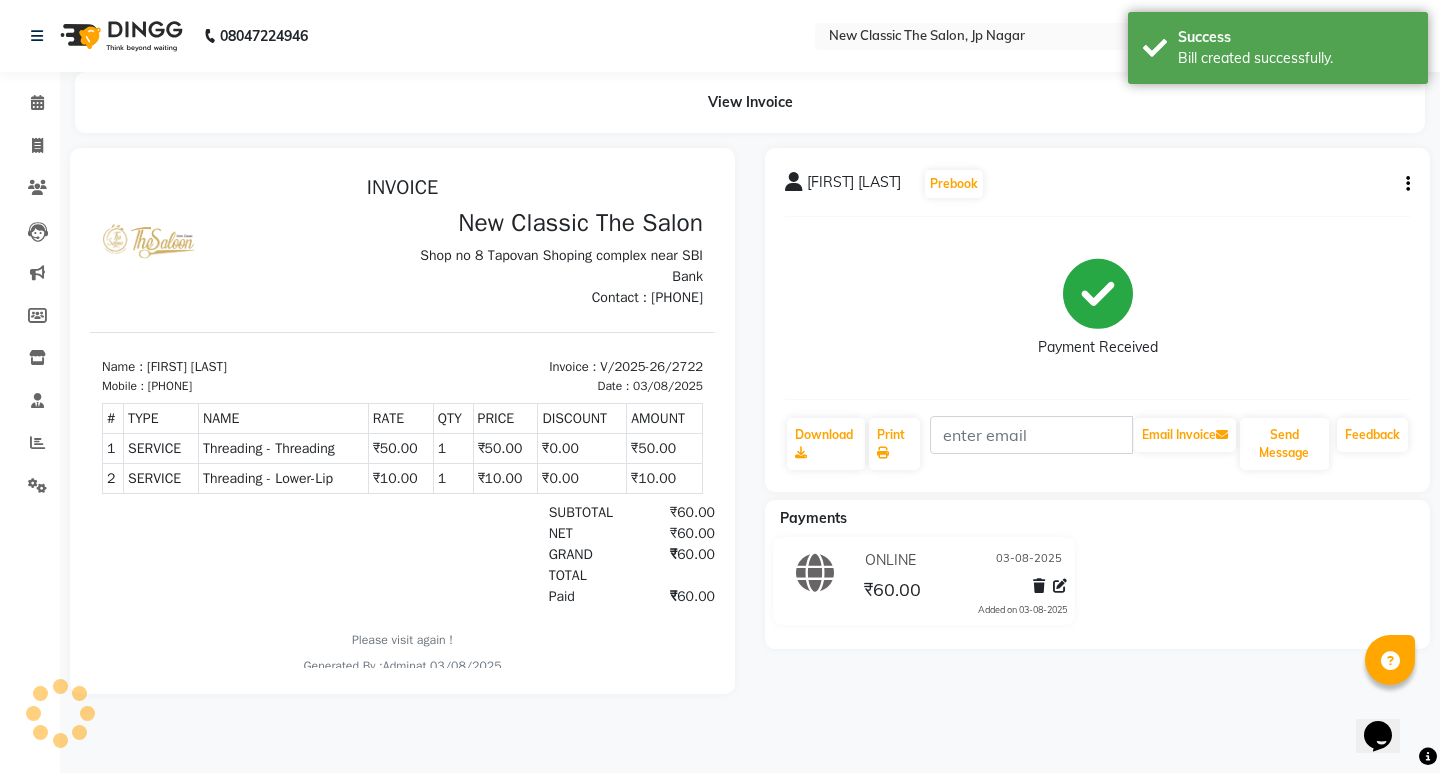 scroll, scrollTop: 0, scrollLeft: 0, axis: both 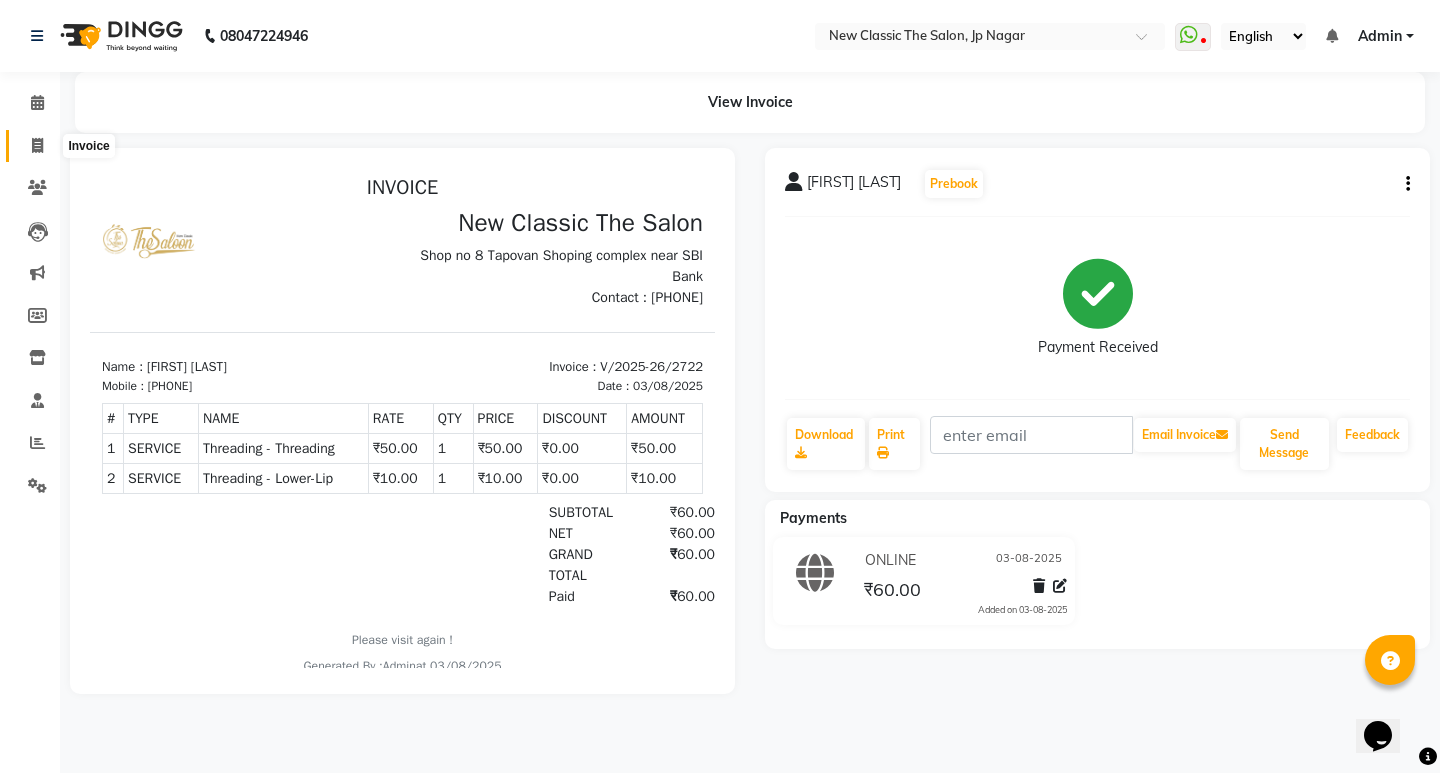 click 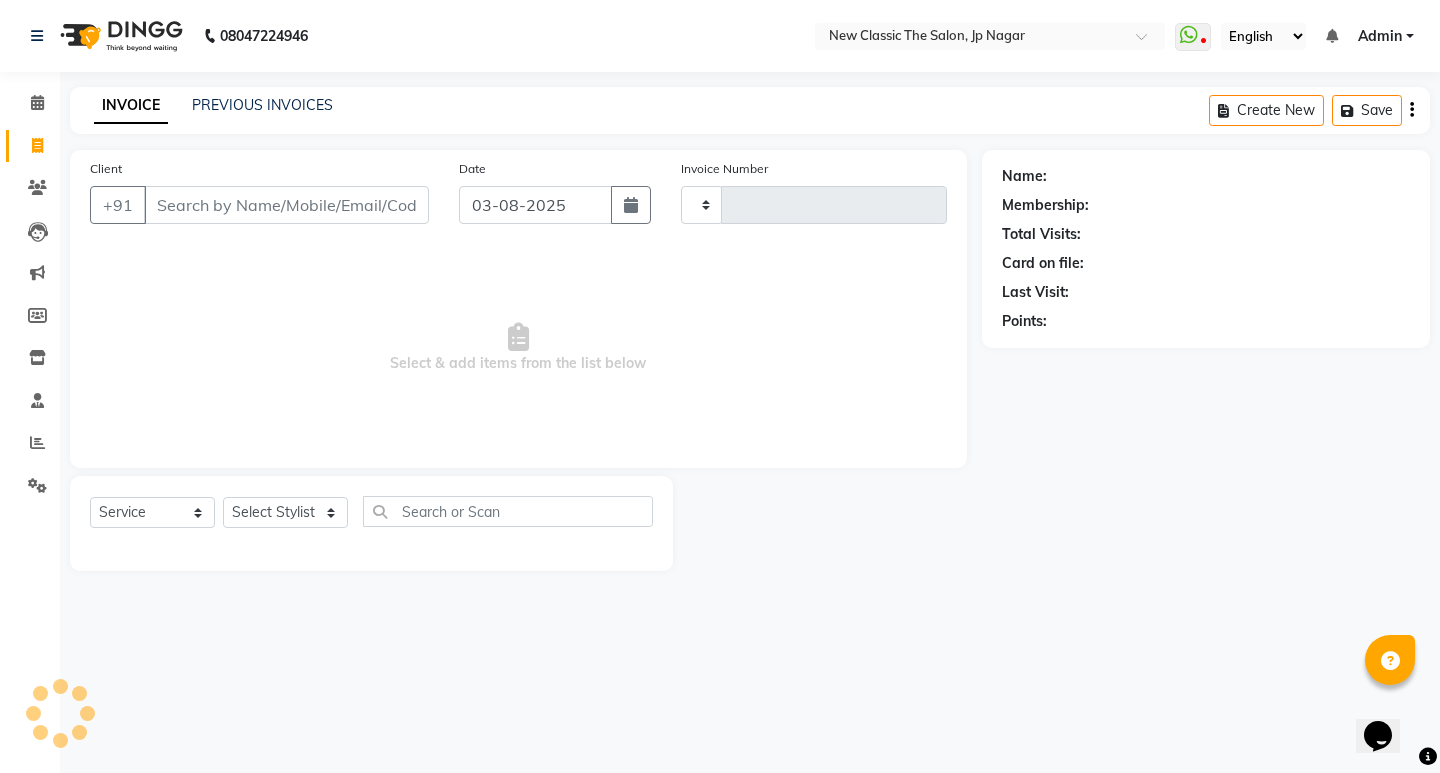 type on "2723" 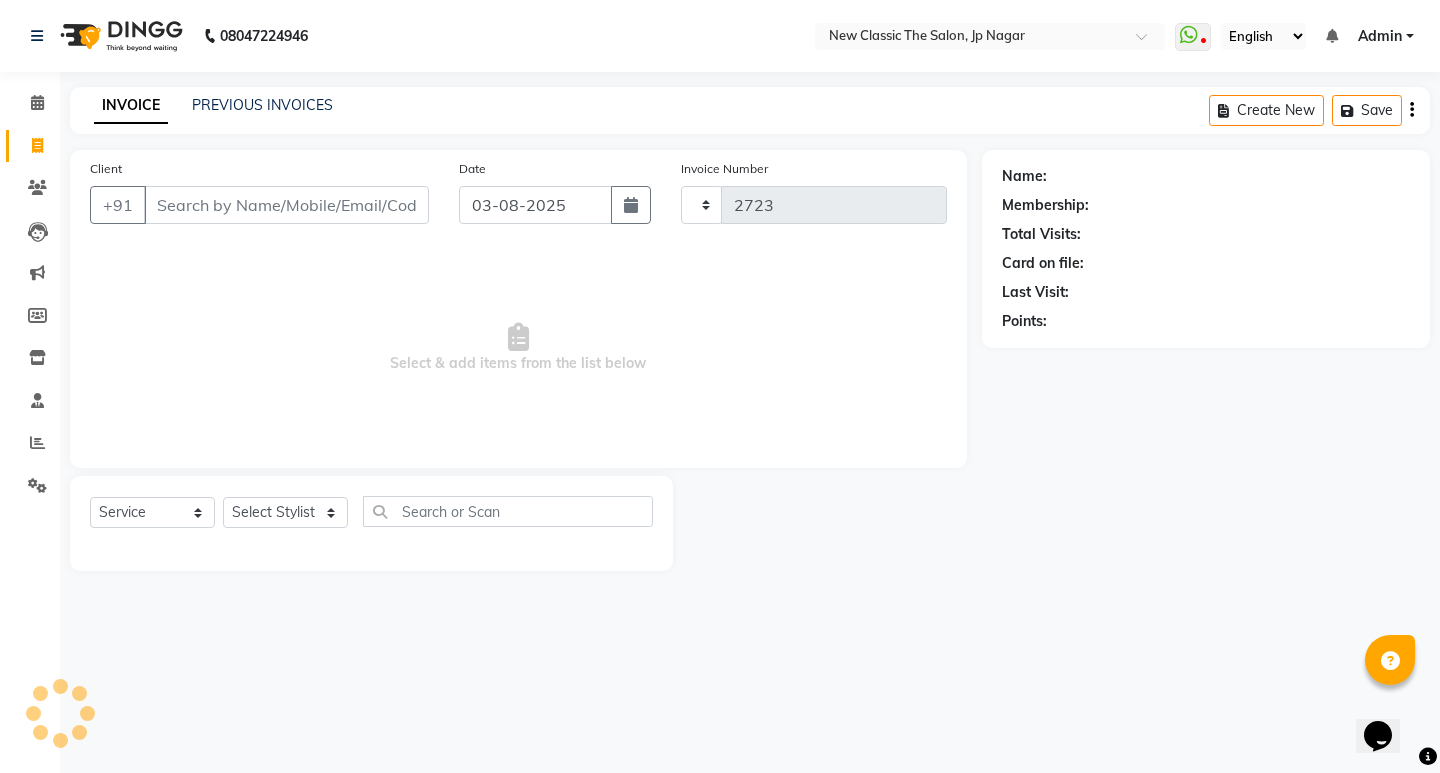 select on "4678" 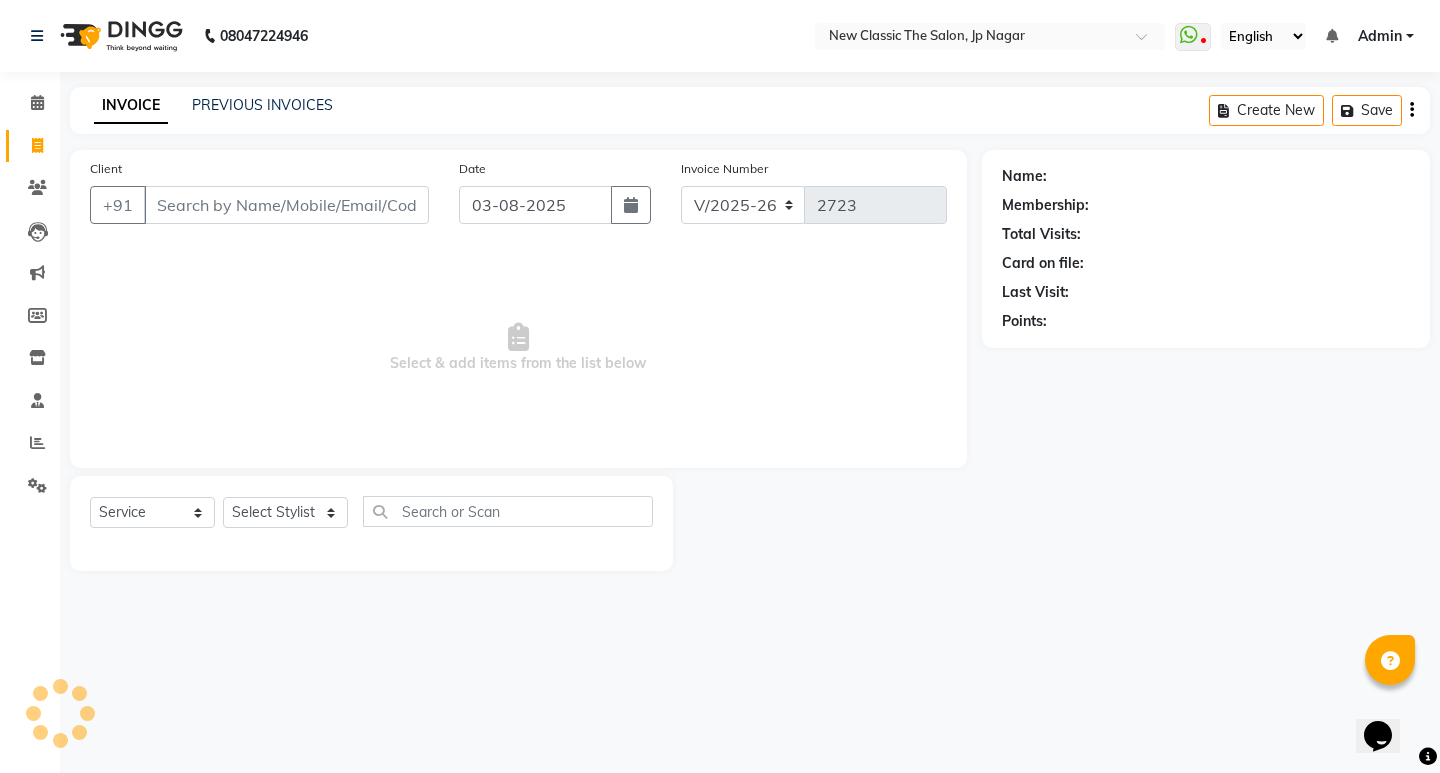 click on "Client" at bounding box center (286, 205) 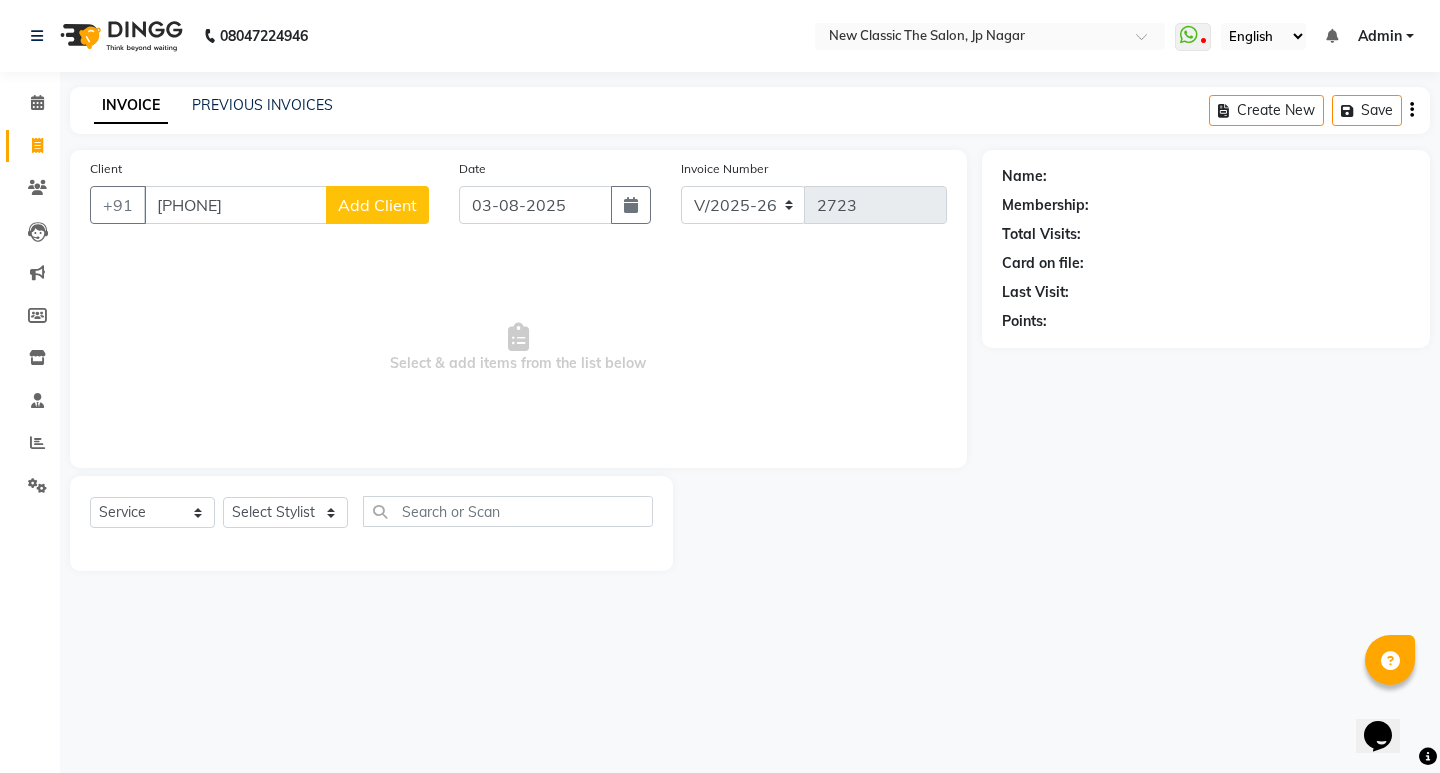 type on "7447553153" 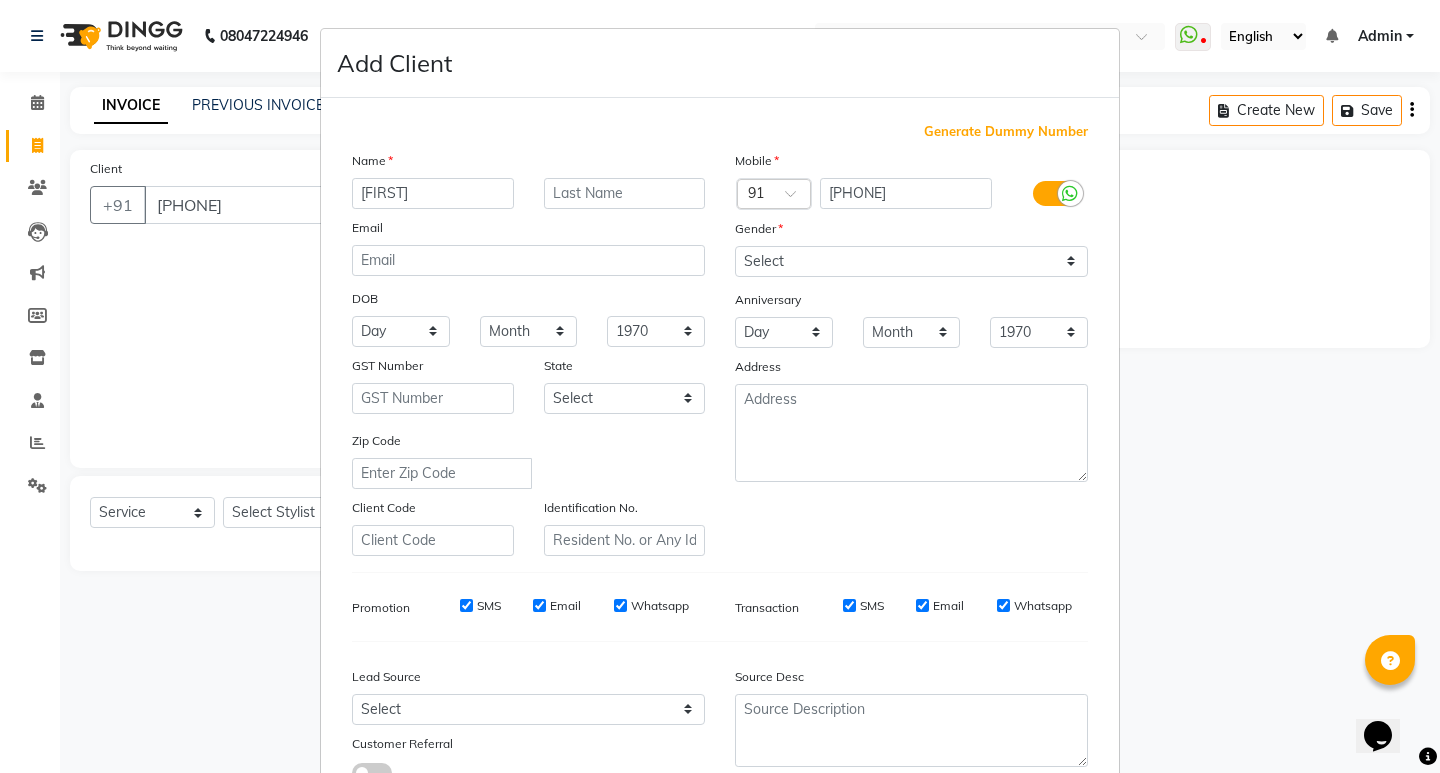 type on "Nihal" 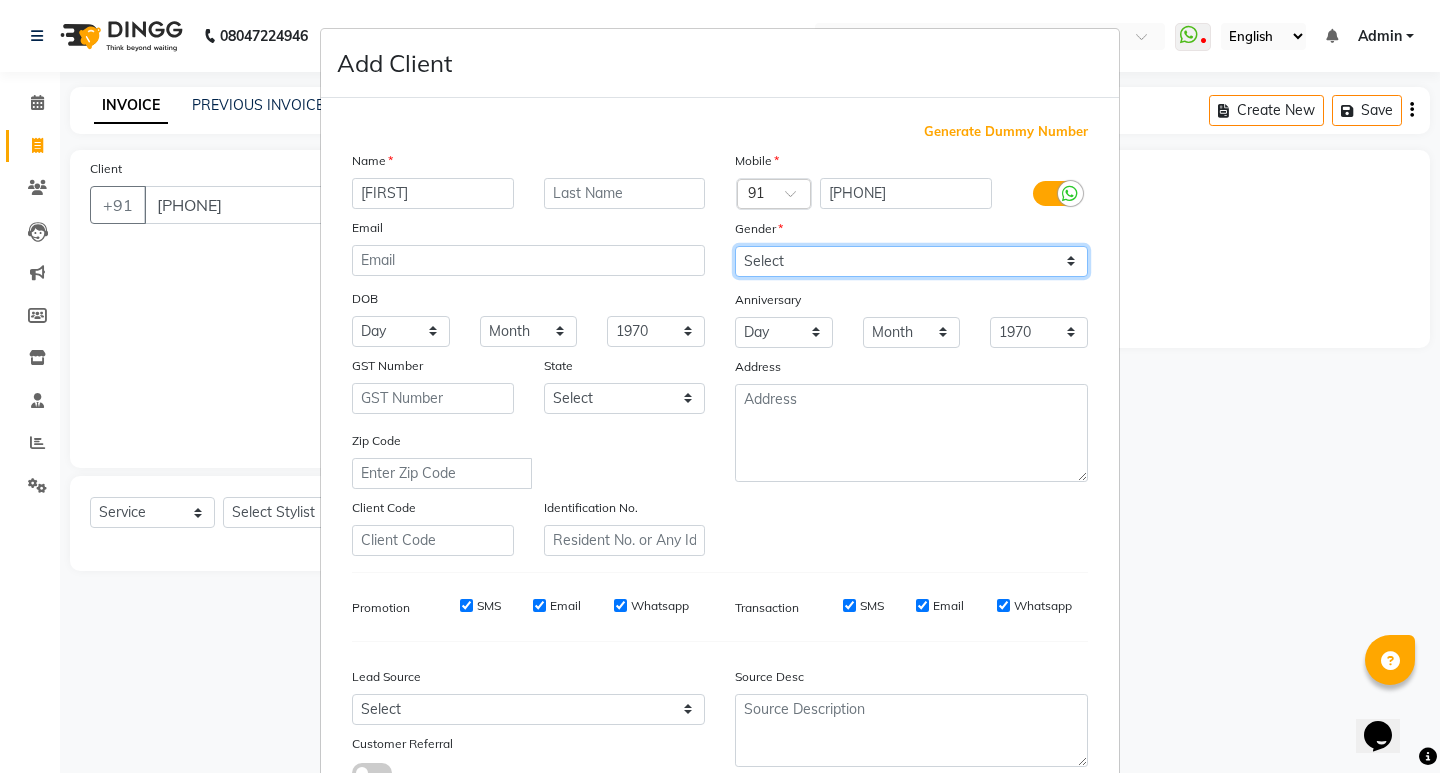 drag, startPoint x: 849, startPoint y: 267, endPoint x: 830, endPoint y: 274, distance: 20.248457 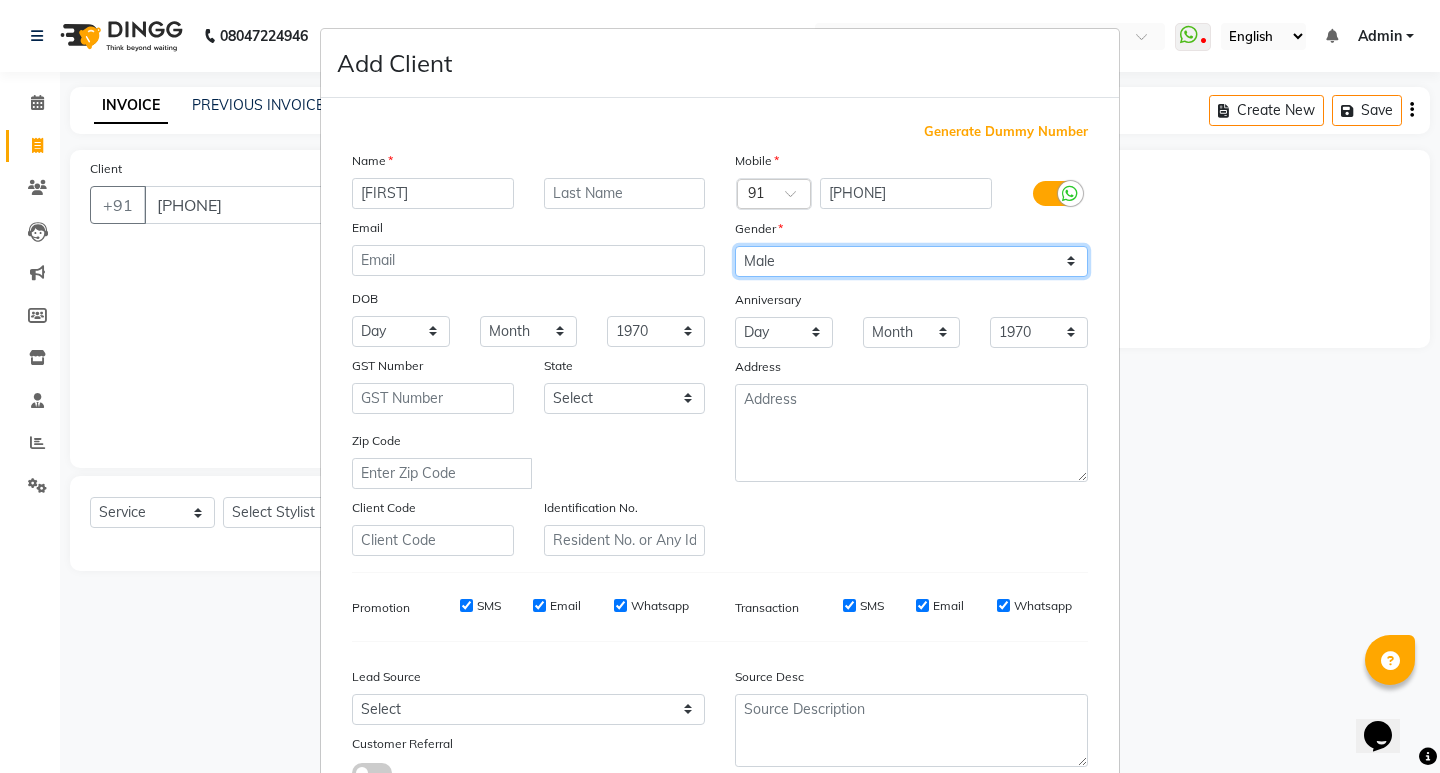 click on "Select Male Female Other Prefer Not To Say" at bounding box center (911, 261) 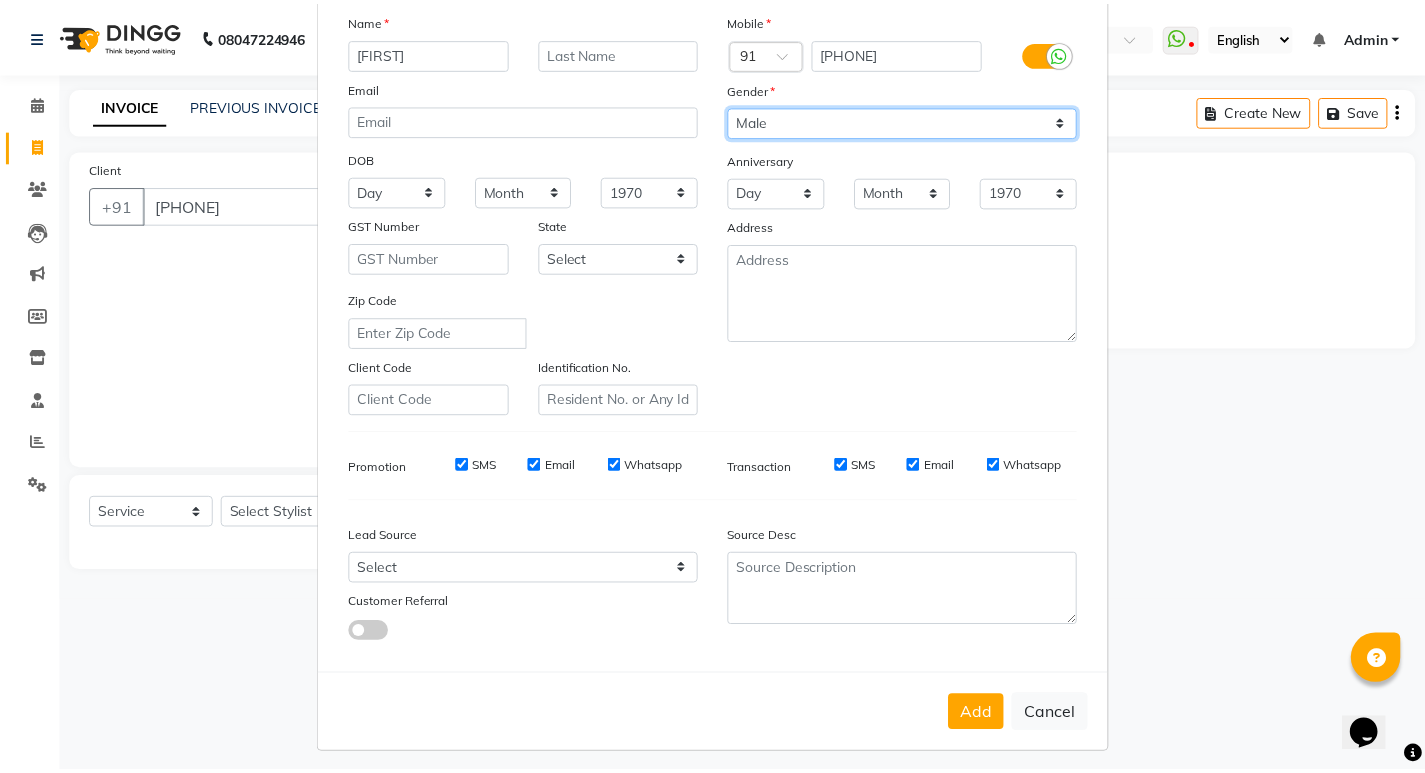 scroll, scrollTop: 150, scrollLeft: 0, axis: vertical 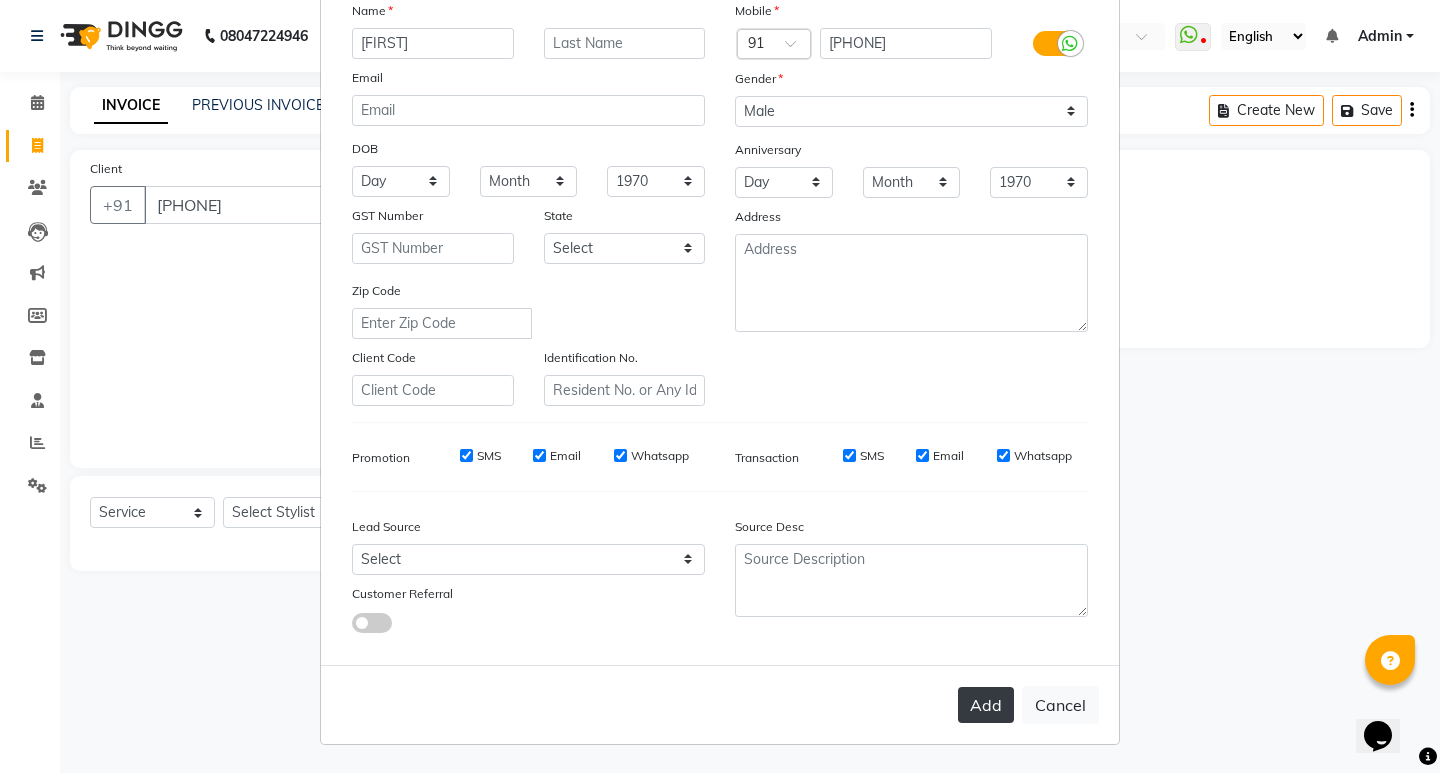click on "Add" at bounding box center (986, 705) 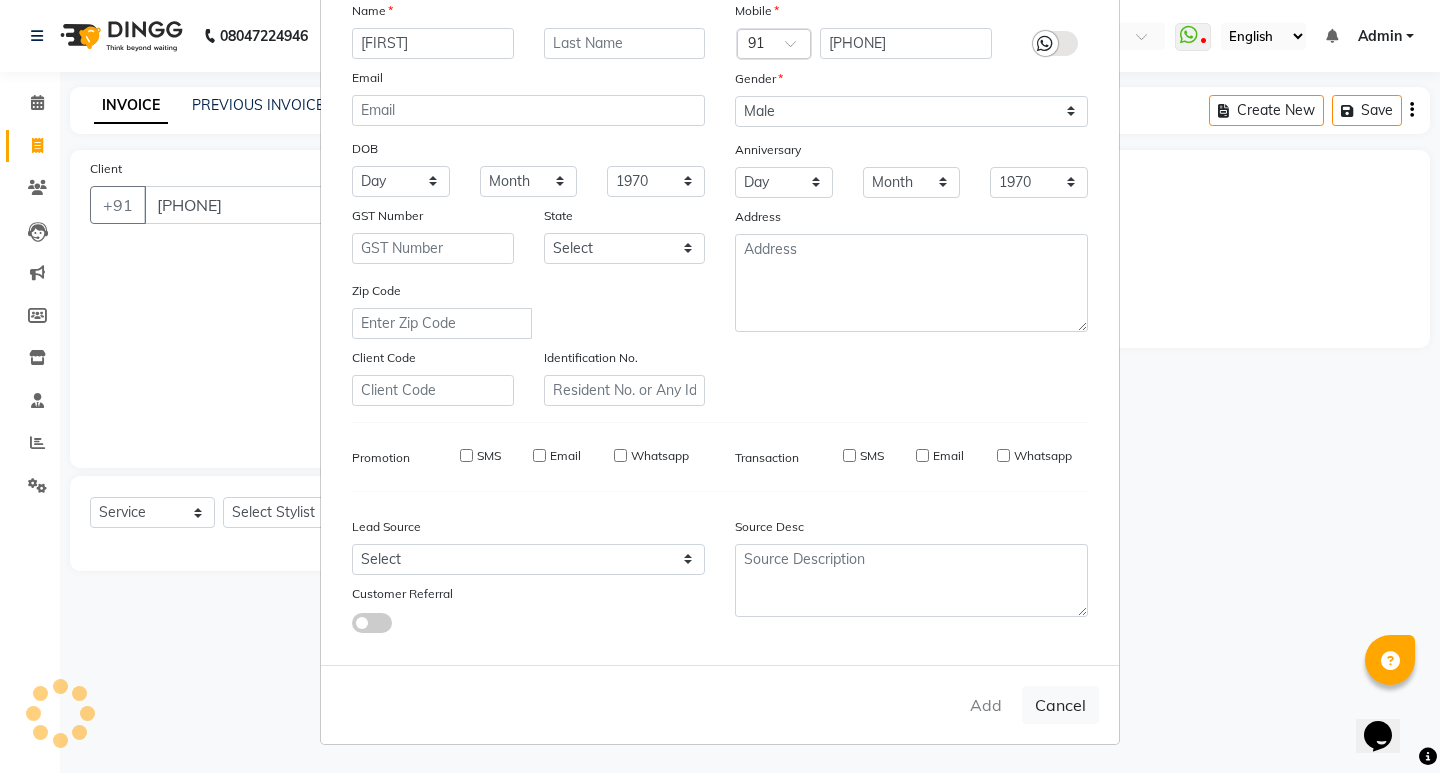 type 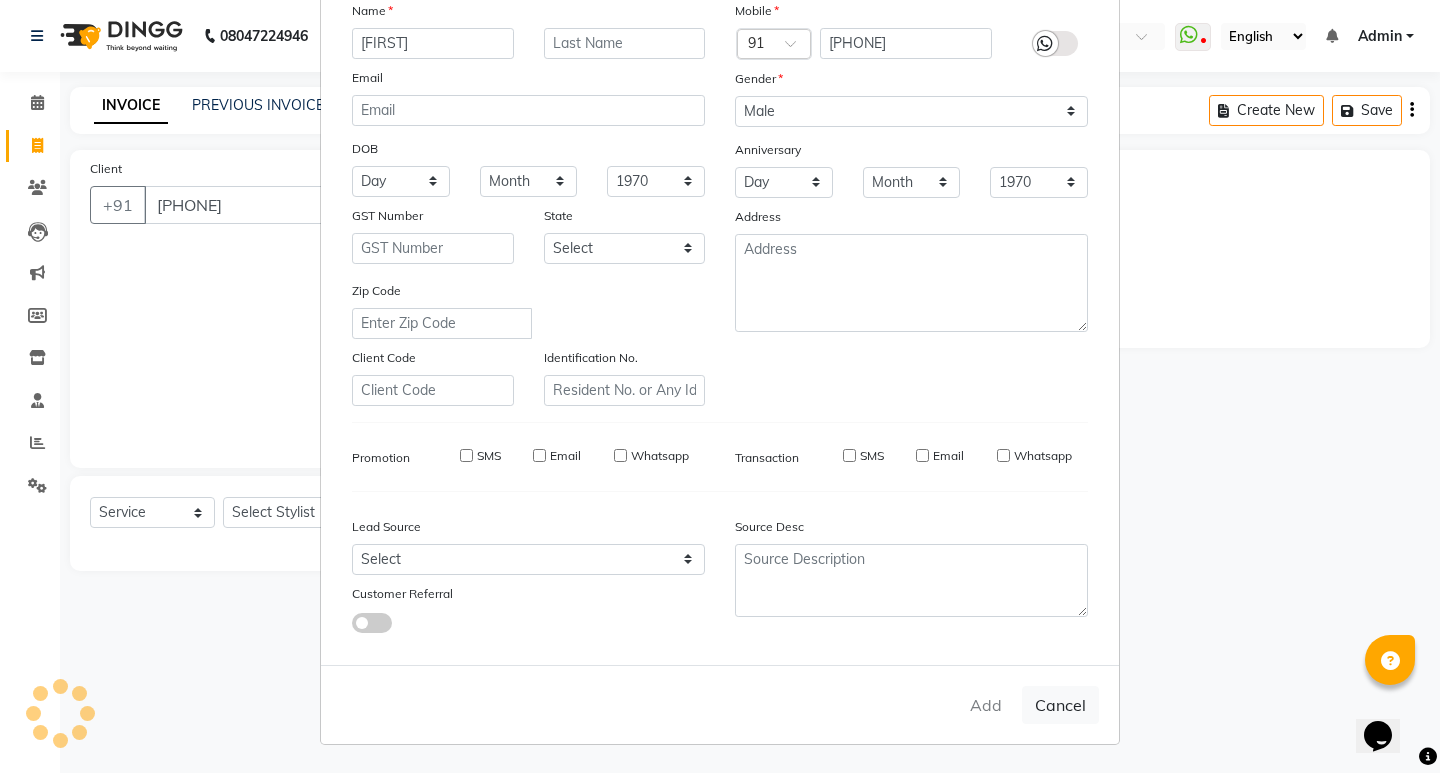 select 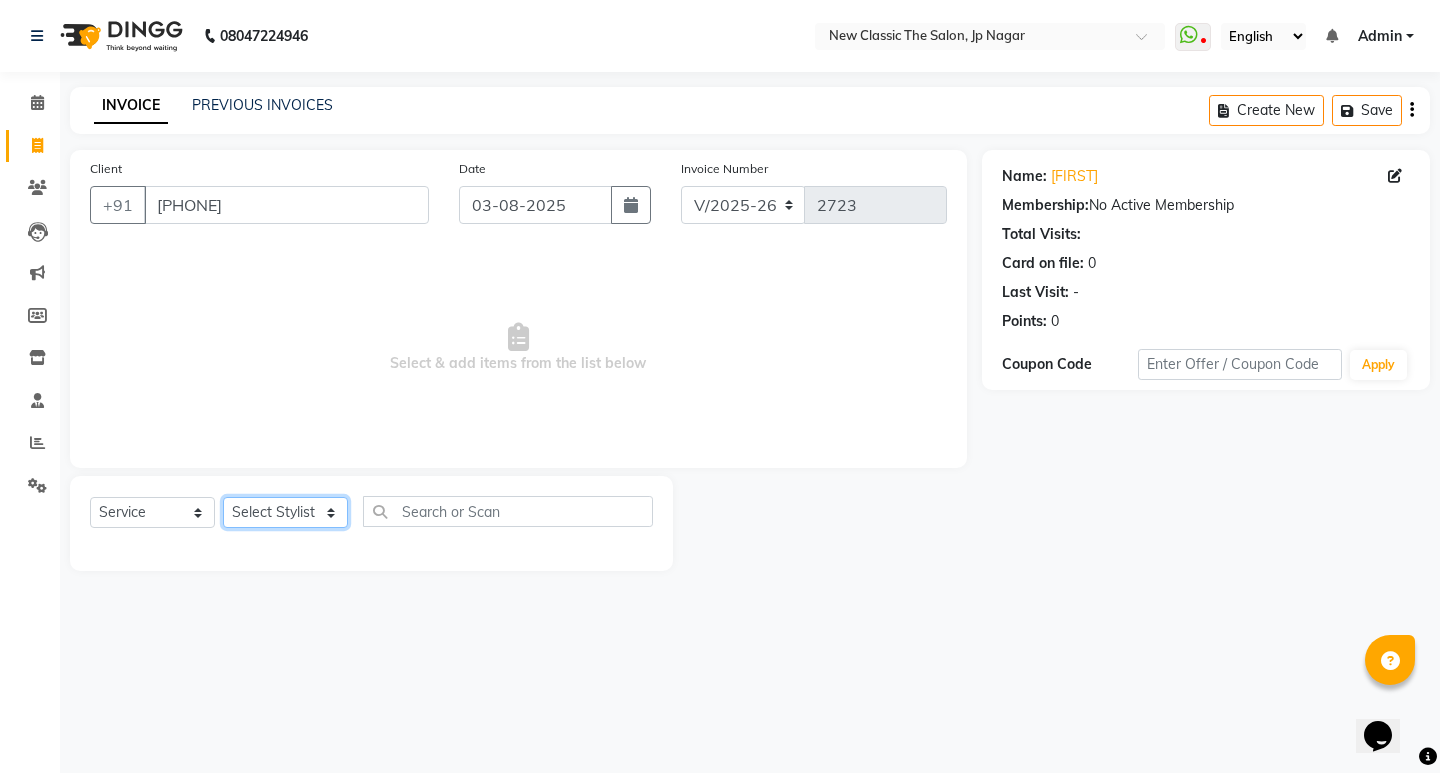 click on "Select Stylist [FIRST] [FIRST] [FIRST] [FIRST] [FIRST] [FIRST] [FIRST] [FIRST] [FIRST] [FIRST] [FIRST]" 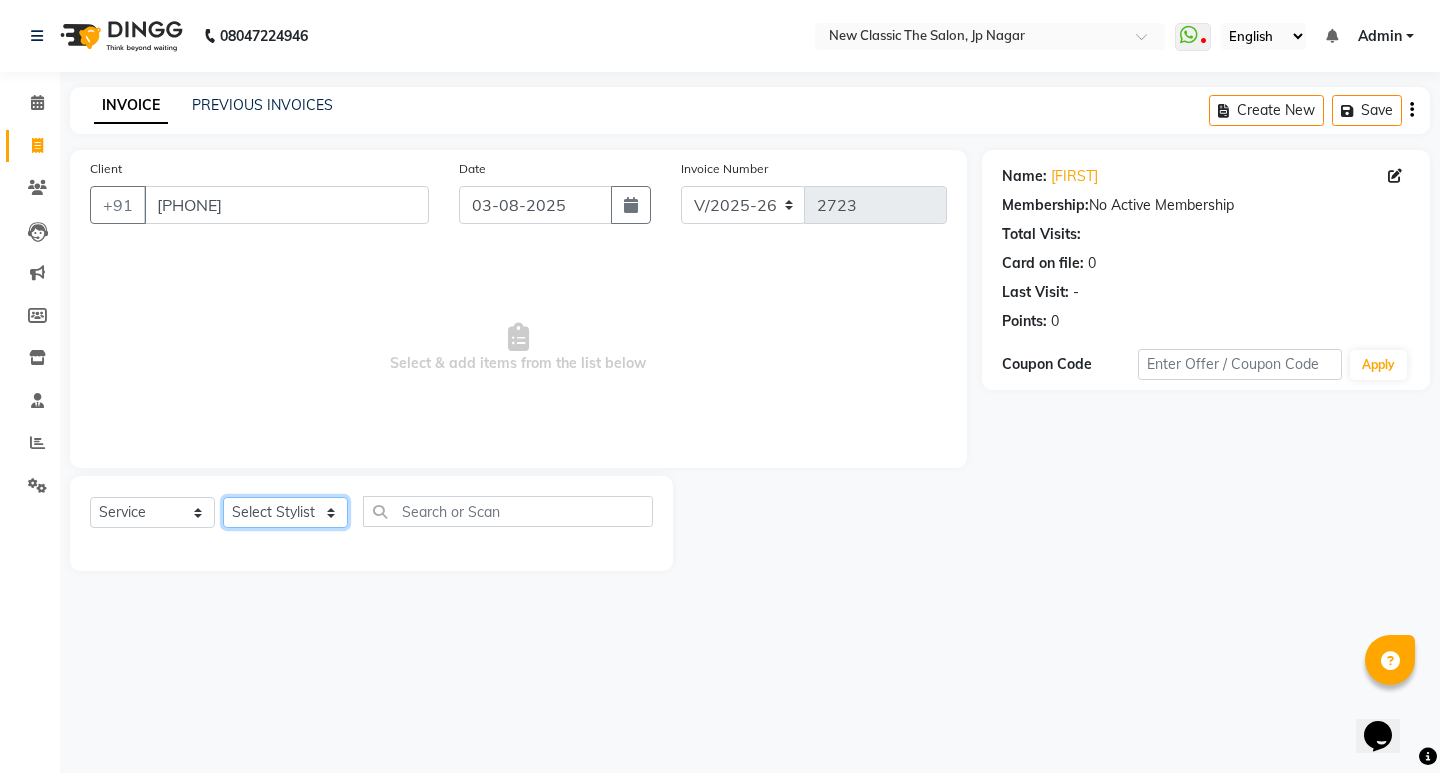 select on "27631" 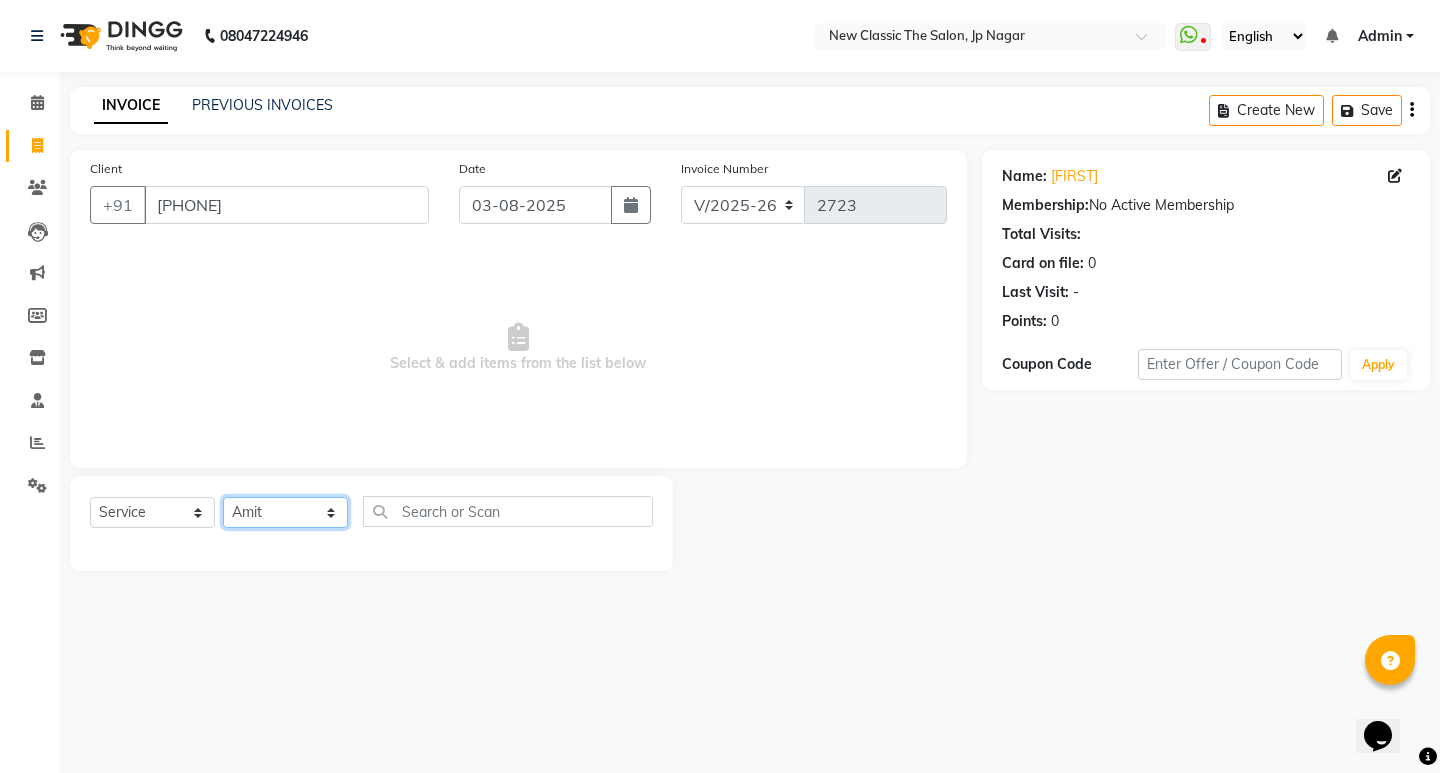 click on "Select Stylist [FIRST] [FIRST] [FIRST] [FIRST] [FIRST] [FIRST] [FIRST] [FIRST] [FIRST] [FIRST] [FIRST]" 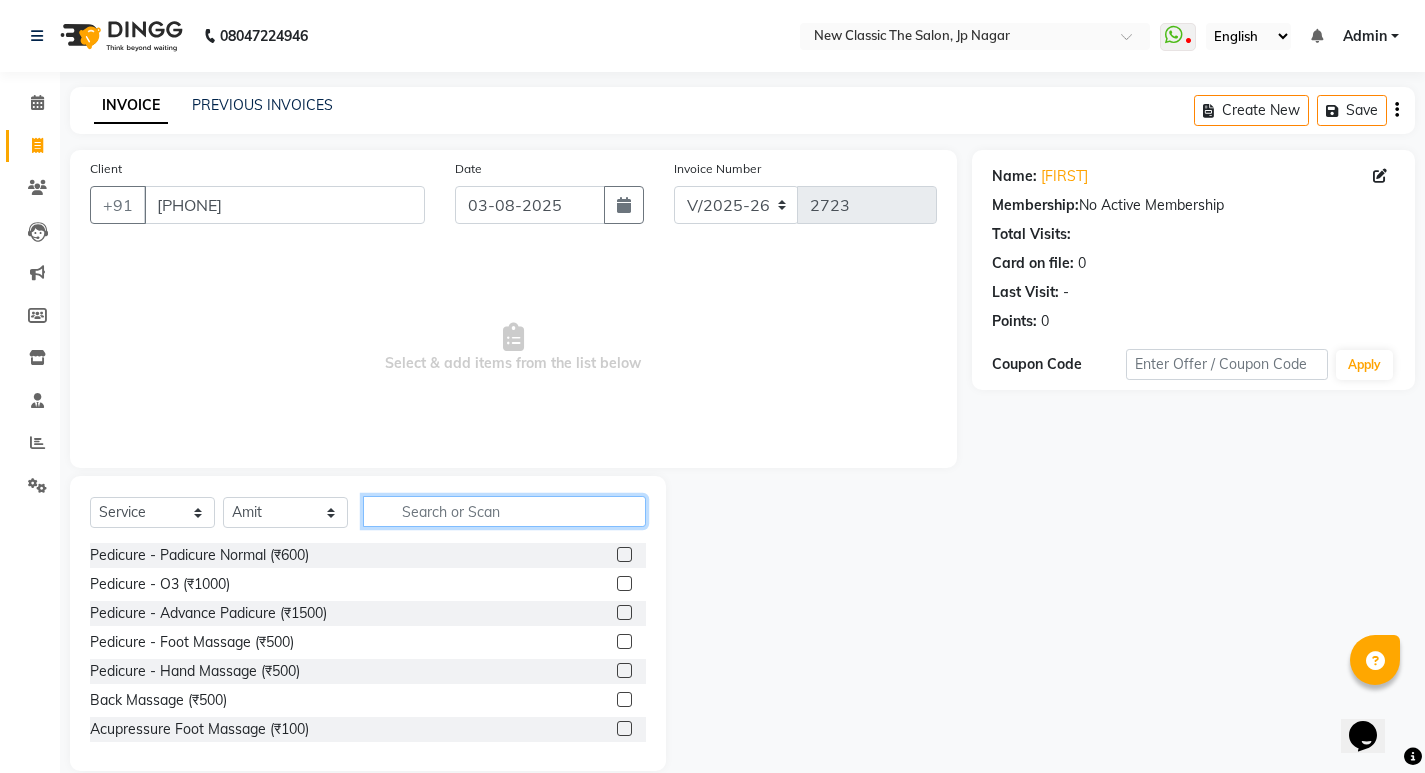 click 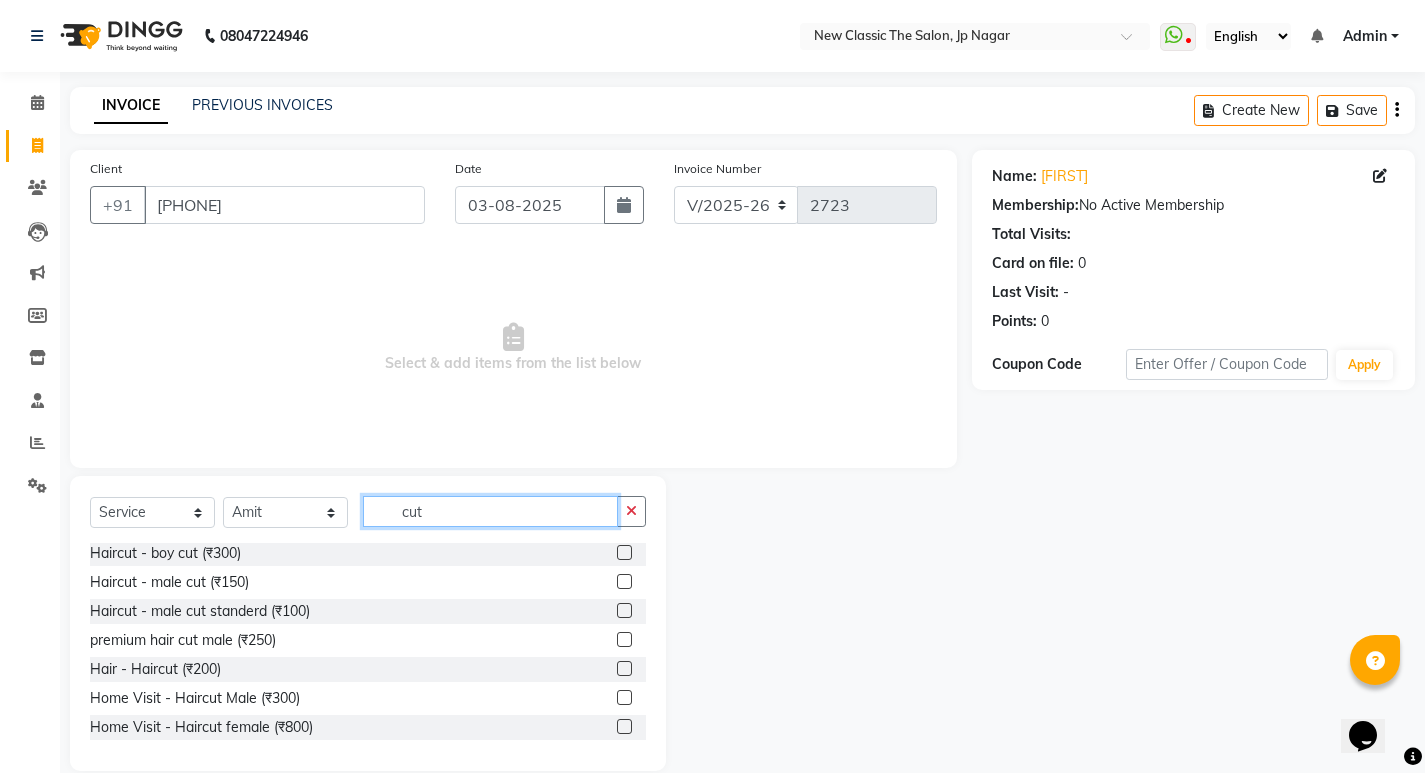 scroll, scrollTop: 177, scrollLeft: 0, axis: vertical 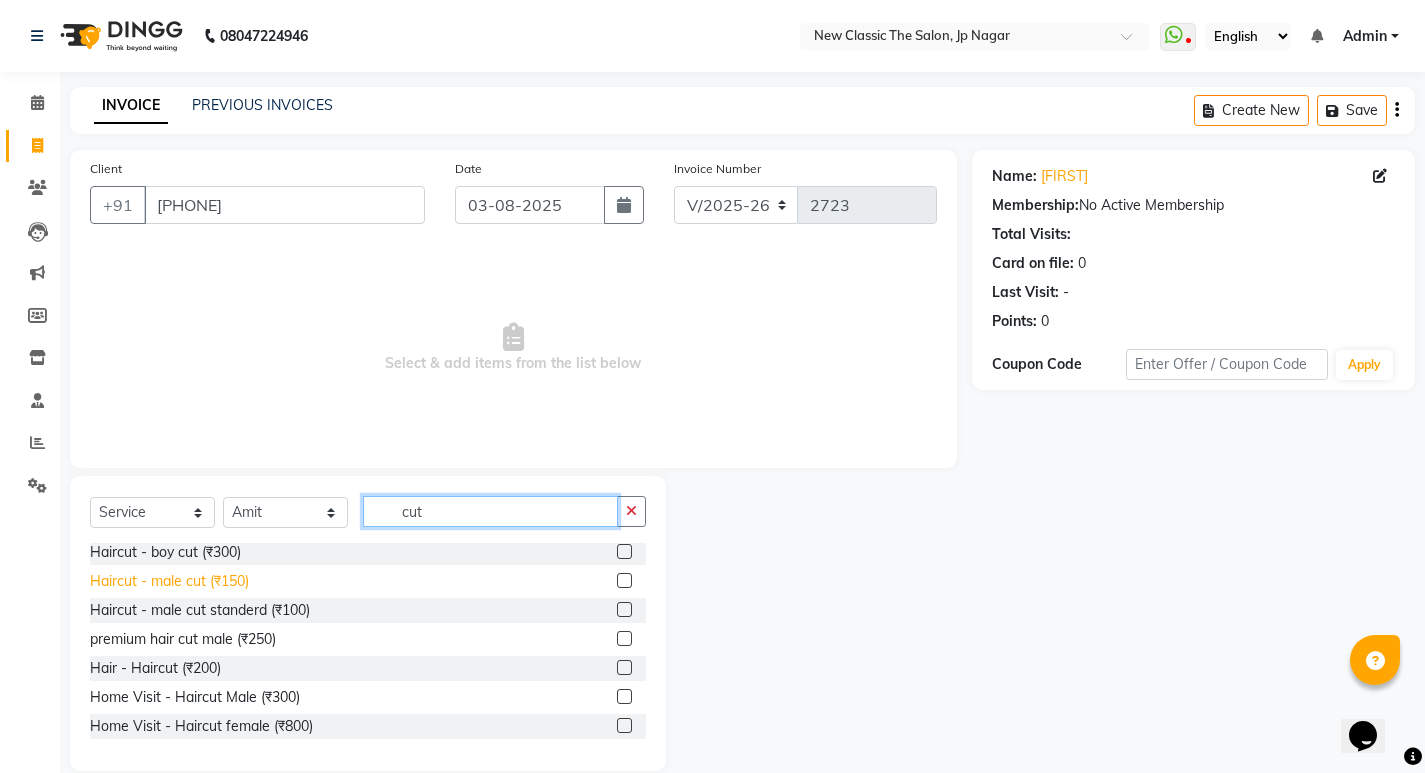 type on "cut" 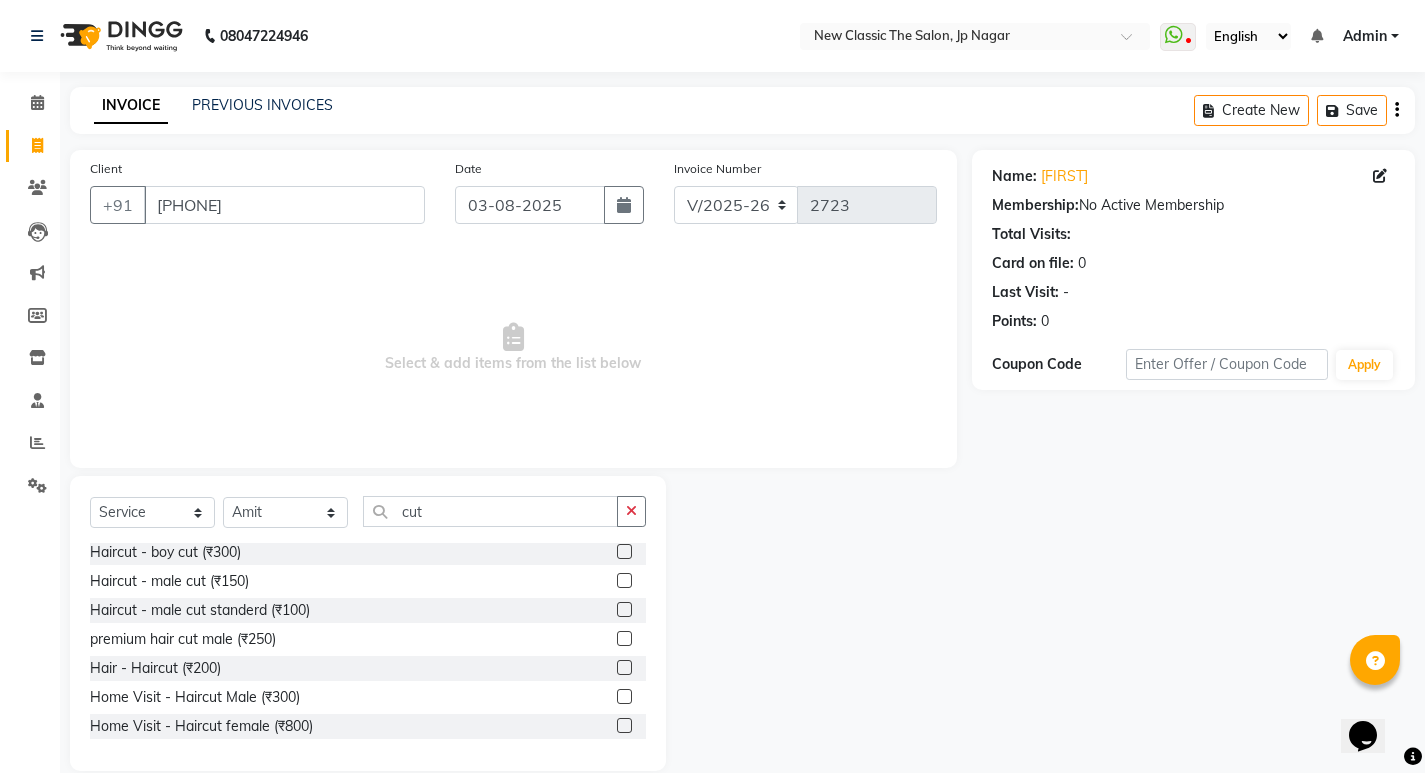 drag, startPoint x: 237, startPoint y: 585, endPoint x: 313, endPoint y: 568, distance: 77.87811 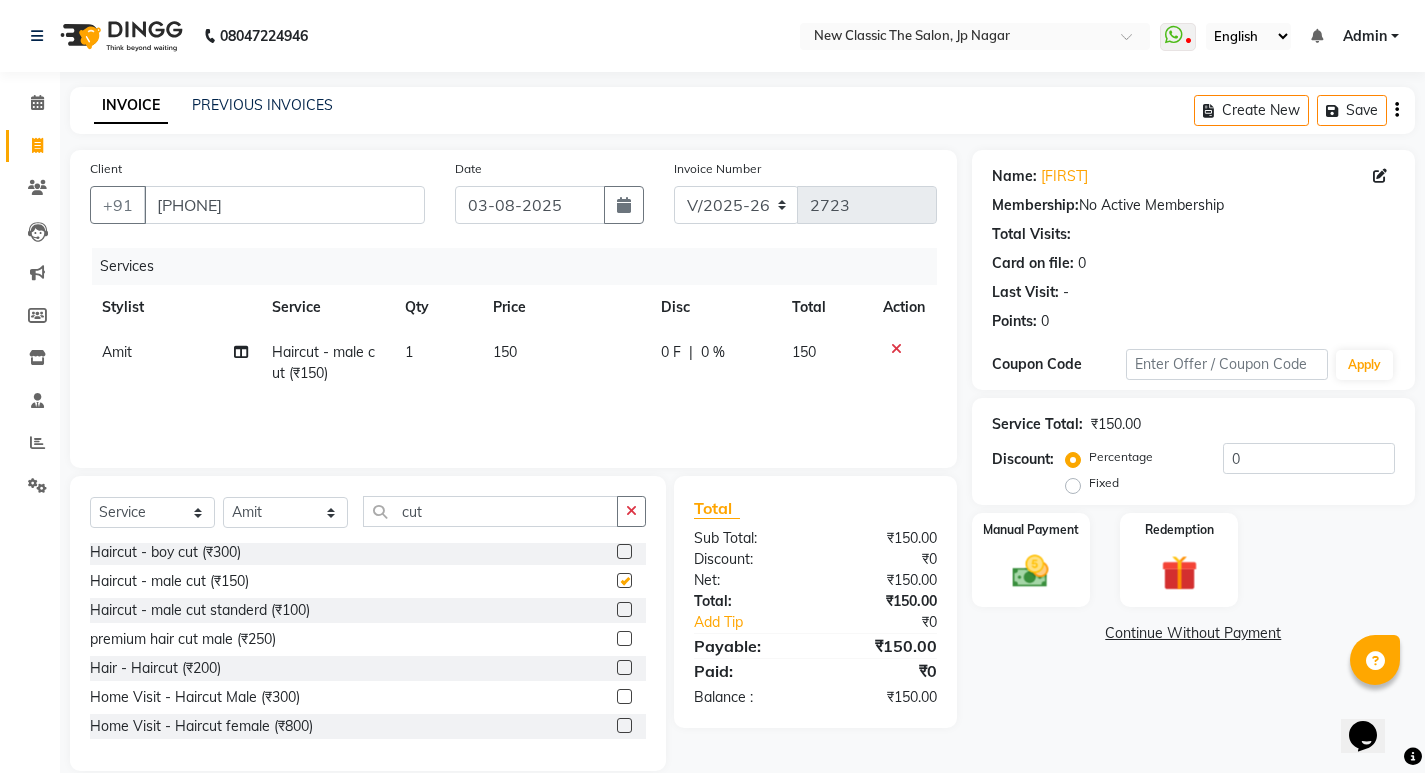 checkbox on "false" 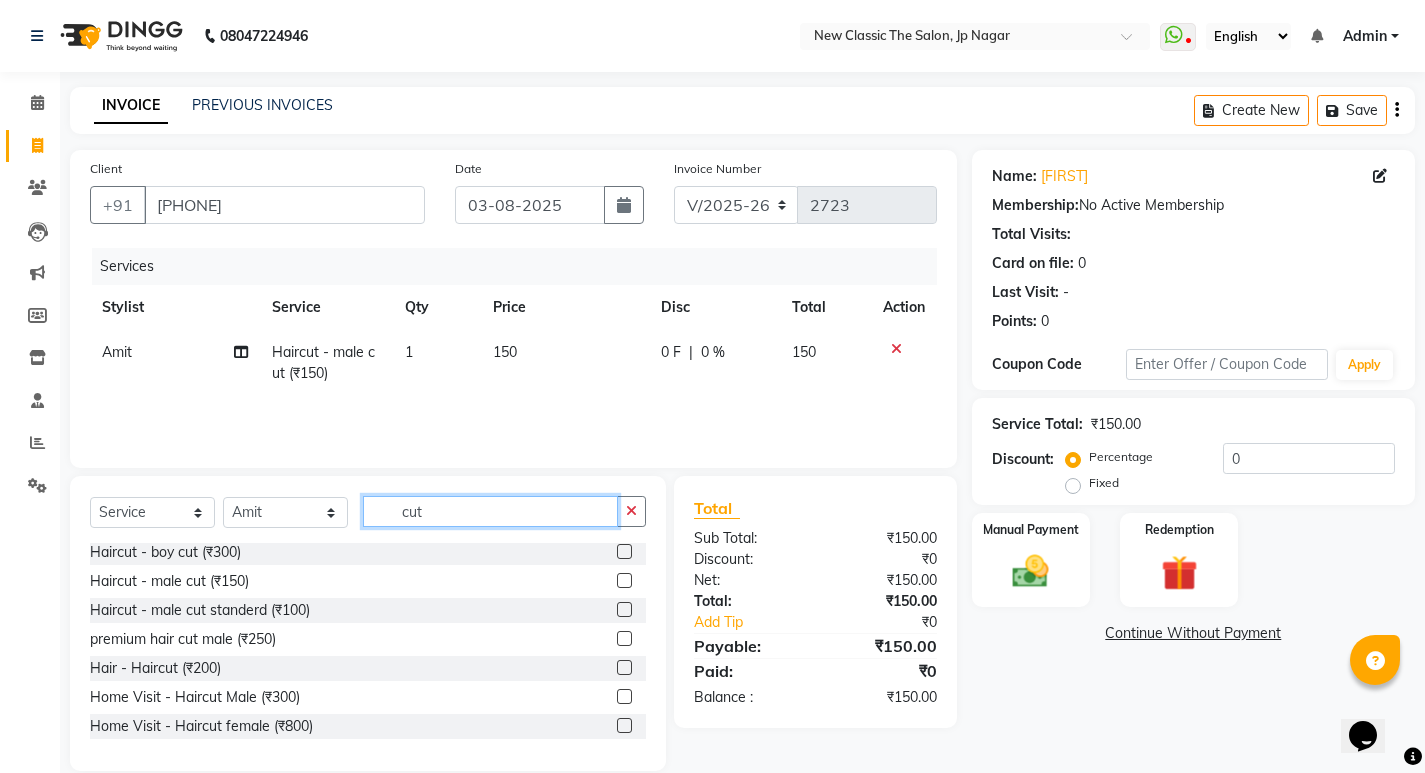 click on "cut" 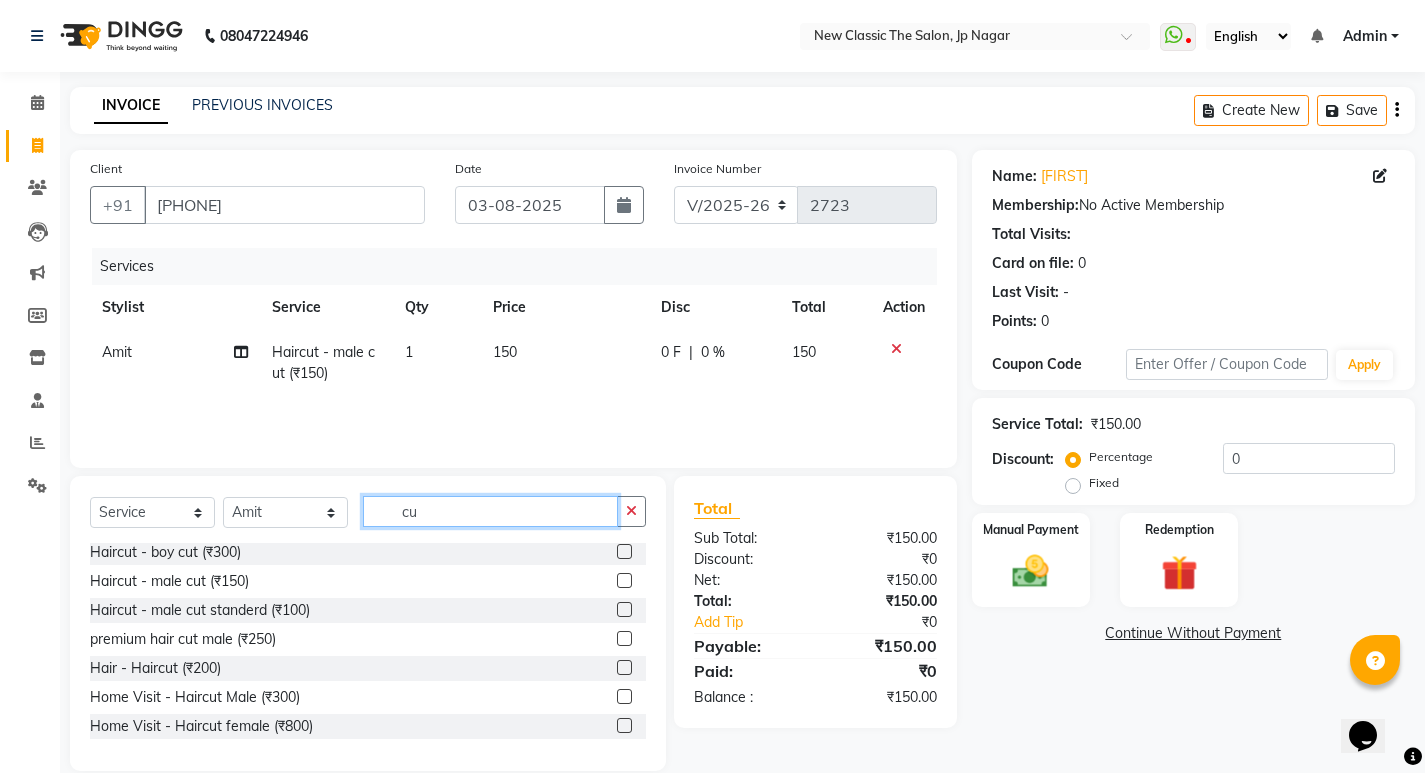 type on "c" 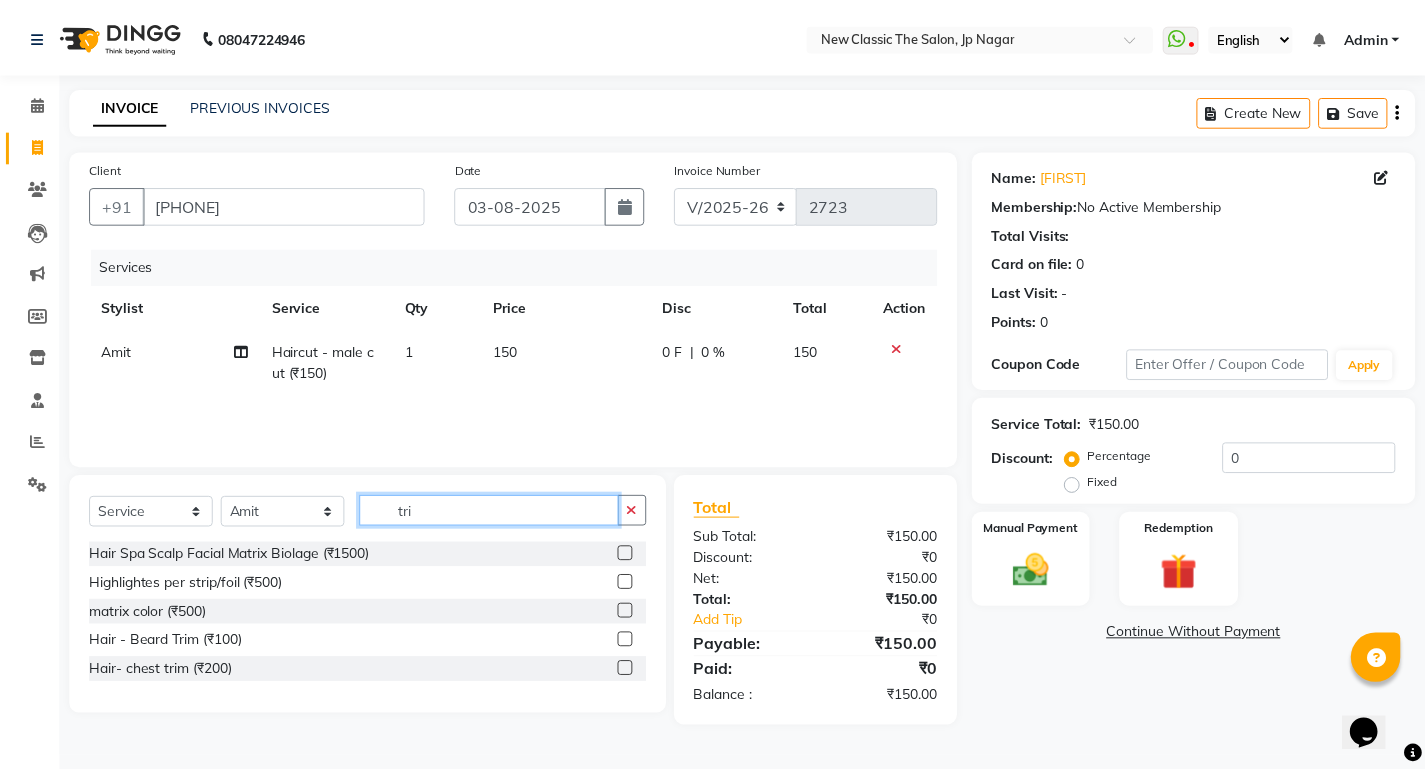 scroll, scrollTop: 0, scrollLeft: 0, axis: both 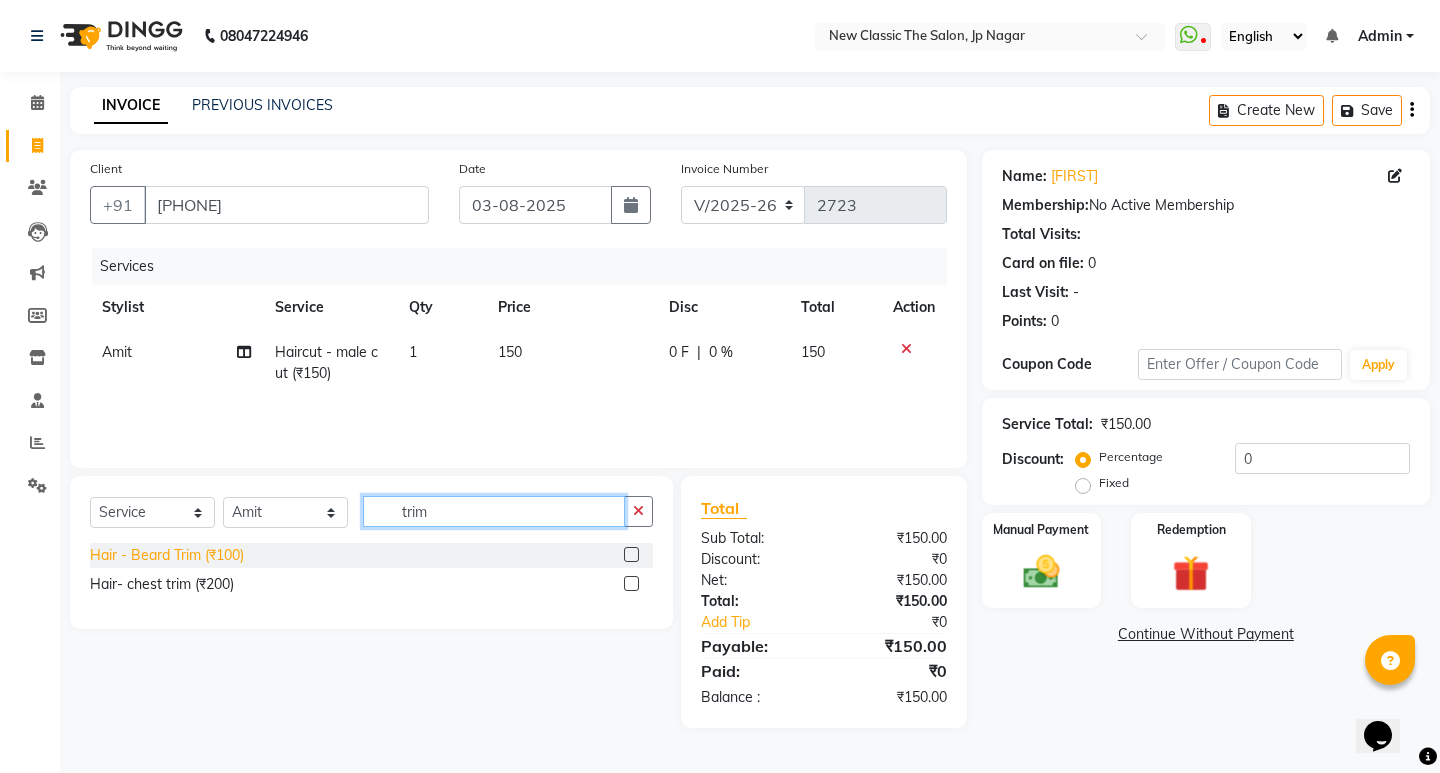 type on "trim" 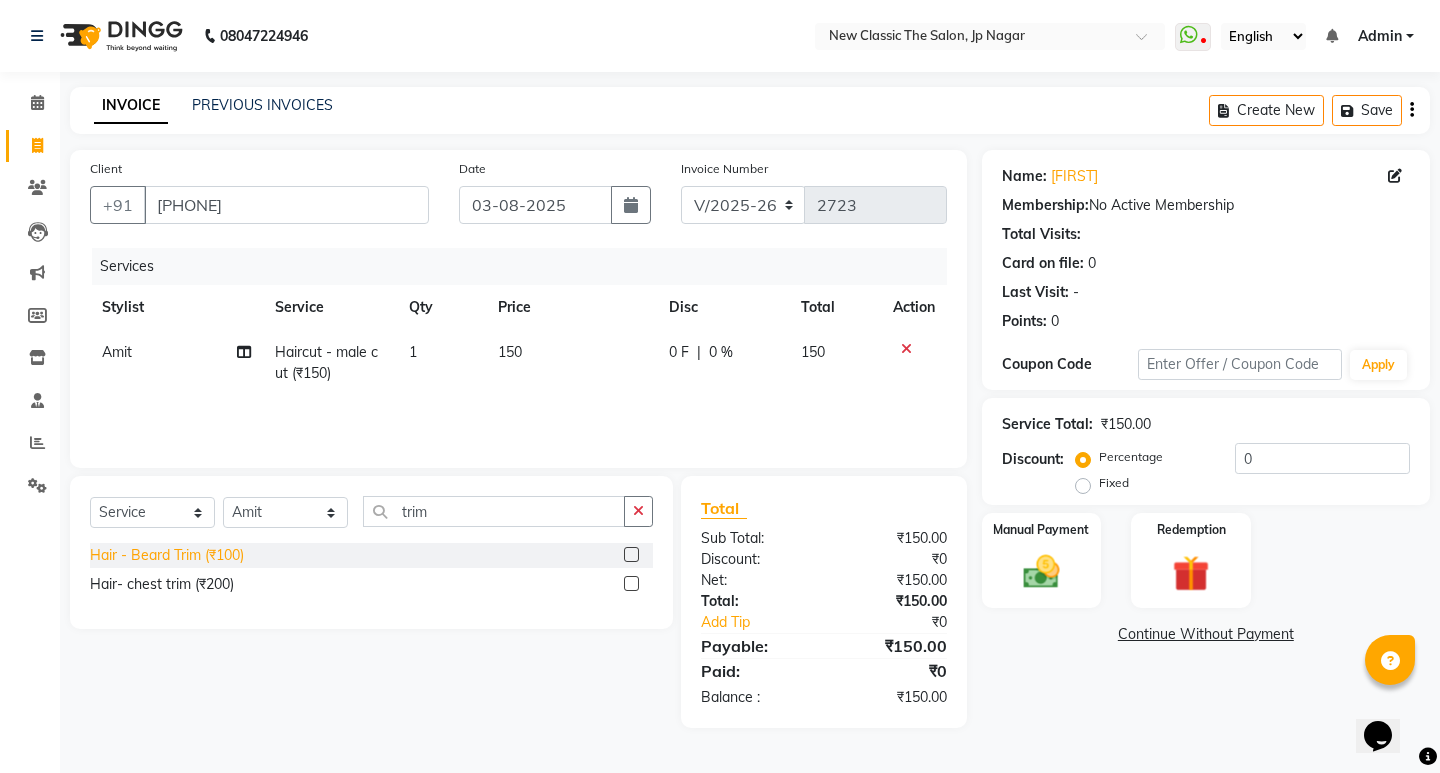 click on "Hair - Beard Trim (₹100)" 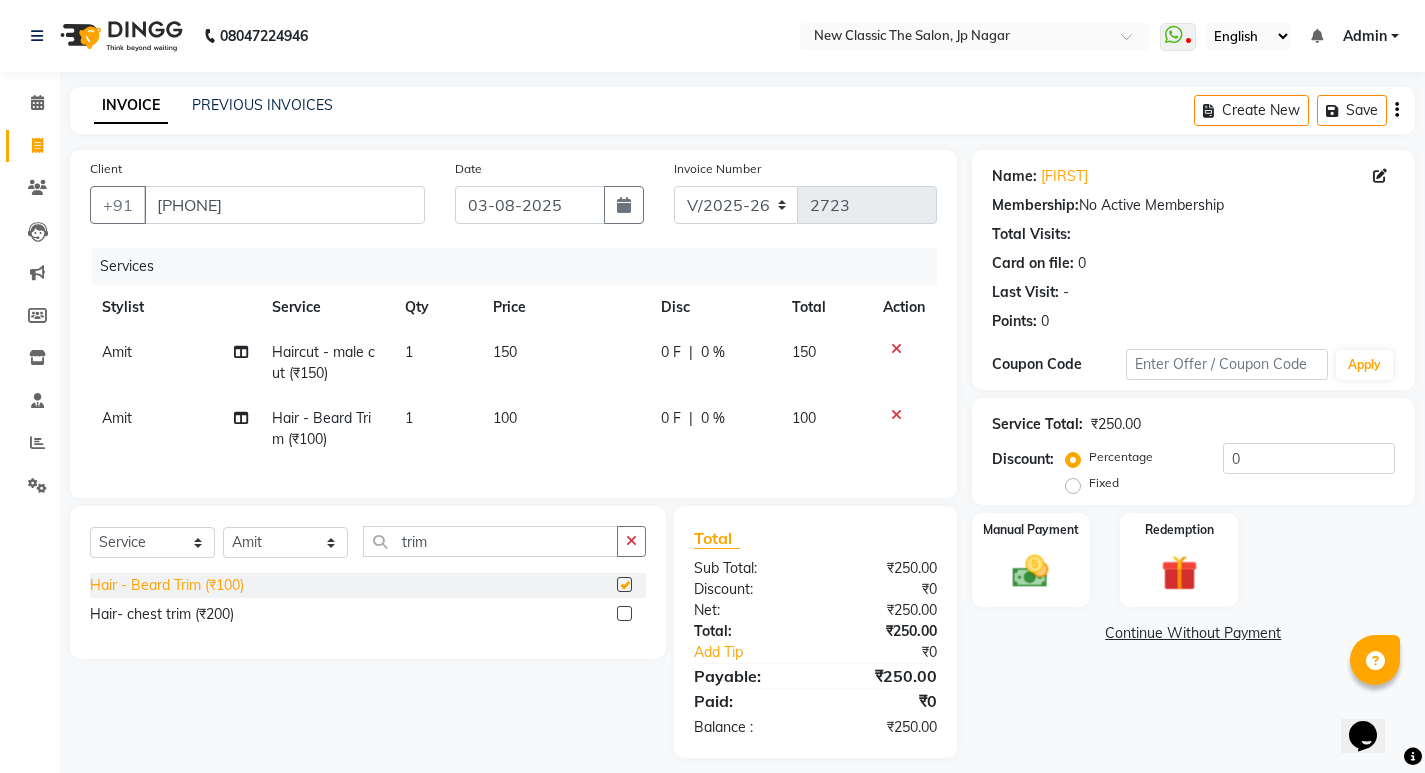 checkbox on "false" 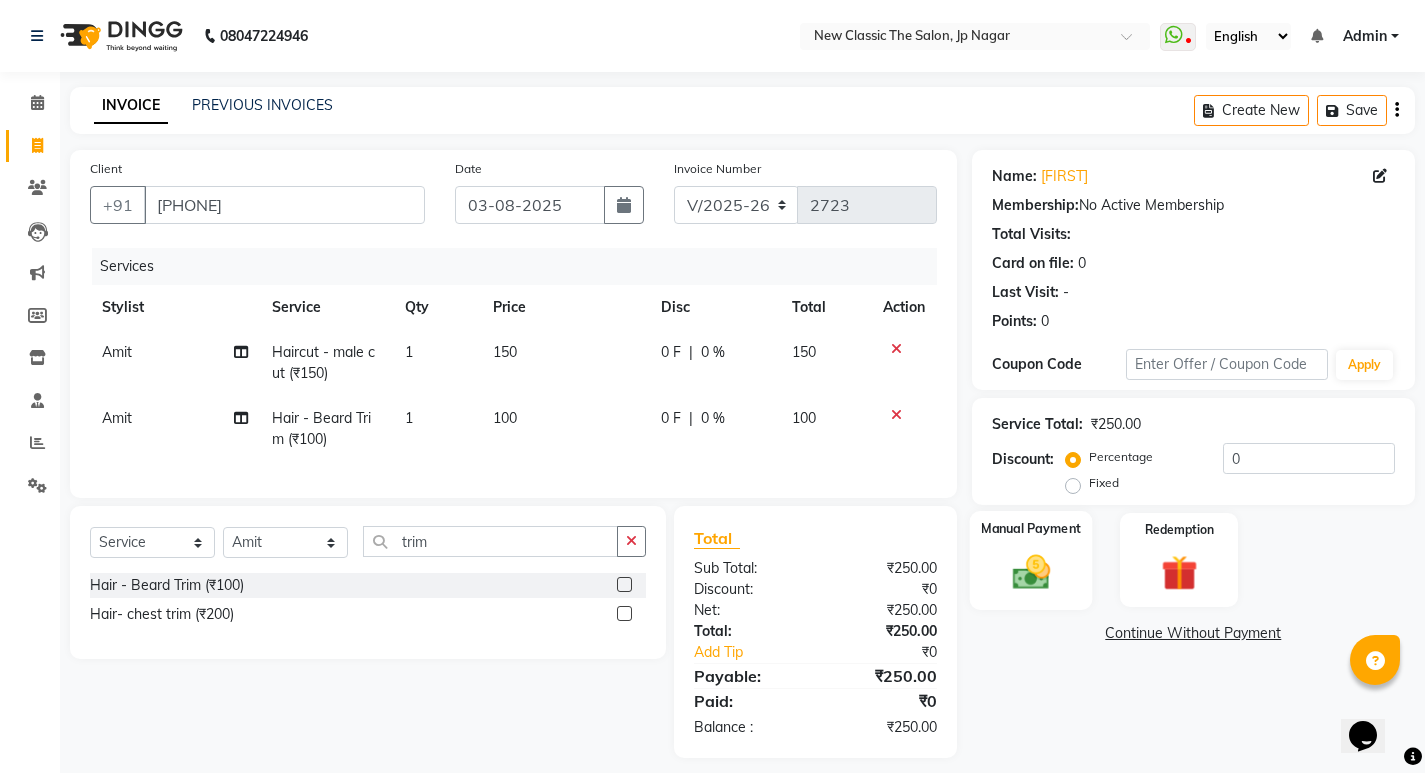 click 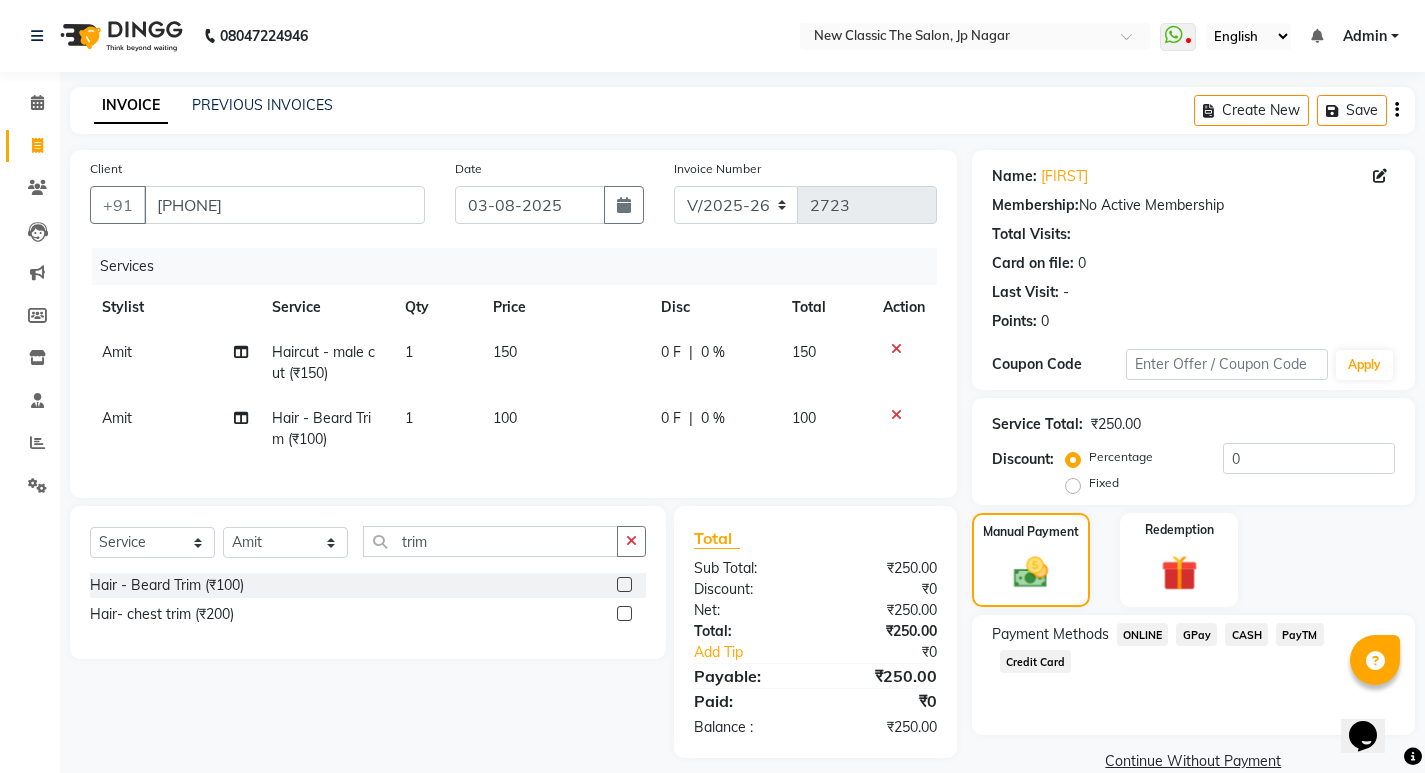 click on "ONLINE" 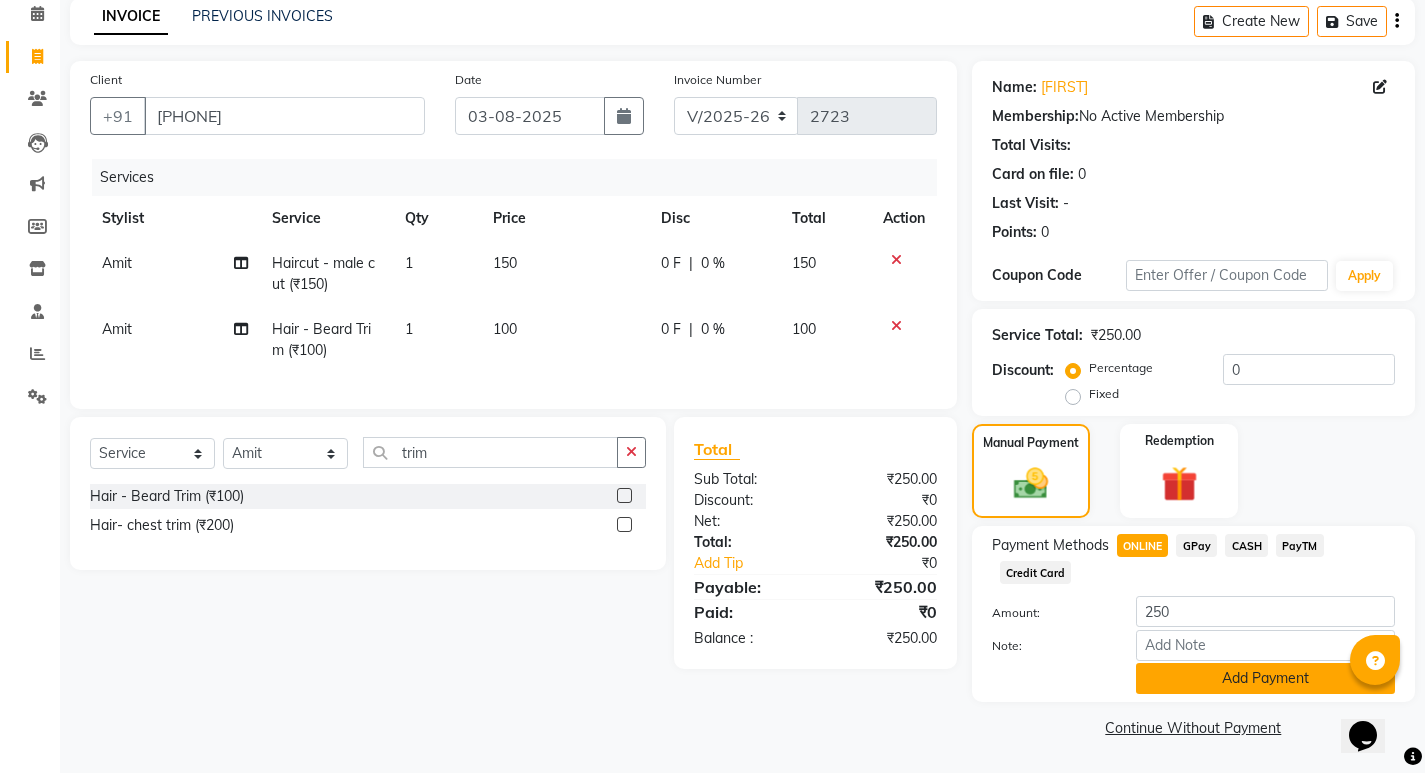 click on "Add Payment" 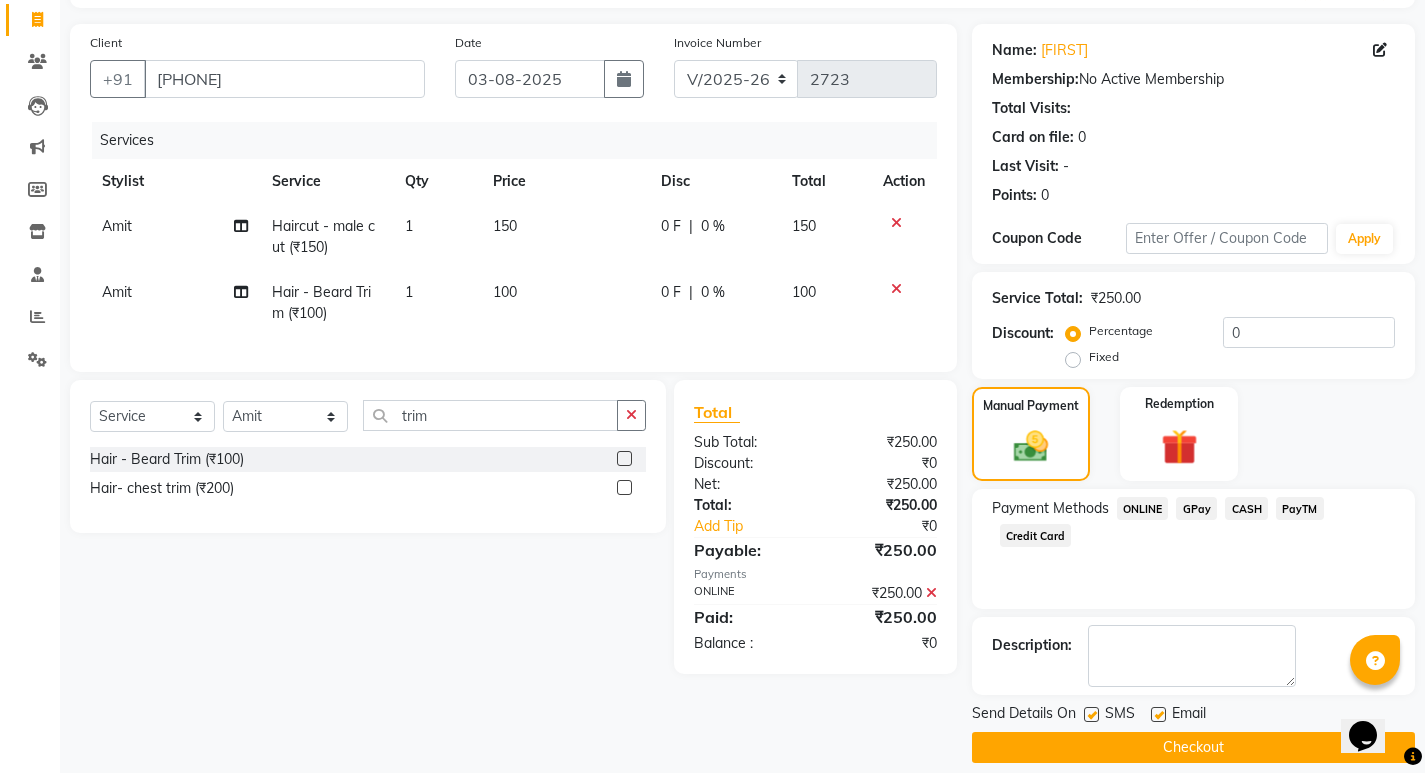 scroll, scrollTop: 146, scrollLeft: 0, axis: vertical 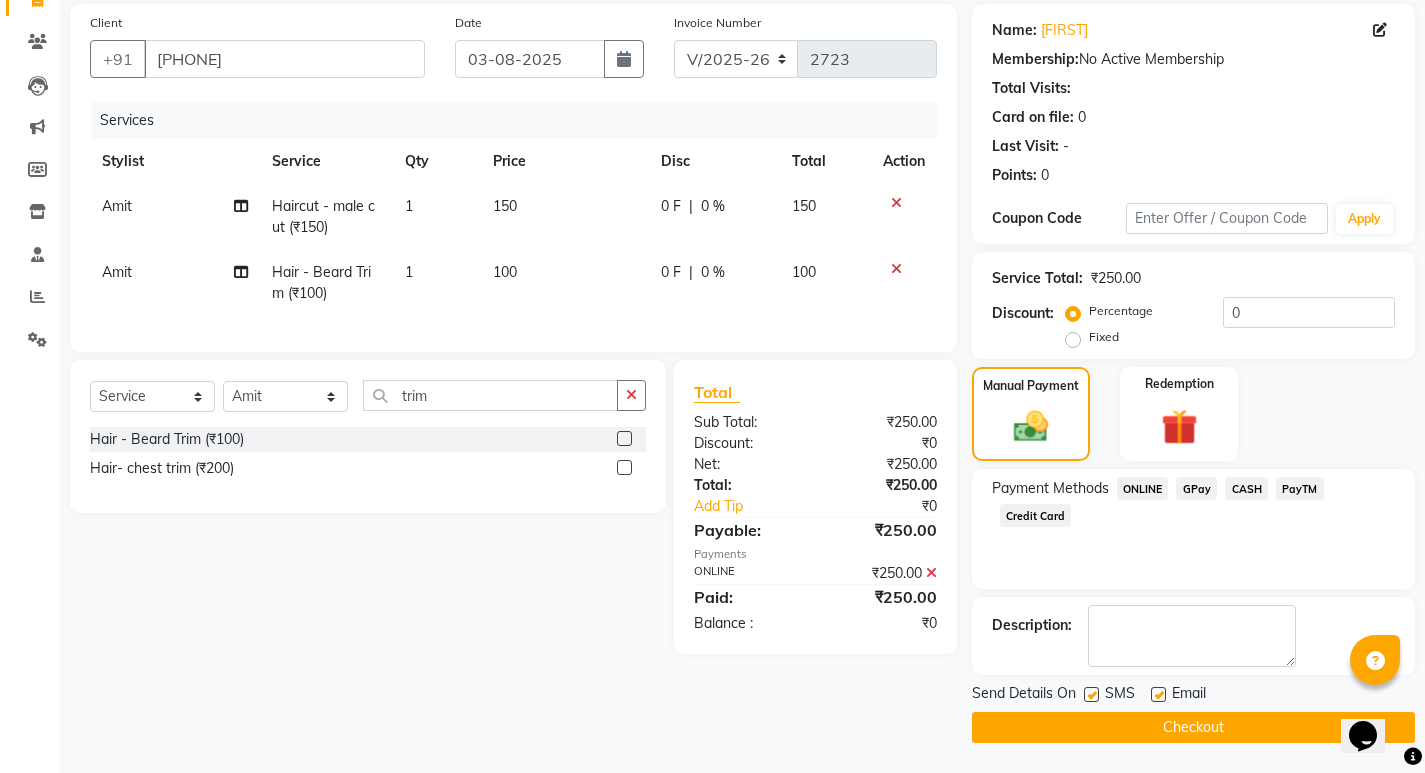 click on "Checkout" 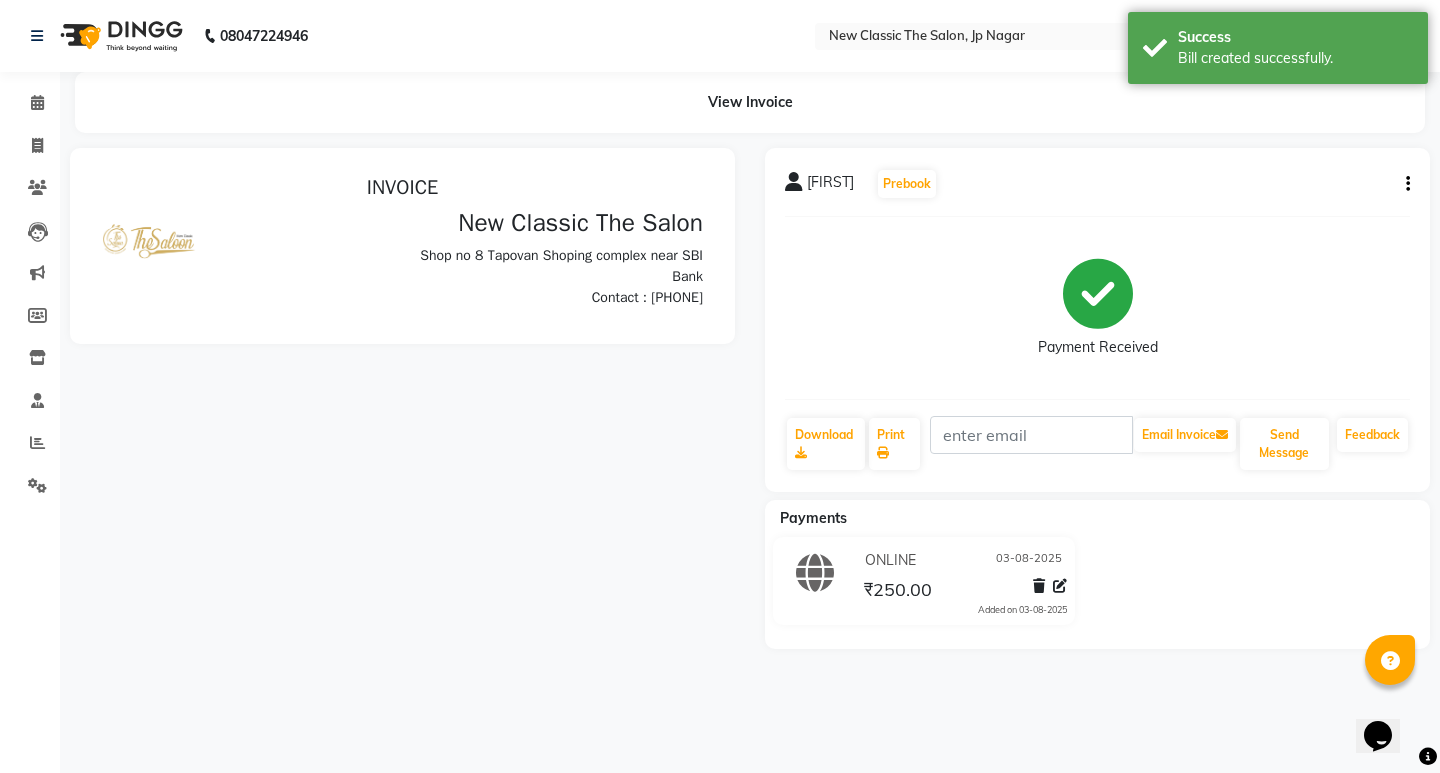 scroll, scrollTop: 0, scrollLeft: 0, axis: both 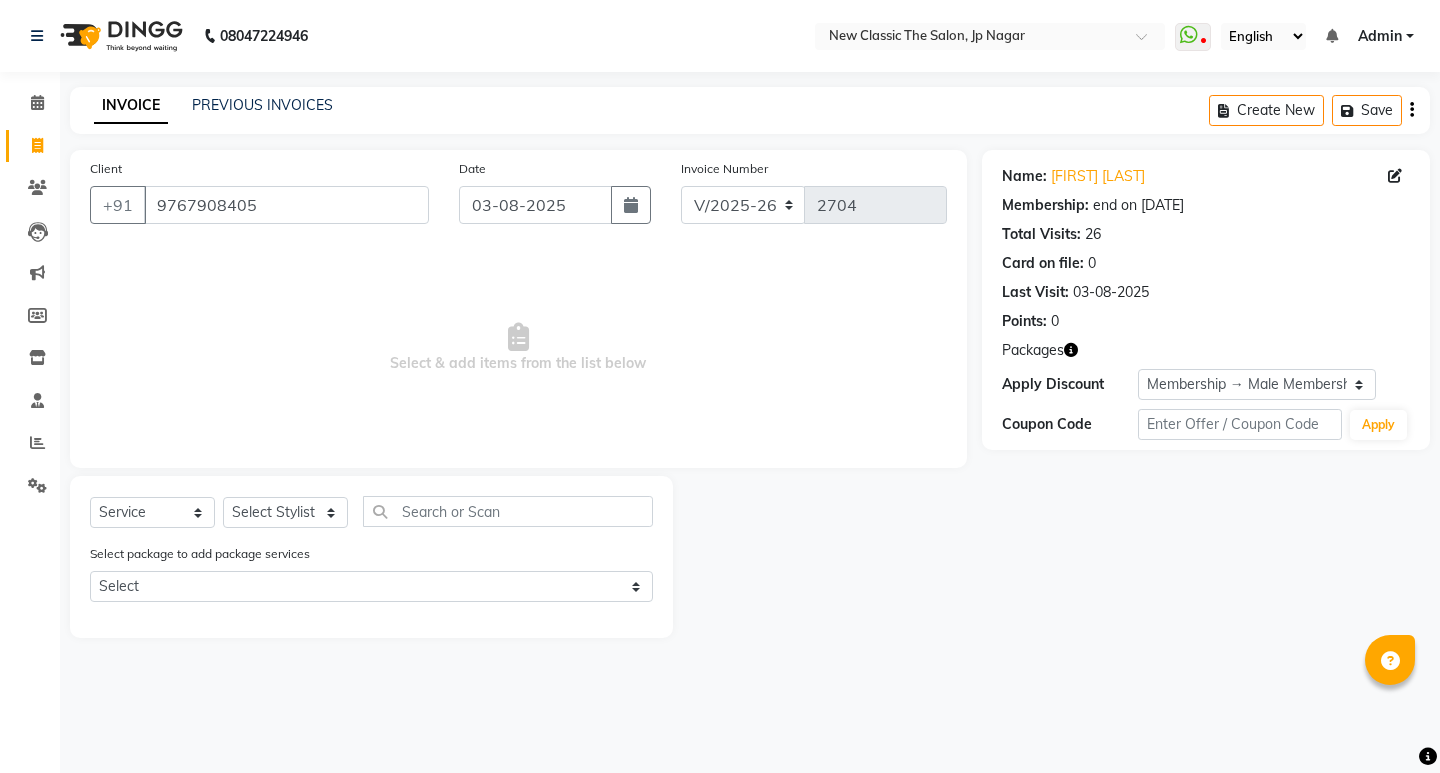 select on "4678" 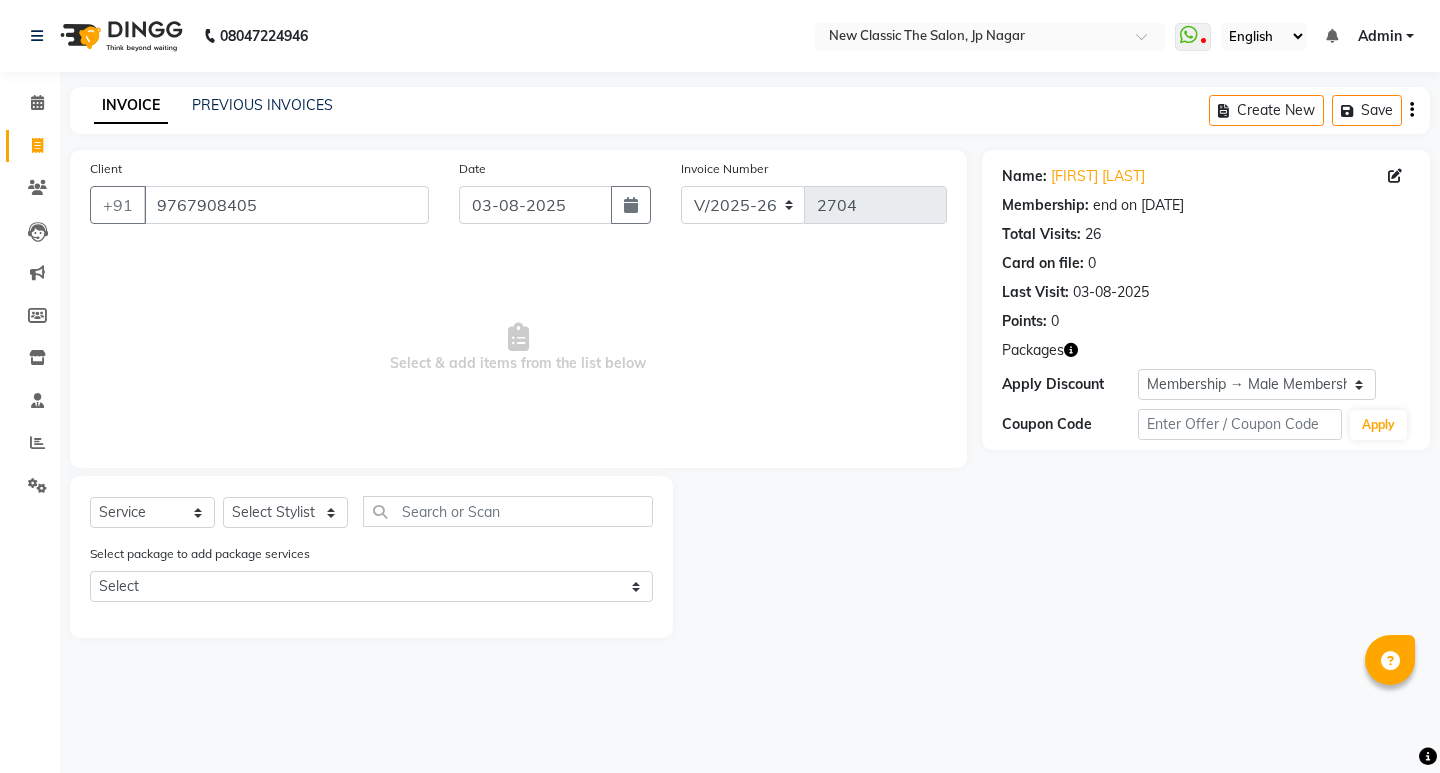 scroll, scrollTop: 0, scrollLeft: 0, axis: both 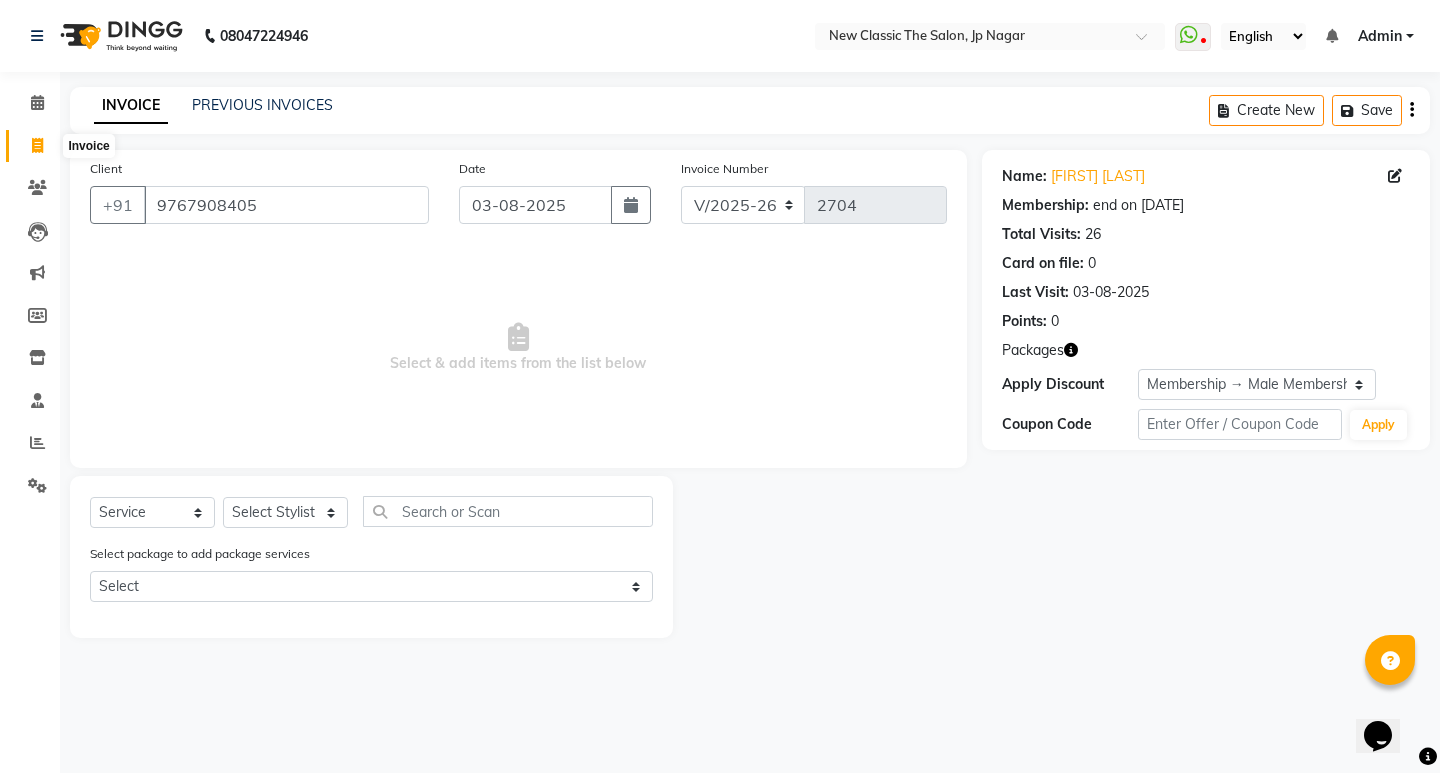 click 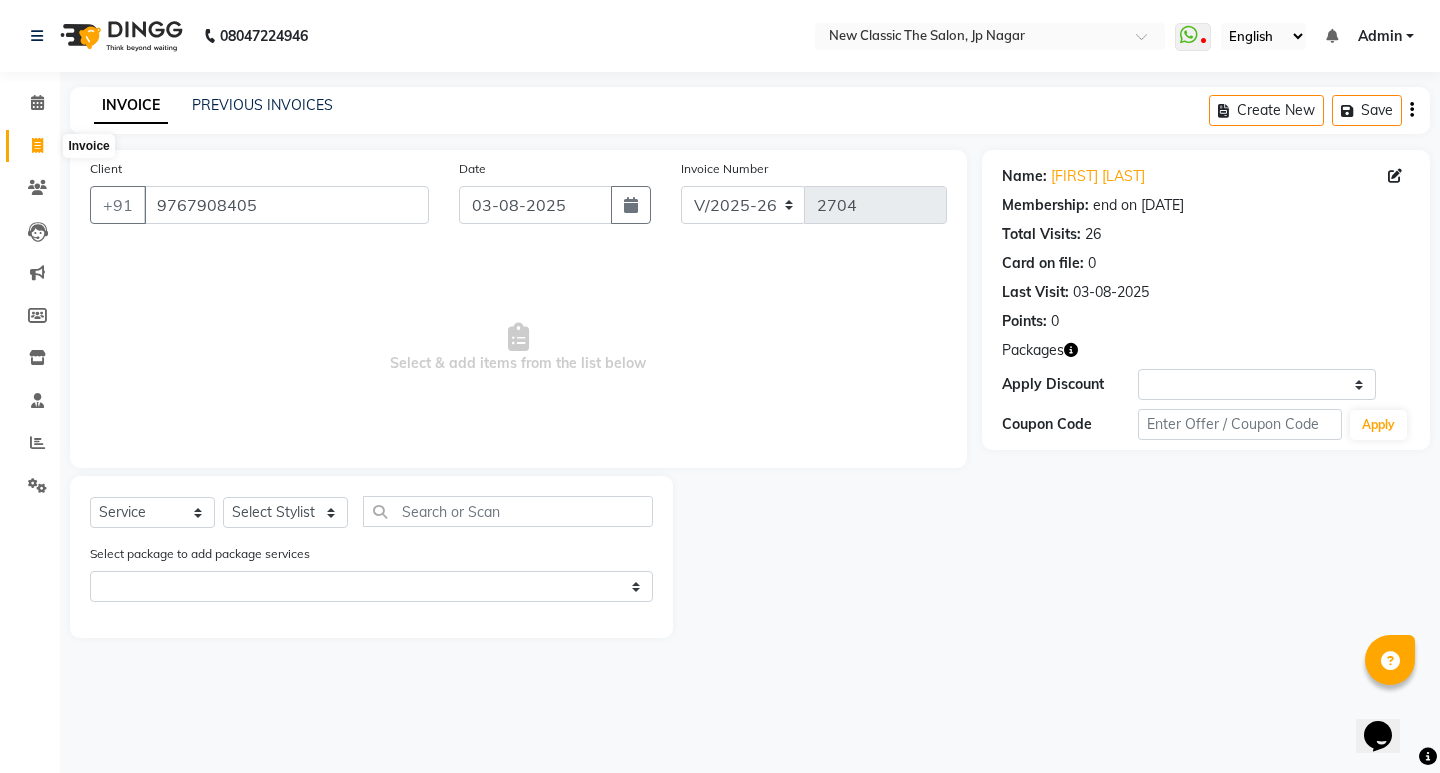 select on "service" 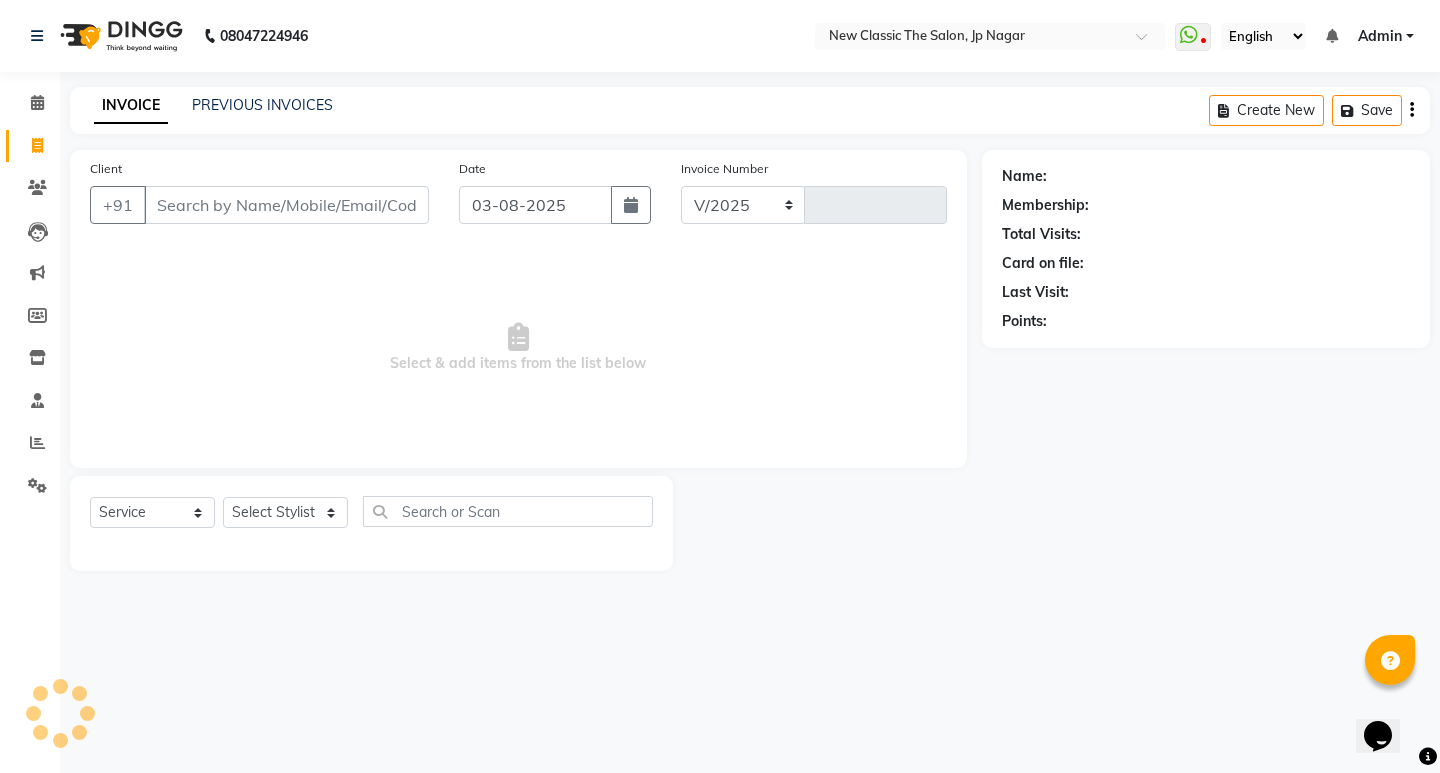 select on "4678" 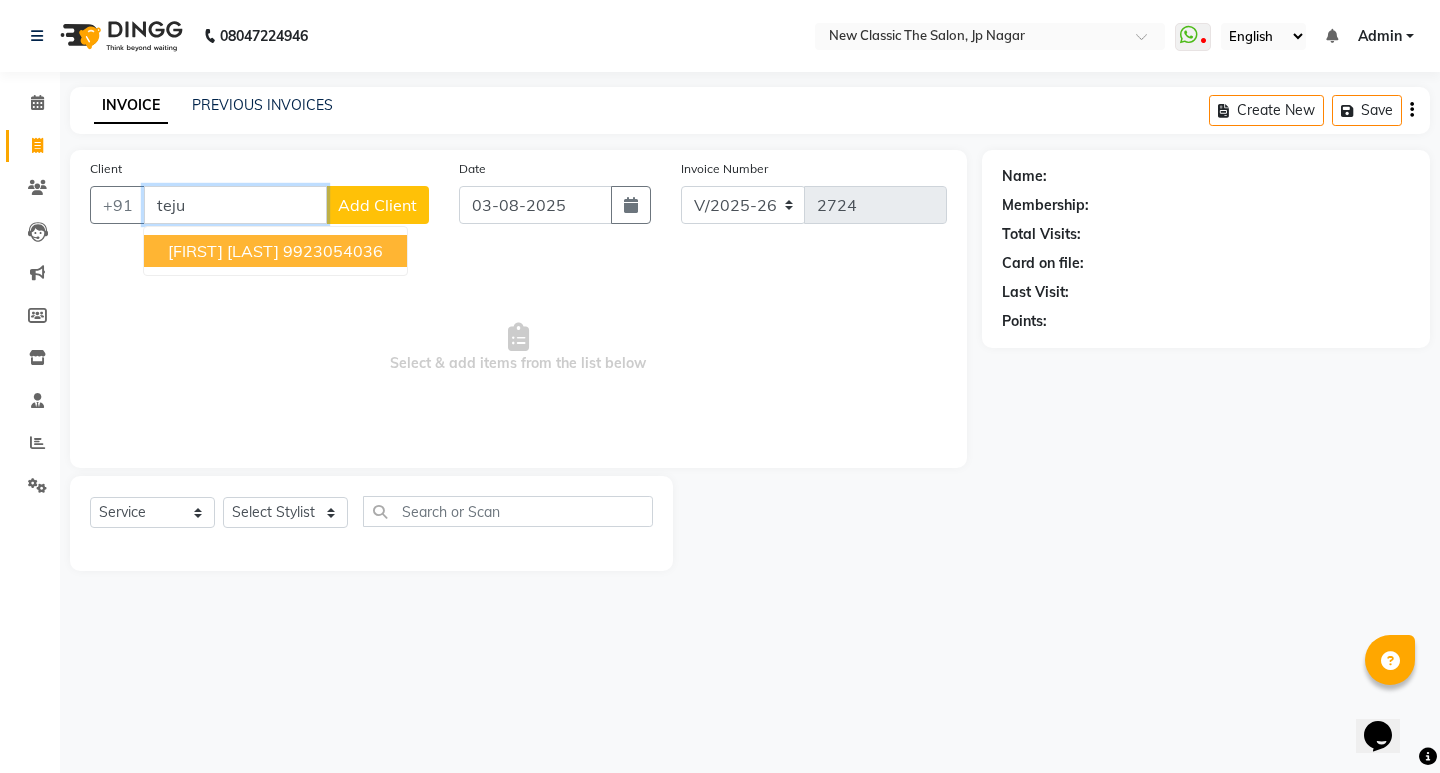 drag, startPoint x: 253, startPoint y: 247, endPoint x: 255, endPoint y: 310, distance: 63.03174 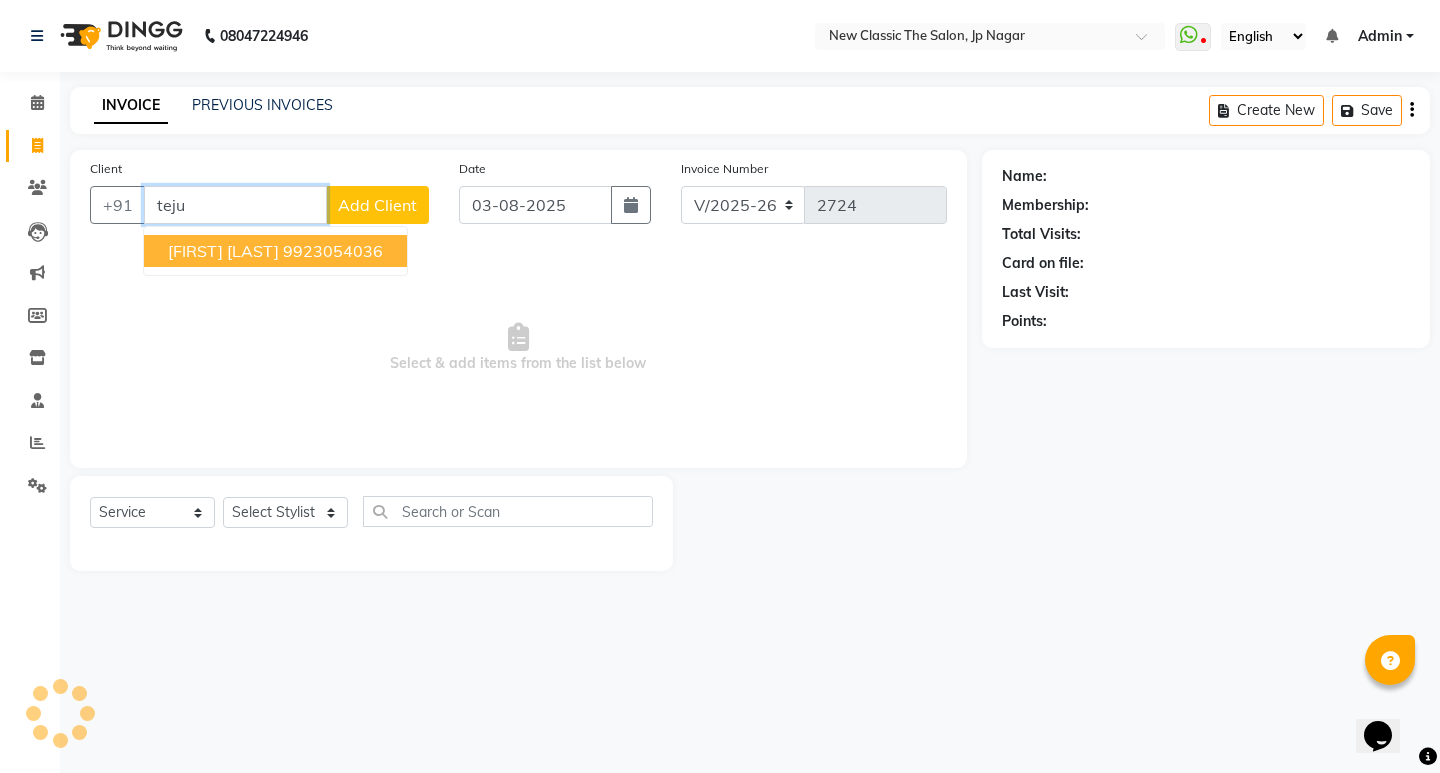 click on "9923054036" at bounding box center (333, 251) 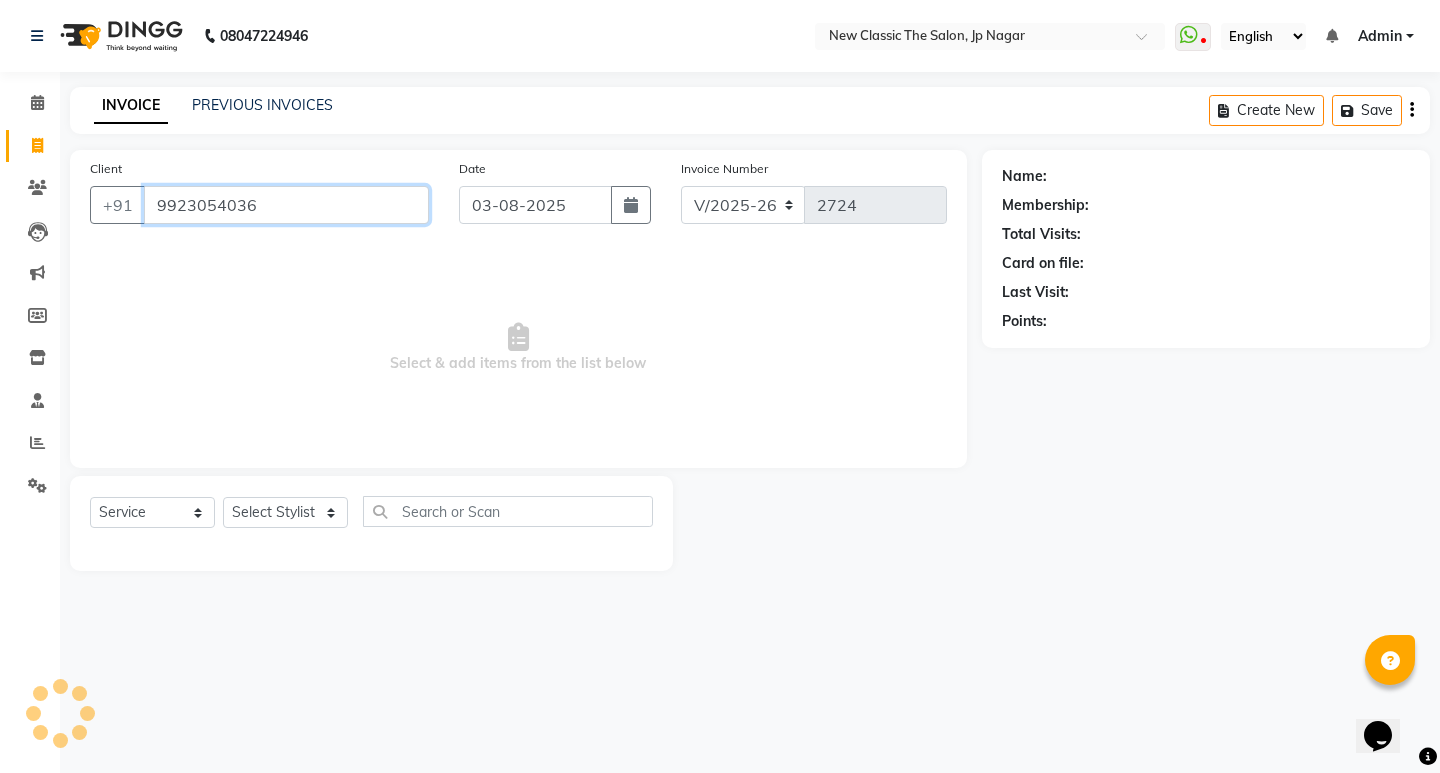 type on "9923054036" 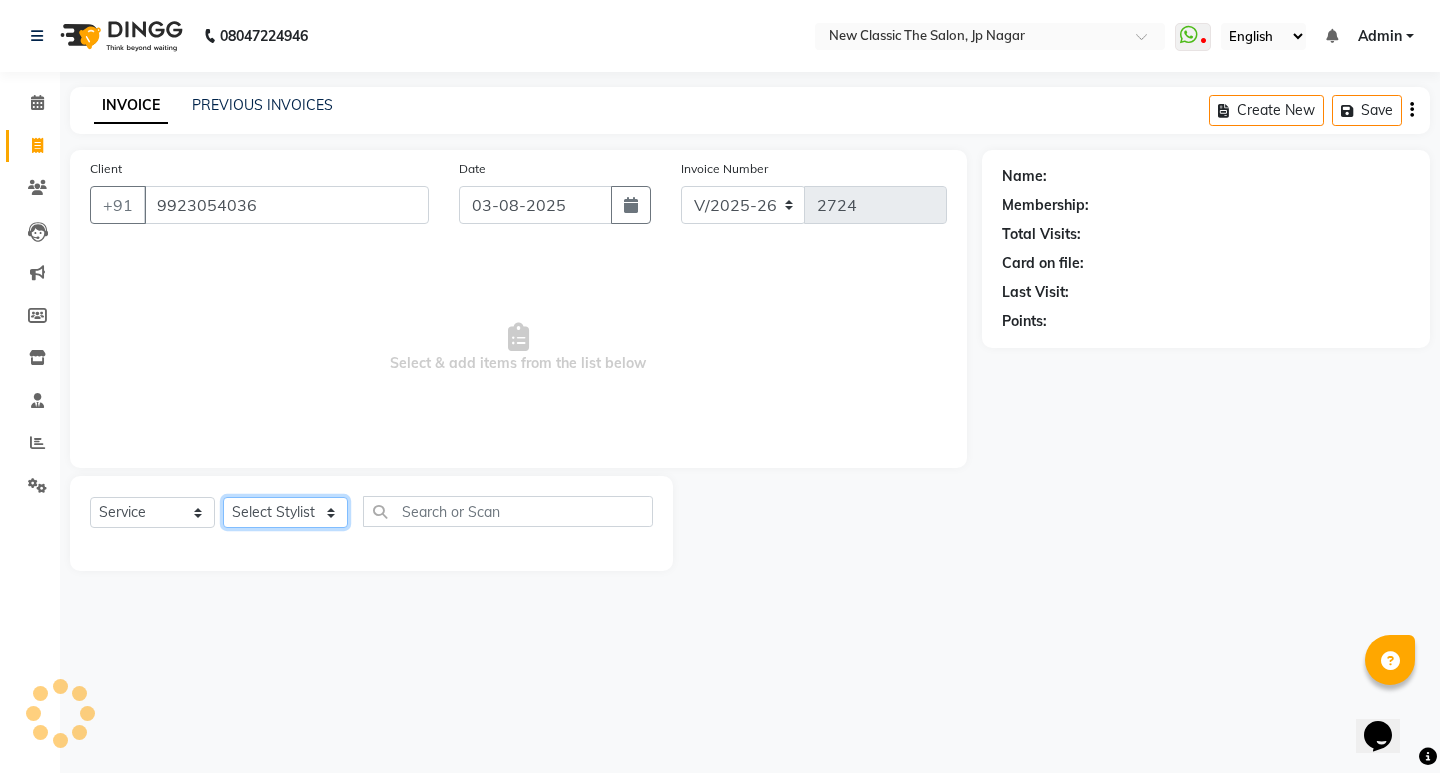 click on "Select Stylist [FIRST] [FIRST] [FIRST] [FIRST] [FIRST] [FIRST] [FIRST] [FIRST] [FIRST] [FIRST] [FIRST]" 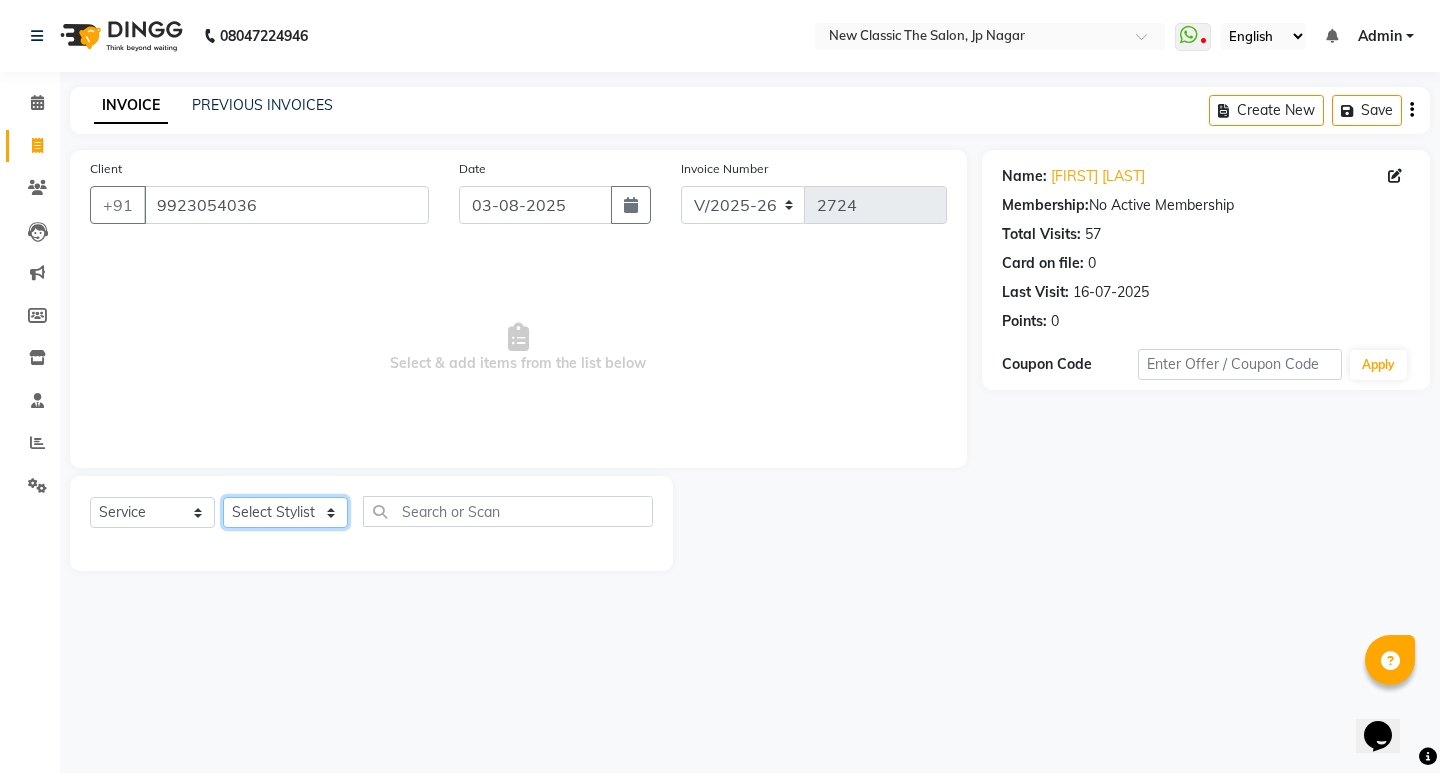 select on "27630" 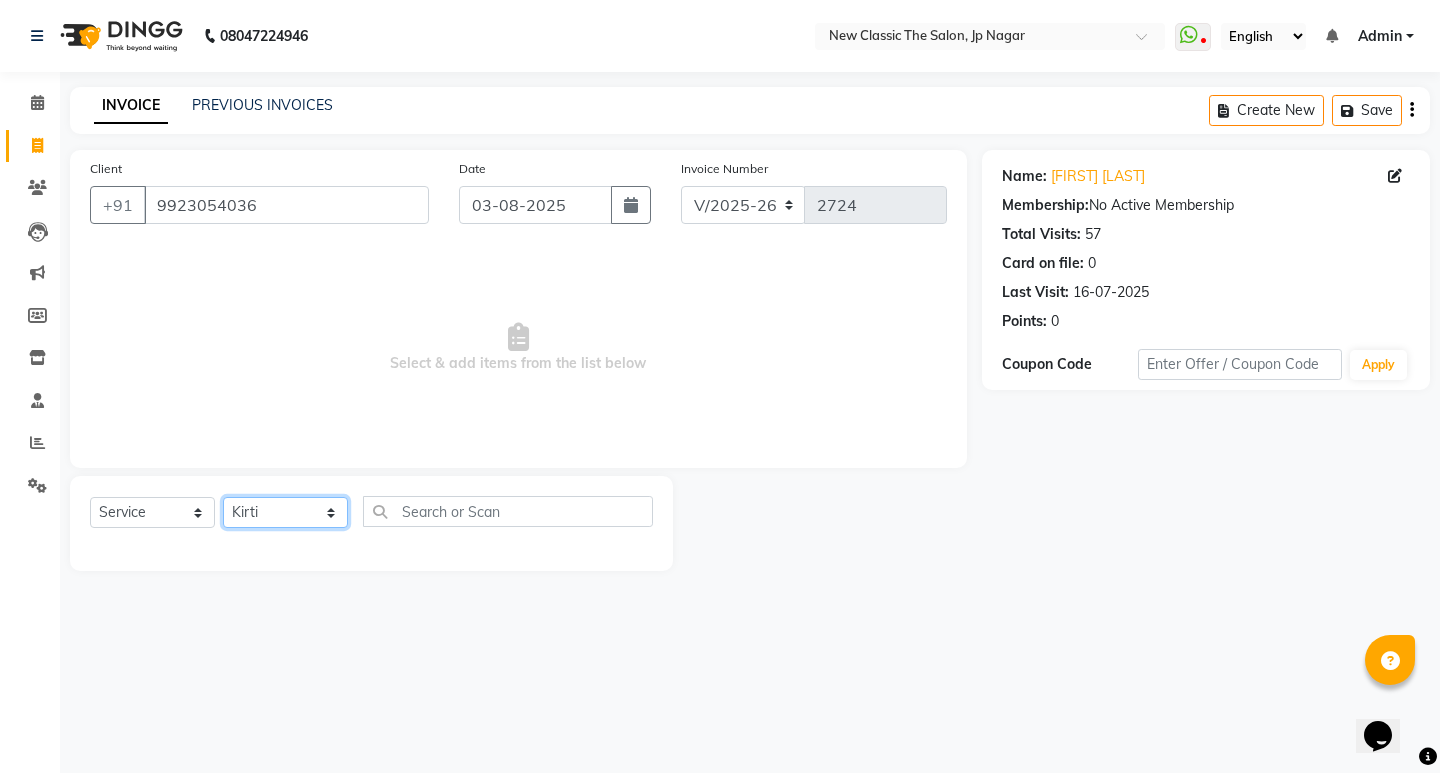 click on "Select Stylist [FIRST] [FIRST] [FIRST] [FIRST] [FIRST] [FIRST] [FIRST] [FIRST] [FIRST] [FIRST] [FIRST]" 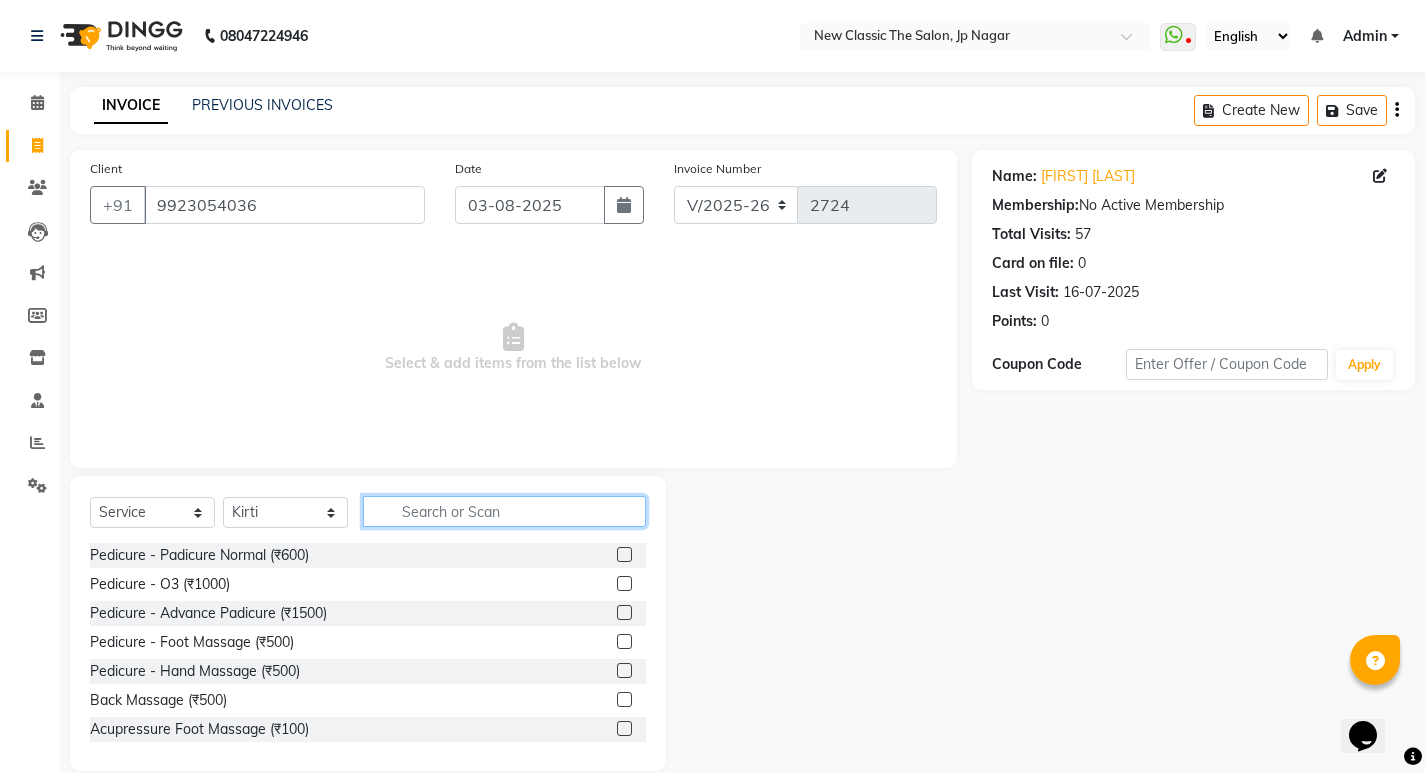 click 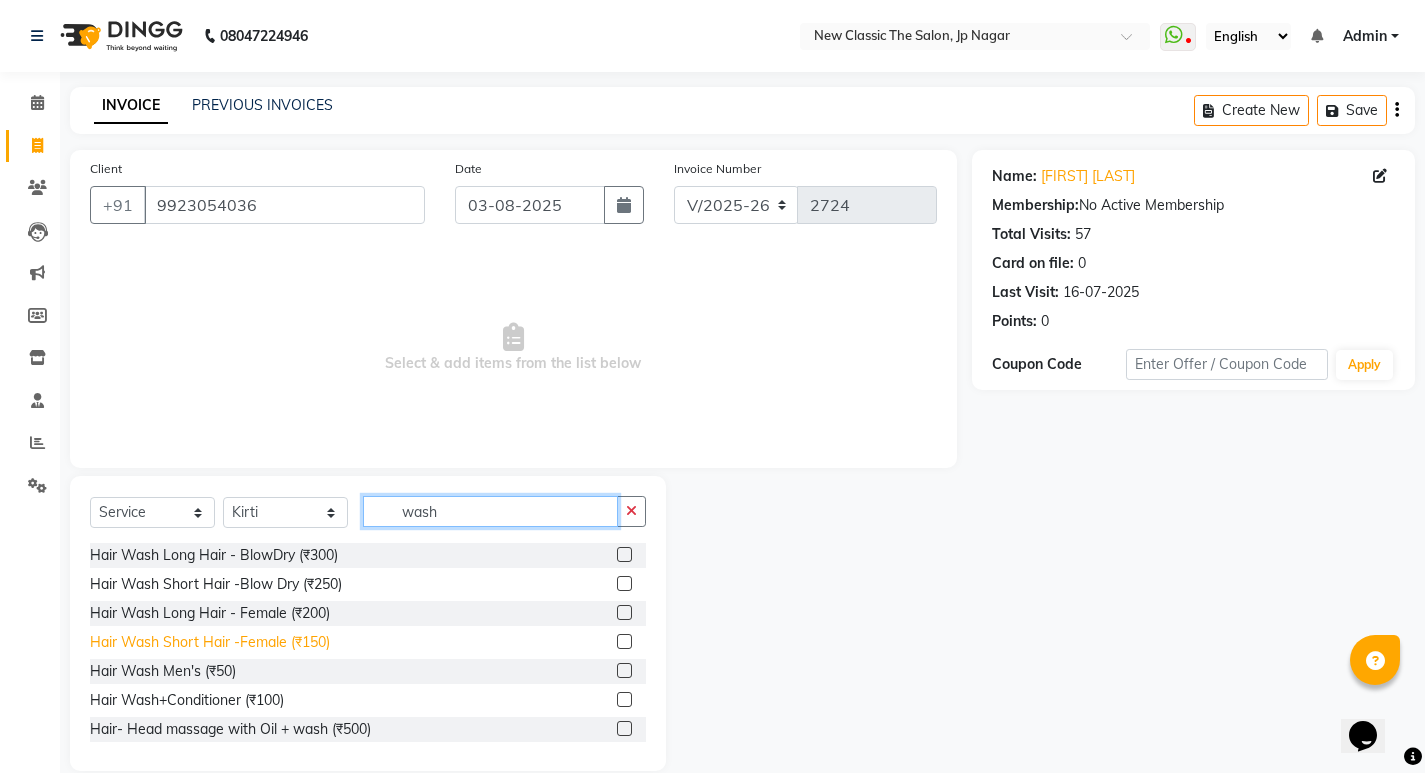 type on "wash" 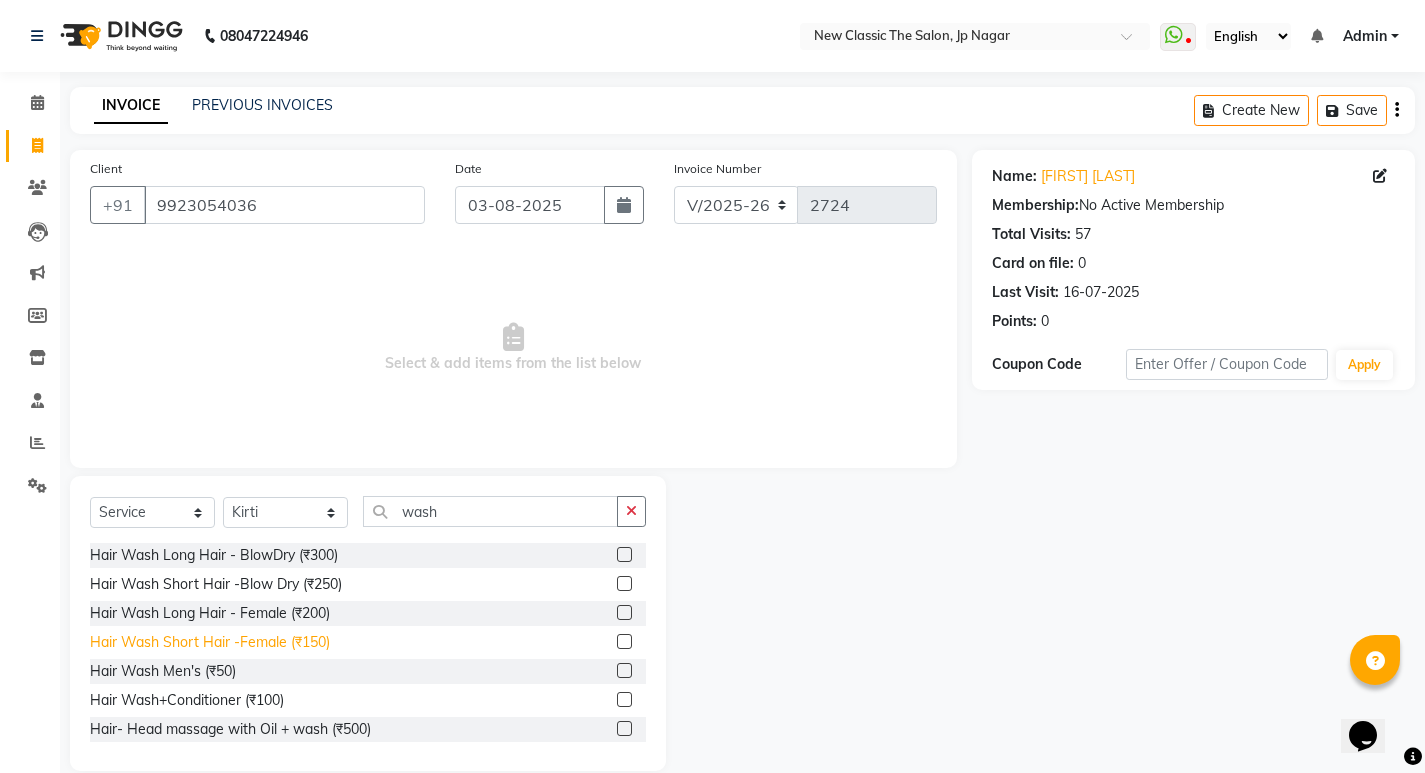 click on "Hair Wash Short Hair -Female (₹150)" 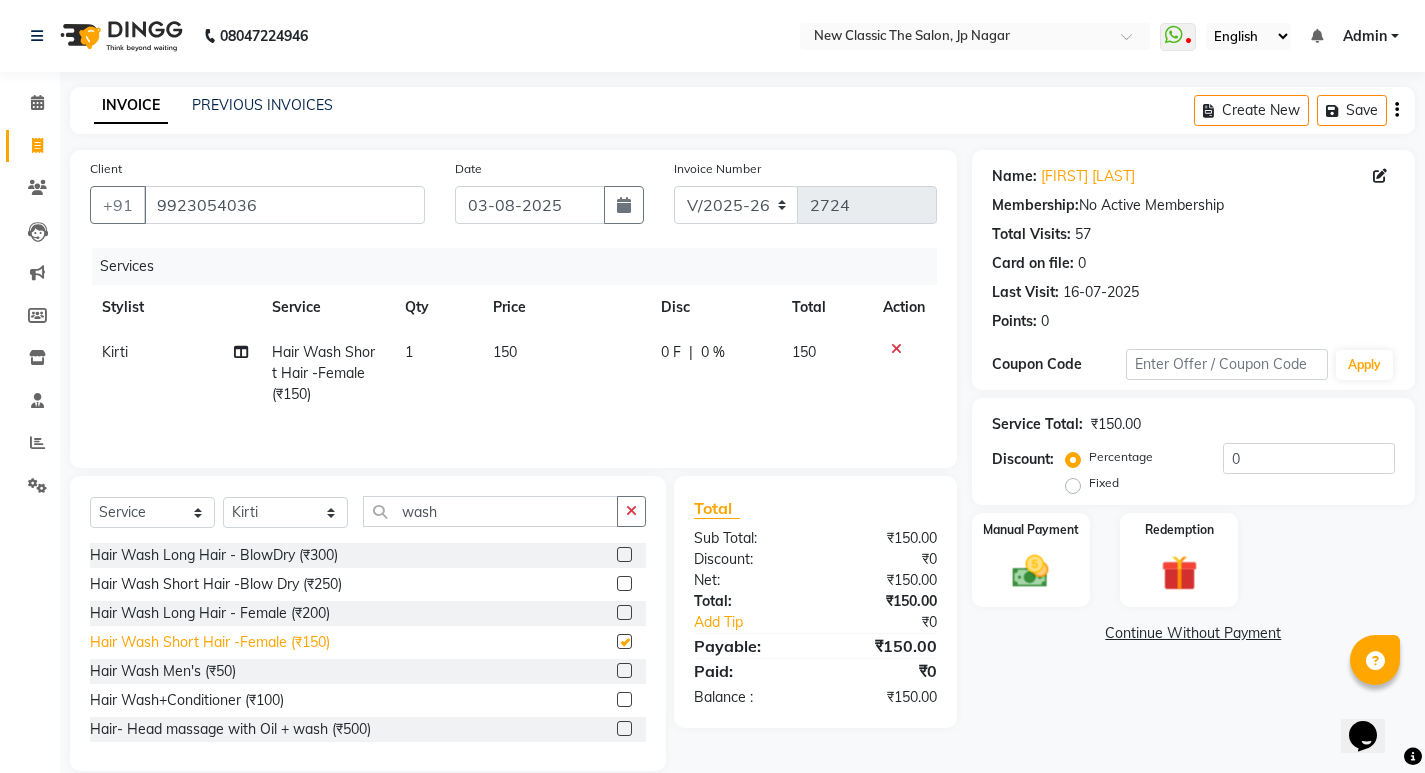 checkbox on "false" 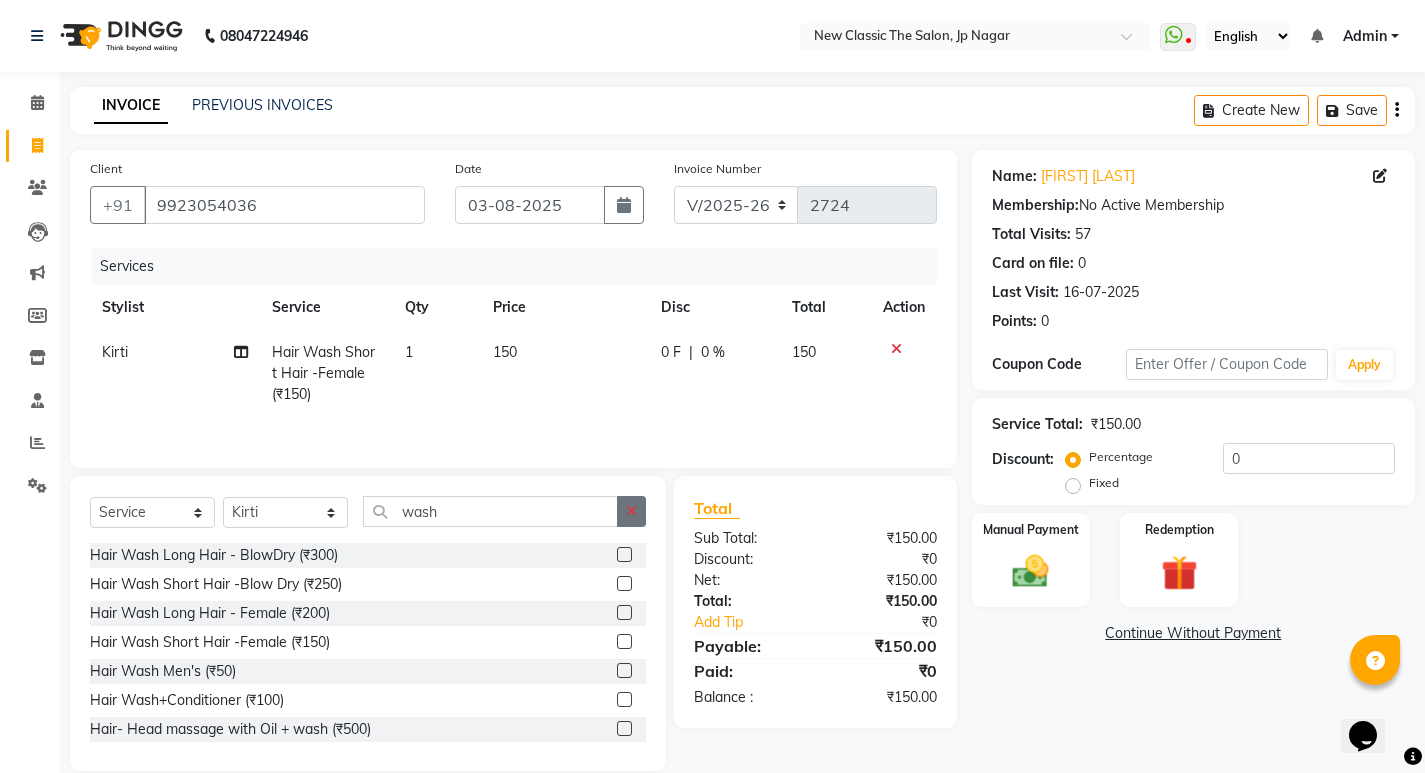 click 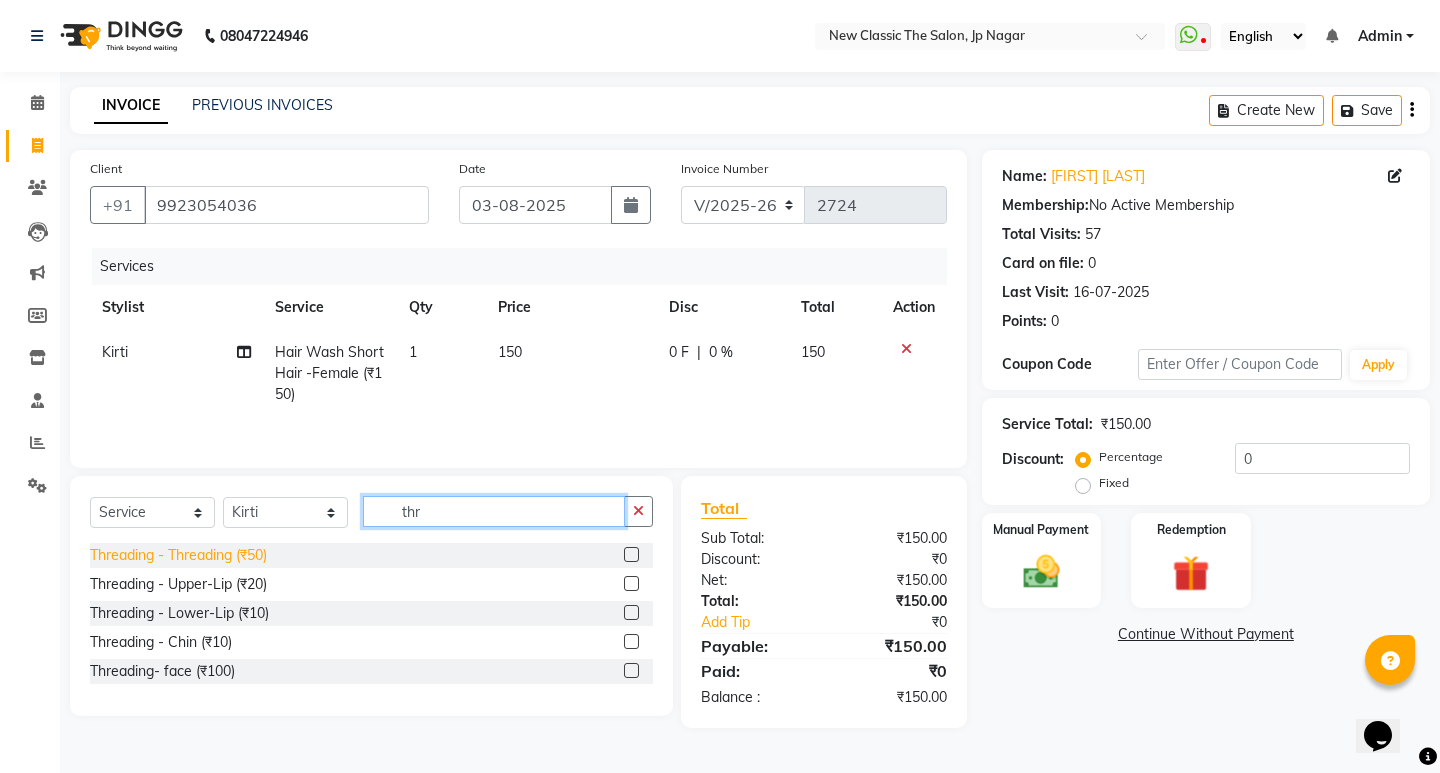 type on "thr" 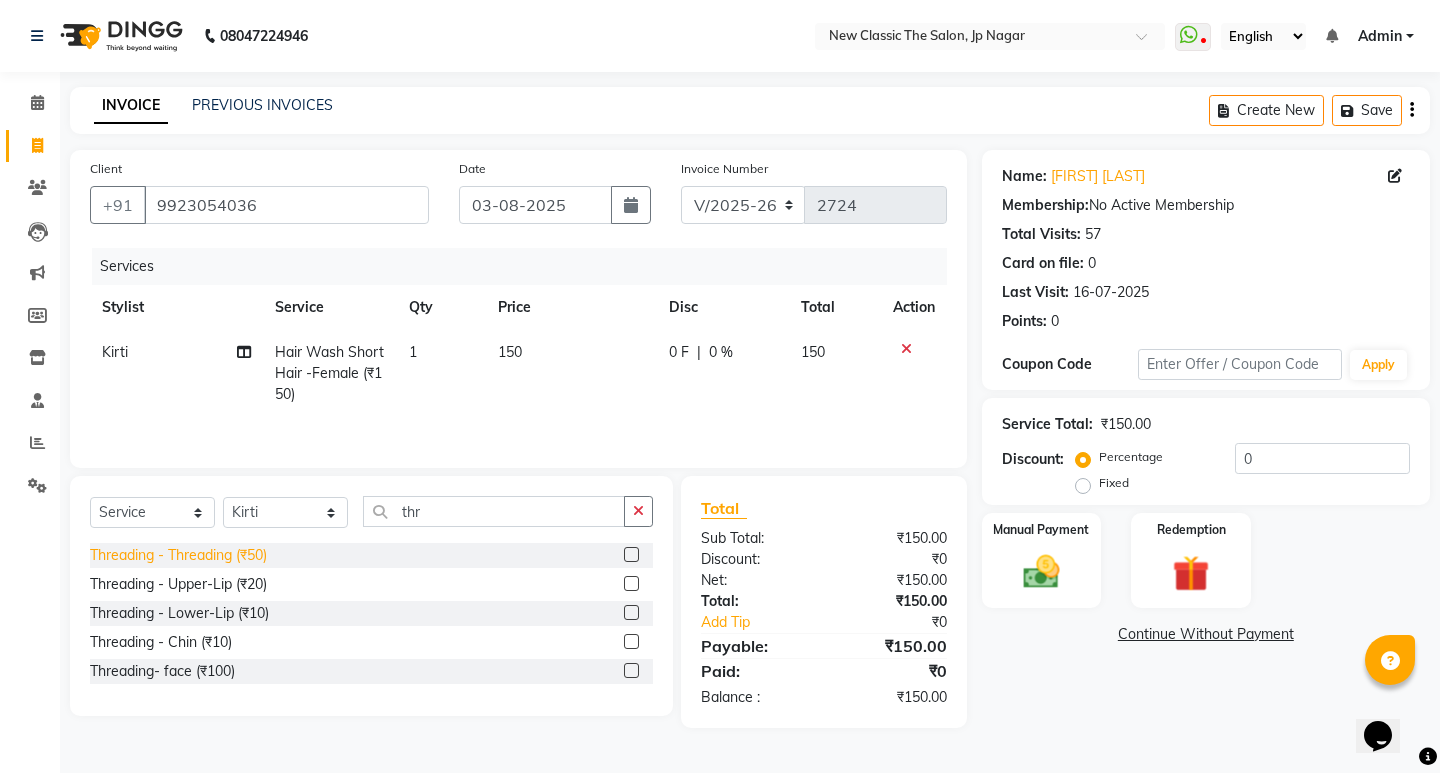 click on "Threading - Threading (₹50)" 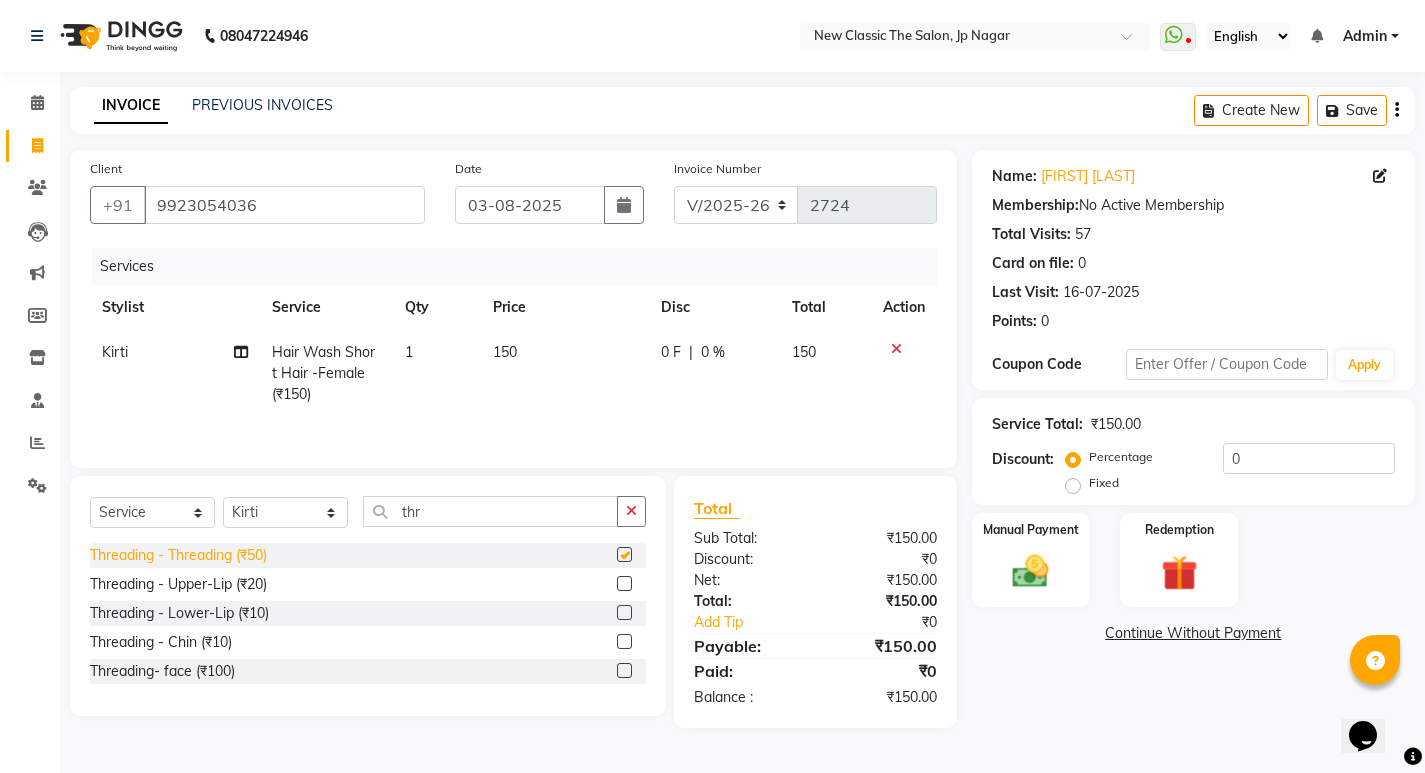 checkbox on "false" 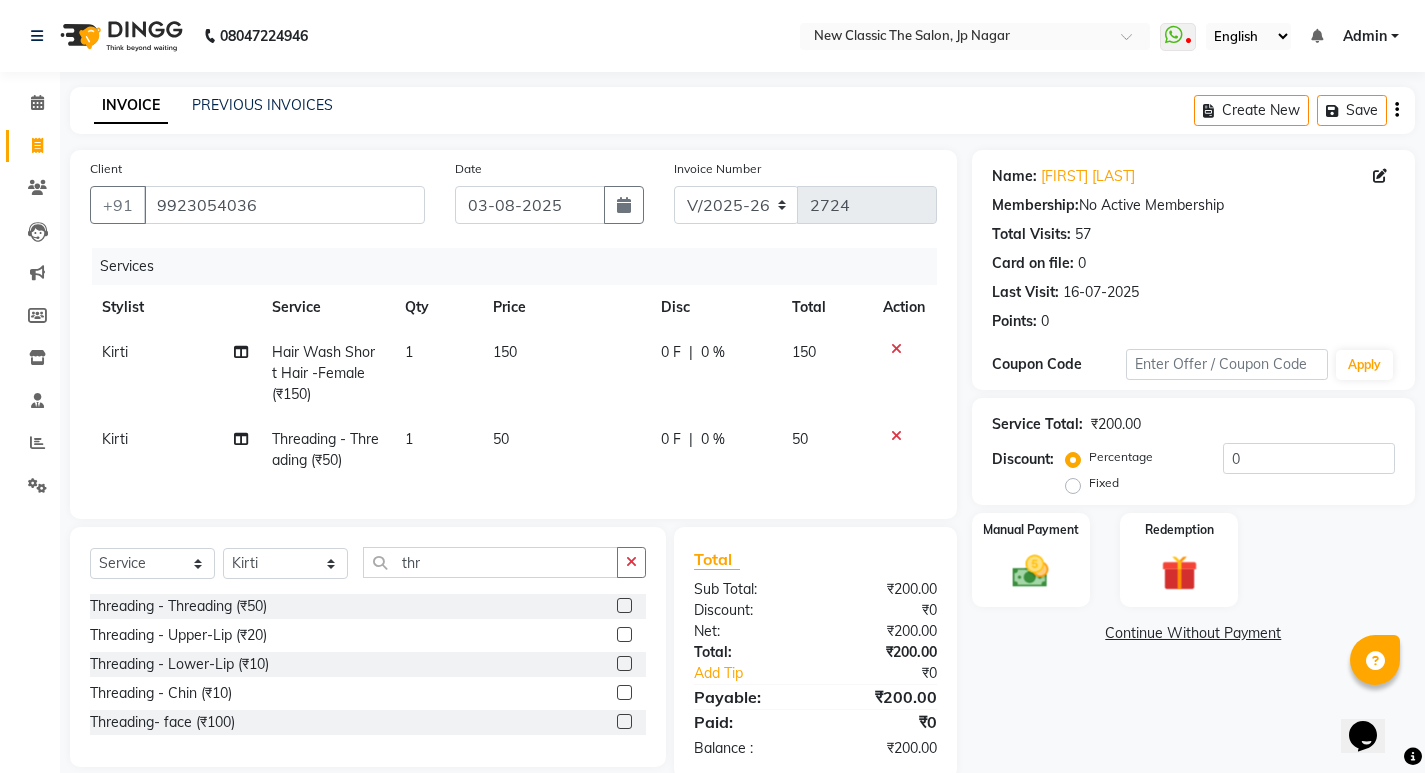 click on "Continue Without Payment" 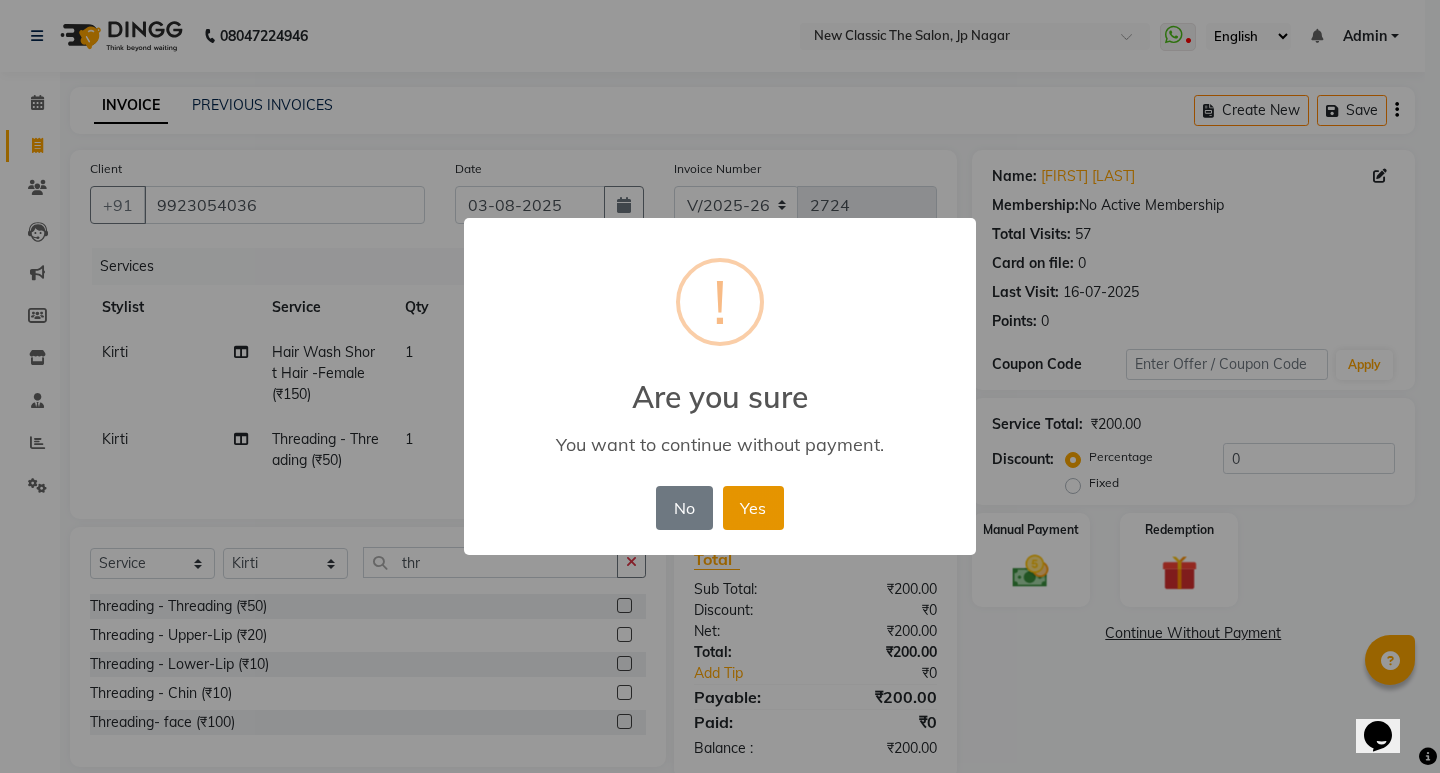 click on "Yes" at bounding box center [753, 508] 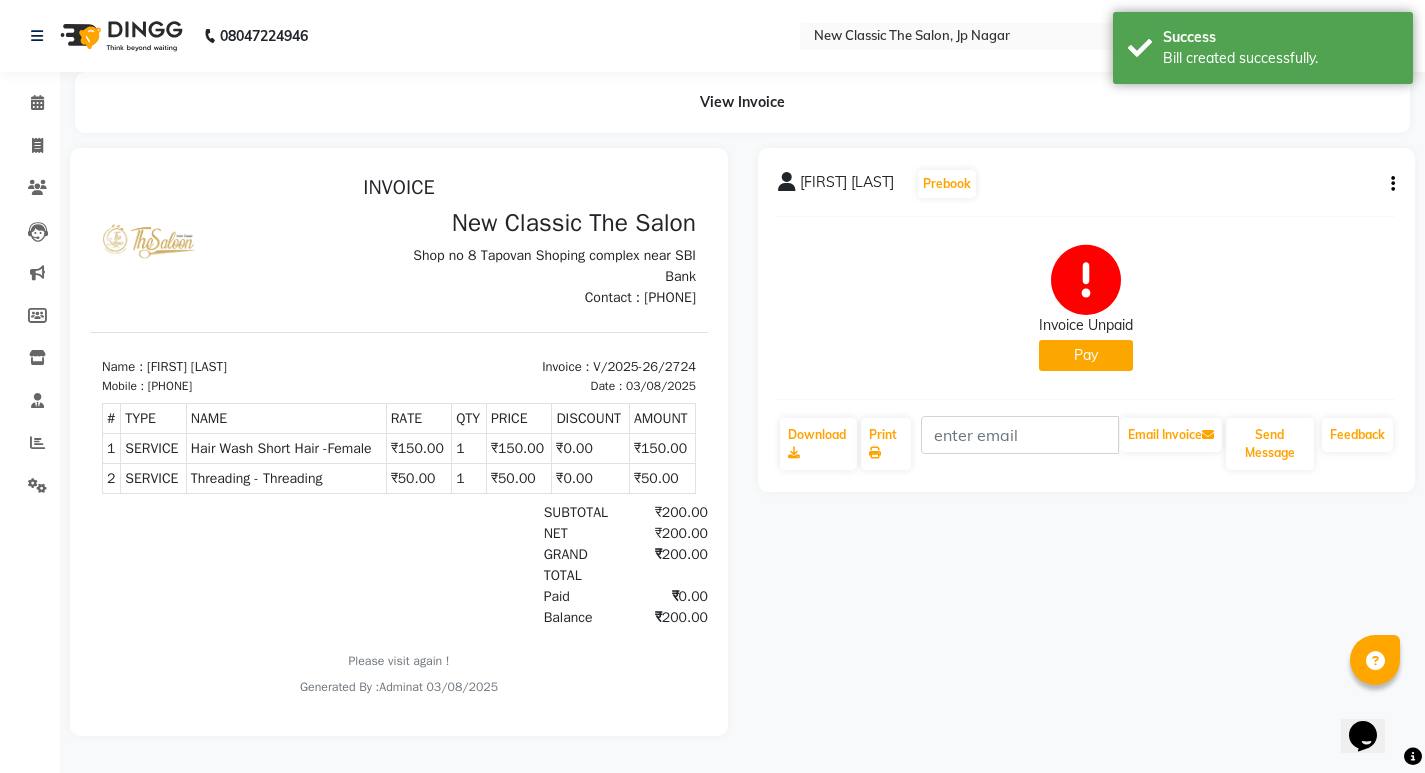 scroll, scrollTop: 0, scrollLeft: 0, axis: both 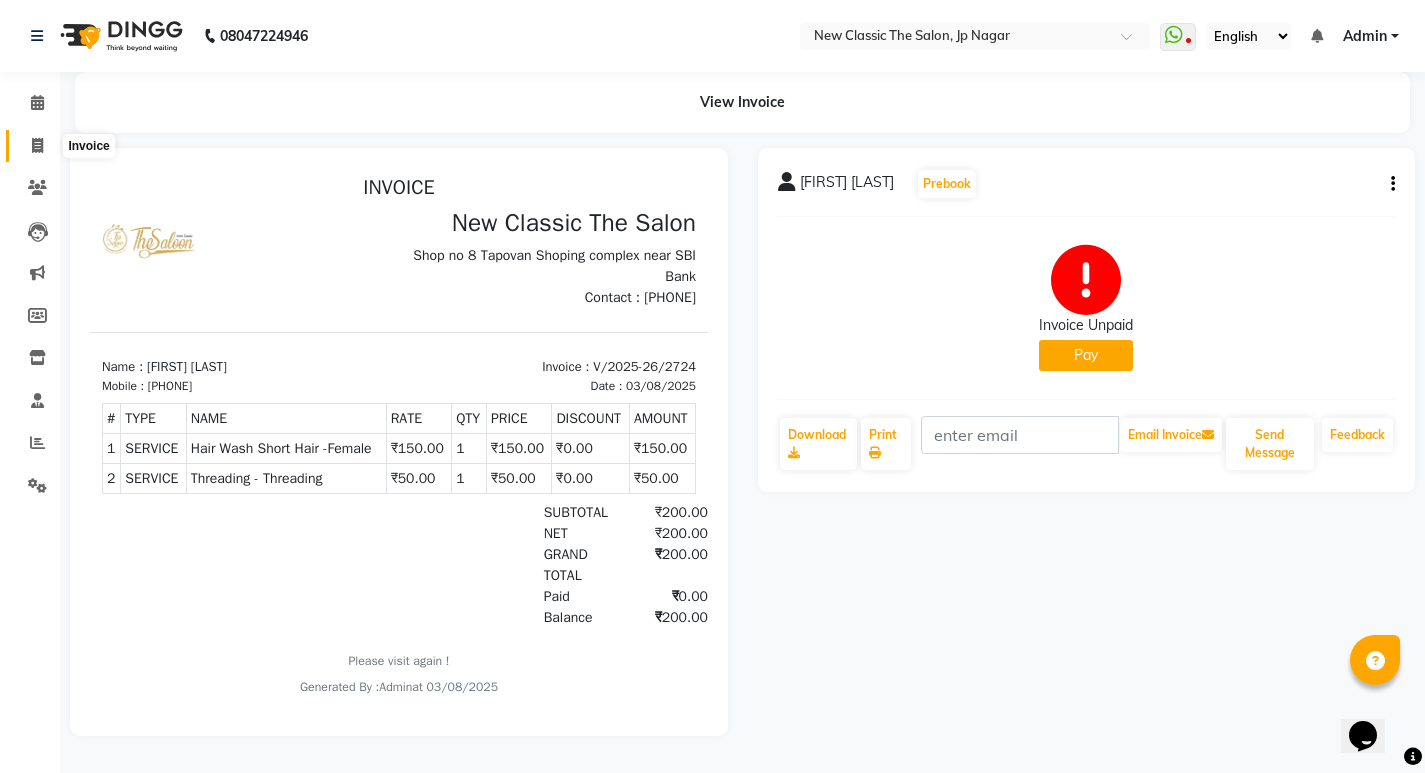 click 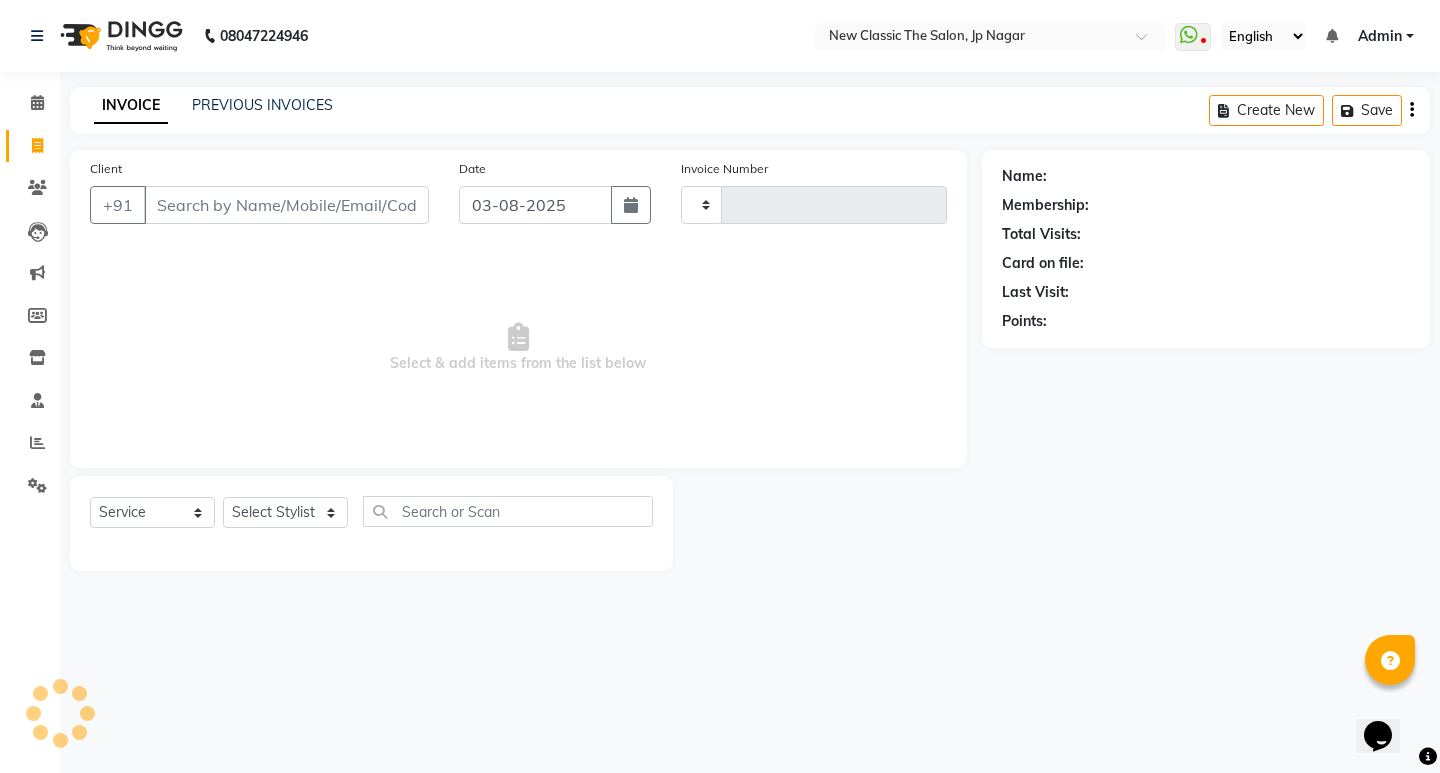 type on "2725" 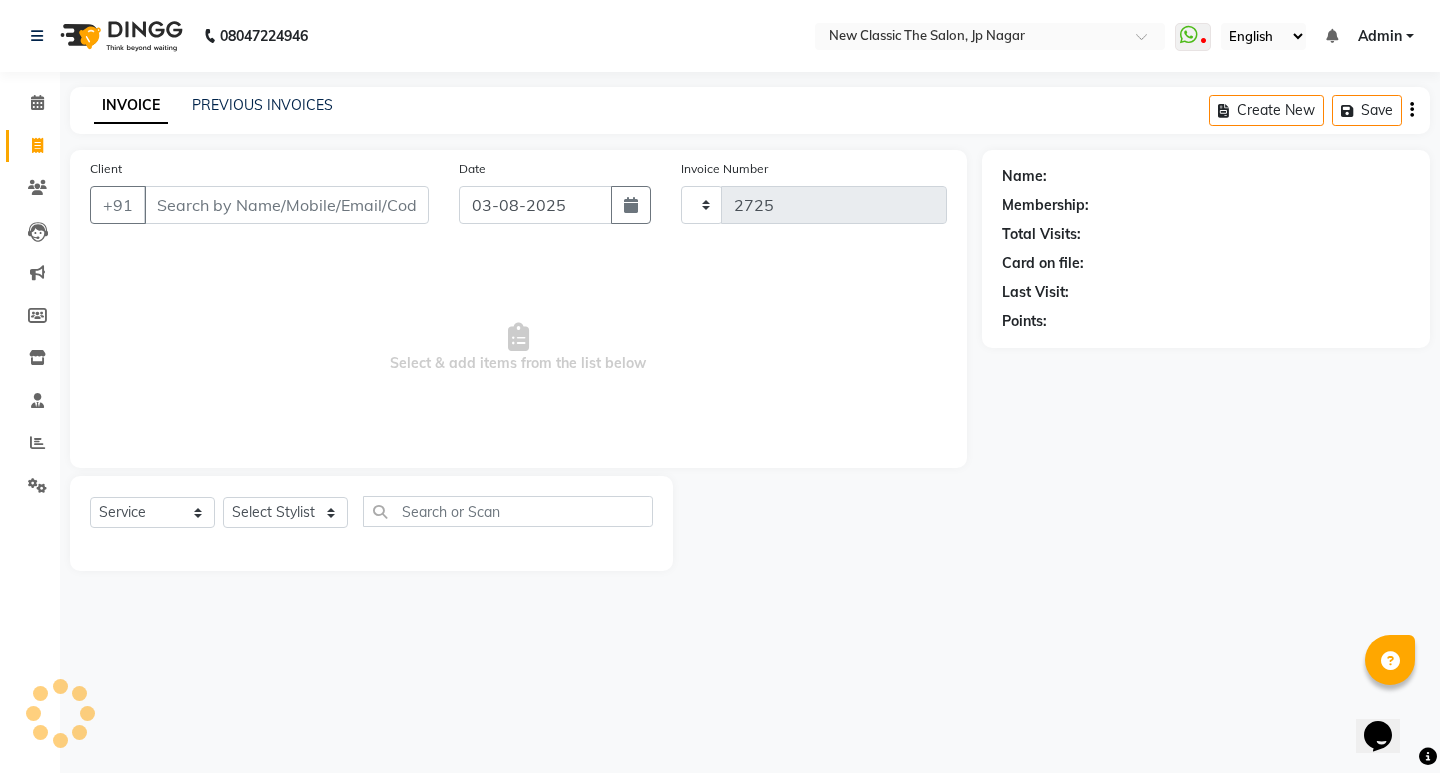 select on "4678" 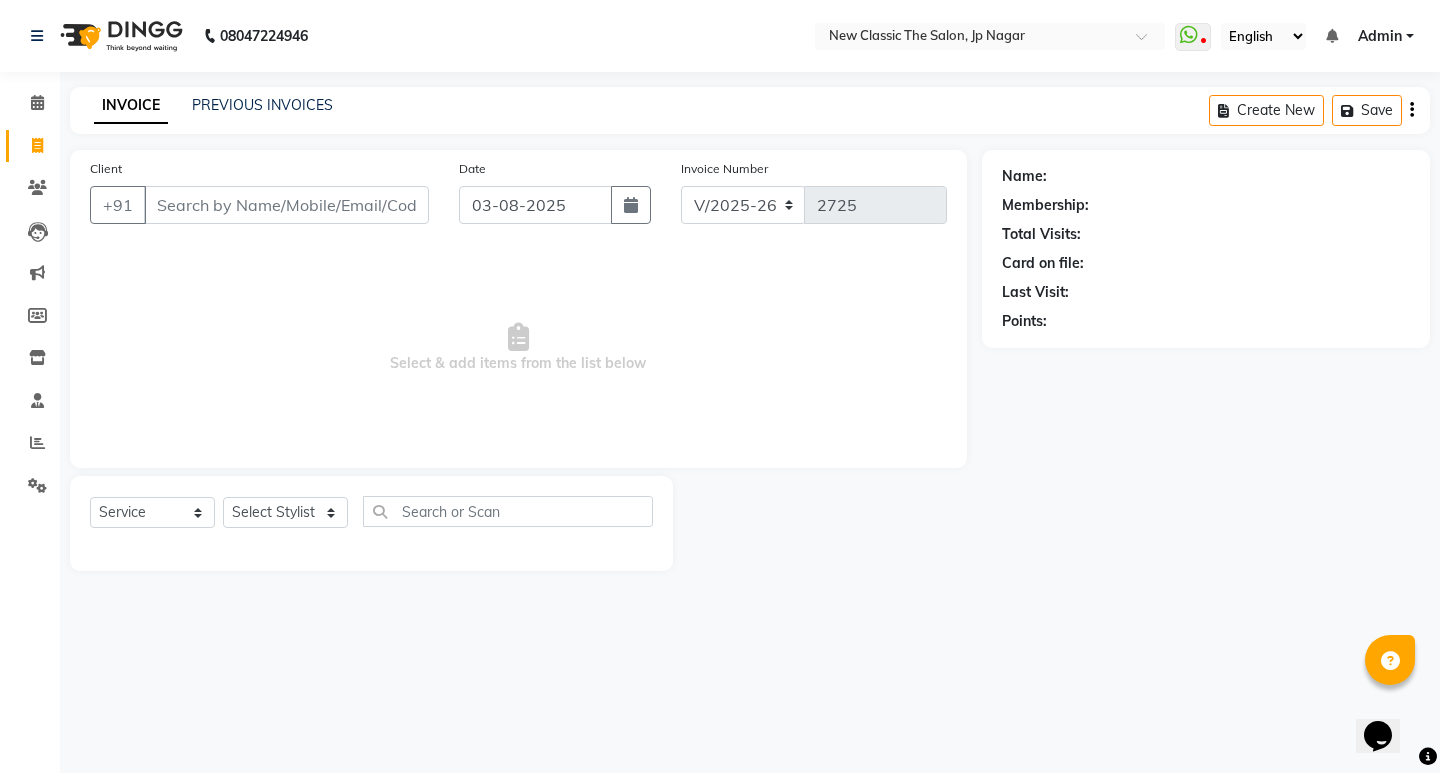 click on "Client" at bounding box center [286, 205] 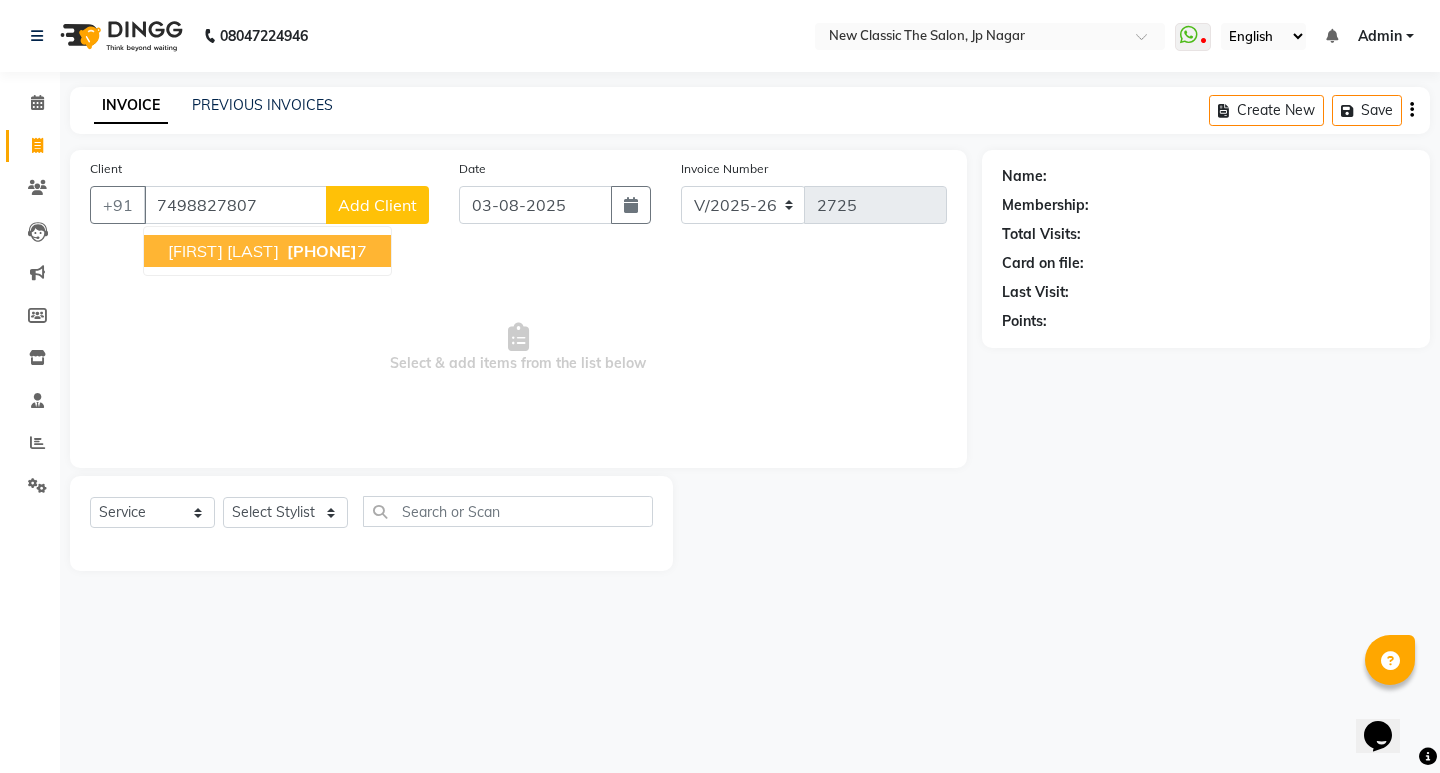 type on "7498827807" 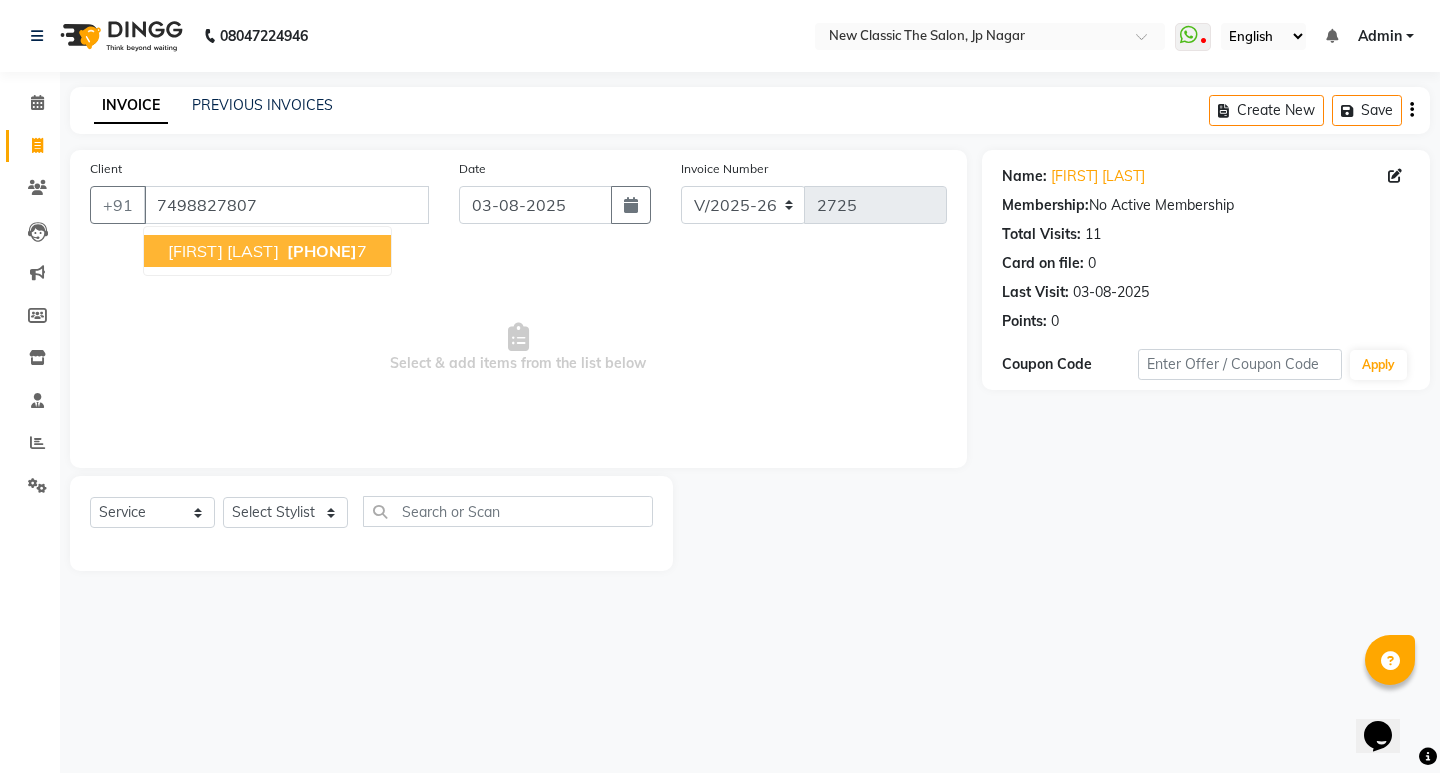 click on "[FIRST] [LAST]" at bounding box center (223, 251) 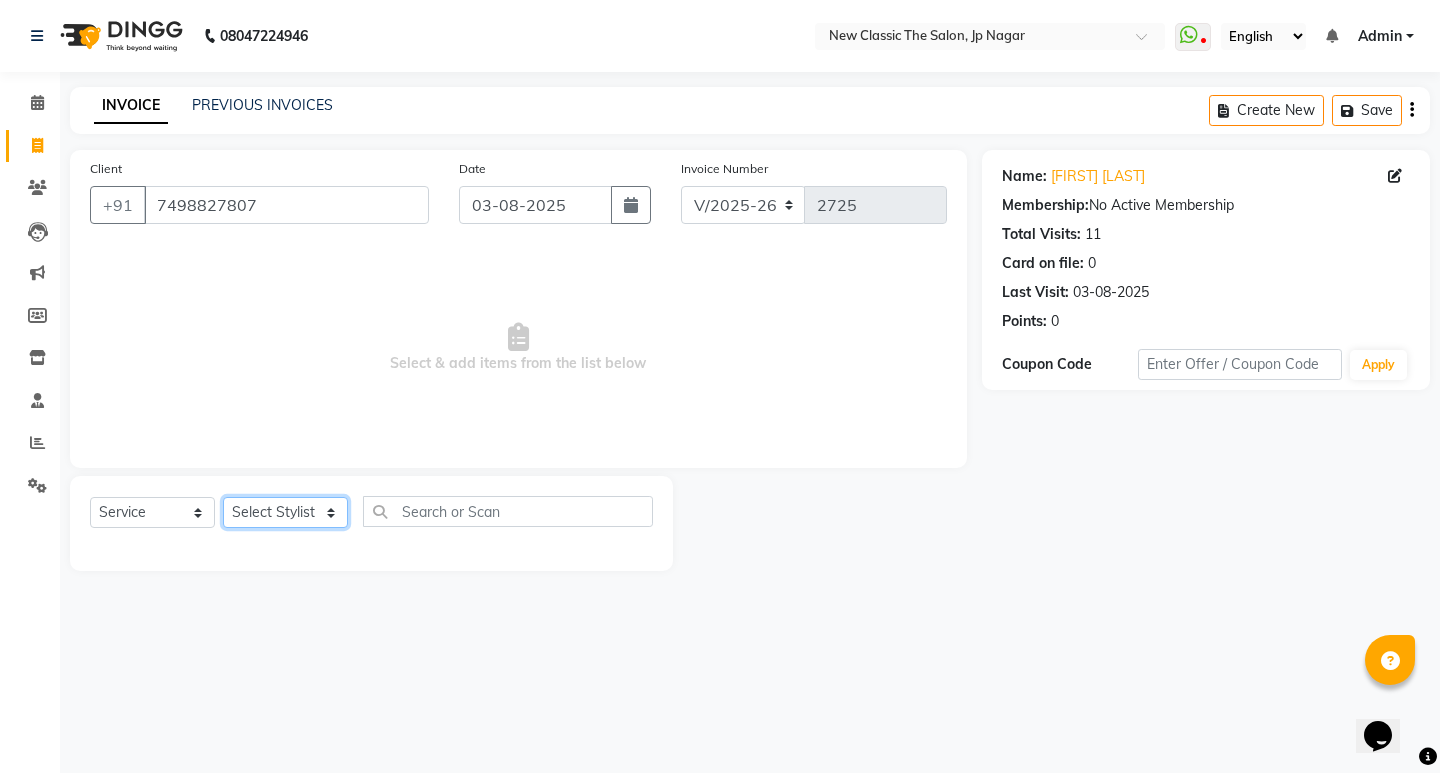 click on "Select Stylist [FIRST] [FIRST] [FIRST] [FIRST] [FIRST] [FIRST] [FIRST] [FIRST] [FIRST] [FIRST] [FIRST]" 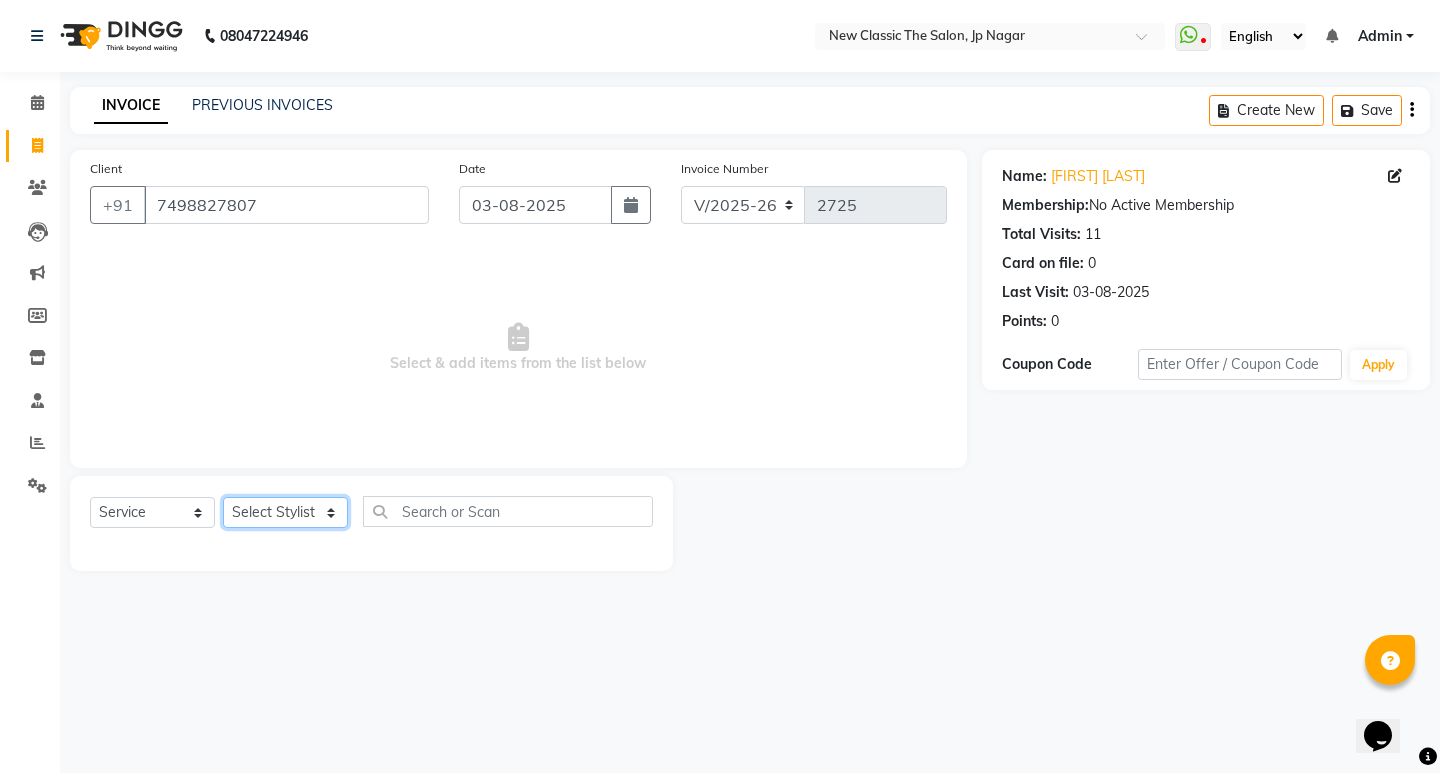 select on "27628" 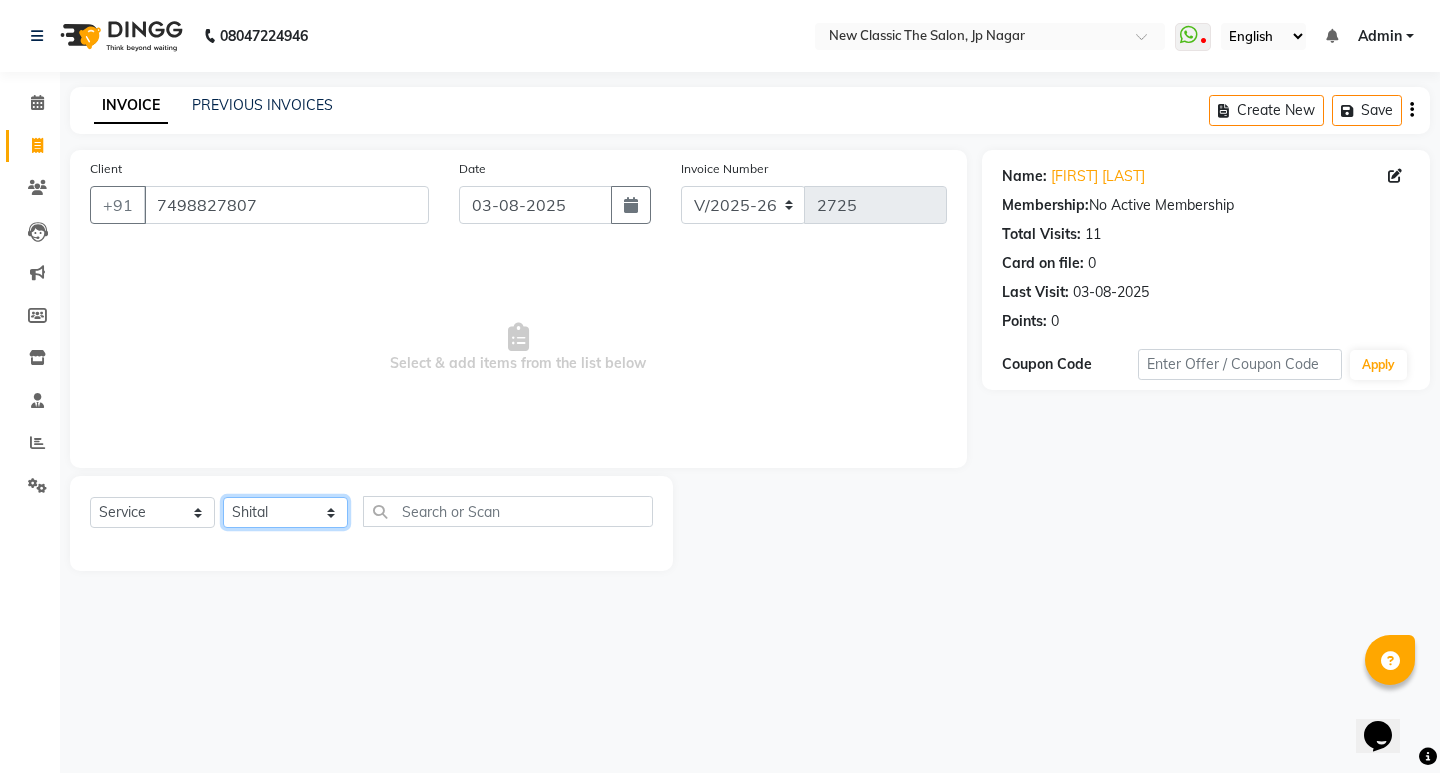 click on "Select Stylist [FIRST] [FIRST] [FIRST] [FIRST] [FIRST] [FIRST] [FIRST] [FIRST] [FIRST] [FIRST] [FIRST]" 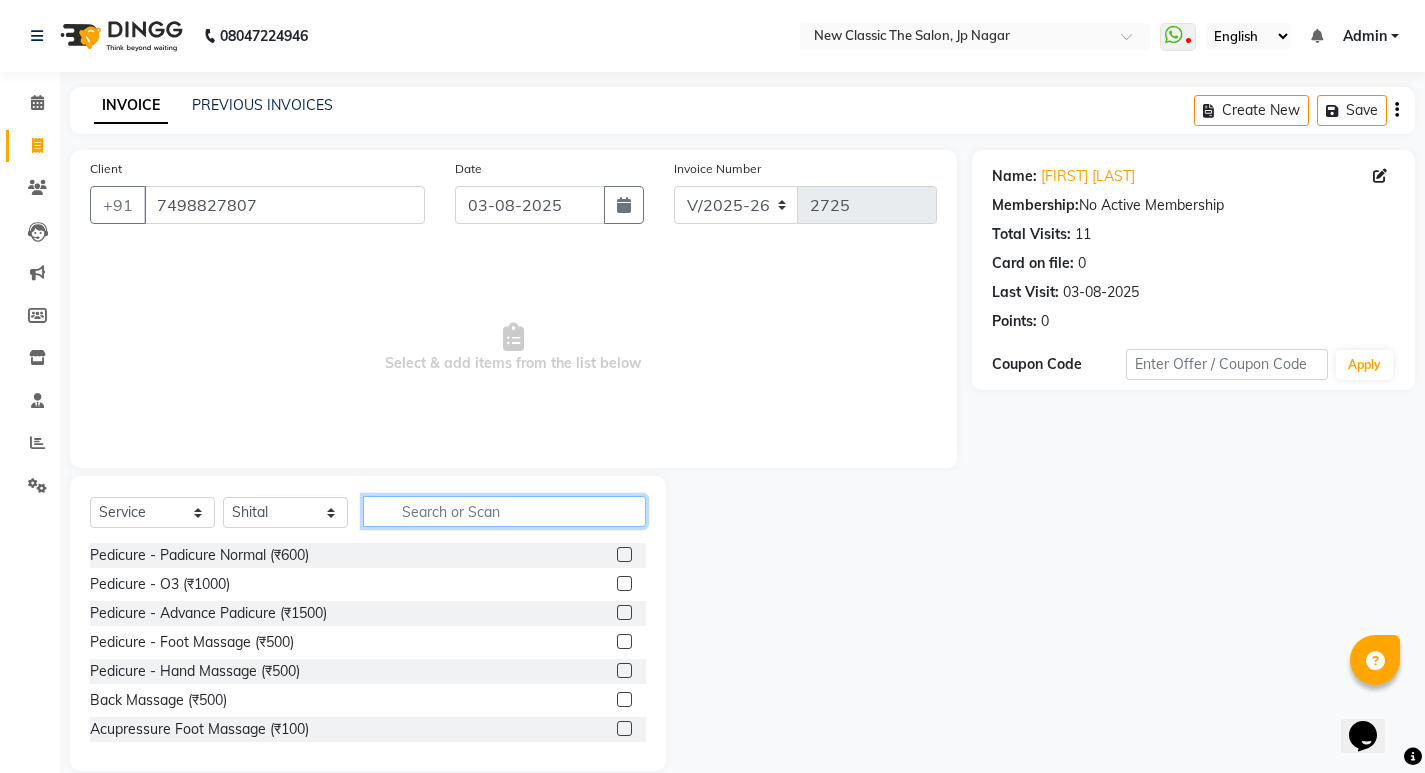 click 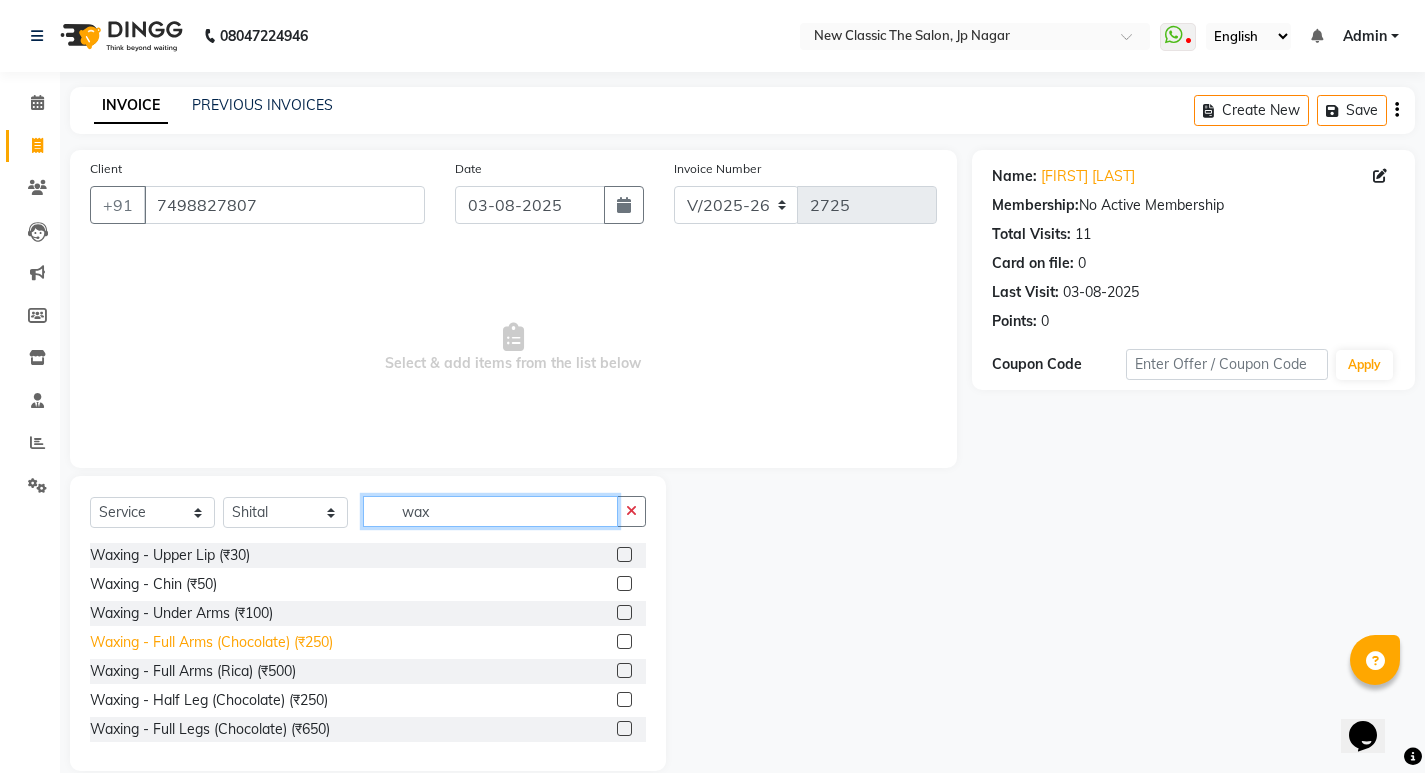 type on "wax" 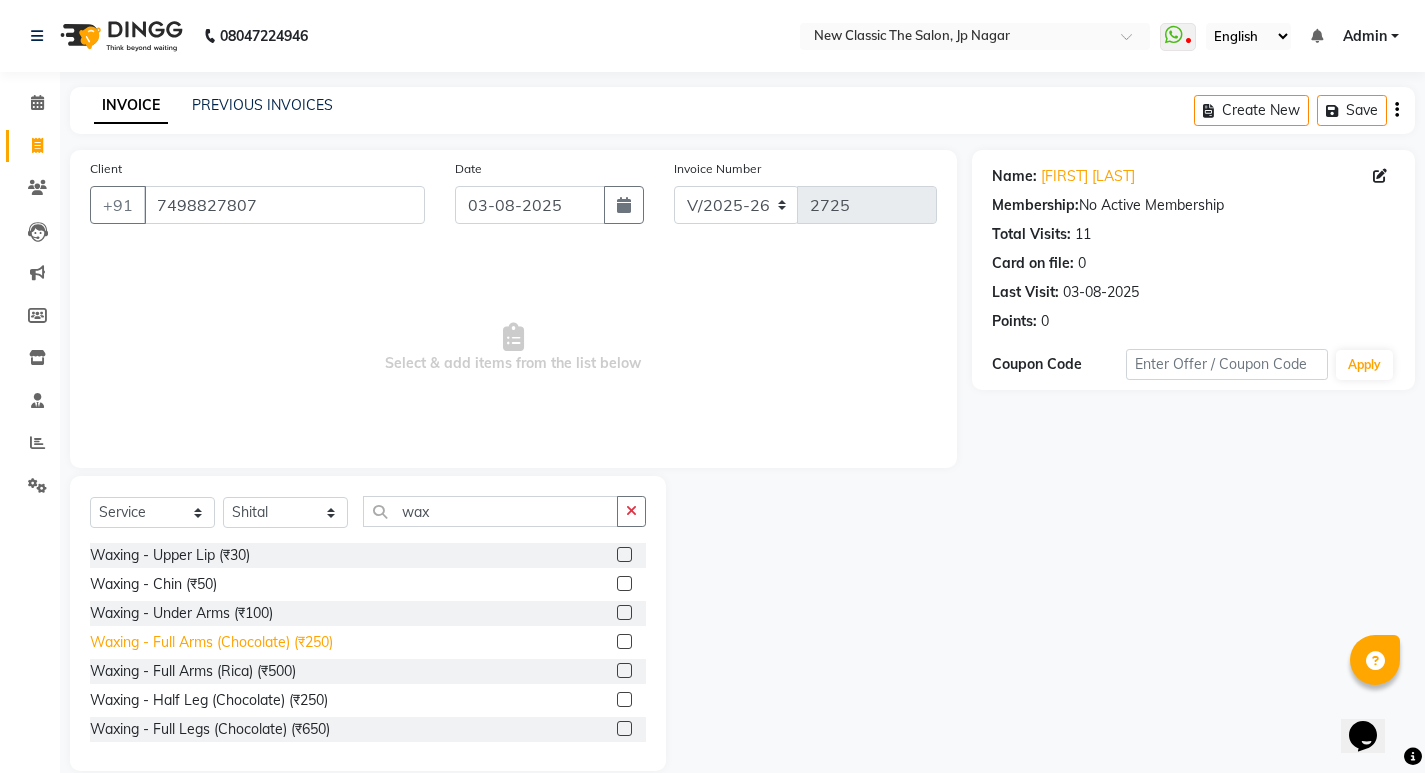 click on "Waxing  - Full Arms (Chocolate) (₹250)" 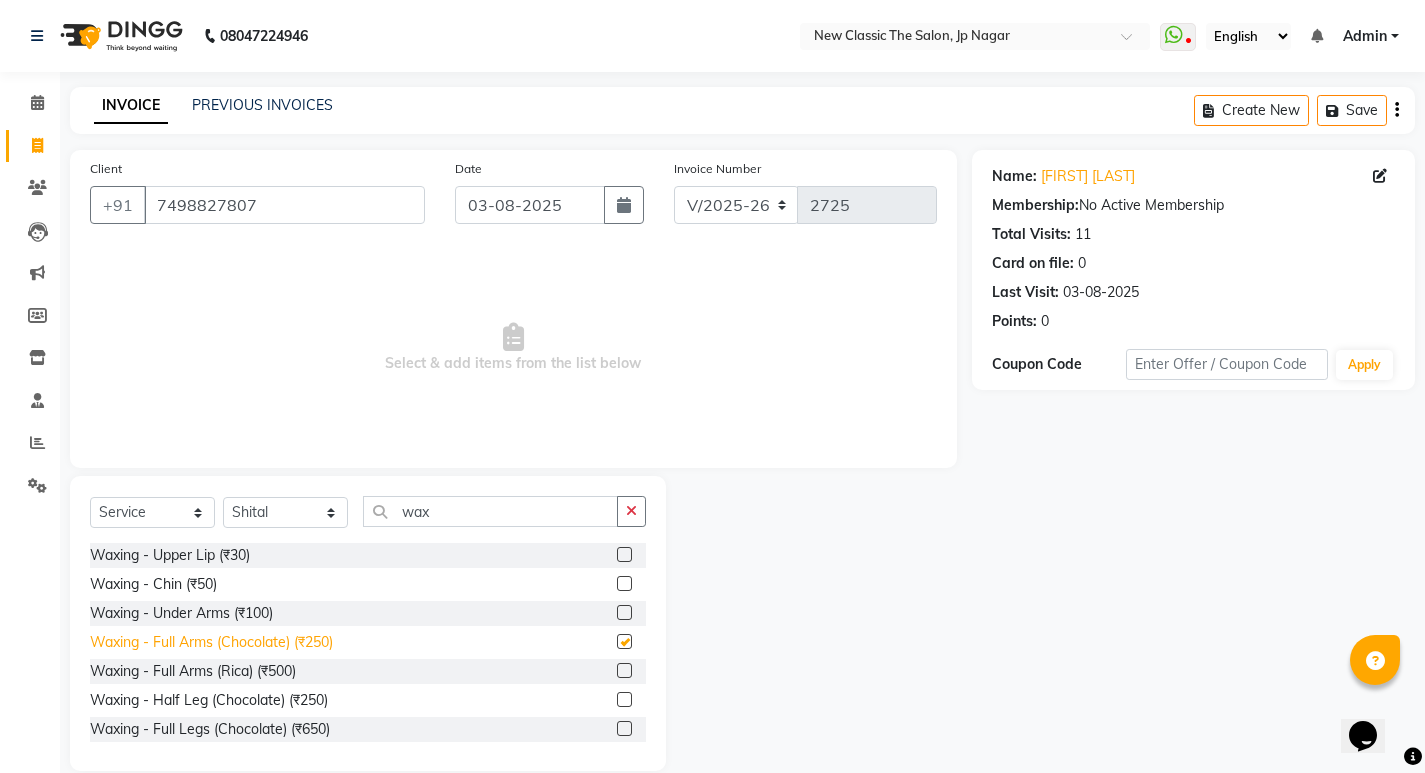 checkbox on "false" 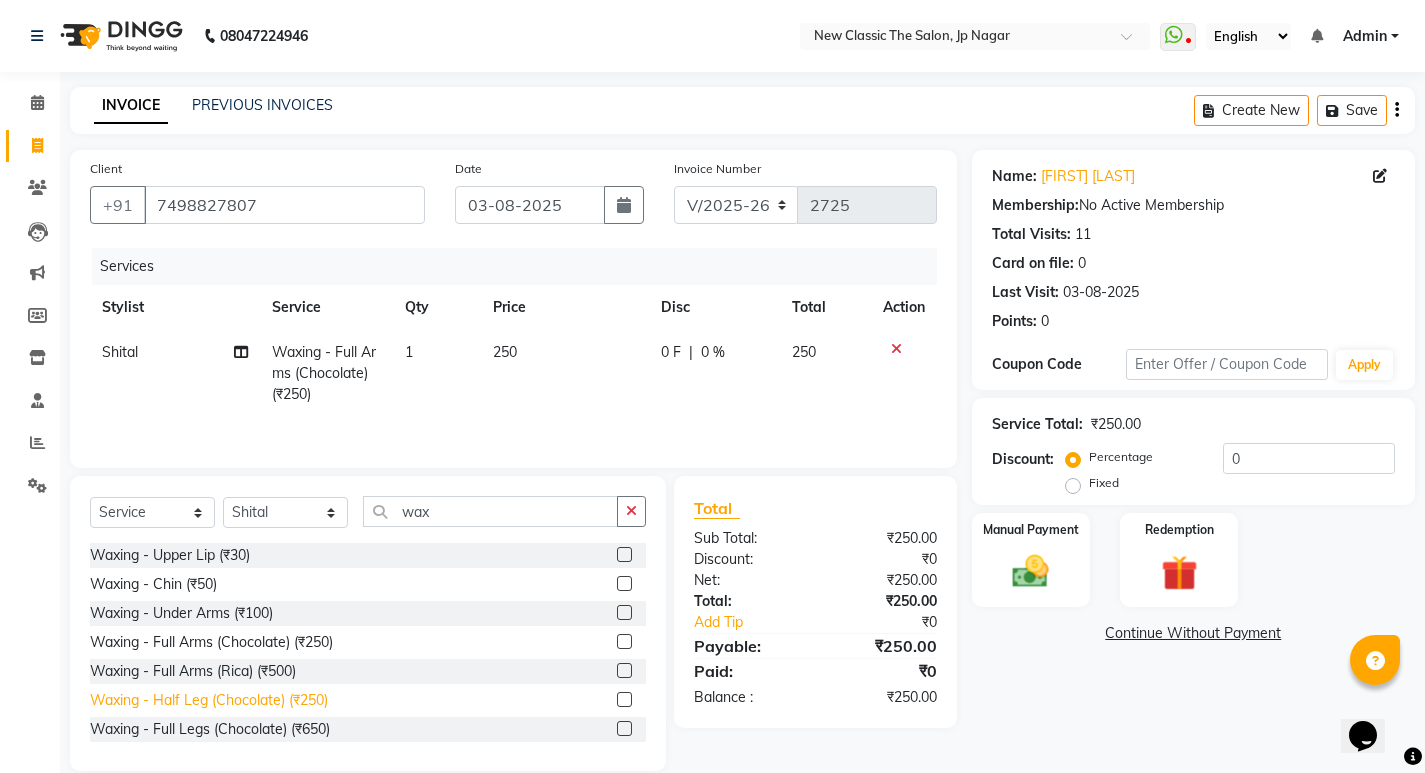 click on "Waxing  - Half Leg (Chocolate) (₹250)" 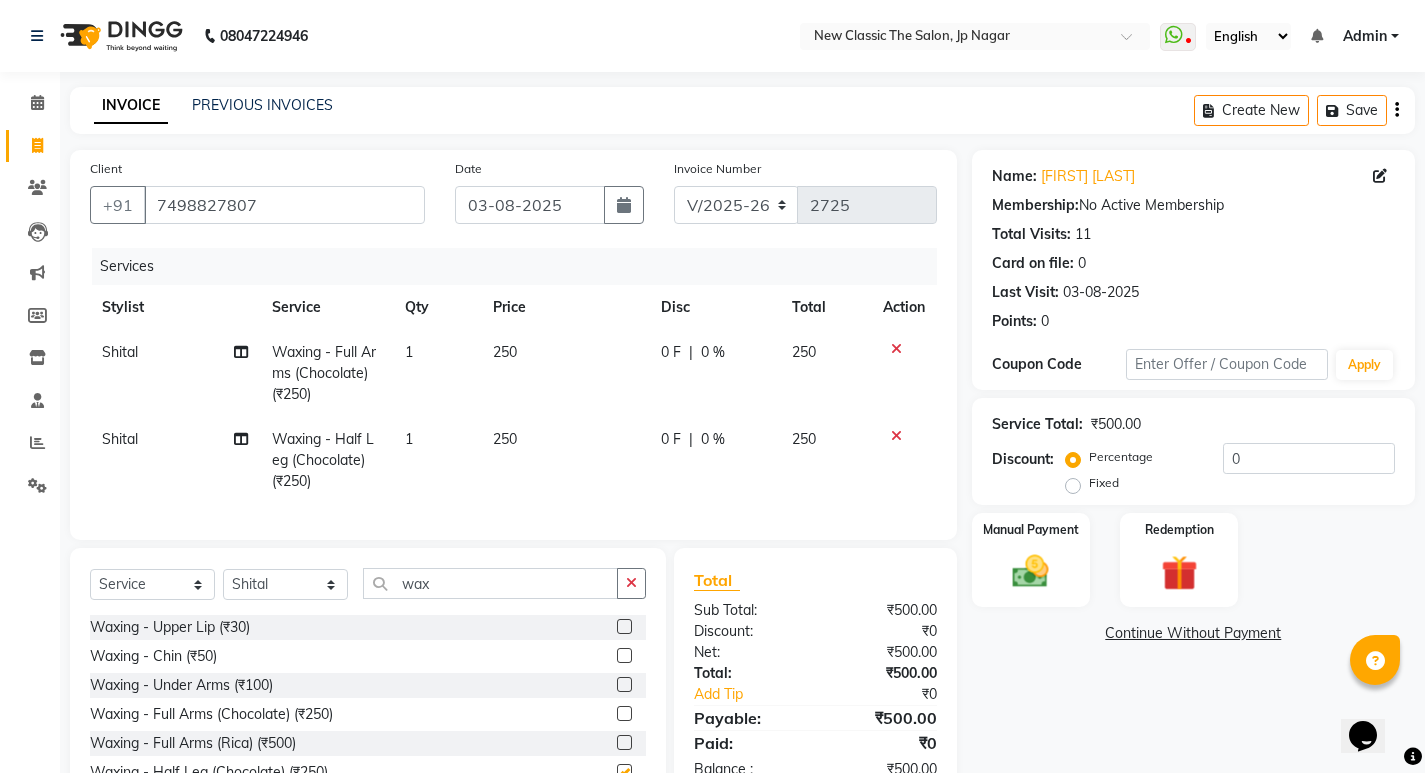 checkbox on "false" 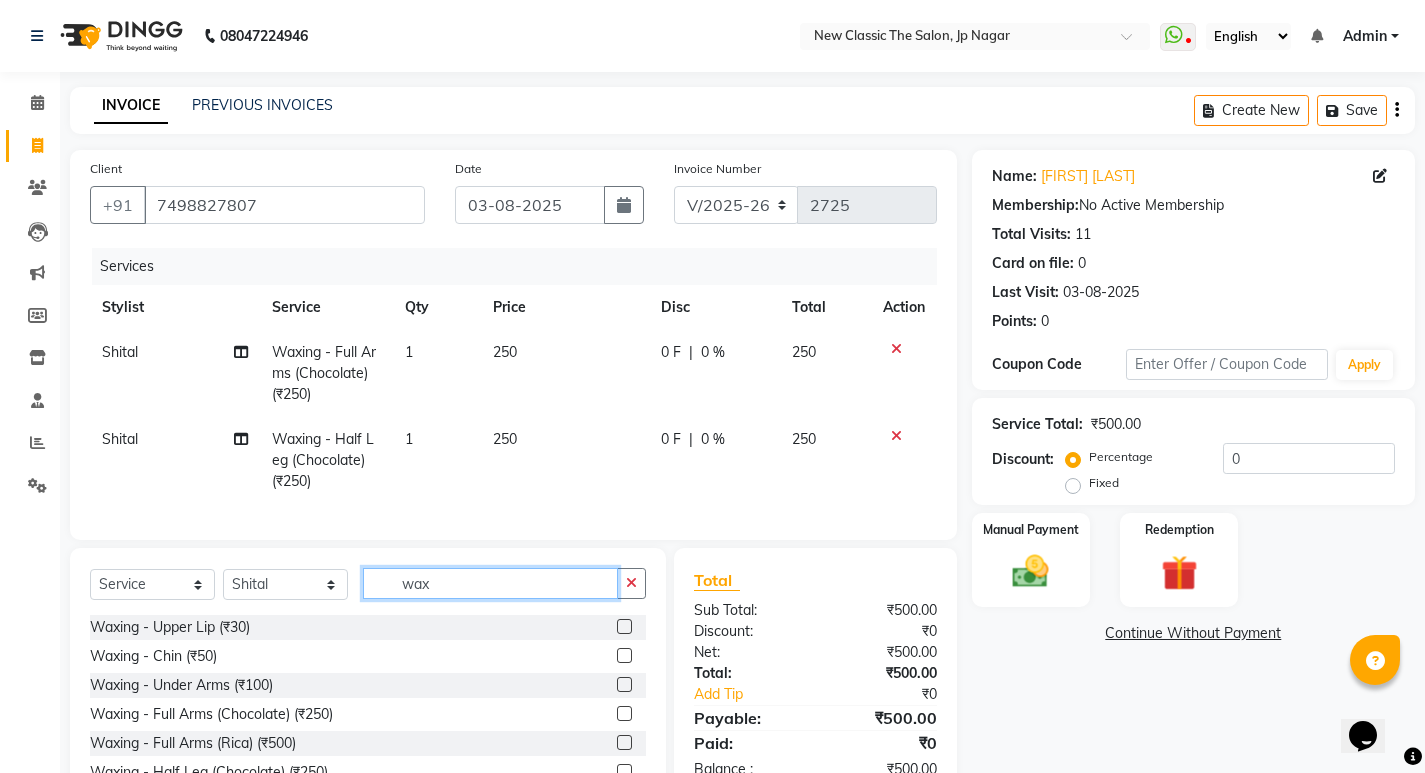 click on "wax" 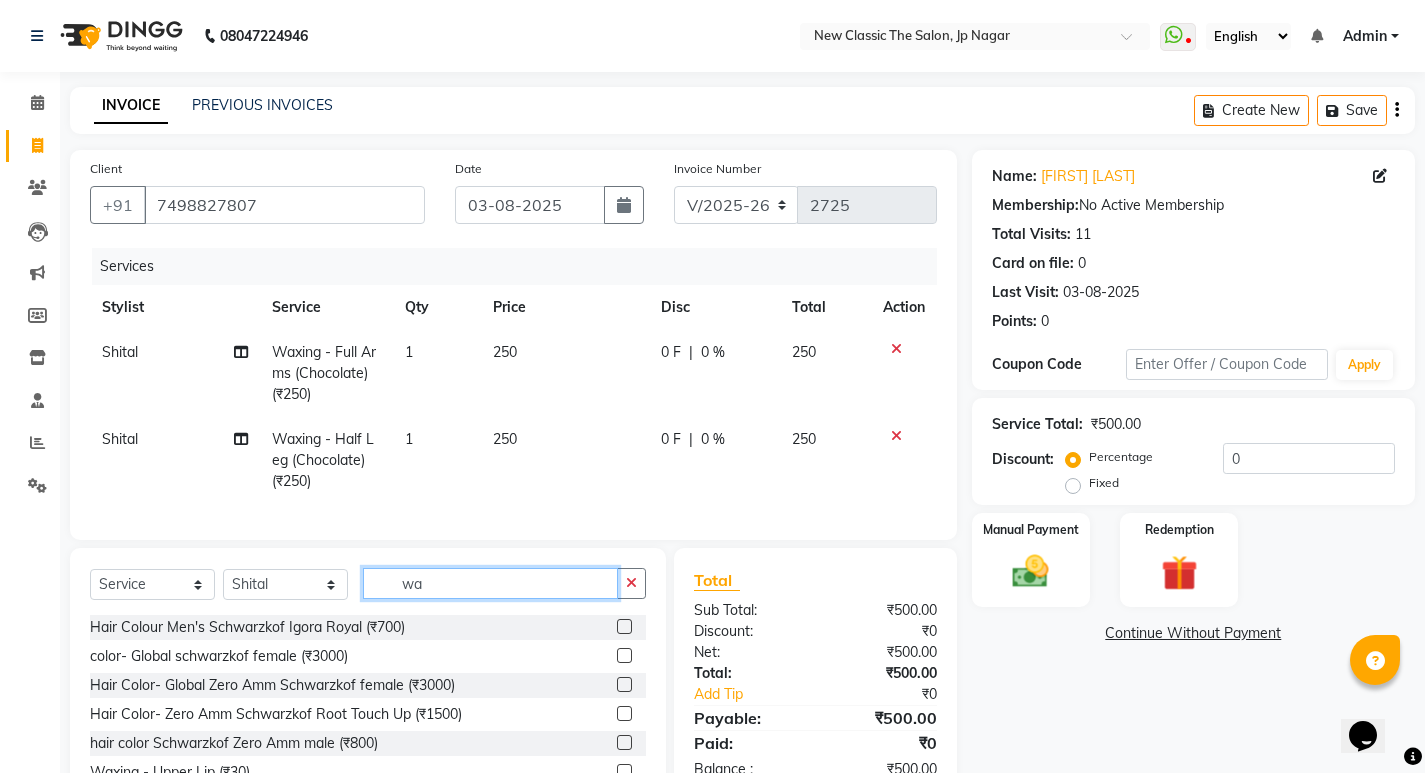 type on "w" 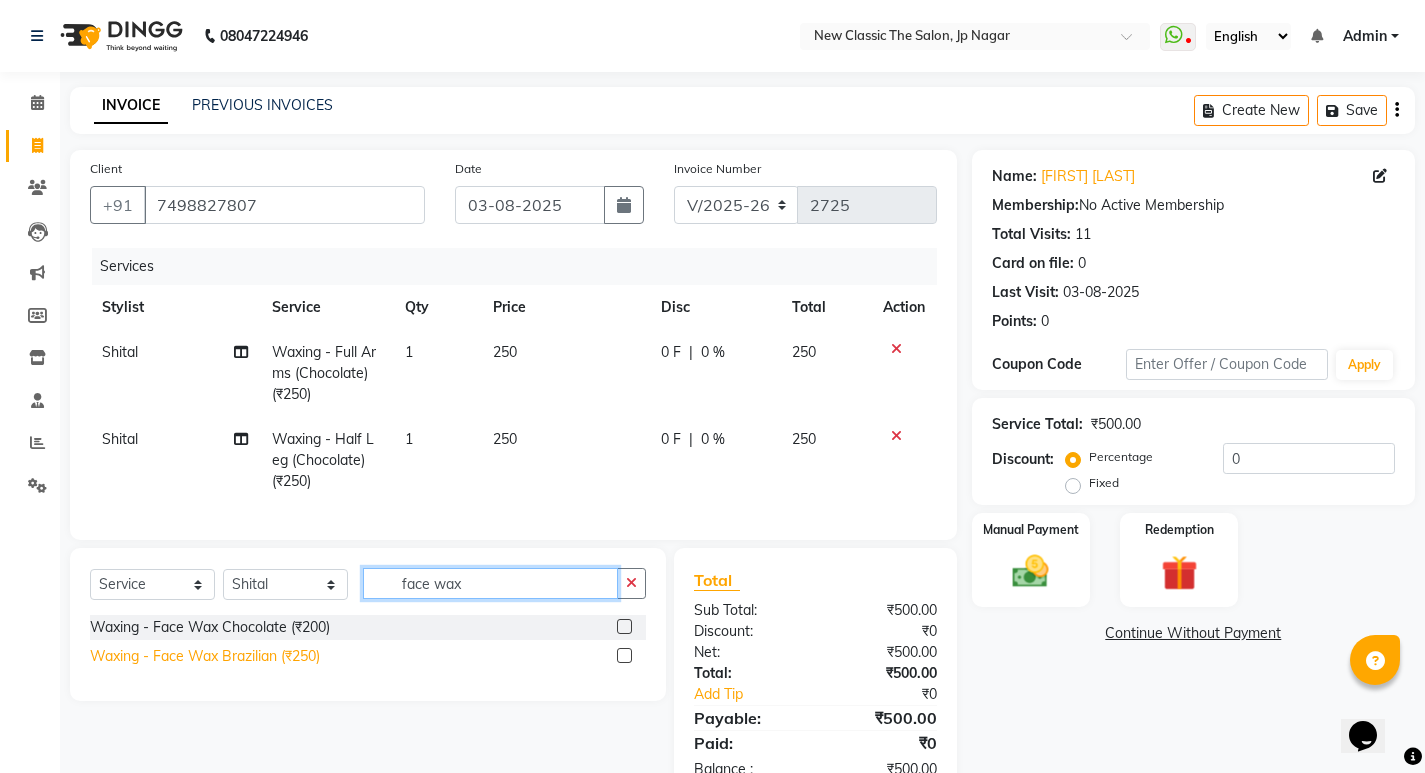 type on "face wax" 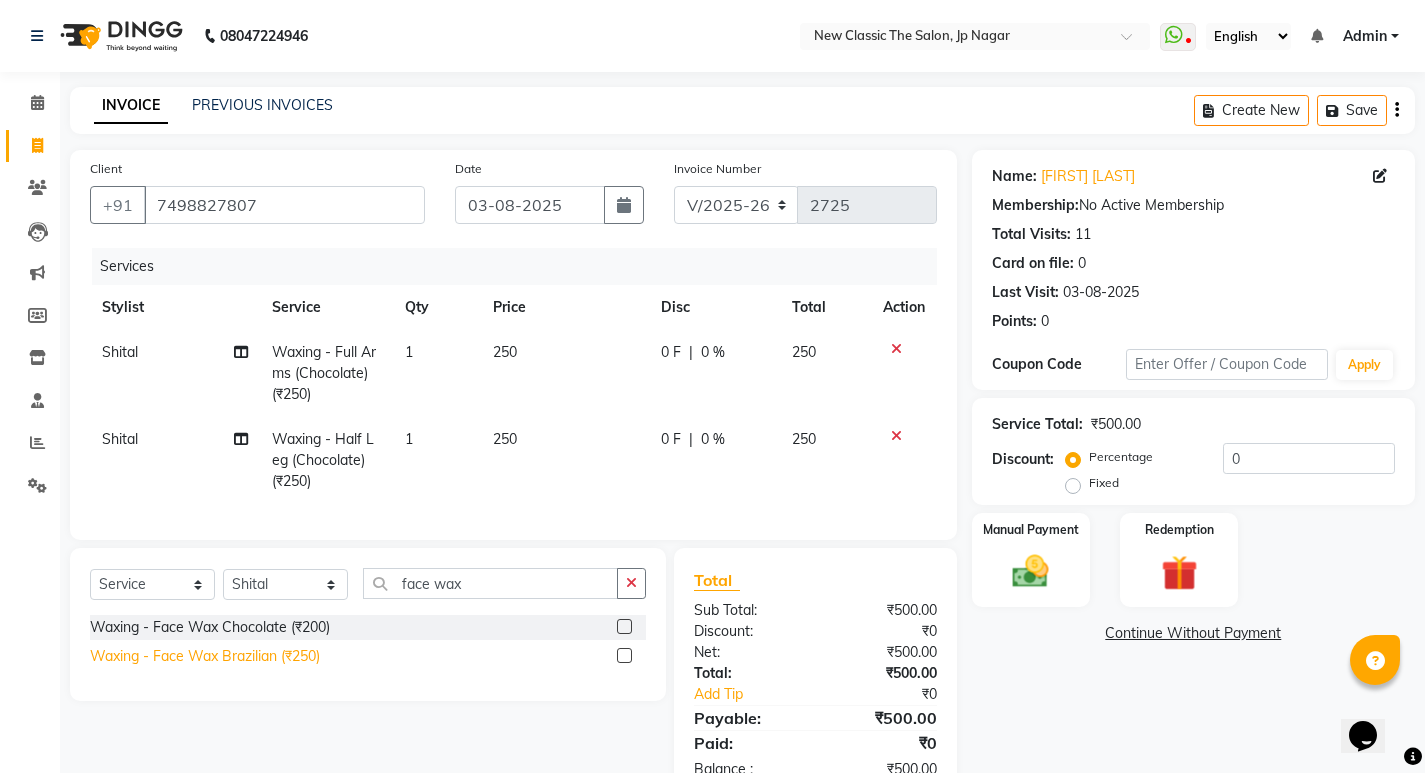 click on "Waxing  - Face Wax Brazilian (₹250)" 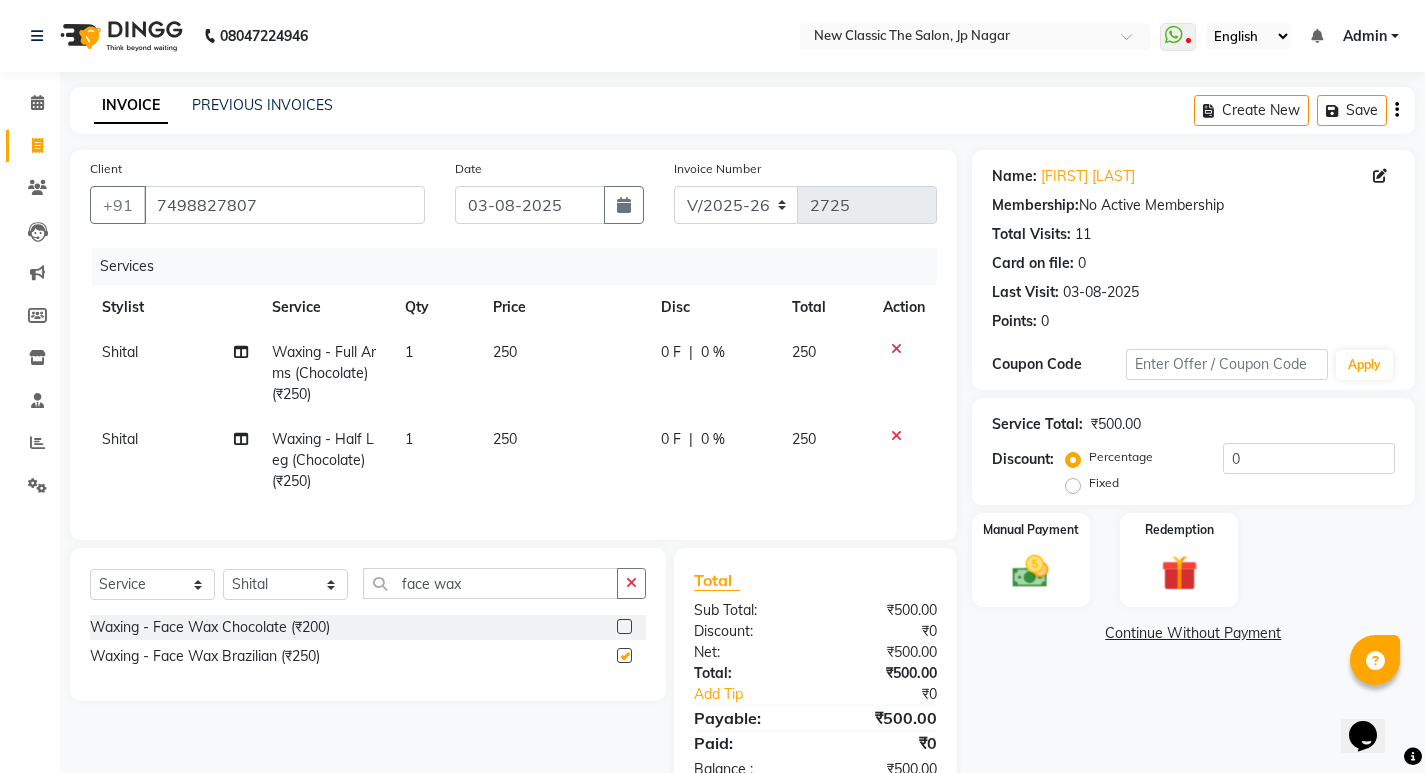 checkbox on "false" 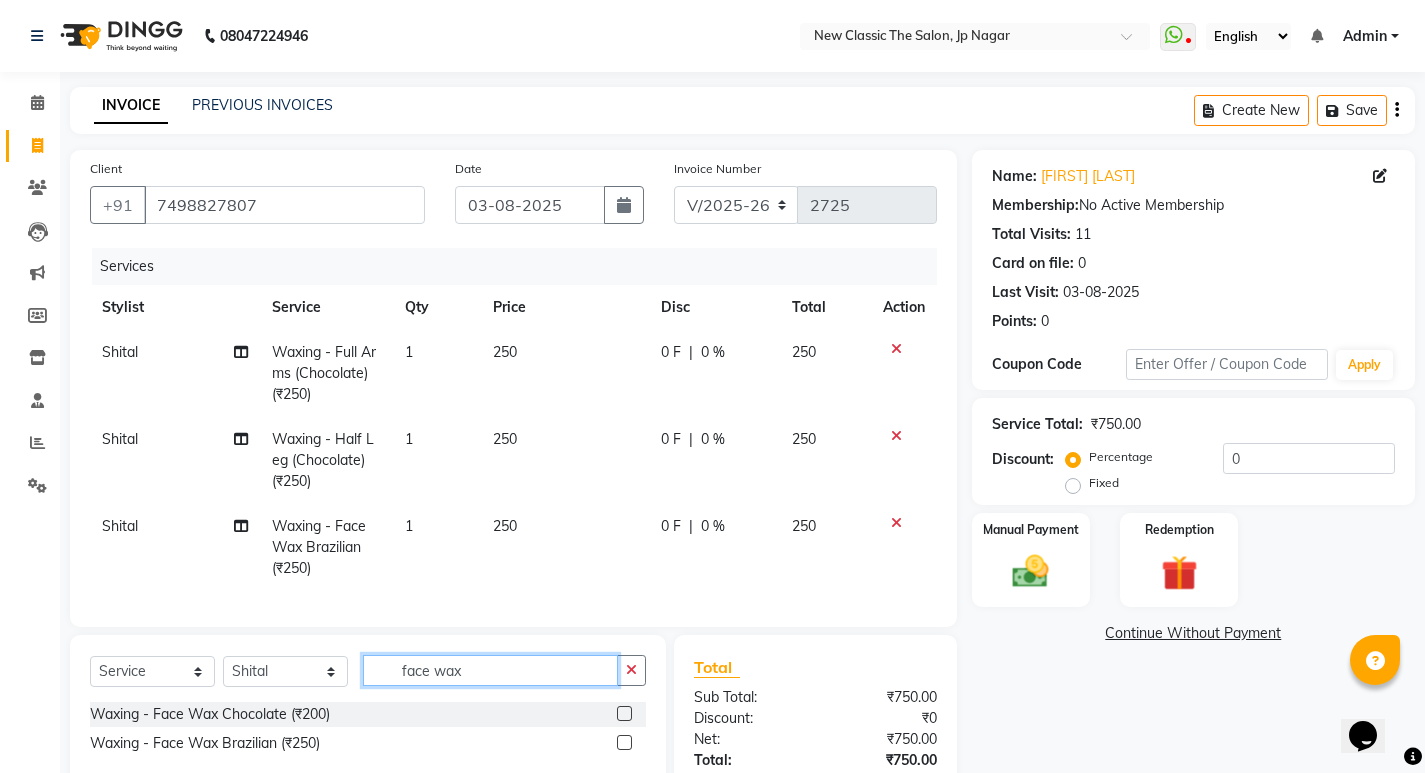 drag, startPoint x: 474, startPoint y: 683, endPoint x: 500, endPoint y: 676, distance: 26.925823 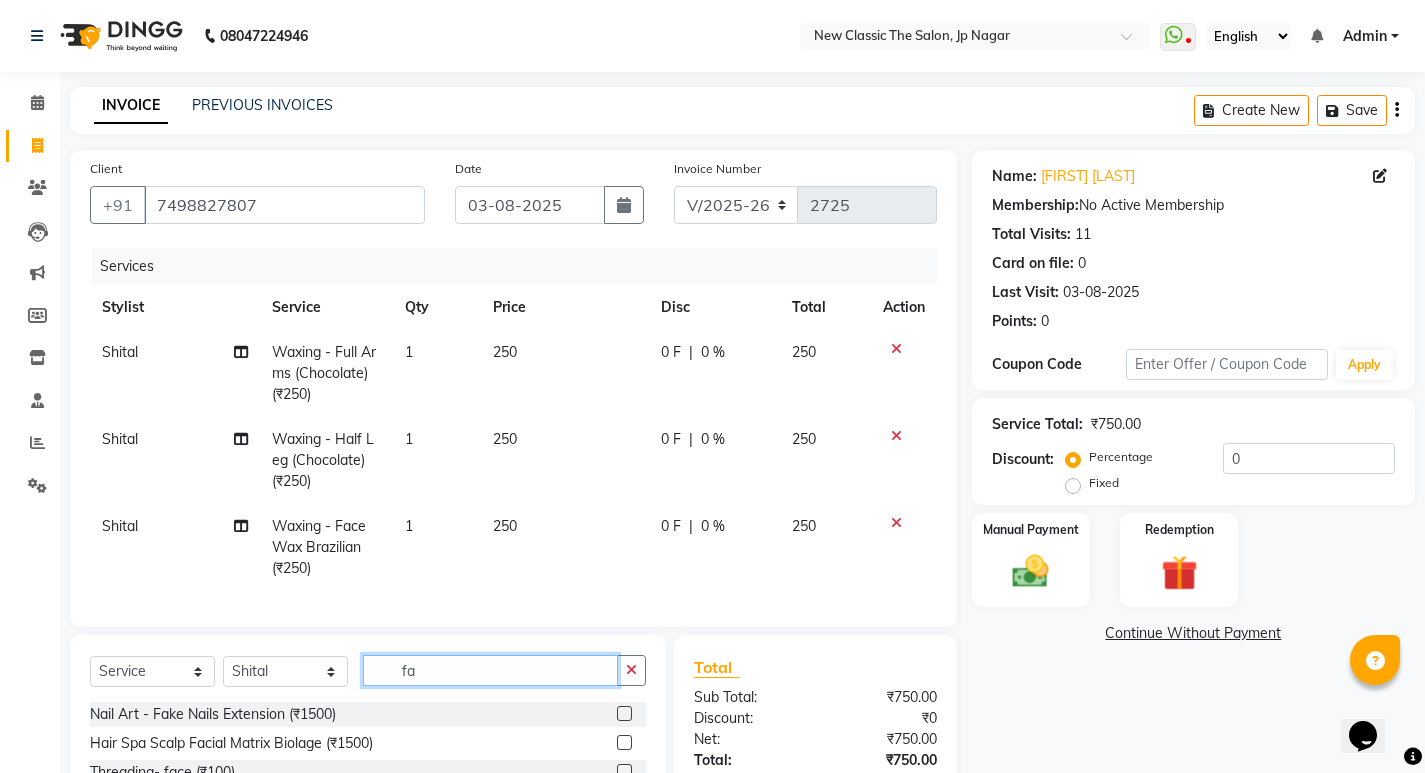 type on "f" 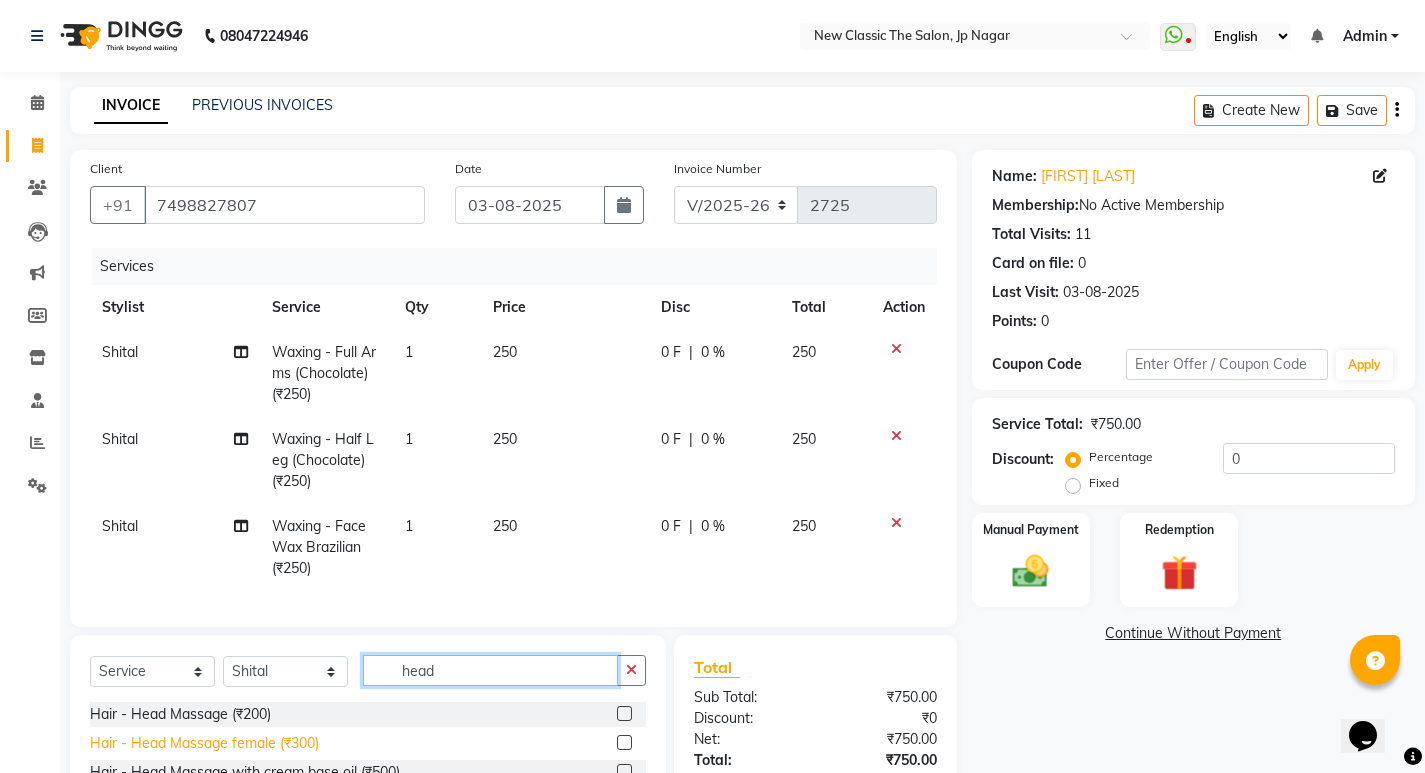 type on "head" 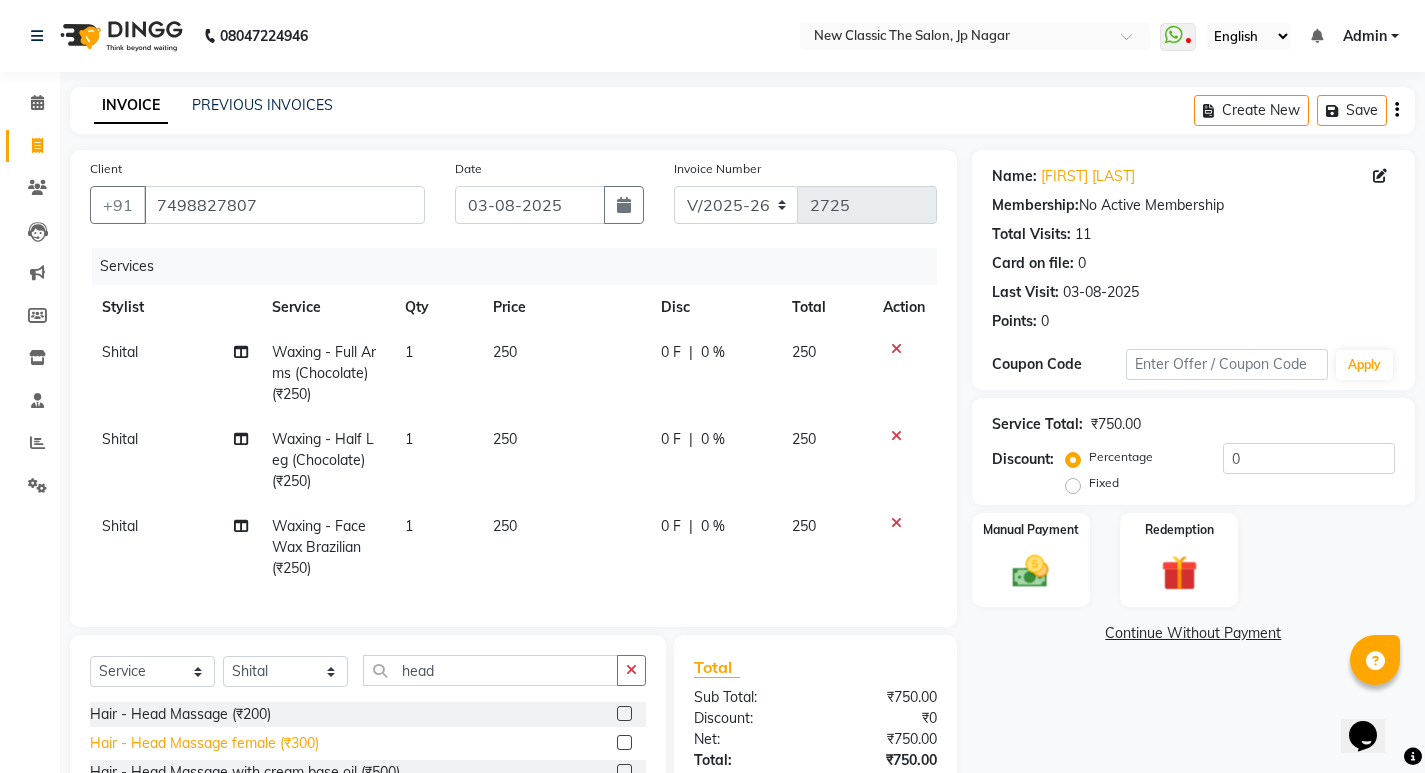 click on "Hair - Head Massage female (₹300)" 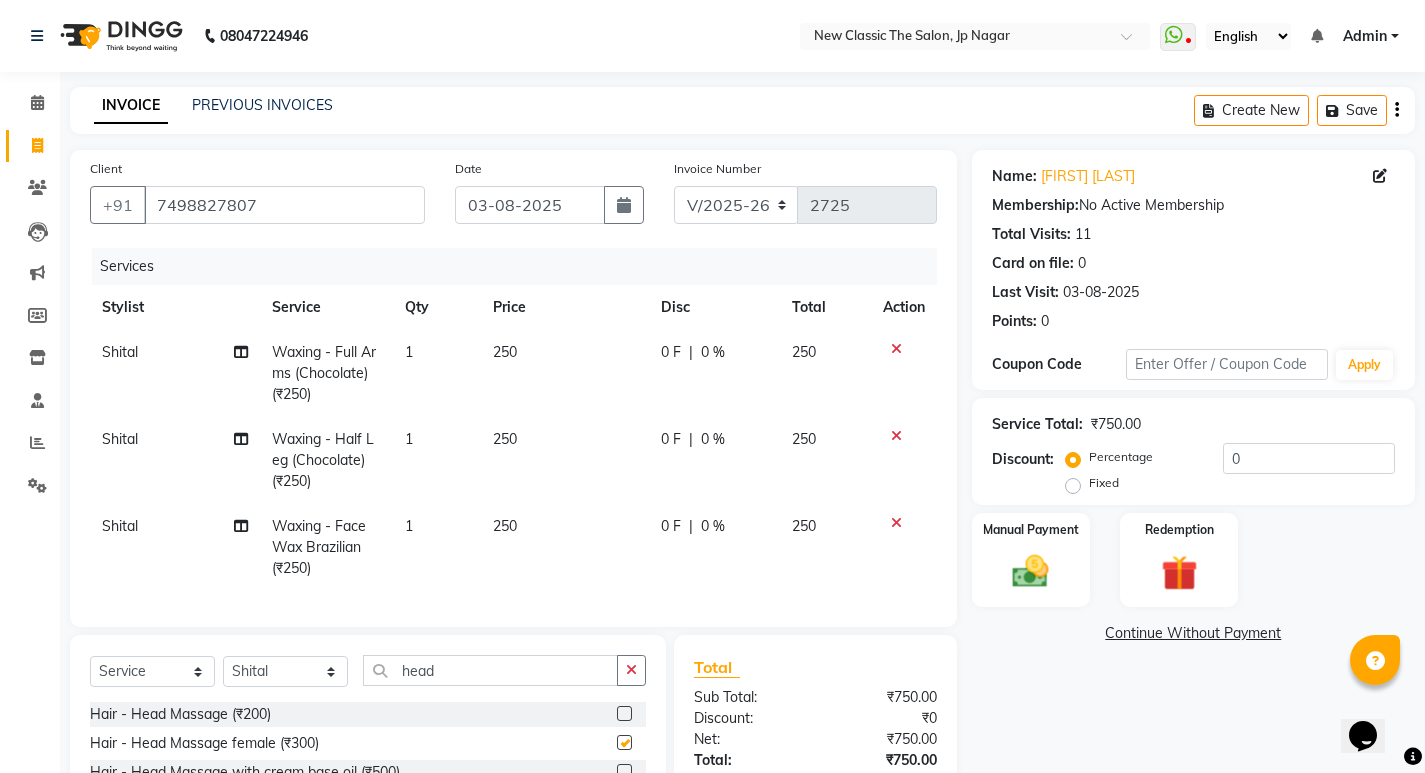 checkbox on "false" 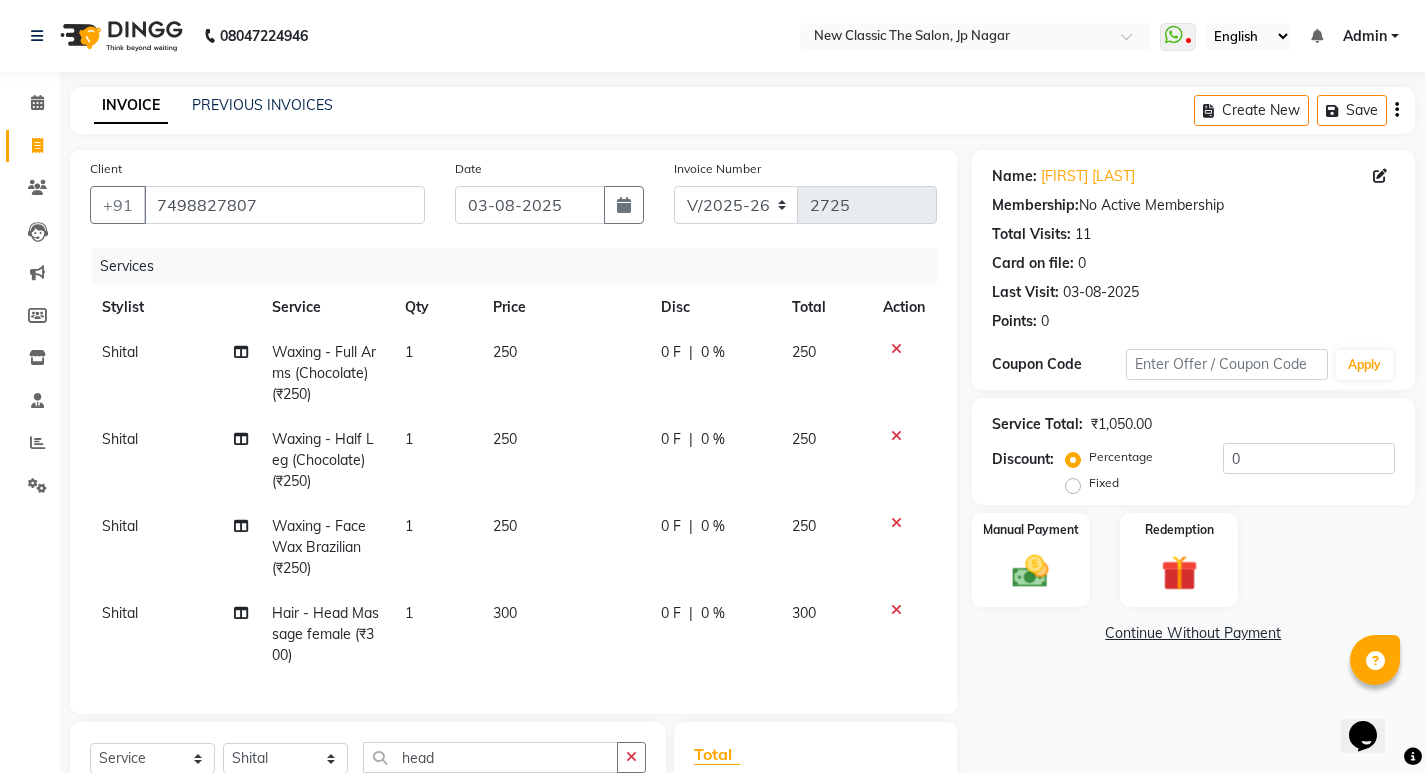 click on "300" 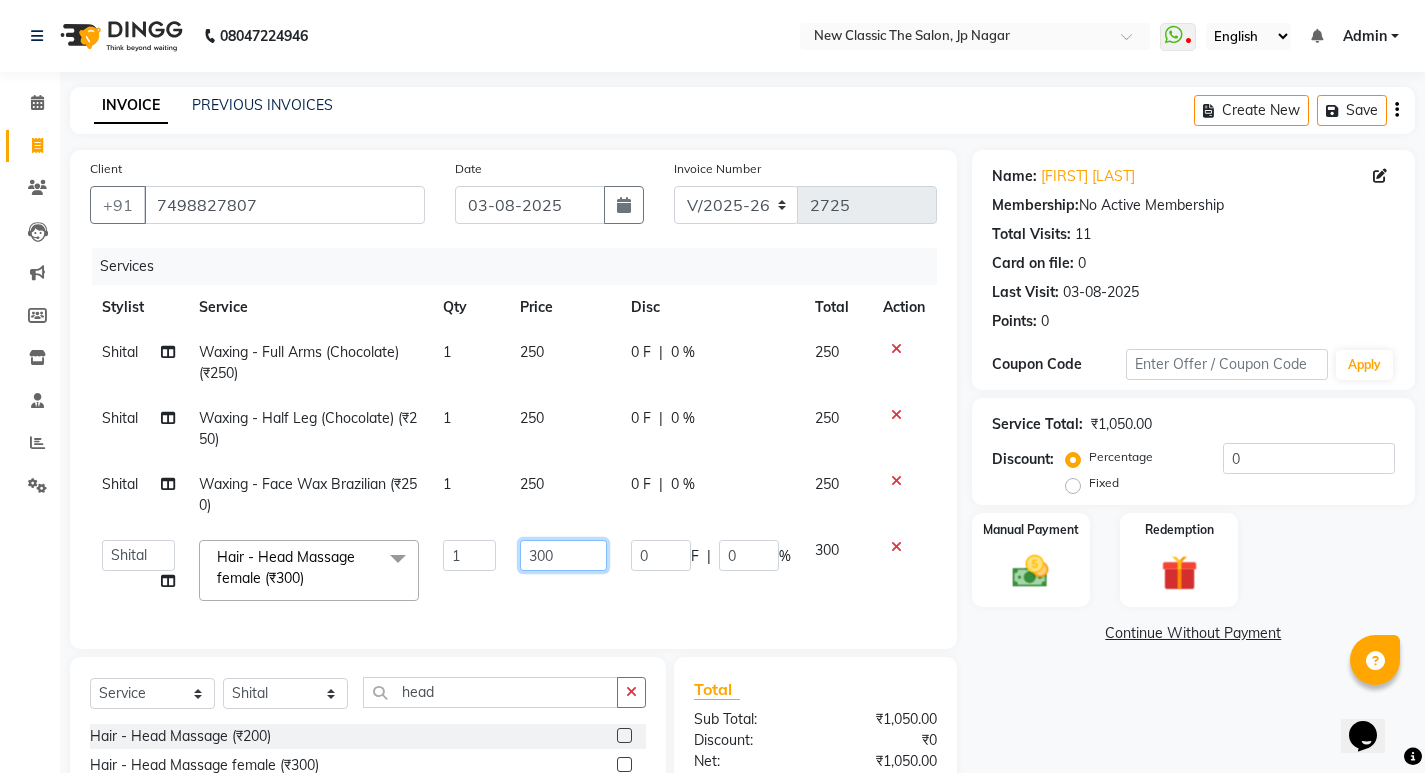click on "300" 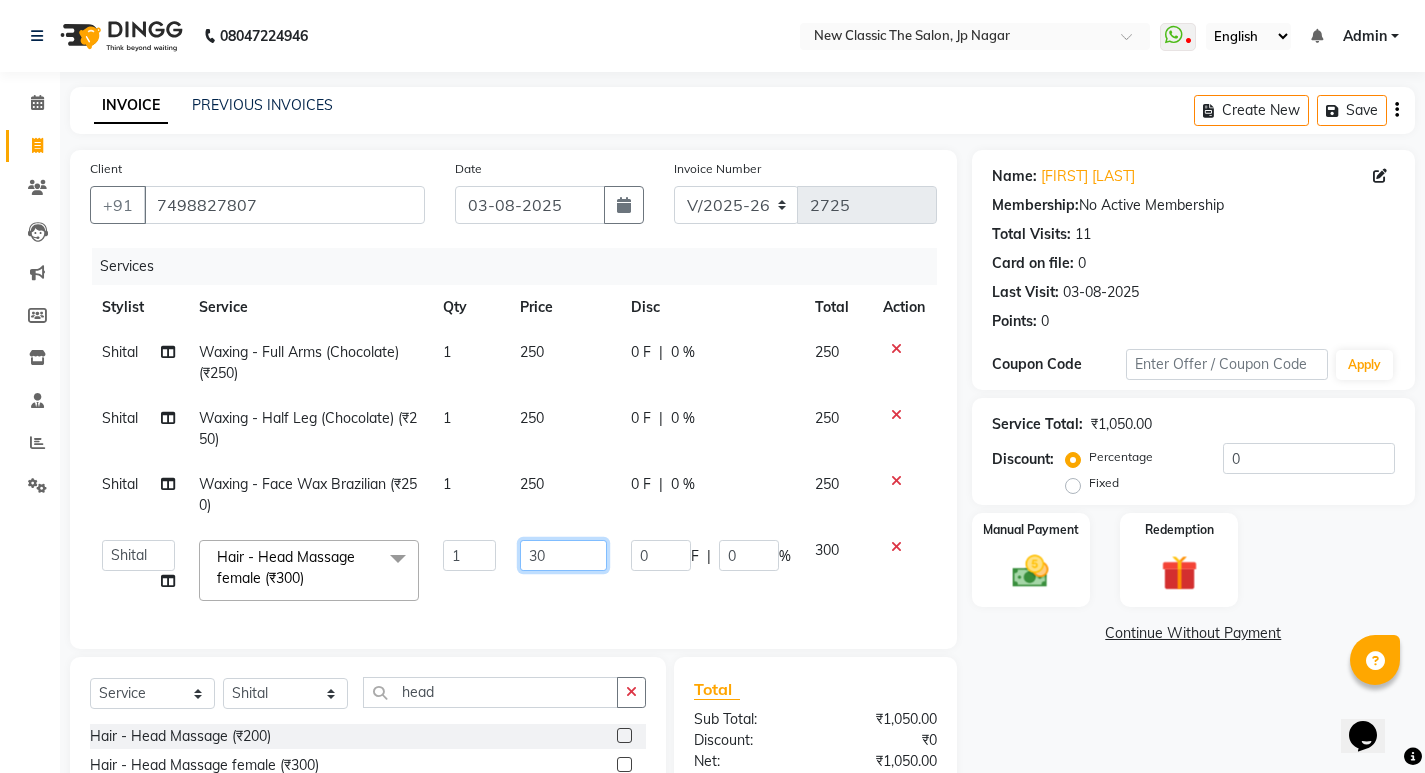 type on "3" 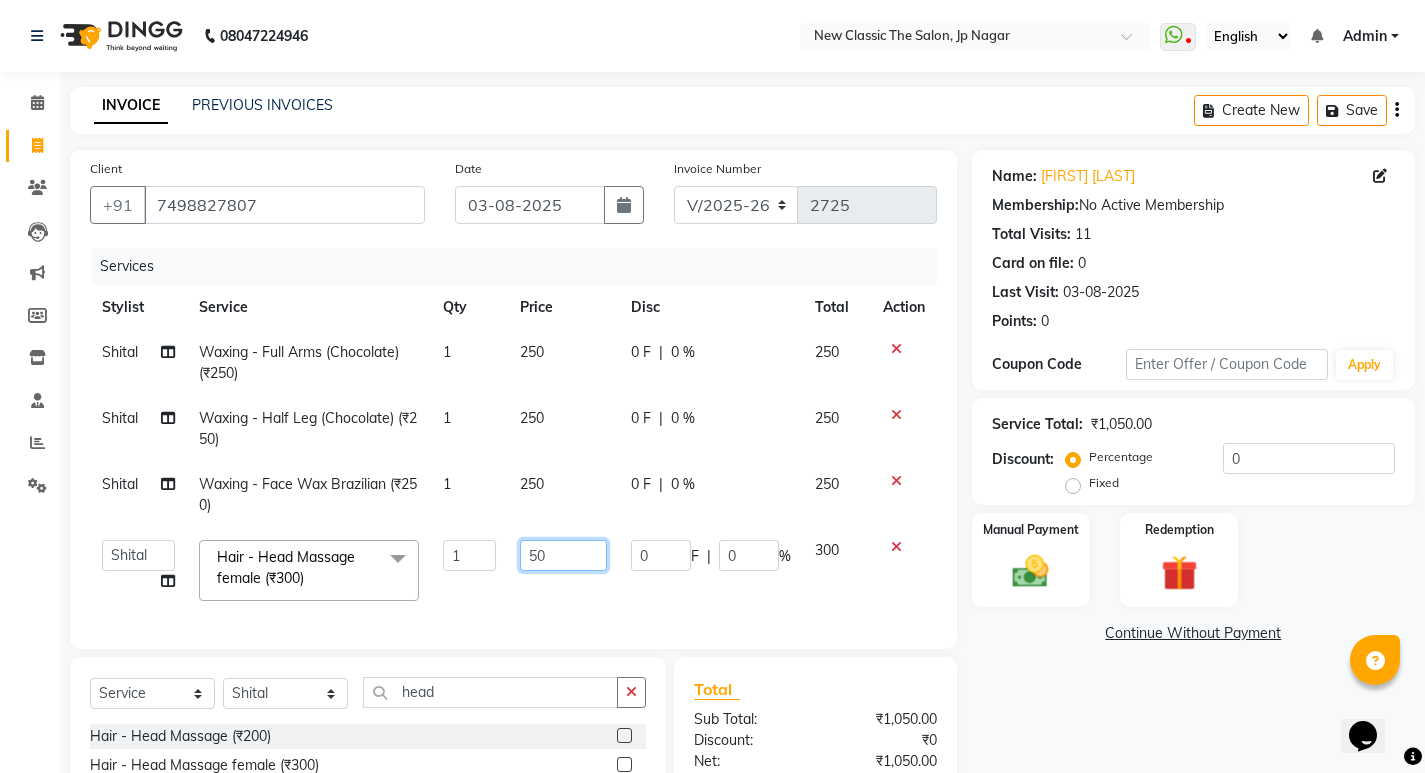 type on "500" 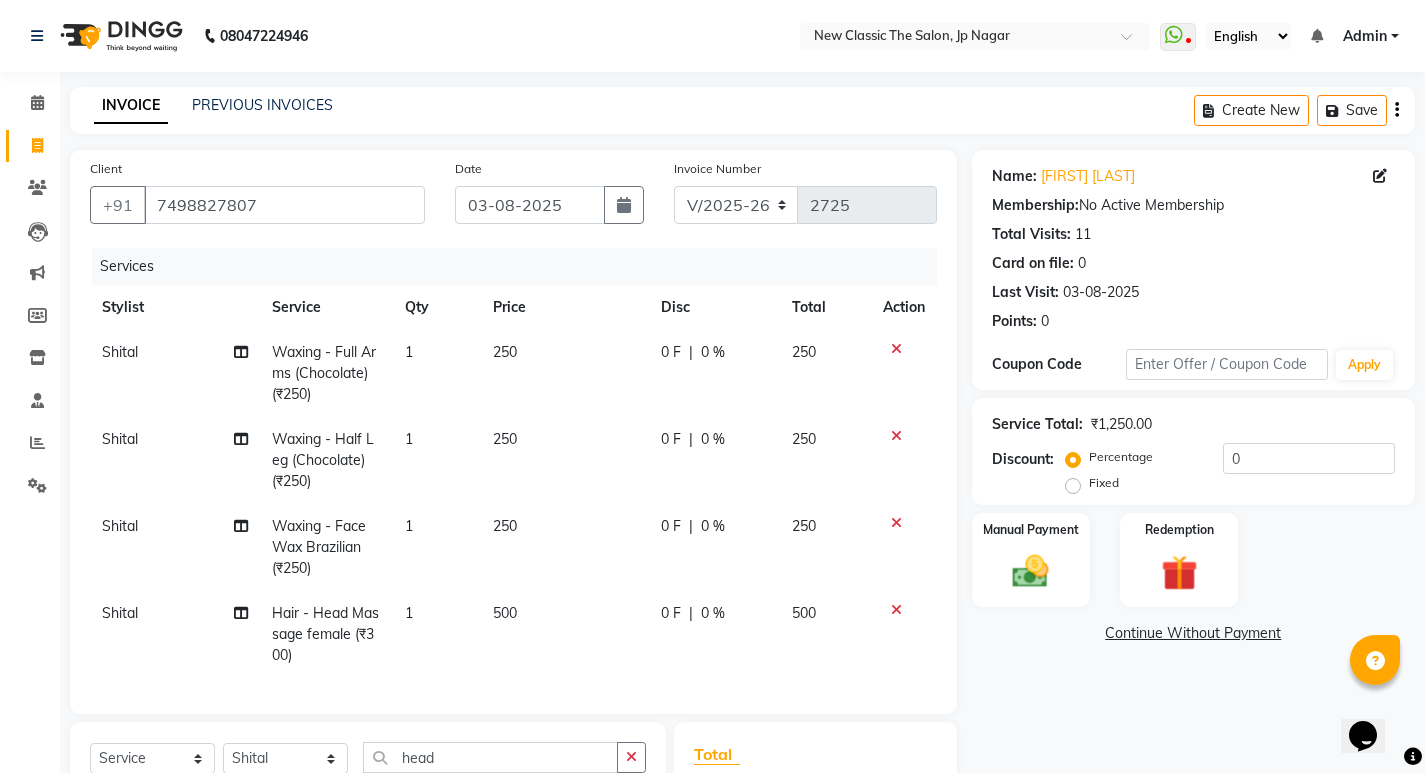 click on "0 F | 0 %" 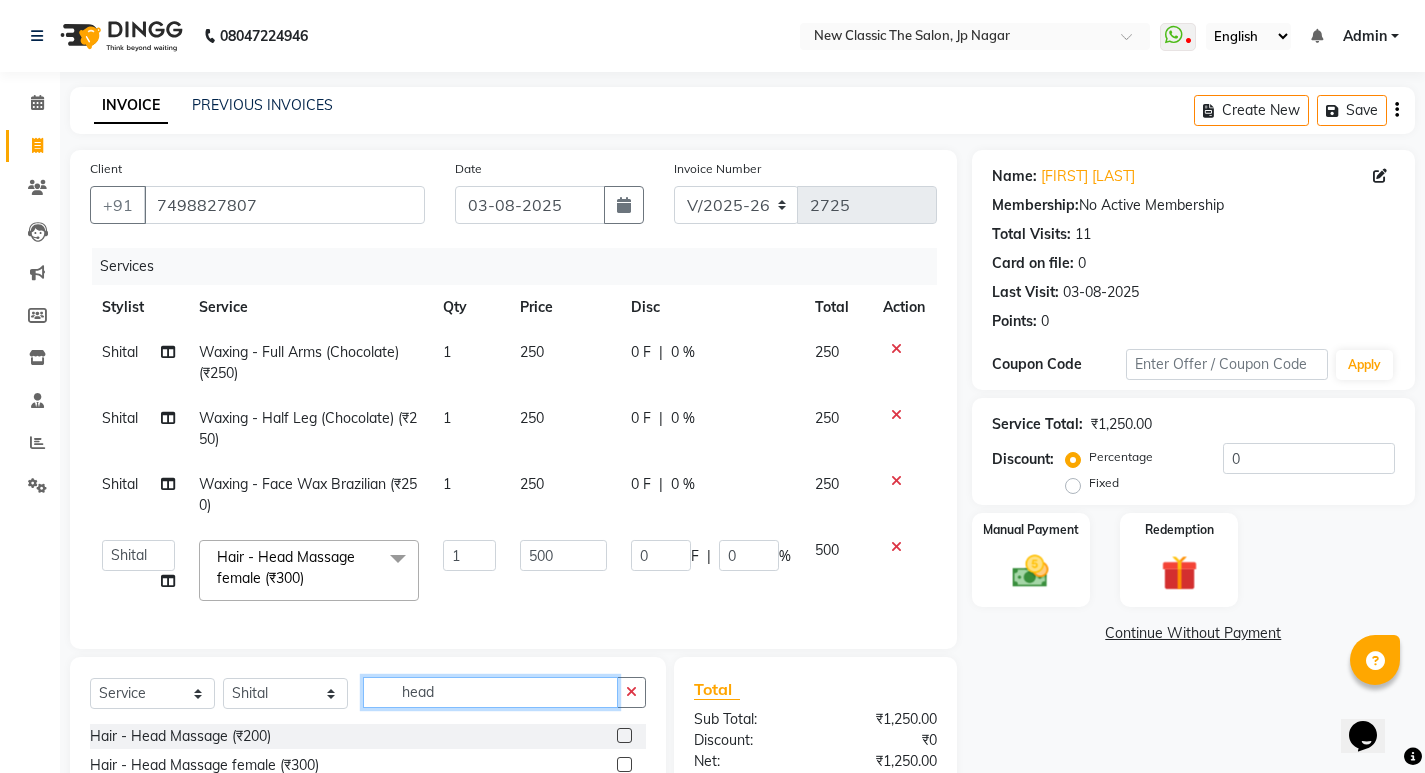 click on "head" 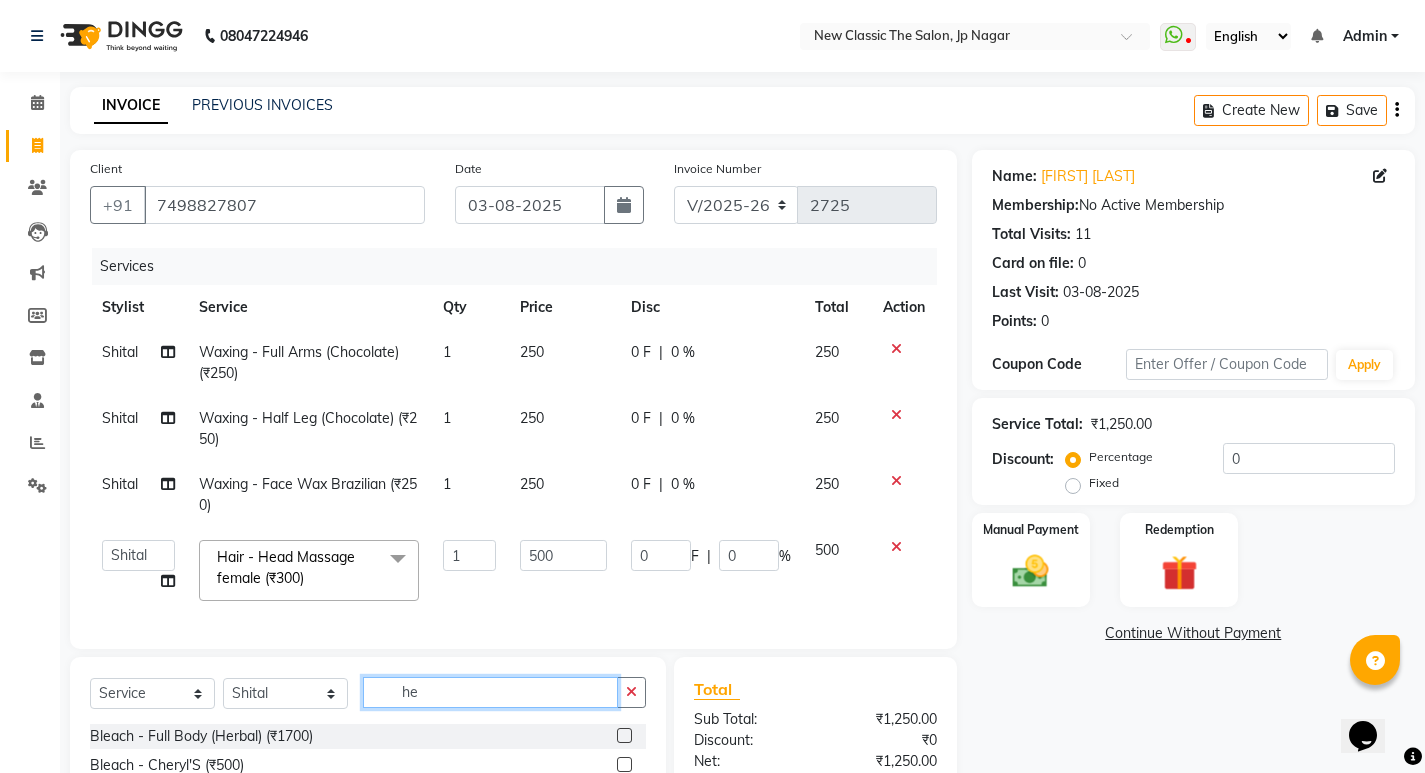 type on "h" 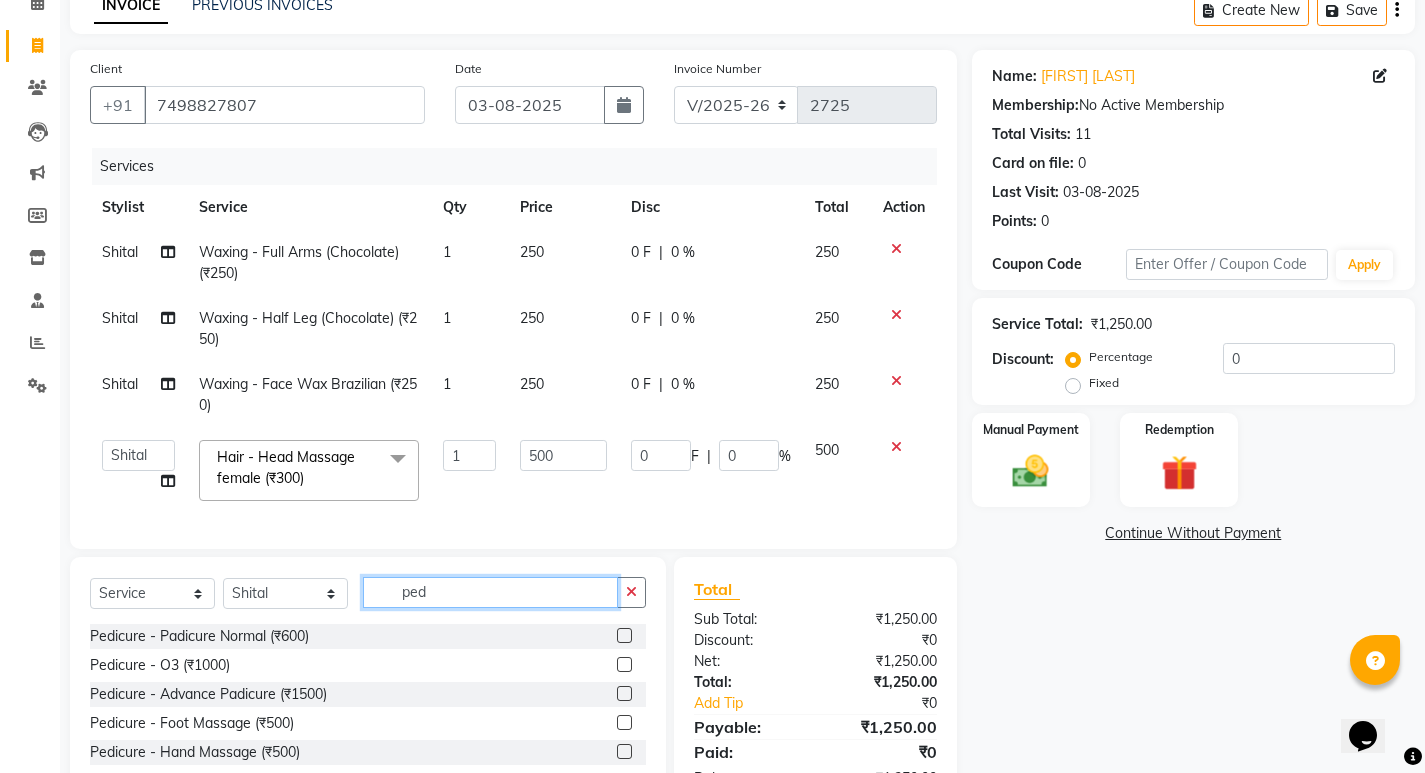 scroll, scrollTop: 181, scrollLeft: 0, axis: vertical 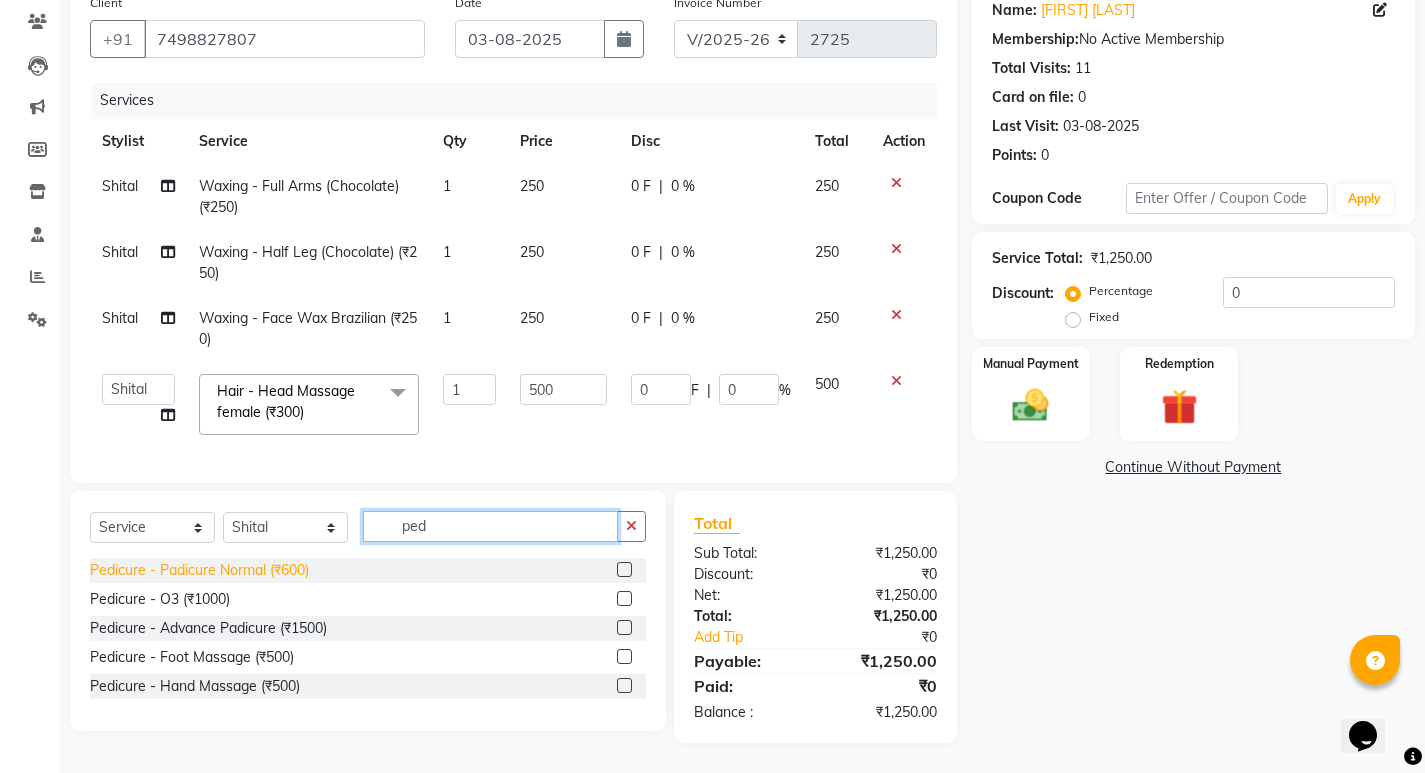 type on "ped" 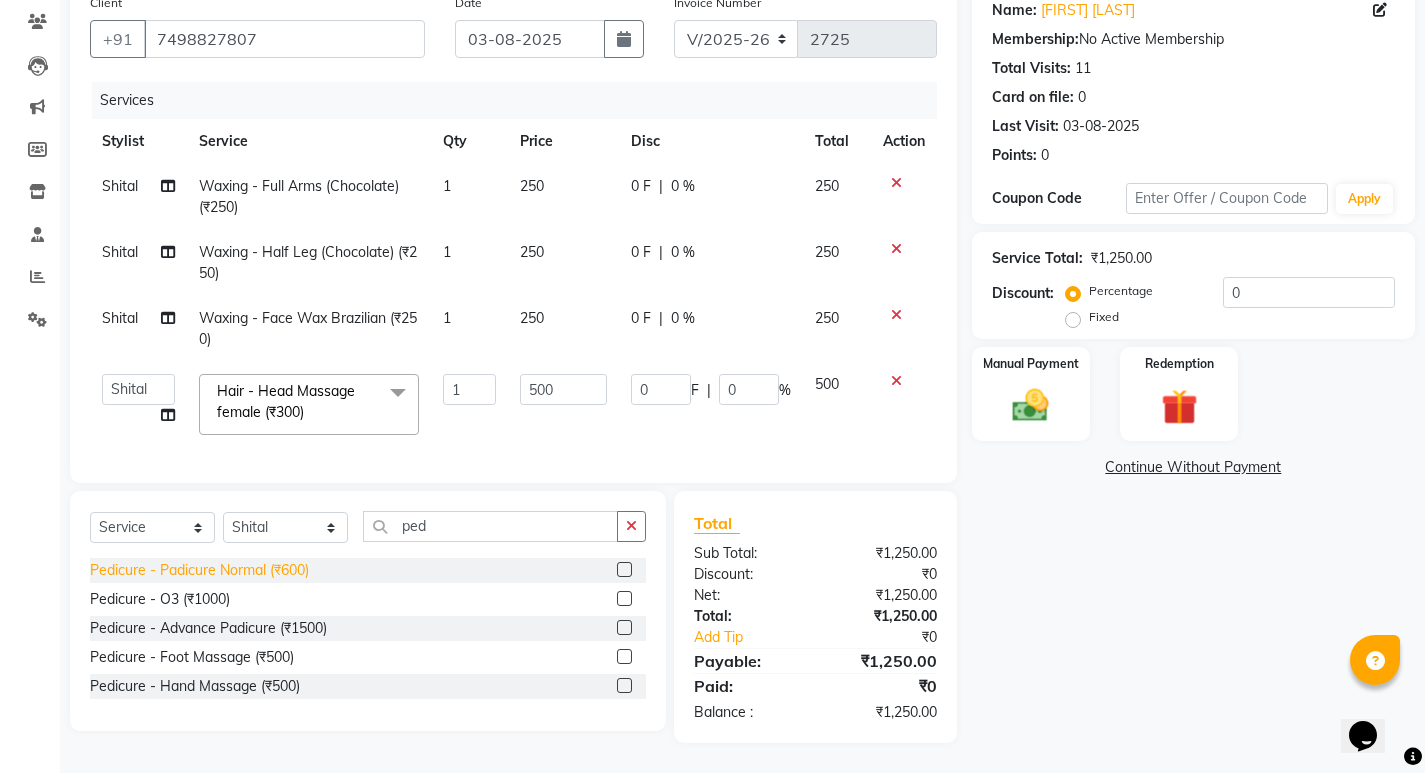click on "Pedicure - Padicure Normal (₹600)" 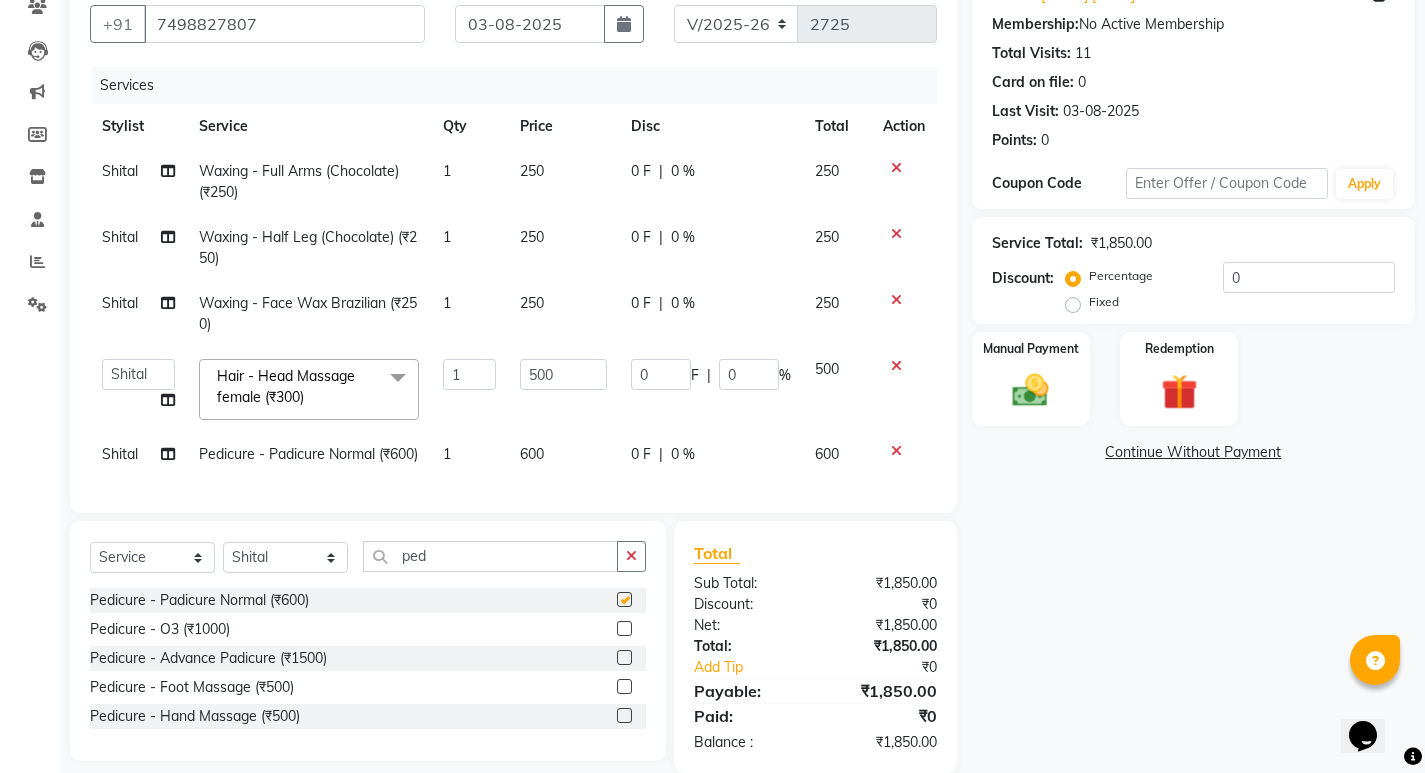 checkbox on "false" 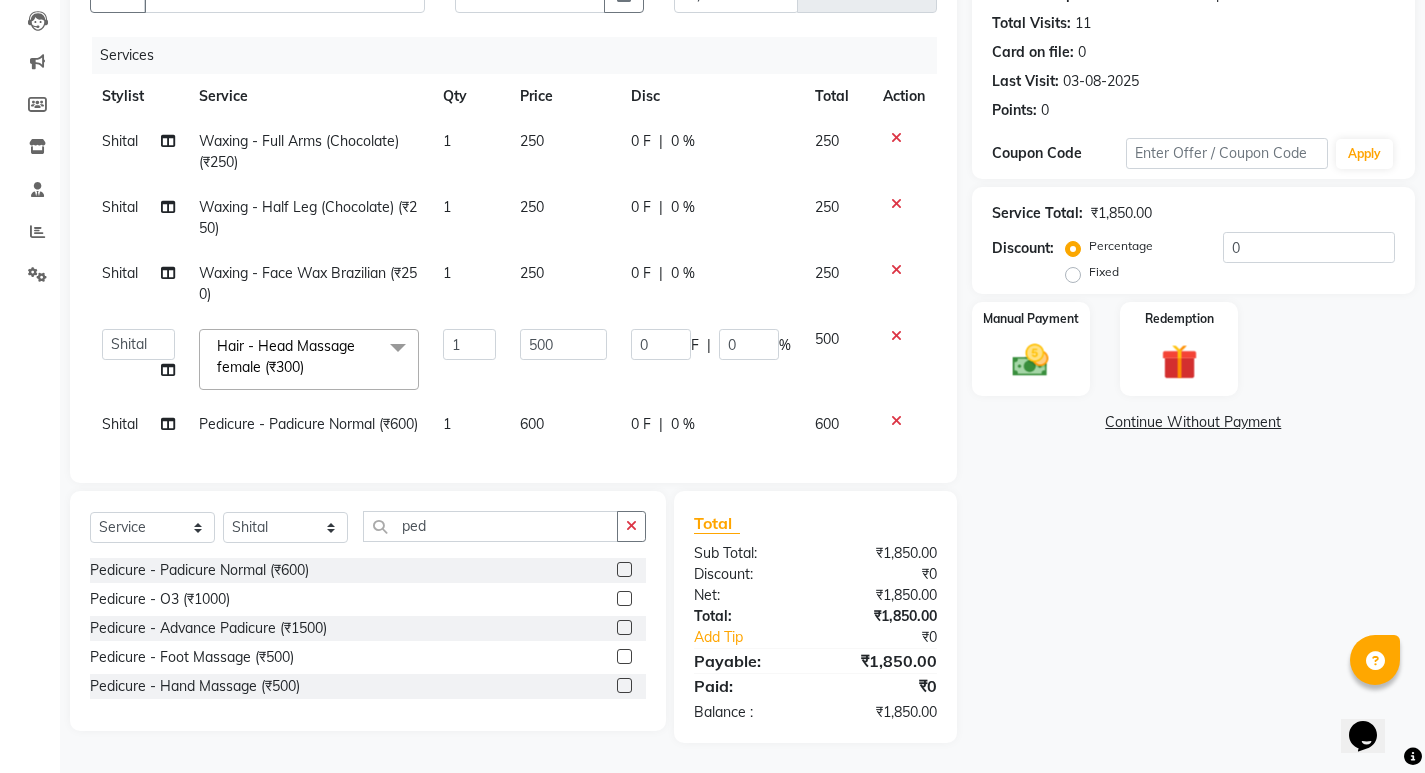 scroll, scrollTop: 247, scrollLeft: 0, axis: vertical 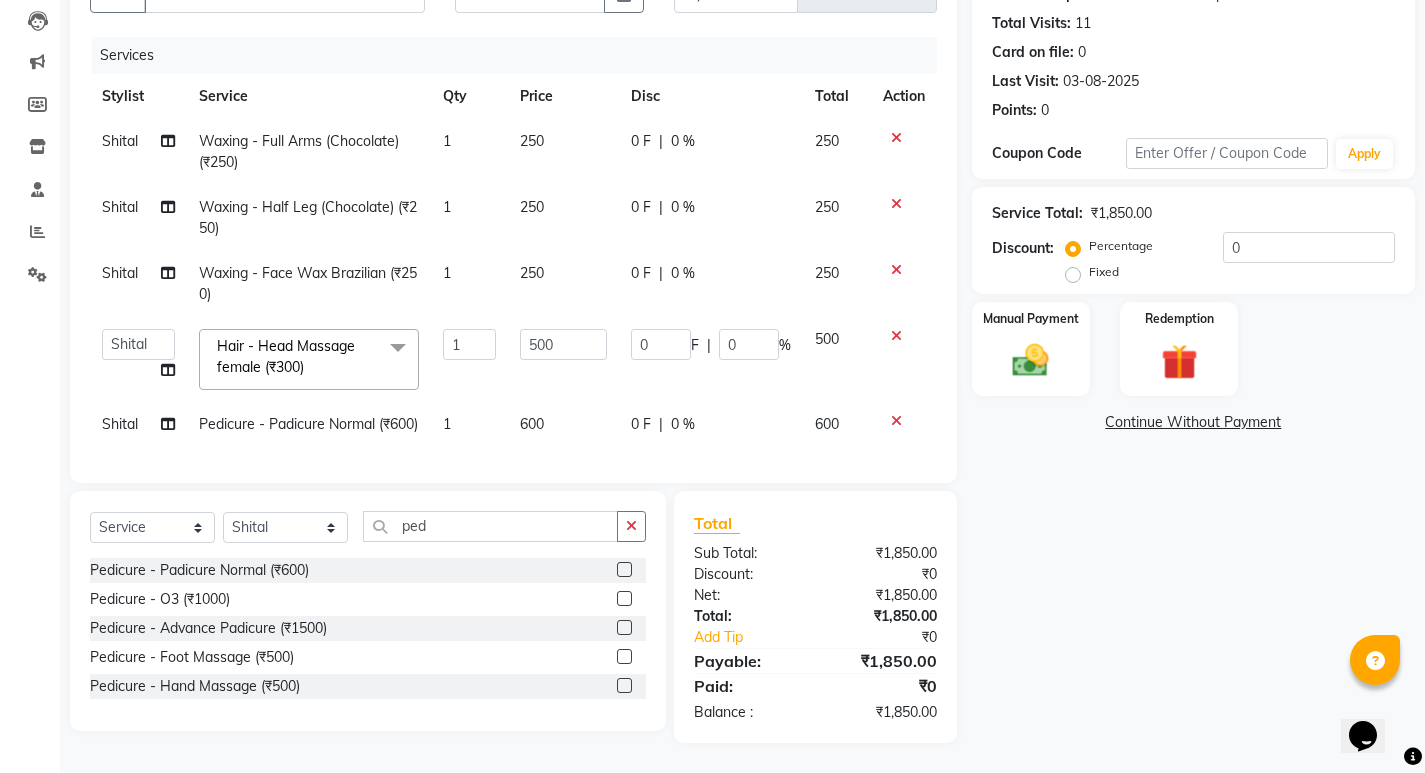click on "Shital" 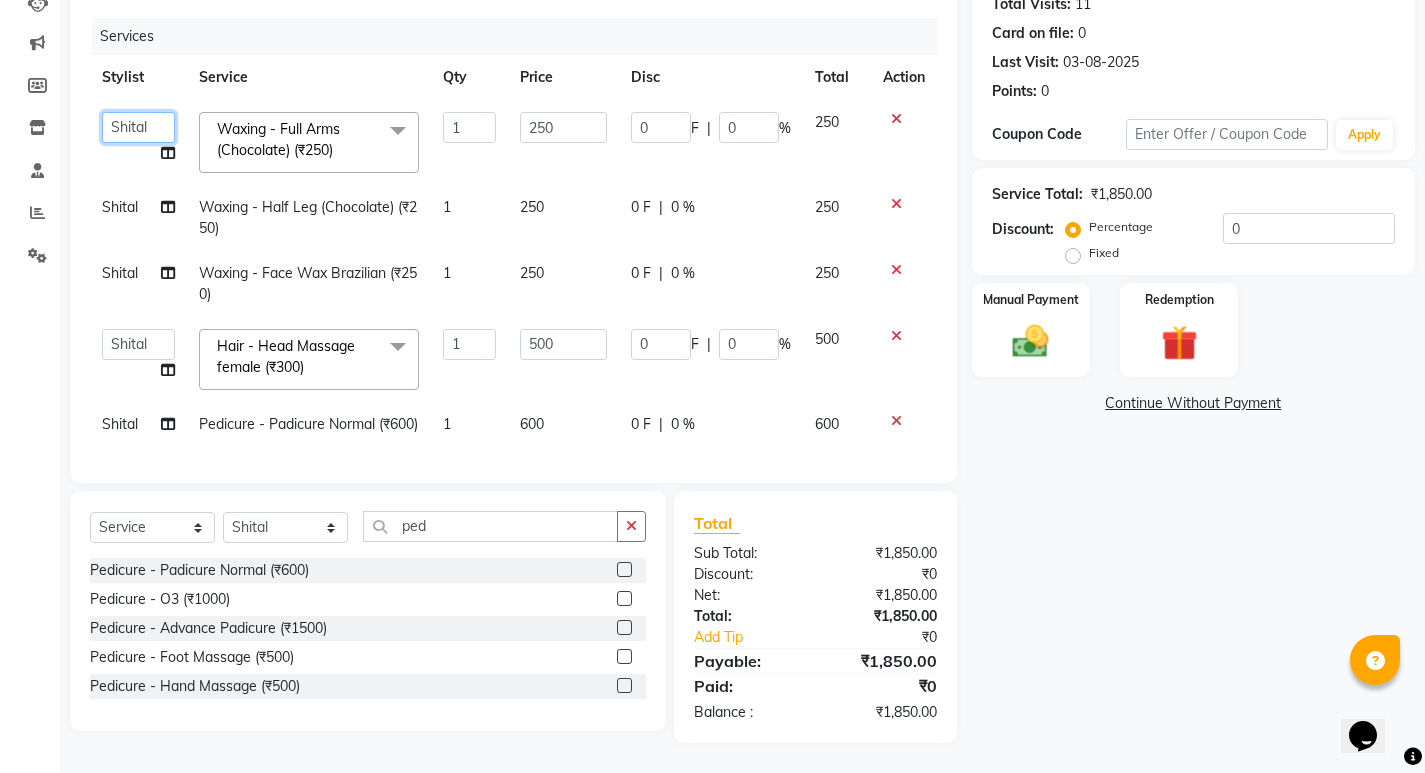 click on "Select [FIRST] [FIRST] [FIRST] [FIRST] [FIRST] [FIRST] [FIRST] [FIRST] [FIRST] [FIRST] [FIRST]" 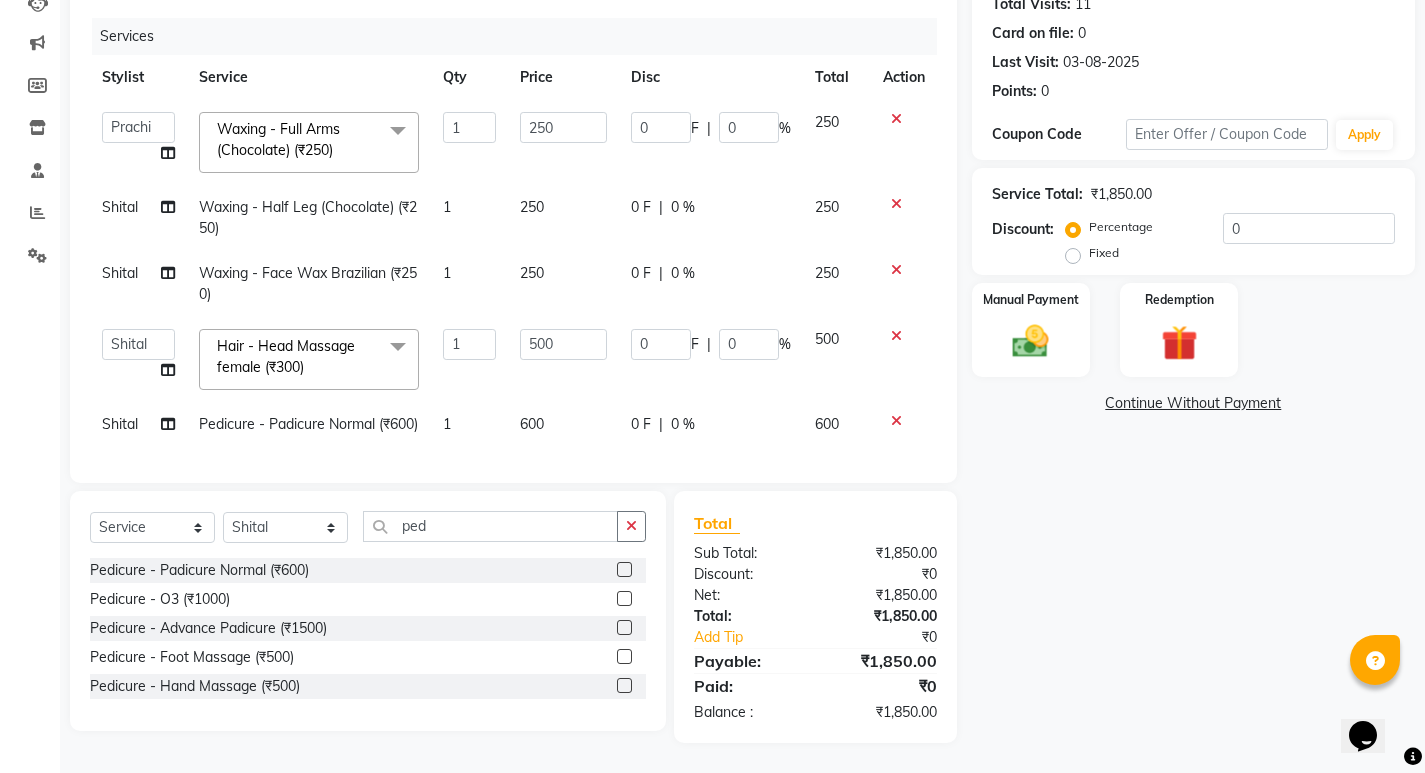 select on "85910" 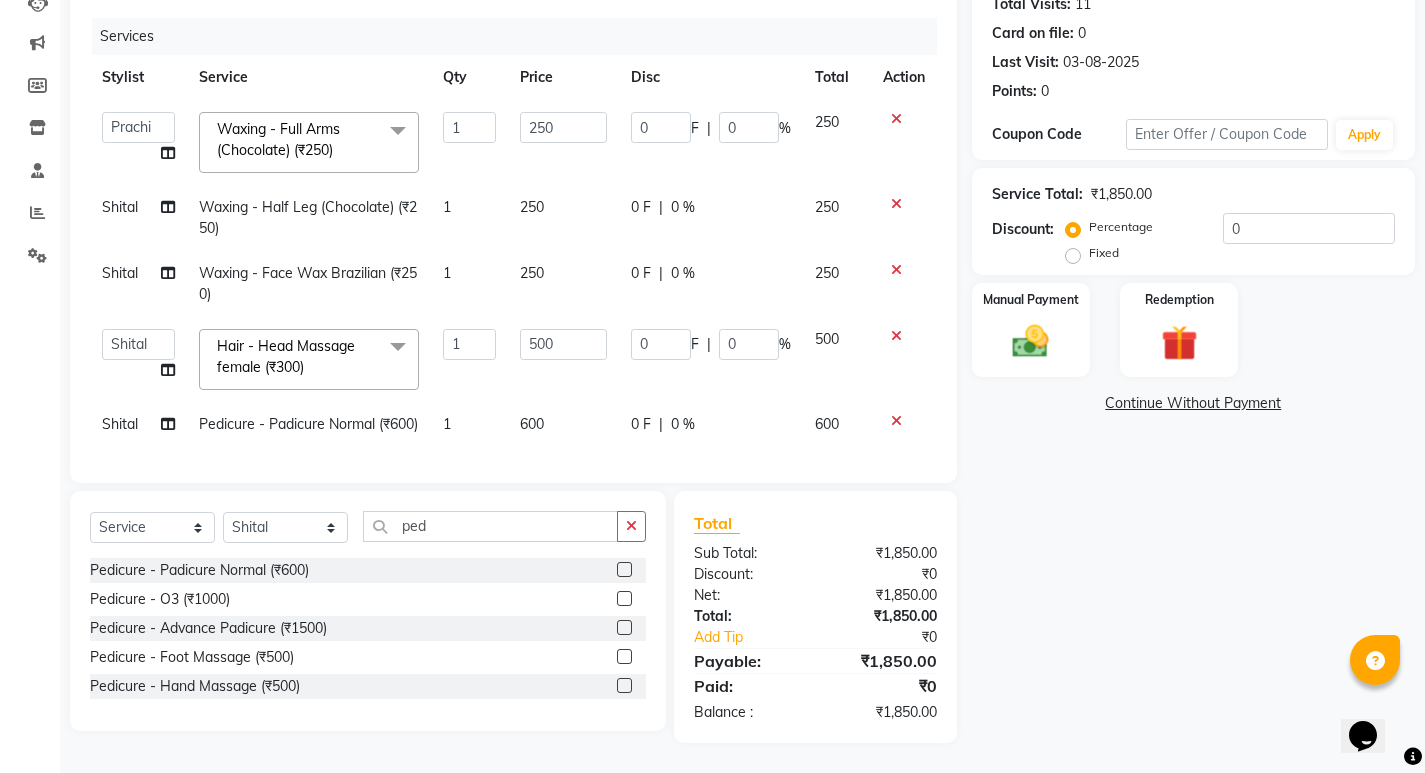 click on "Shital" 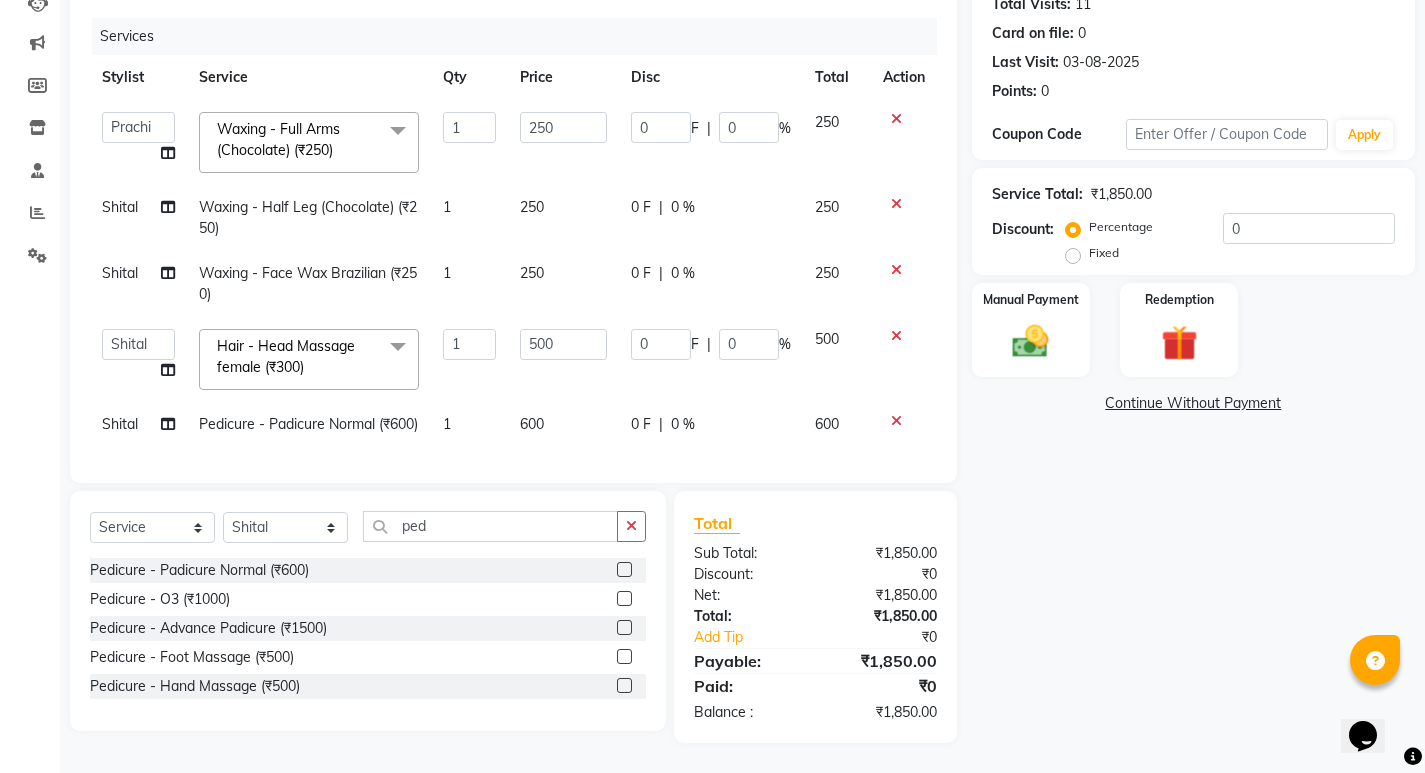 select on "27628" 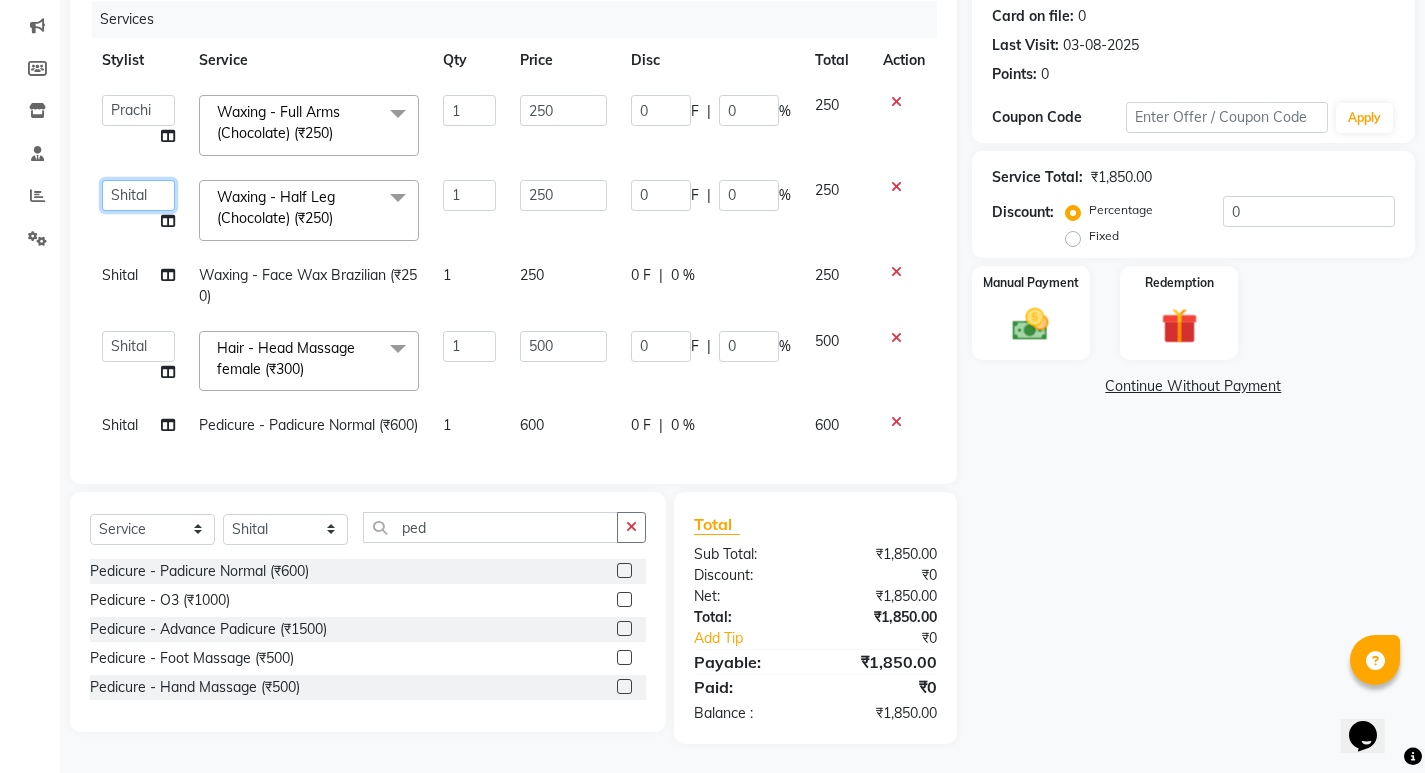 click on "Select [FIRST] [FIRST] [FIRST] [FIRST] [FIRST] [FIRST] [FIRST] [FIRST] [FIRST] [FIRST] [FIRST]" 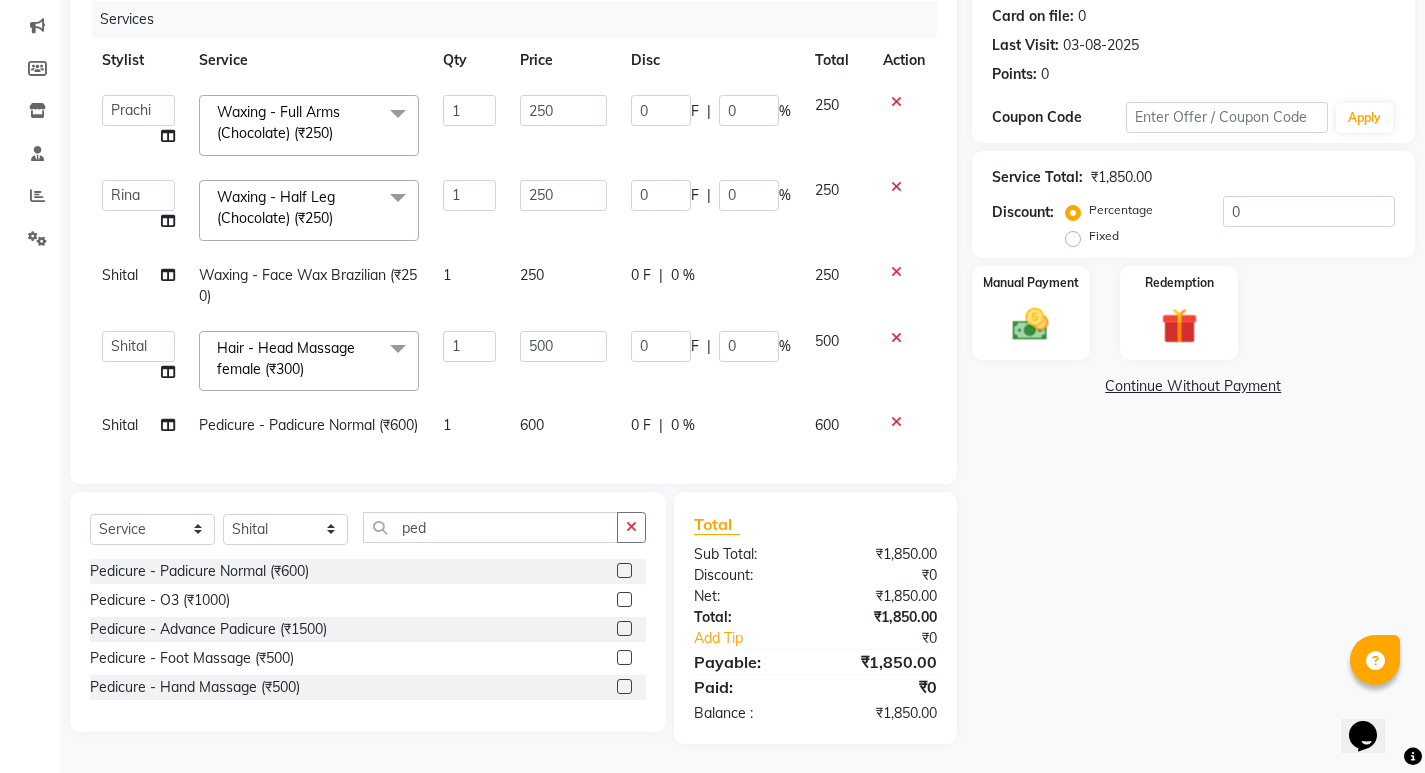 select on "77556" 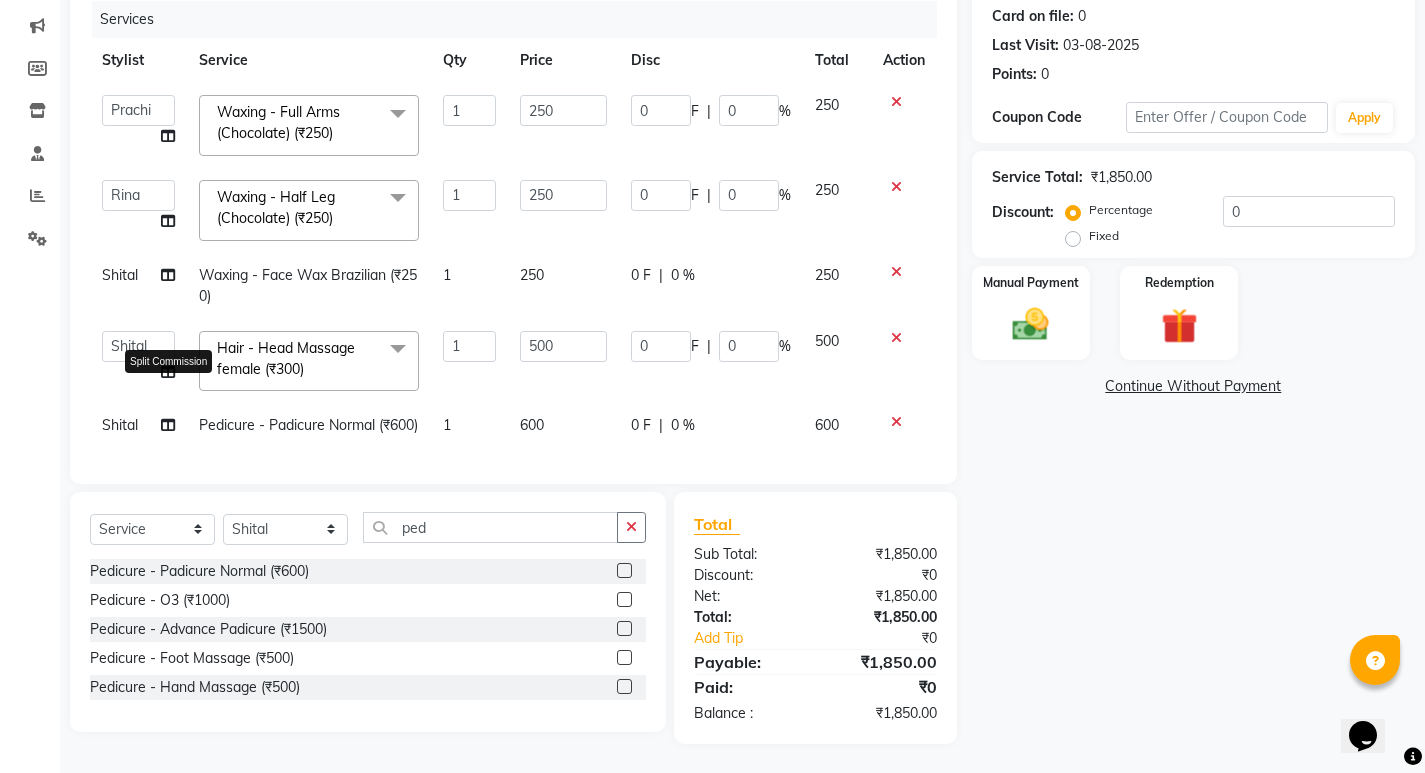 click 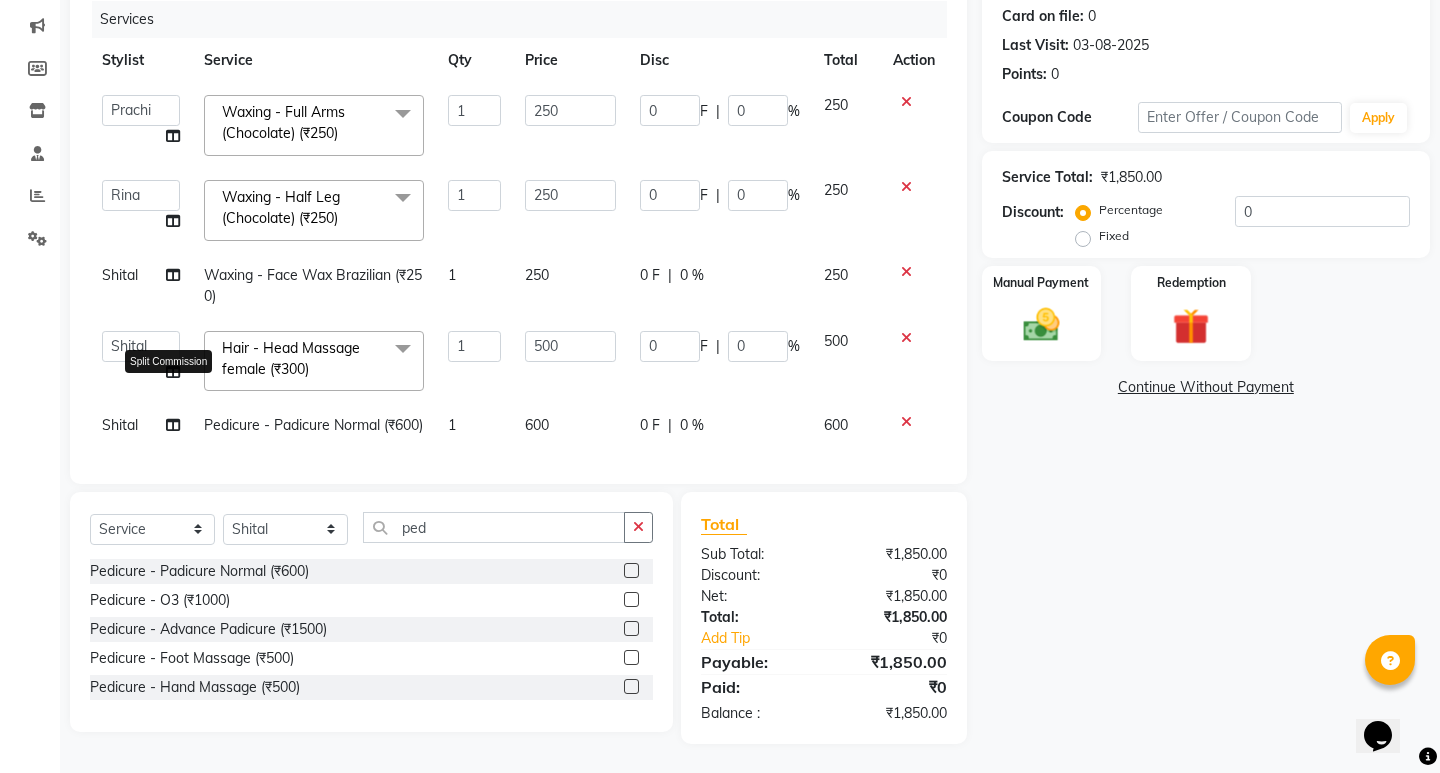 select on "27628" 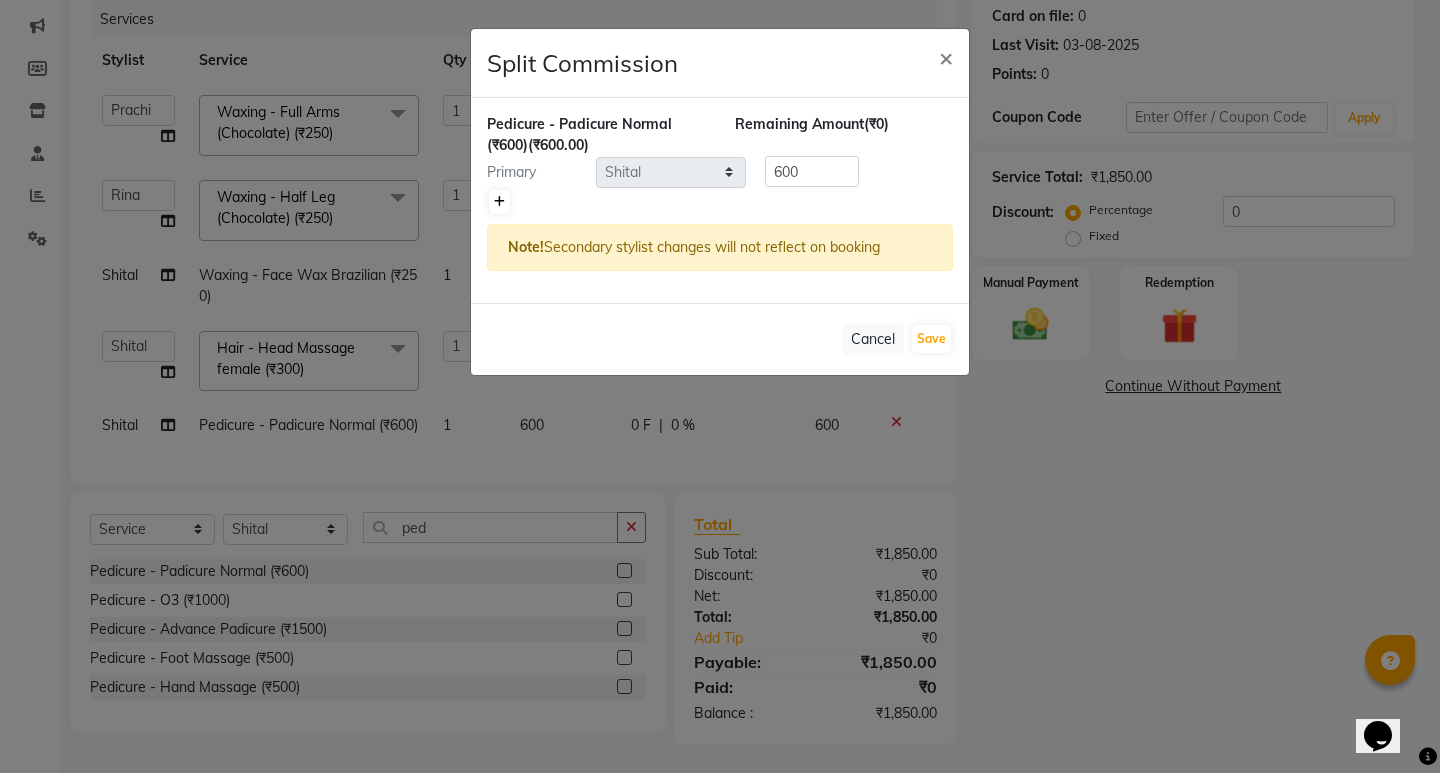 click 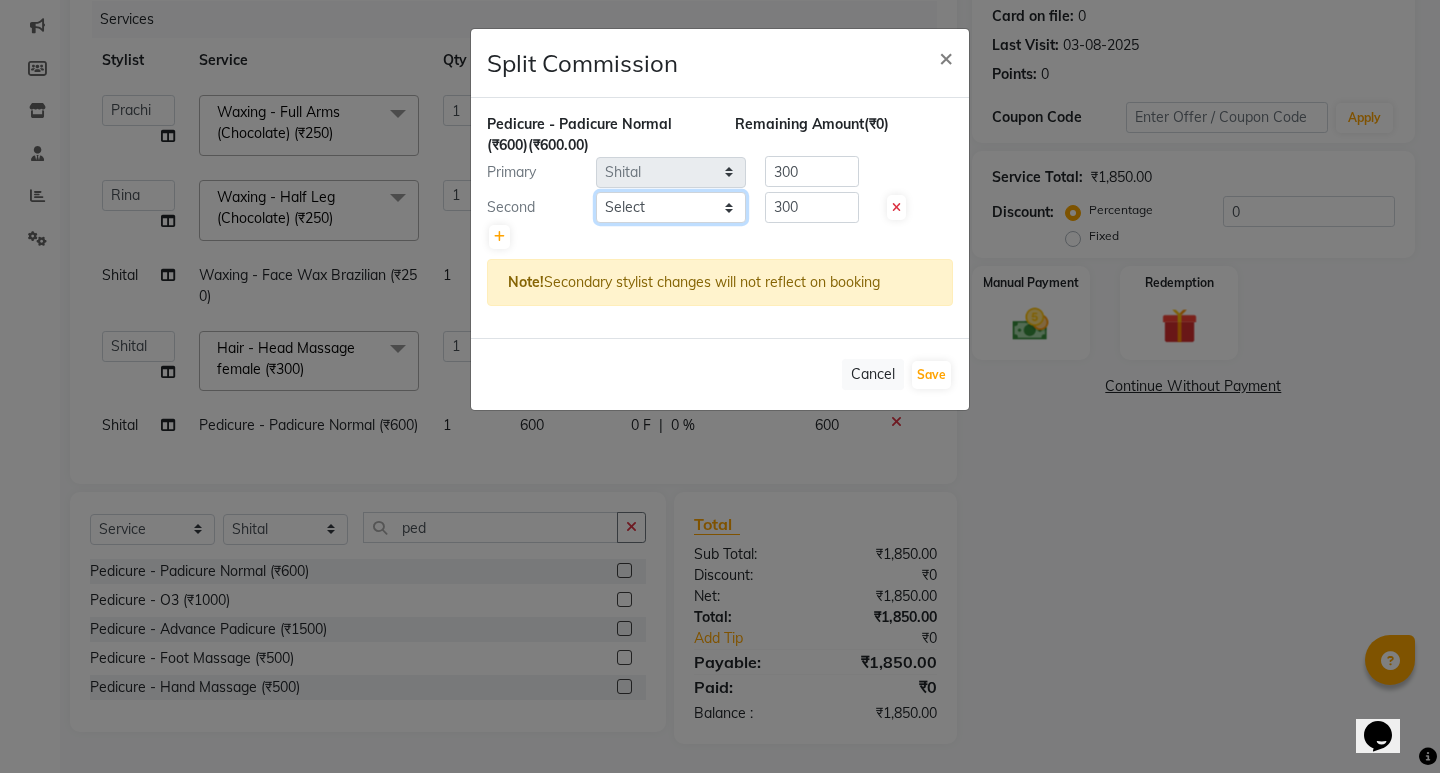 click on "Select [FIRST] [FIRST] [FIRST] [FIRST] [FIRST] [FIRST] [FIRST] [FIRST] [FIRST] [FIRST] [FIRST]" 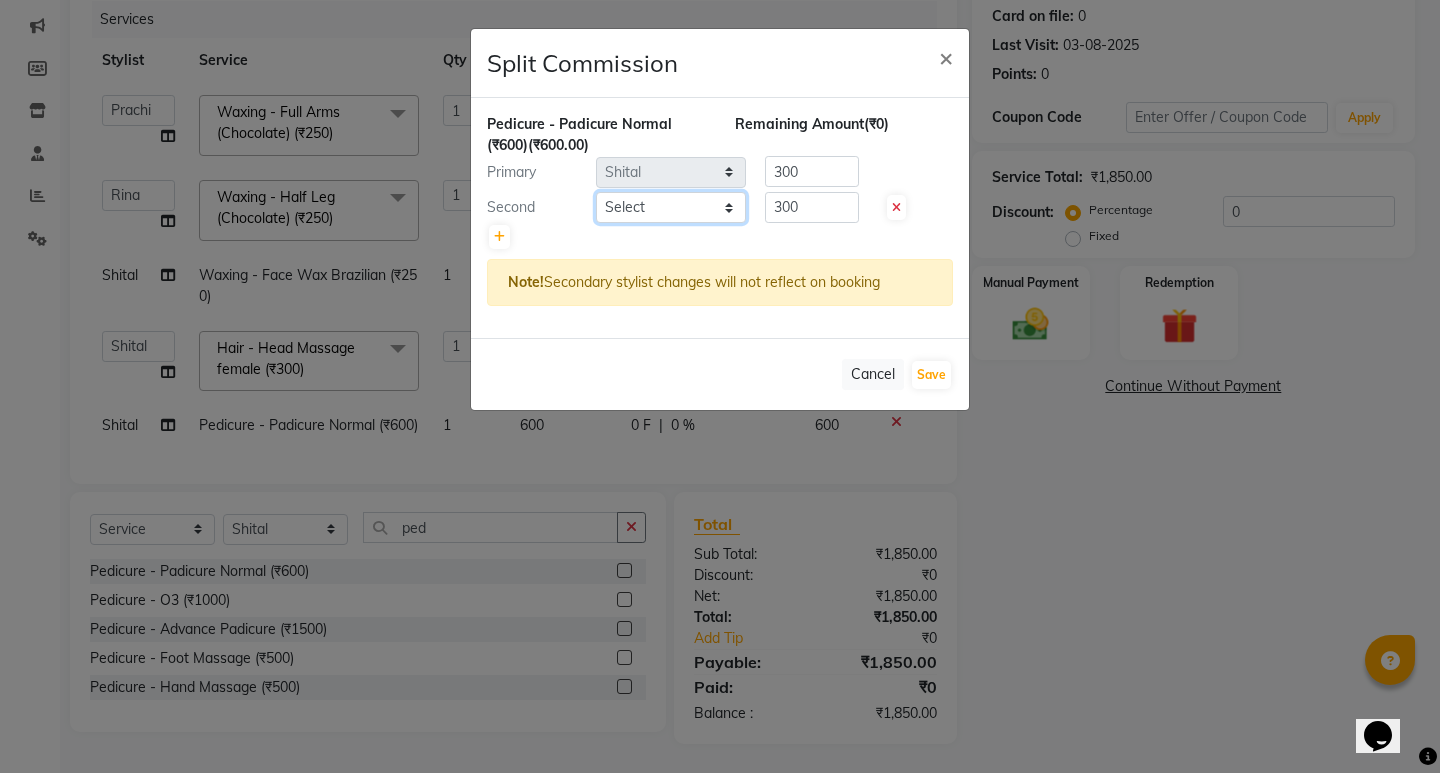 select on "77556" 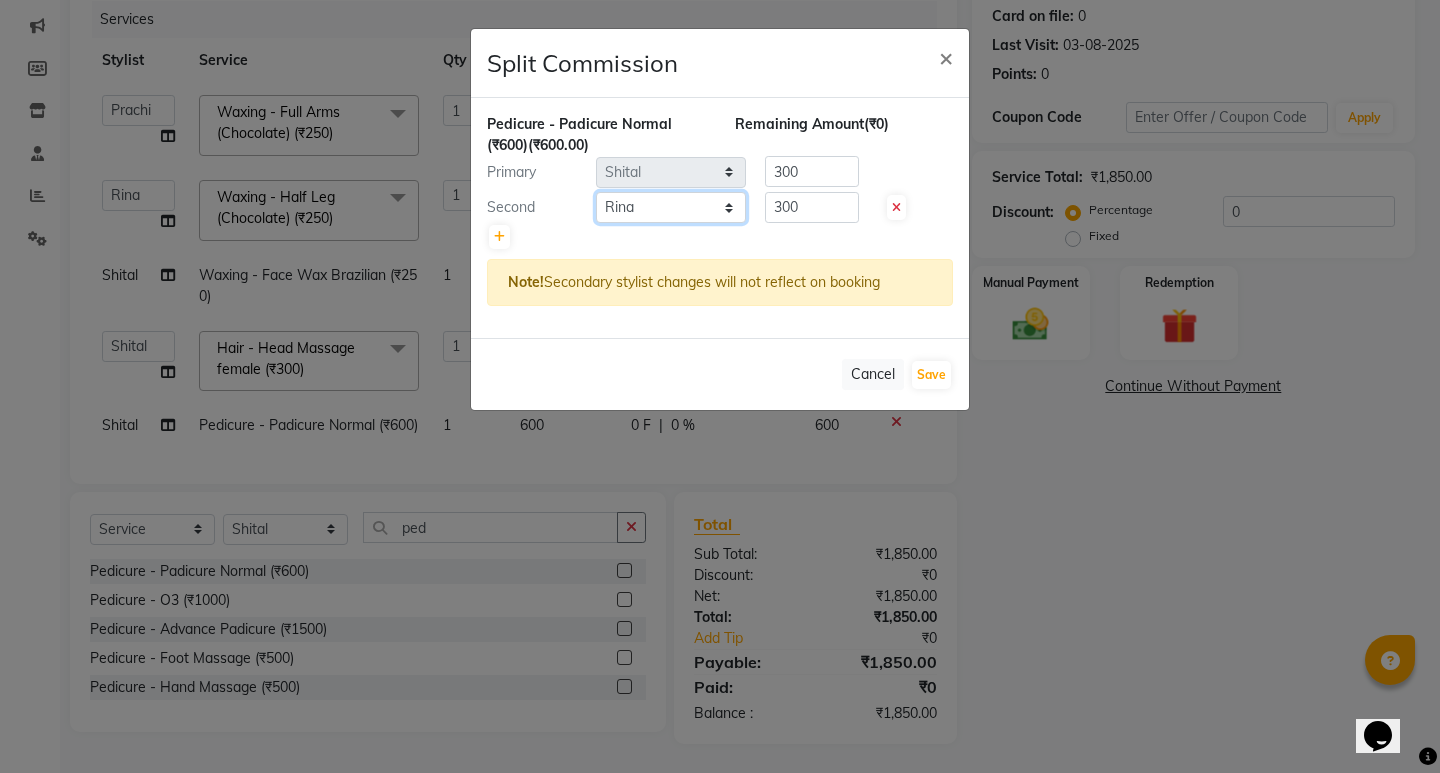 click on "Select [FIRST] [FIRST] [FIRST] [FIRST] [FIRST] [FIRST] [FIRST] [FIRST] [FIRST] [FIRST] [FIRST]" 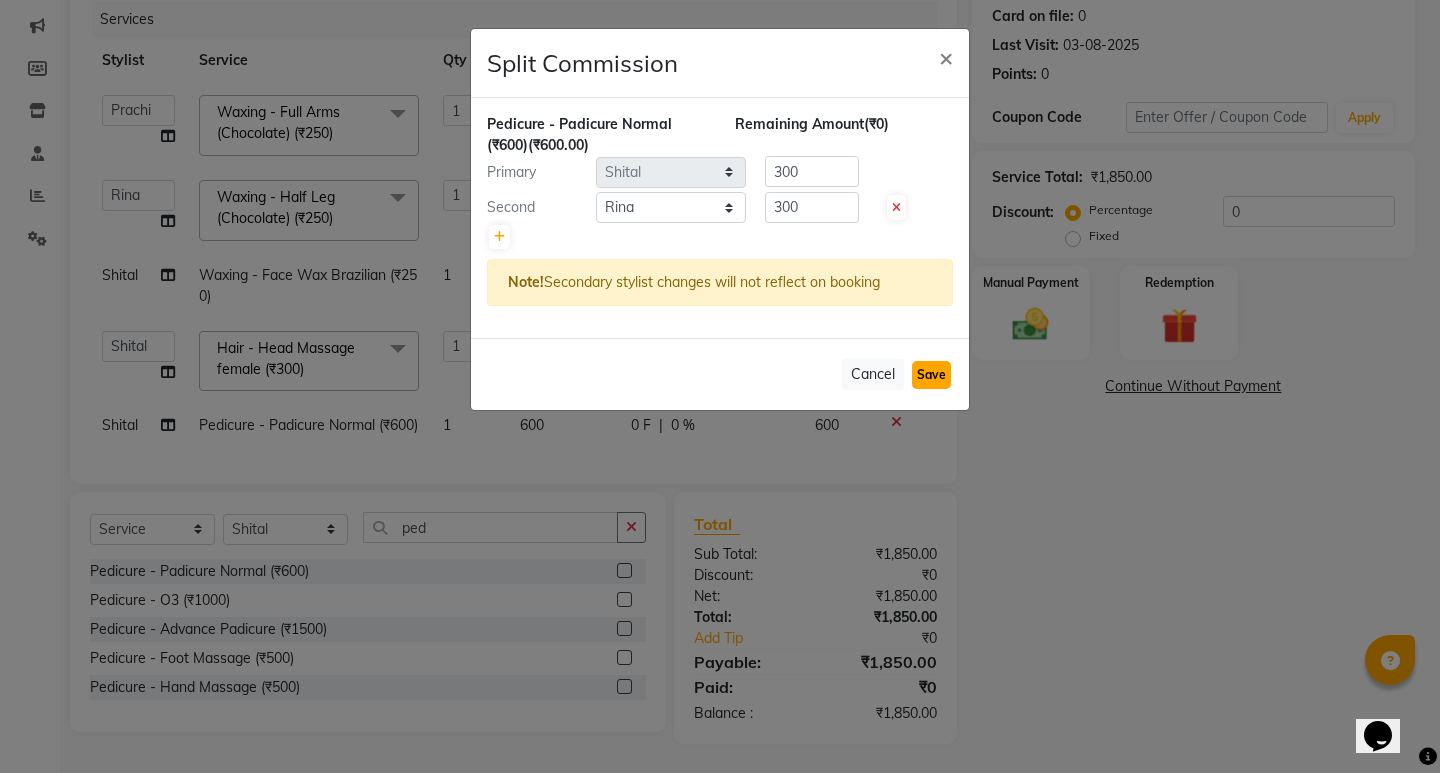 click on "Save" 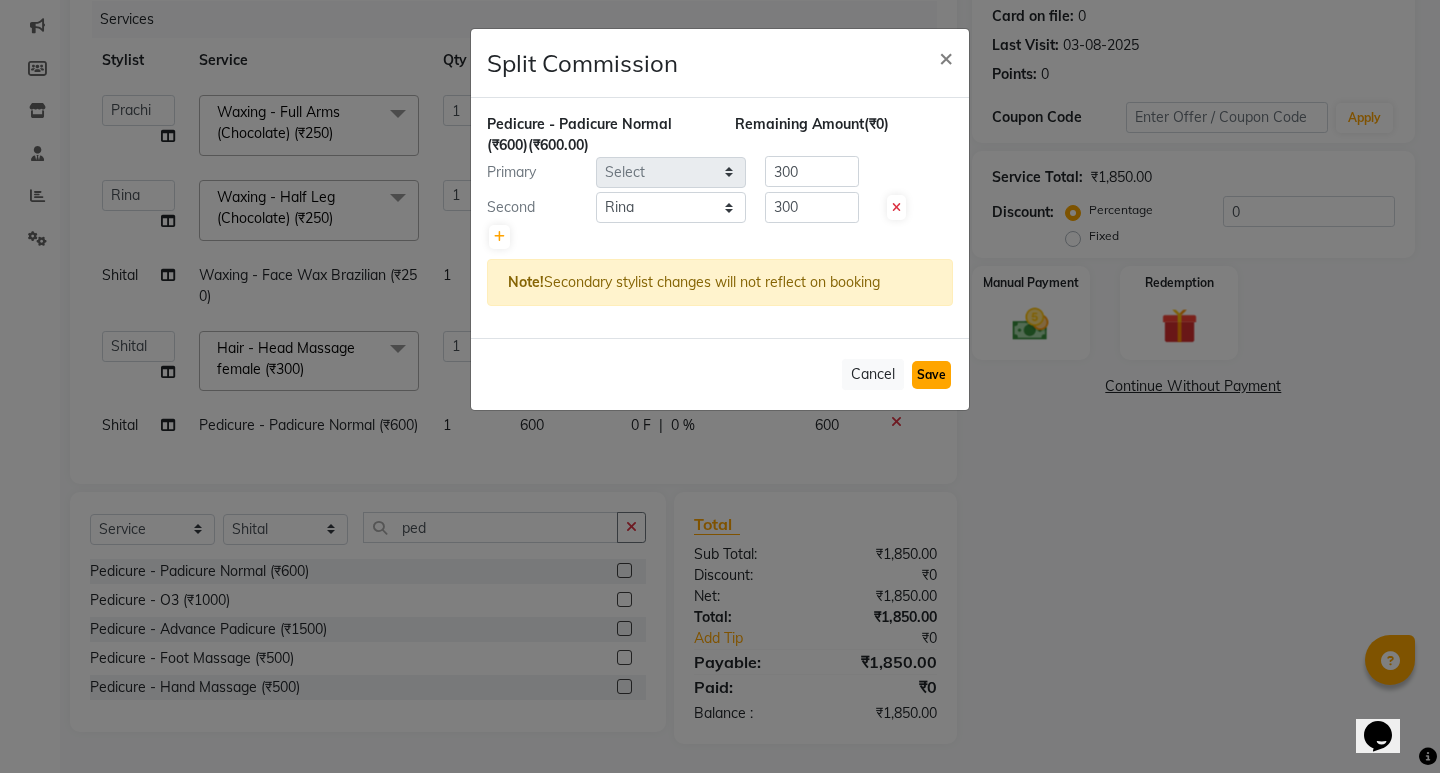 type 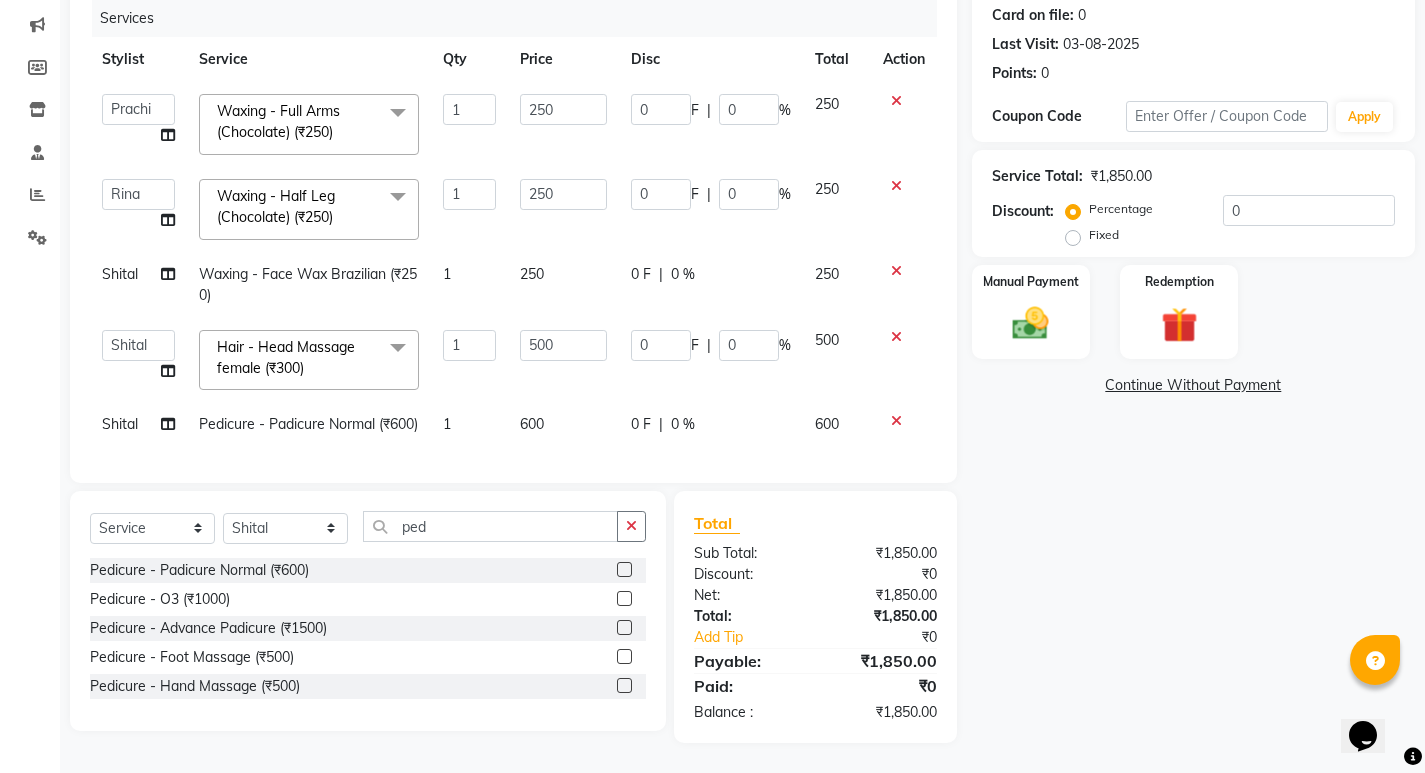 scroll, scrollTop: 284, scrollLeft: 0, axis: vertical 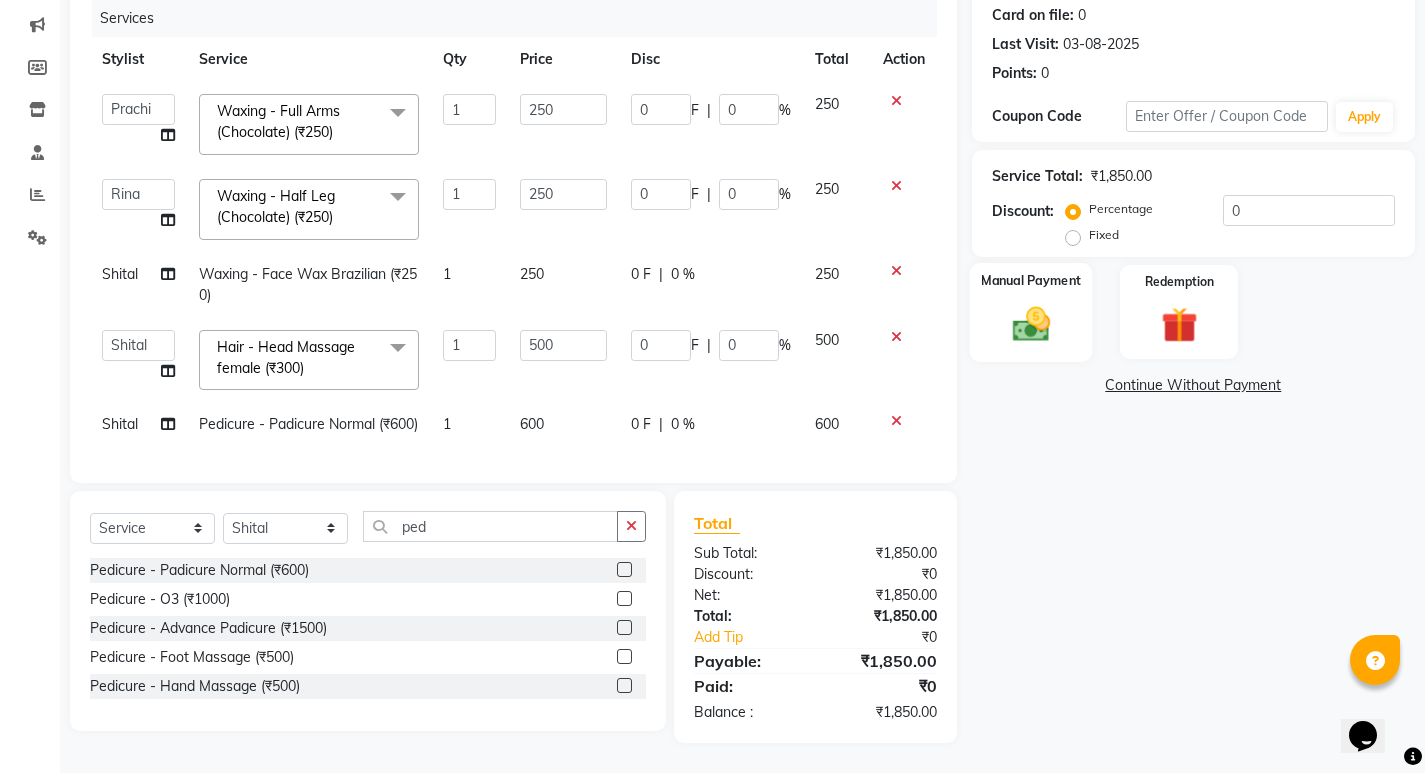 click 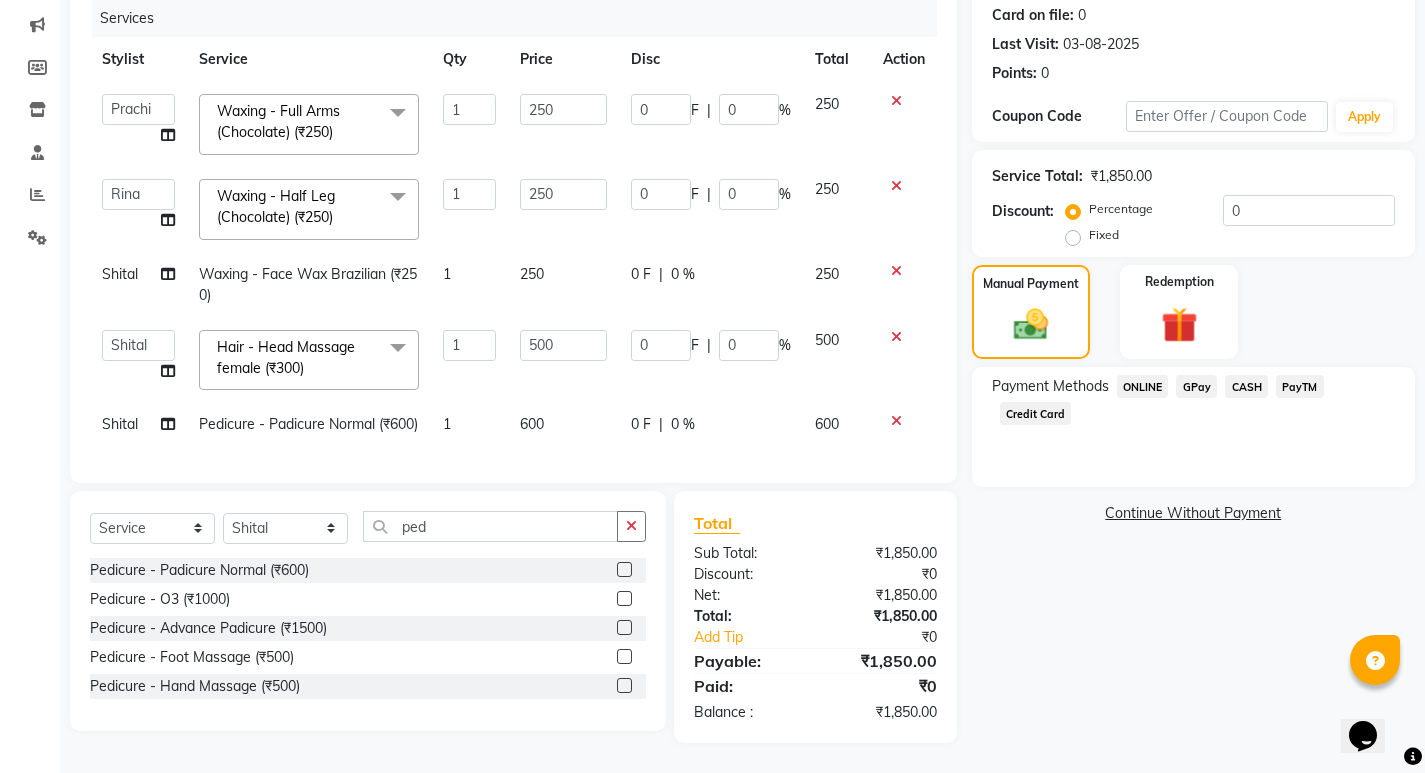 click on "ONLINE" 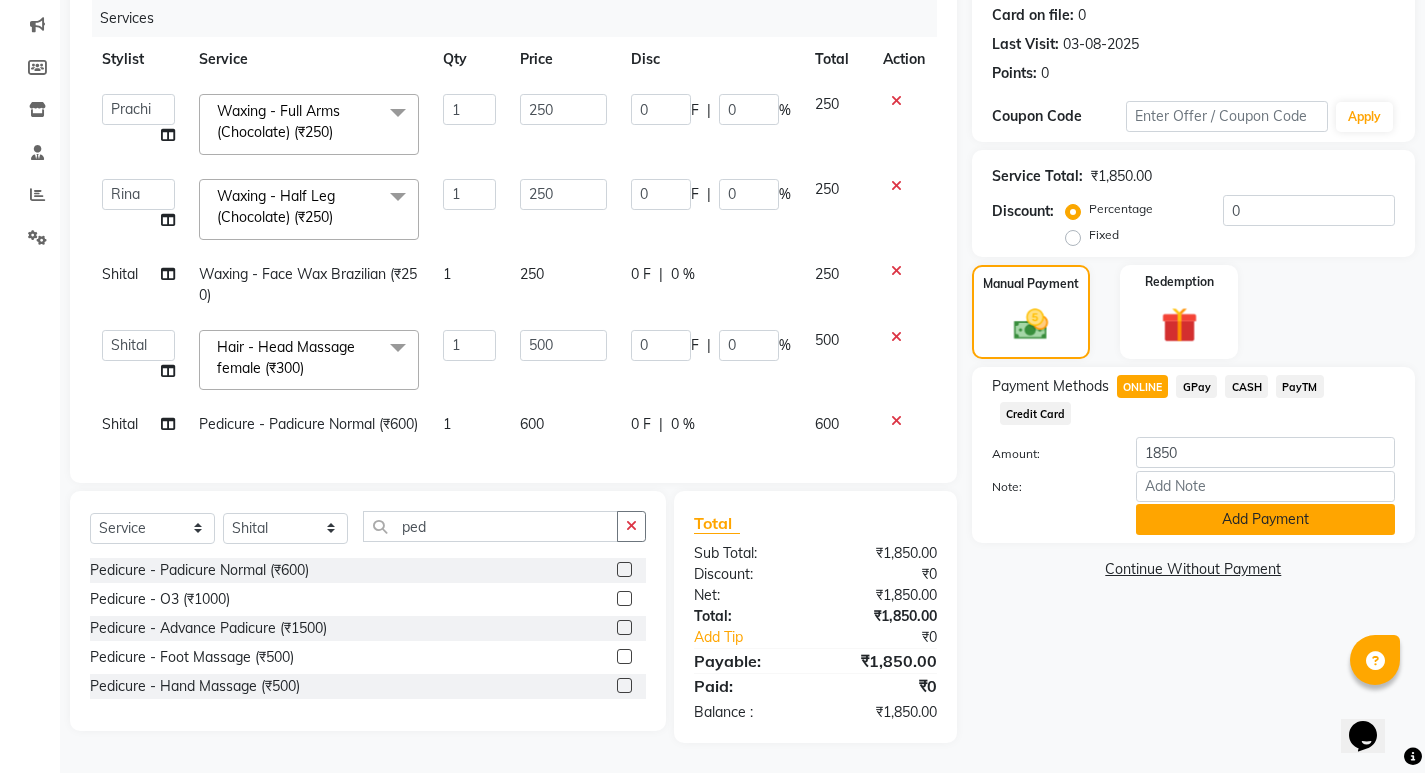 click on "Add Payment" 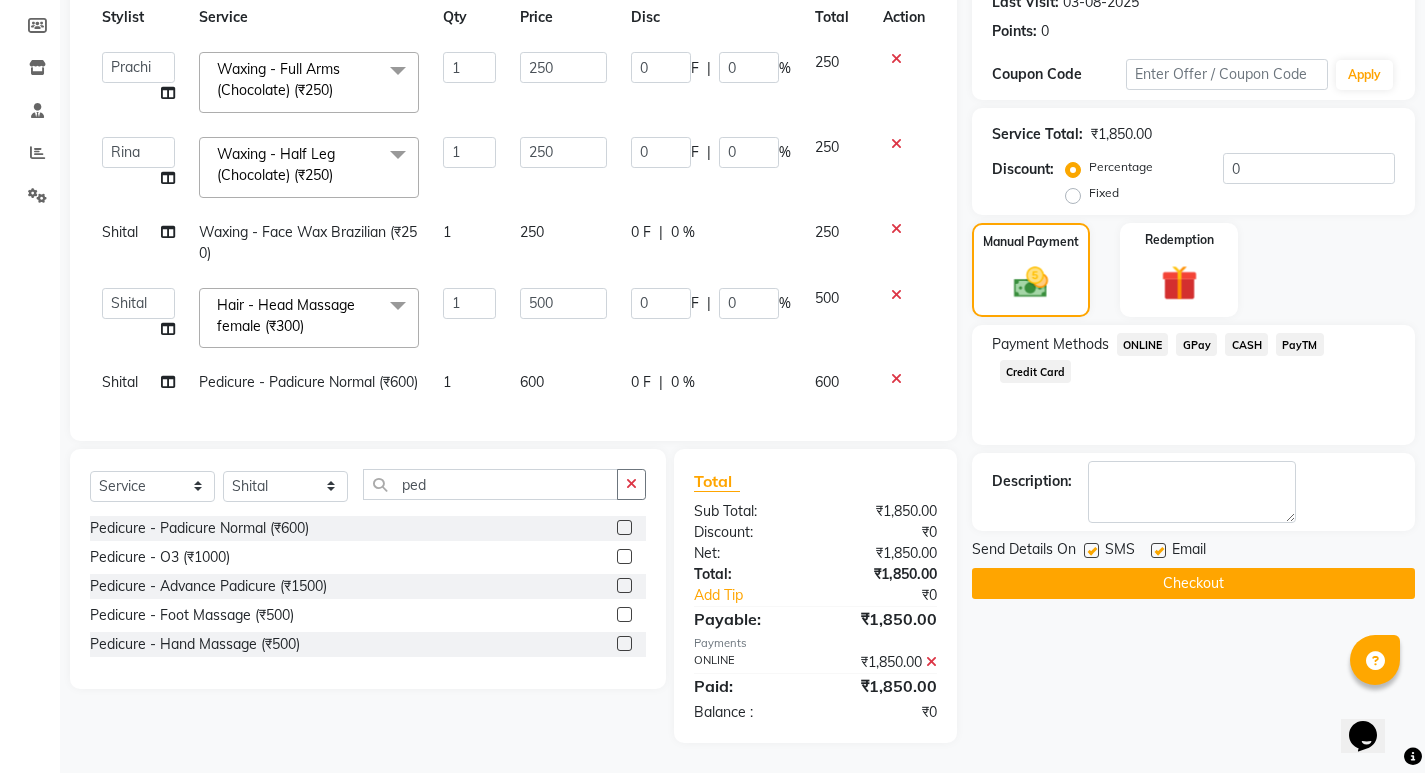 scroll, scrollTop: 326, scrollLeft: 0, axis: vertical 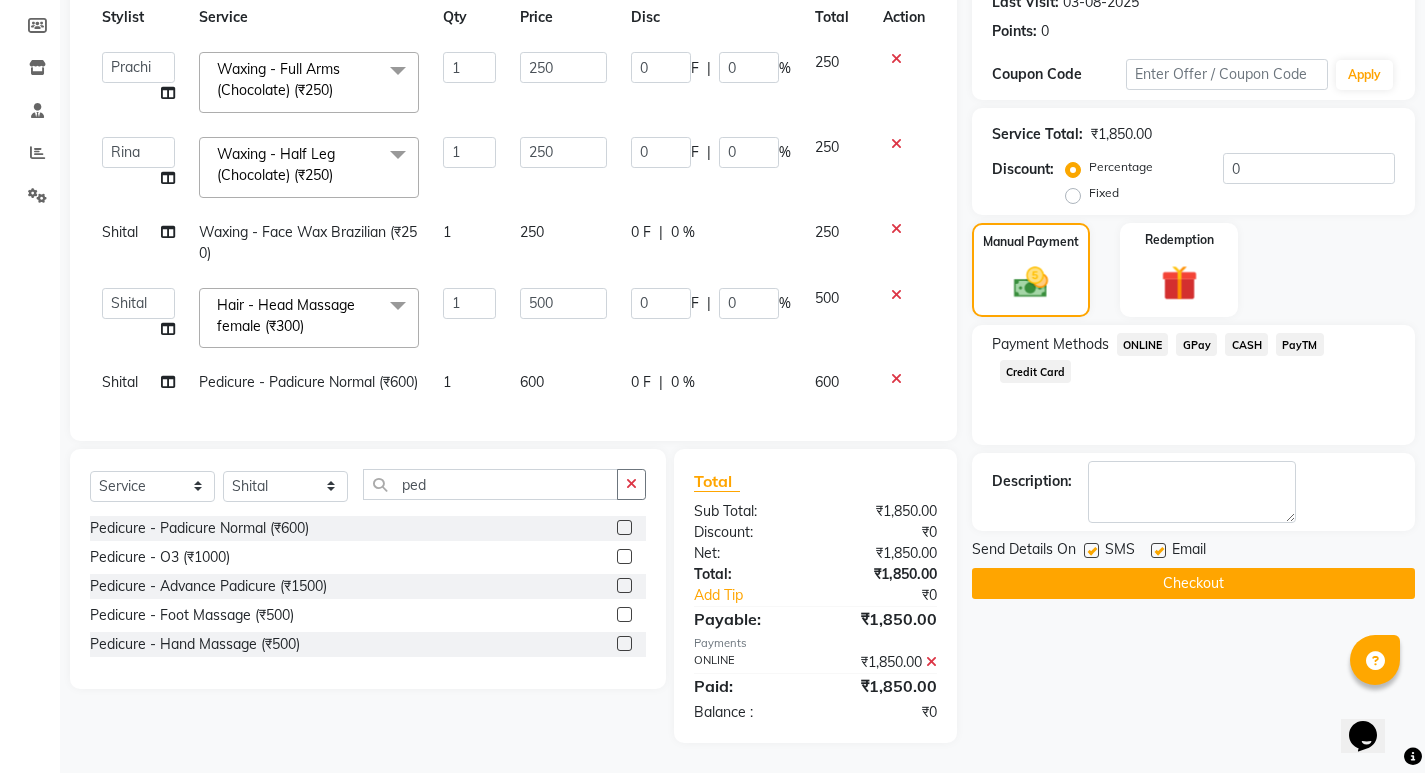click on "Checkout" 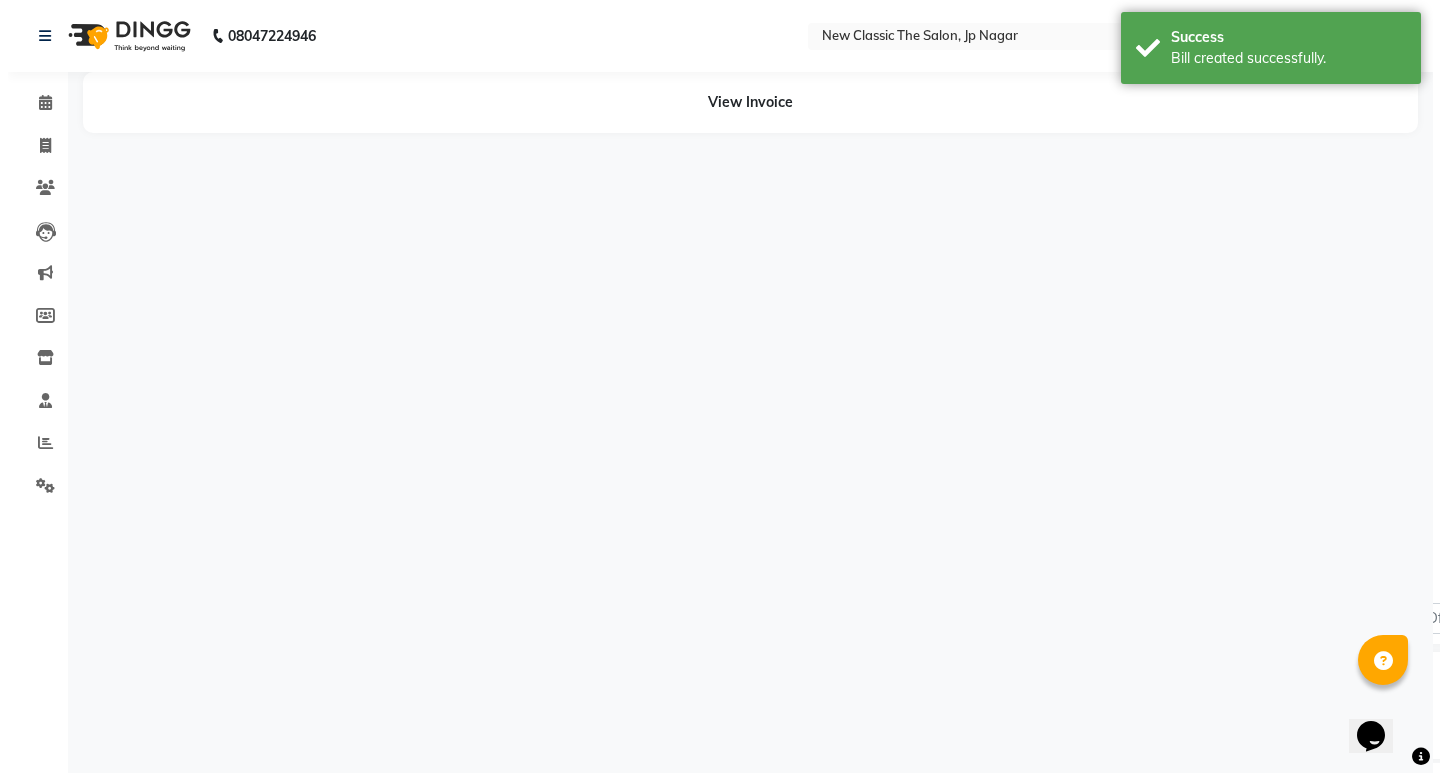 scroll, scrollTop: 0, scrollLeft: 0, axis: both 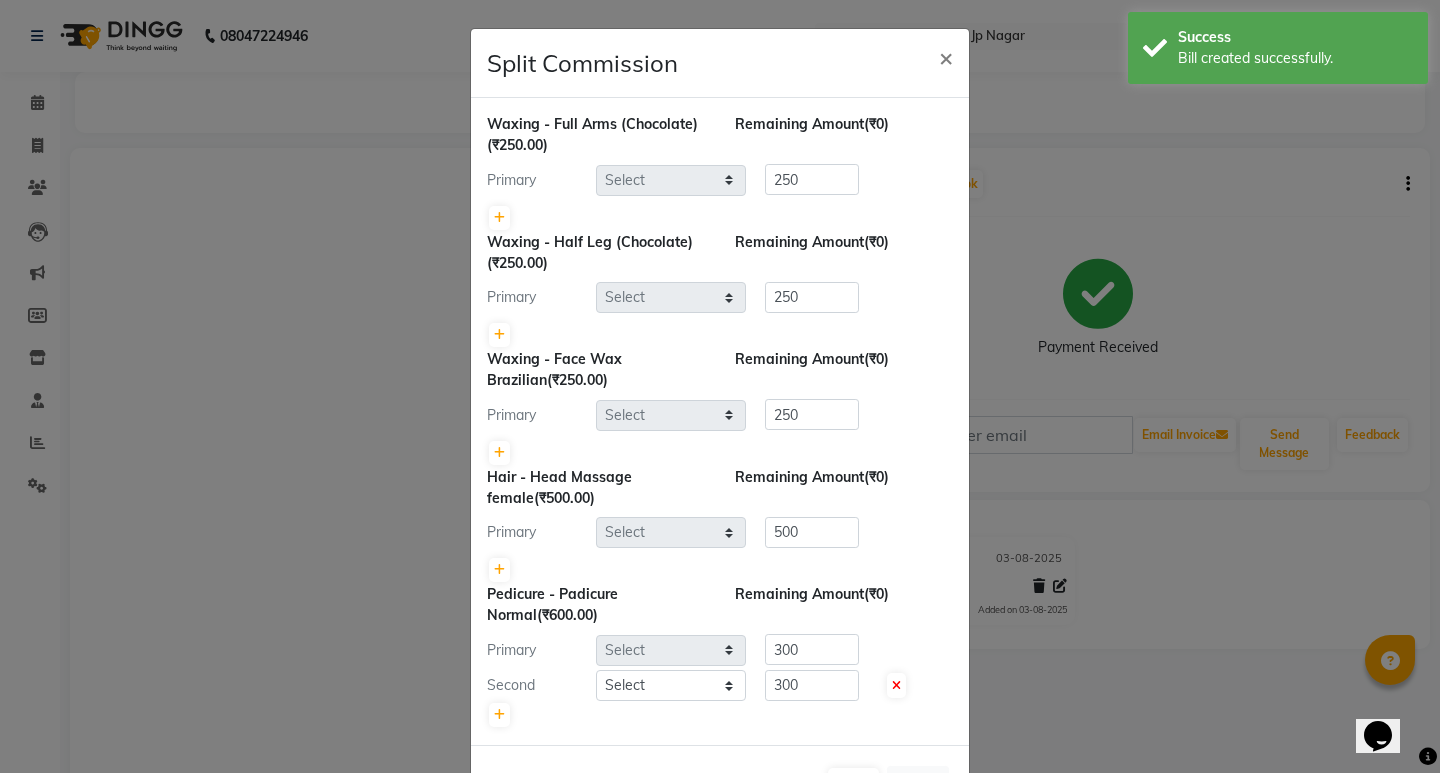 select on "85910" 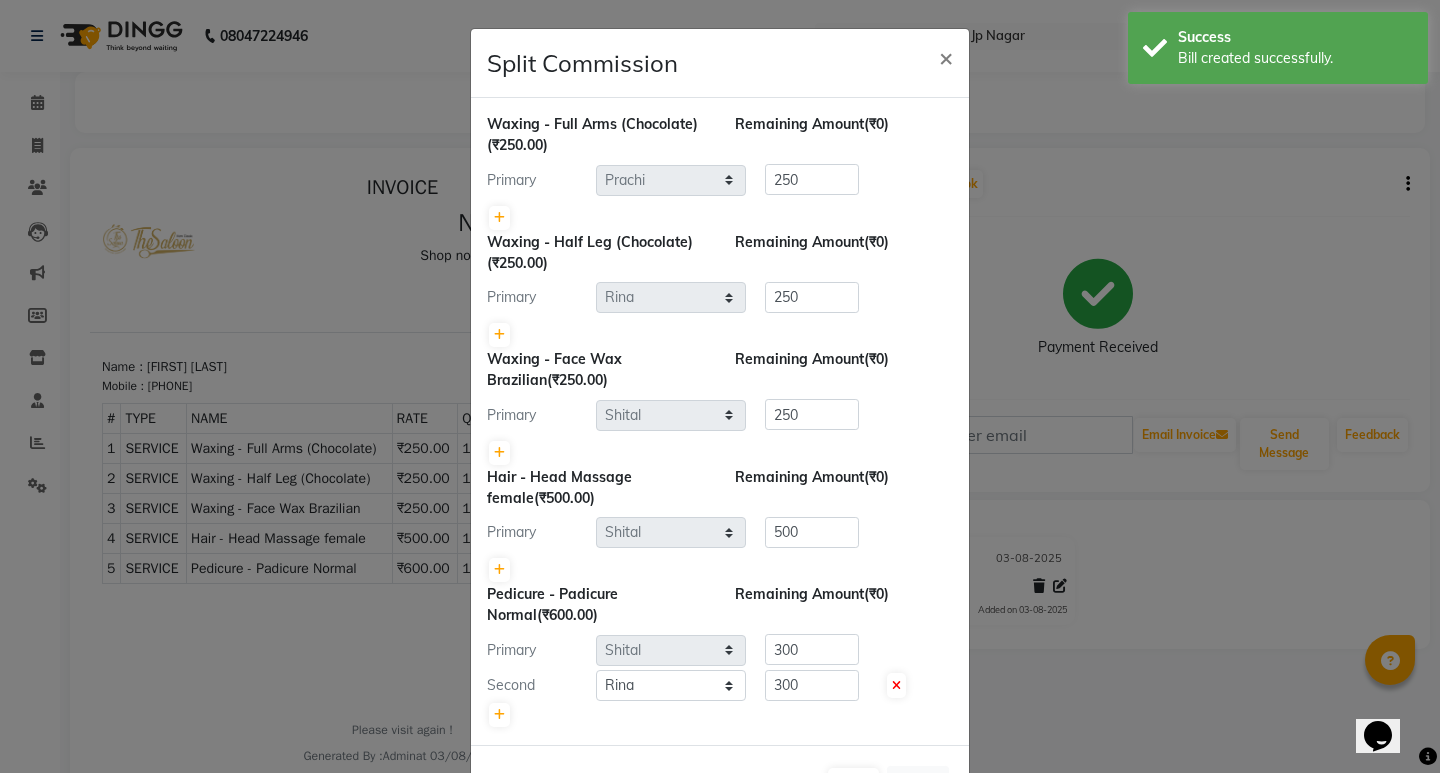 scroll, scrollTop: 0, scrollLeft: 0, axis: both 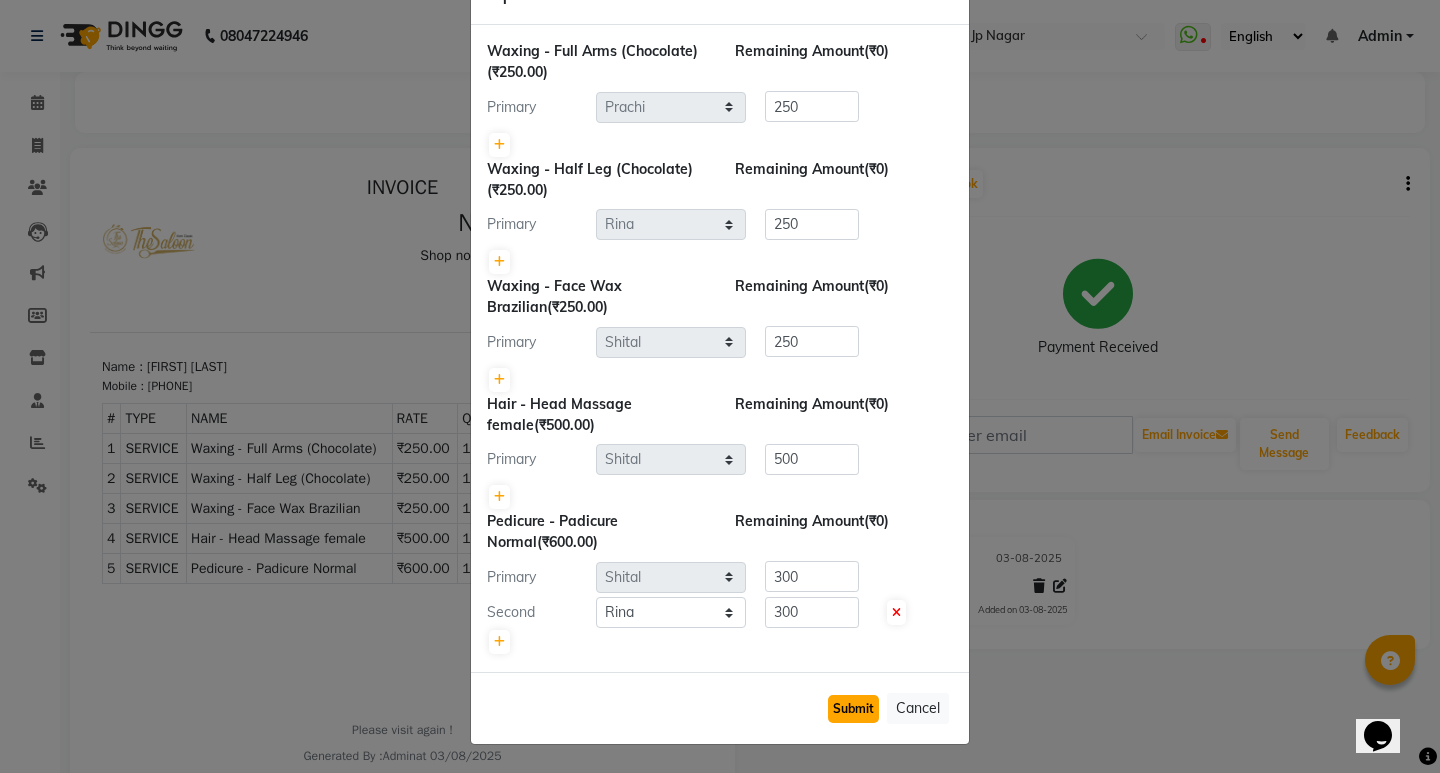 click on "Submit" 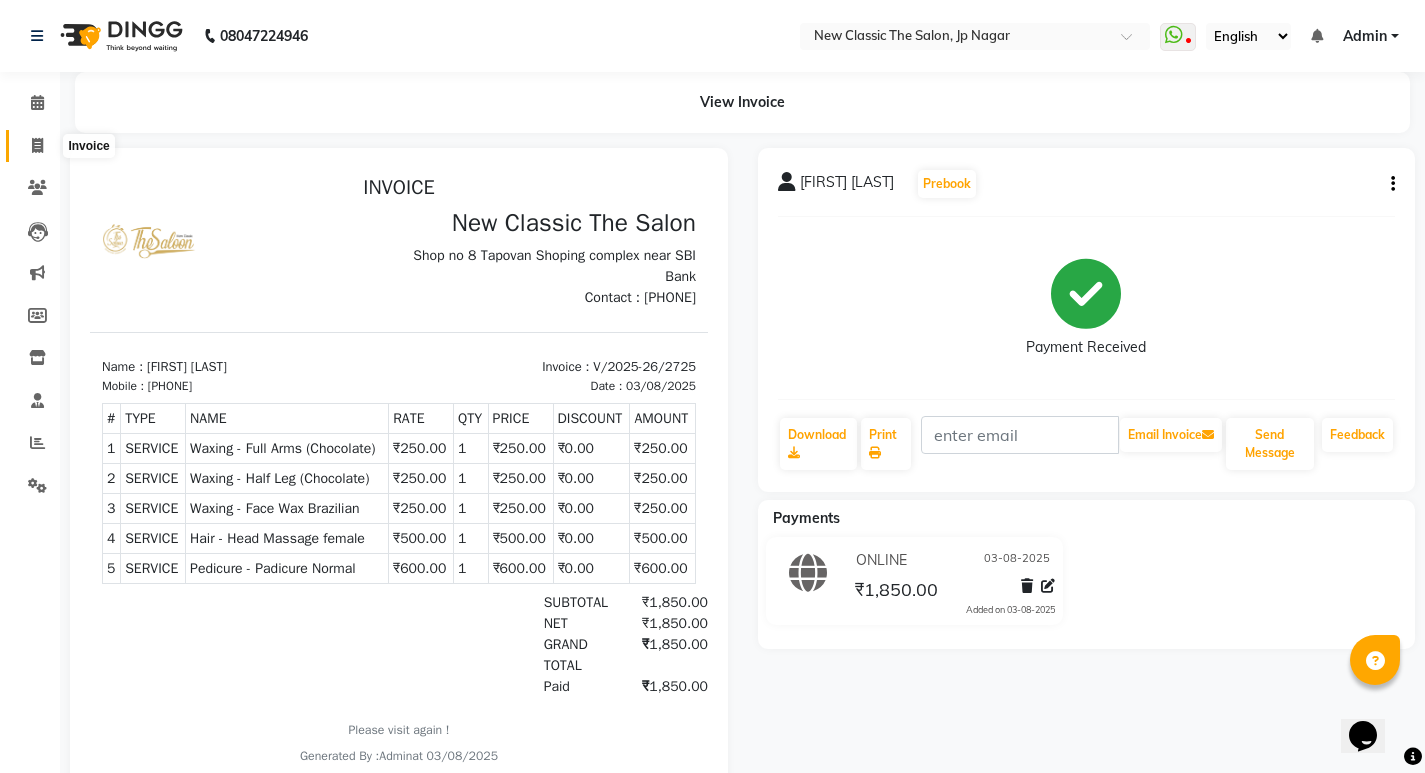 click 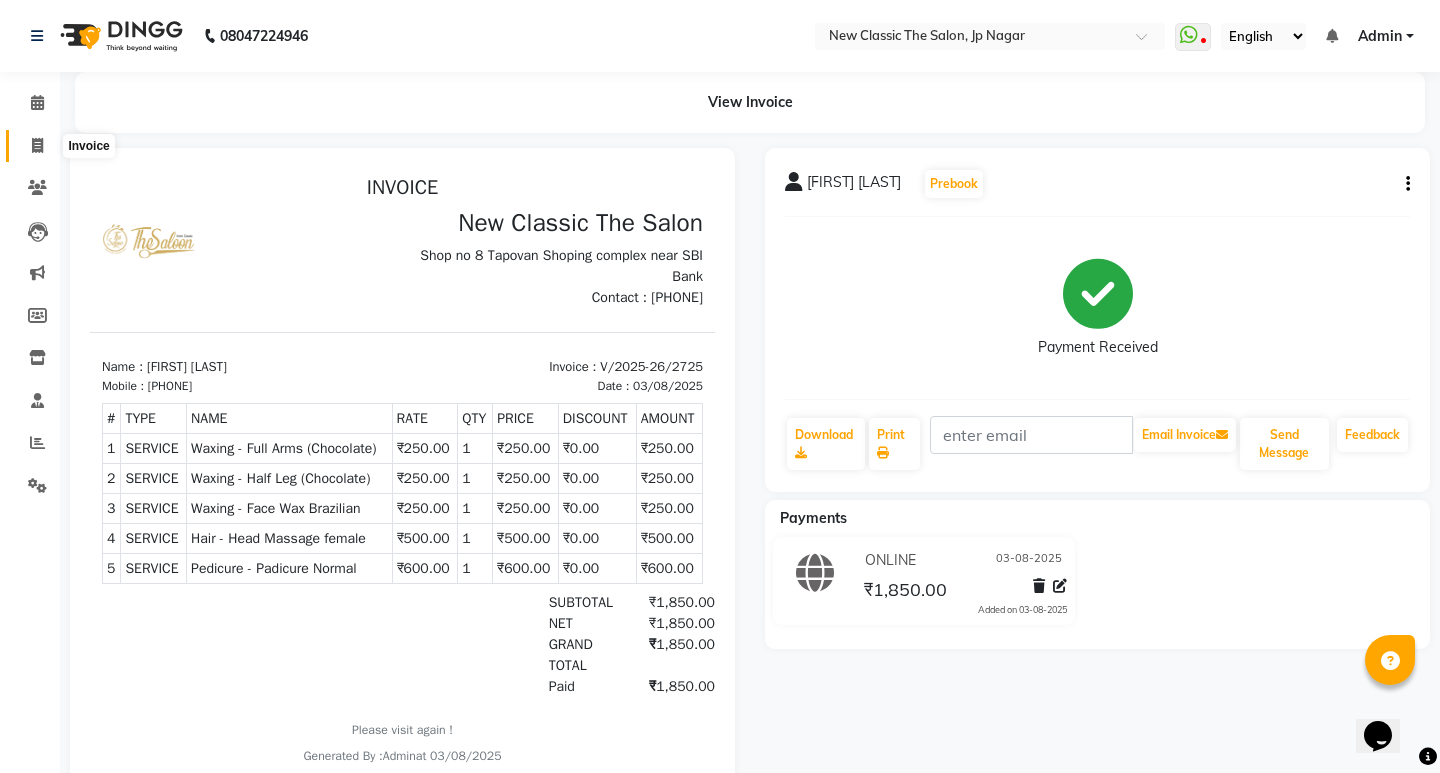select on "service" 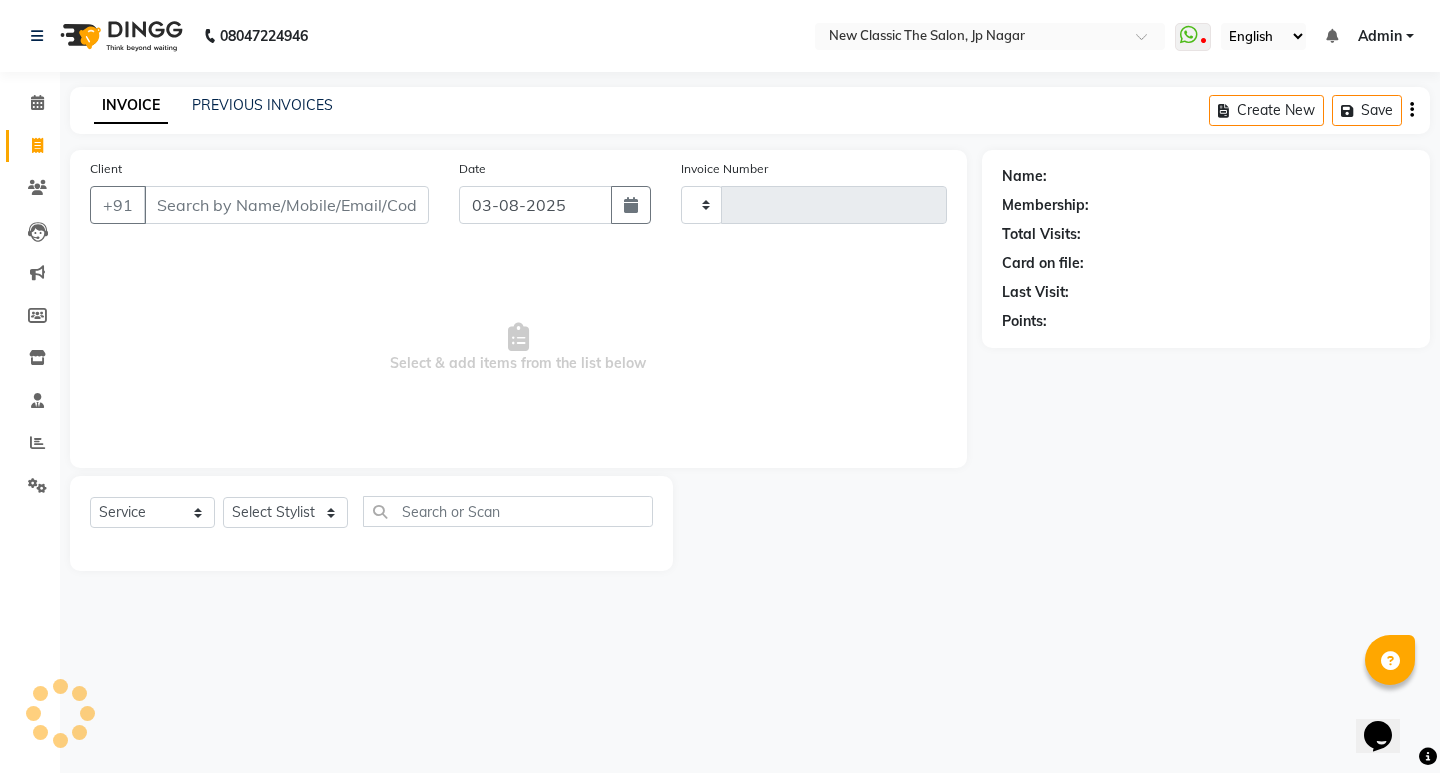 type on "2726" 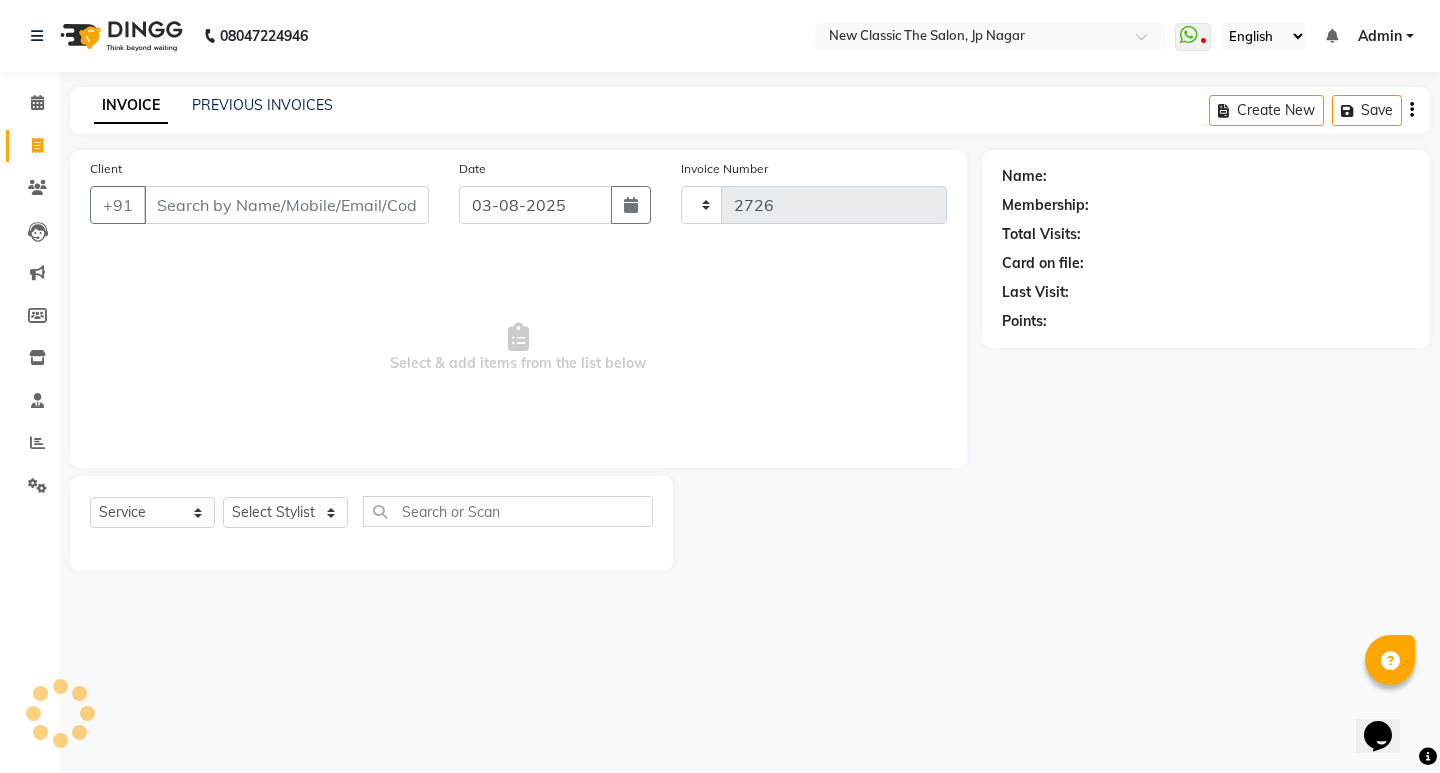 select on "4678" 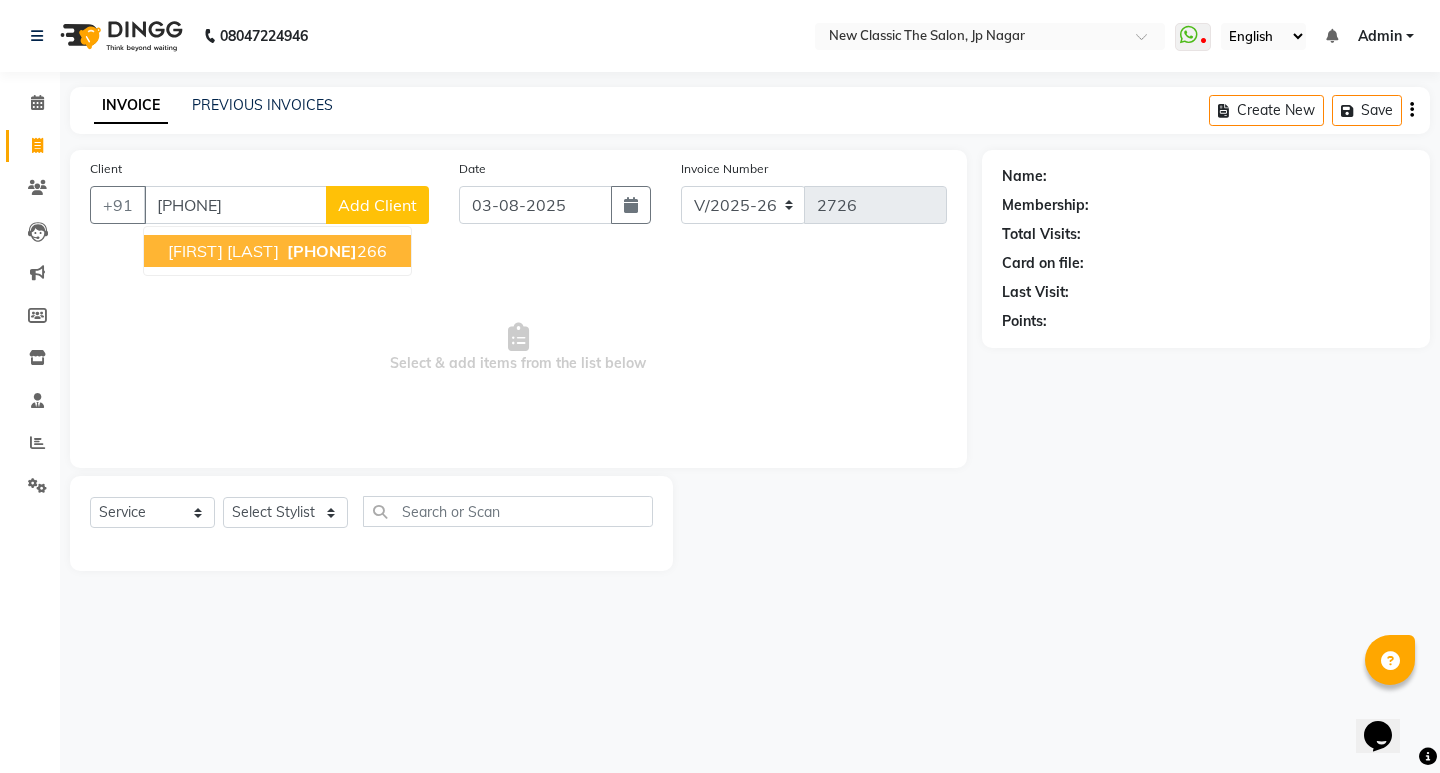 click on "[FIRST] [LAST]" at bounding box center [223, 251] 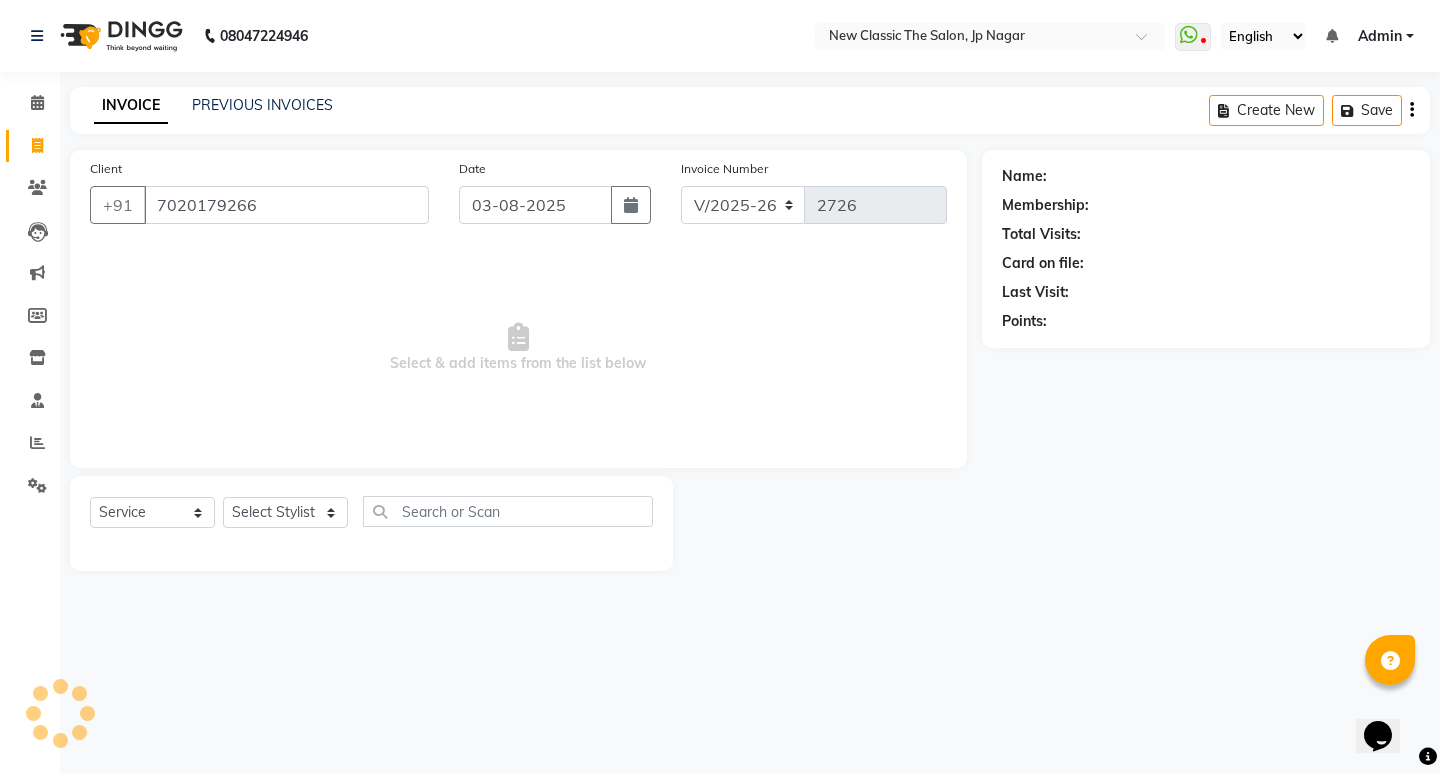 type on "7020179266" 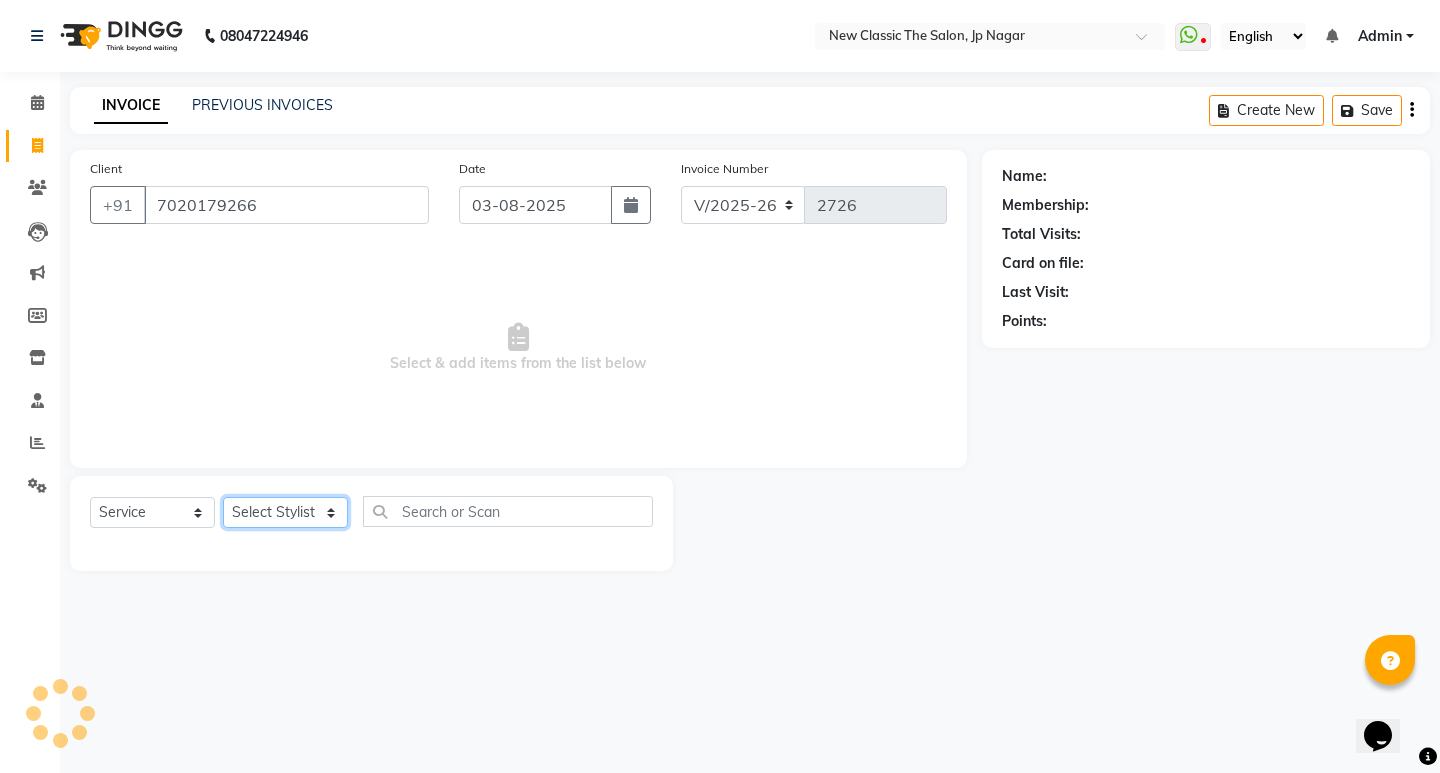 click on "Select Stylist [FIRST] [FIRST] [FIRST] [FIRST] [FIRST] [FIRST] [FIRST] [FIRST] [FIRST] [FIRST] [FIRST]" 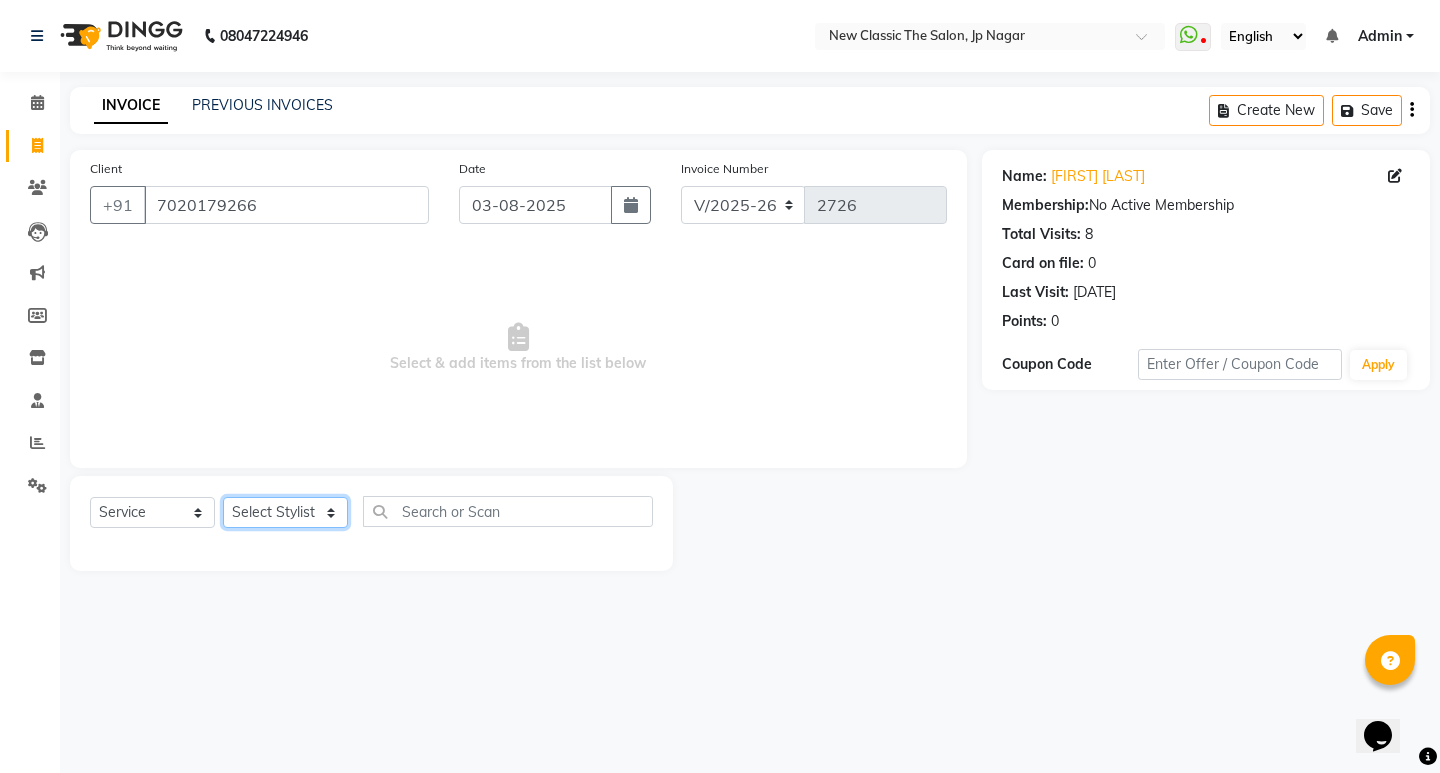 select on "27630" 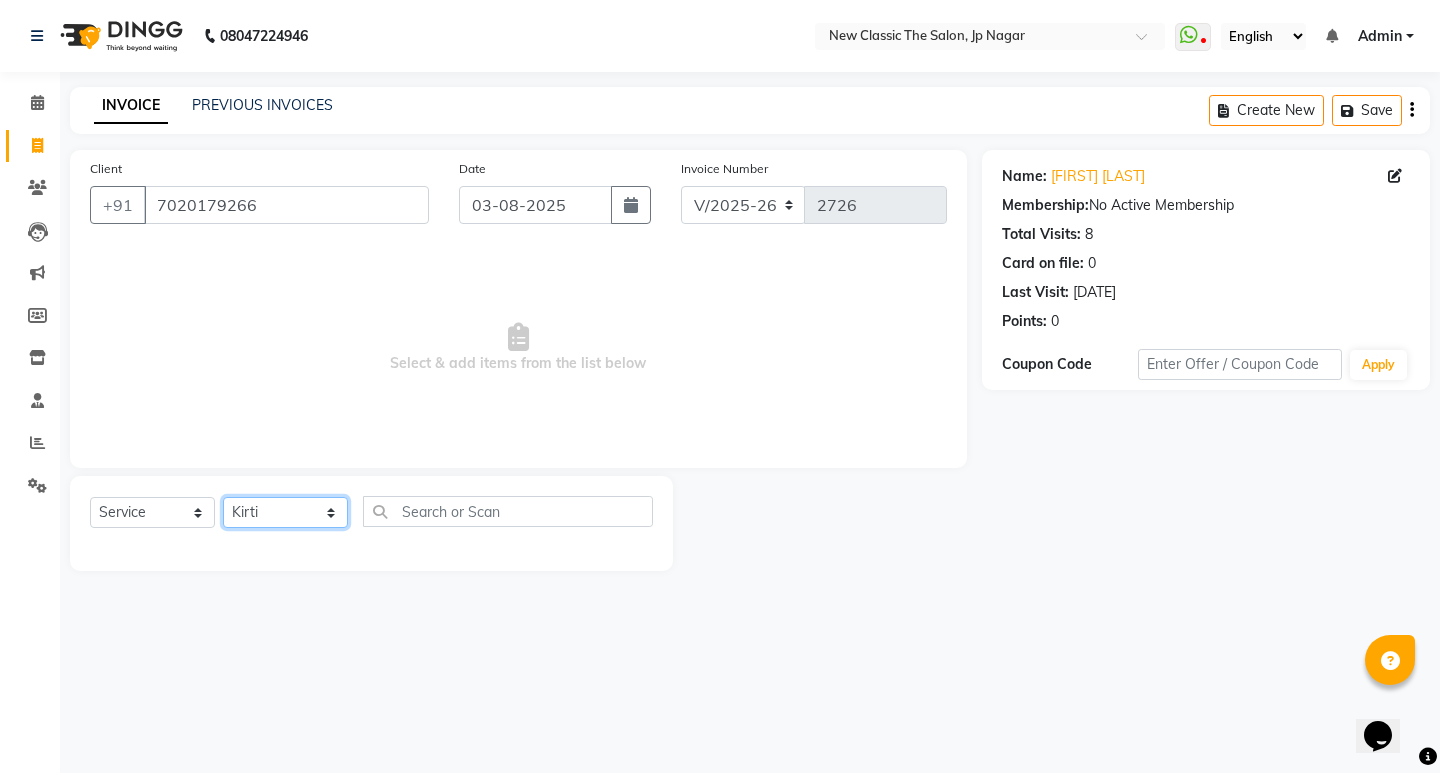 click on "Select Stylist [FIRST] [FIRST] [FIRST] [FIRST] [FIRST] [FIRST] [FIRST] [FIRST] [FIRST] [FIRST] [FIRST]" 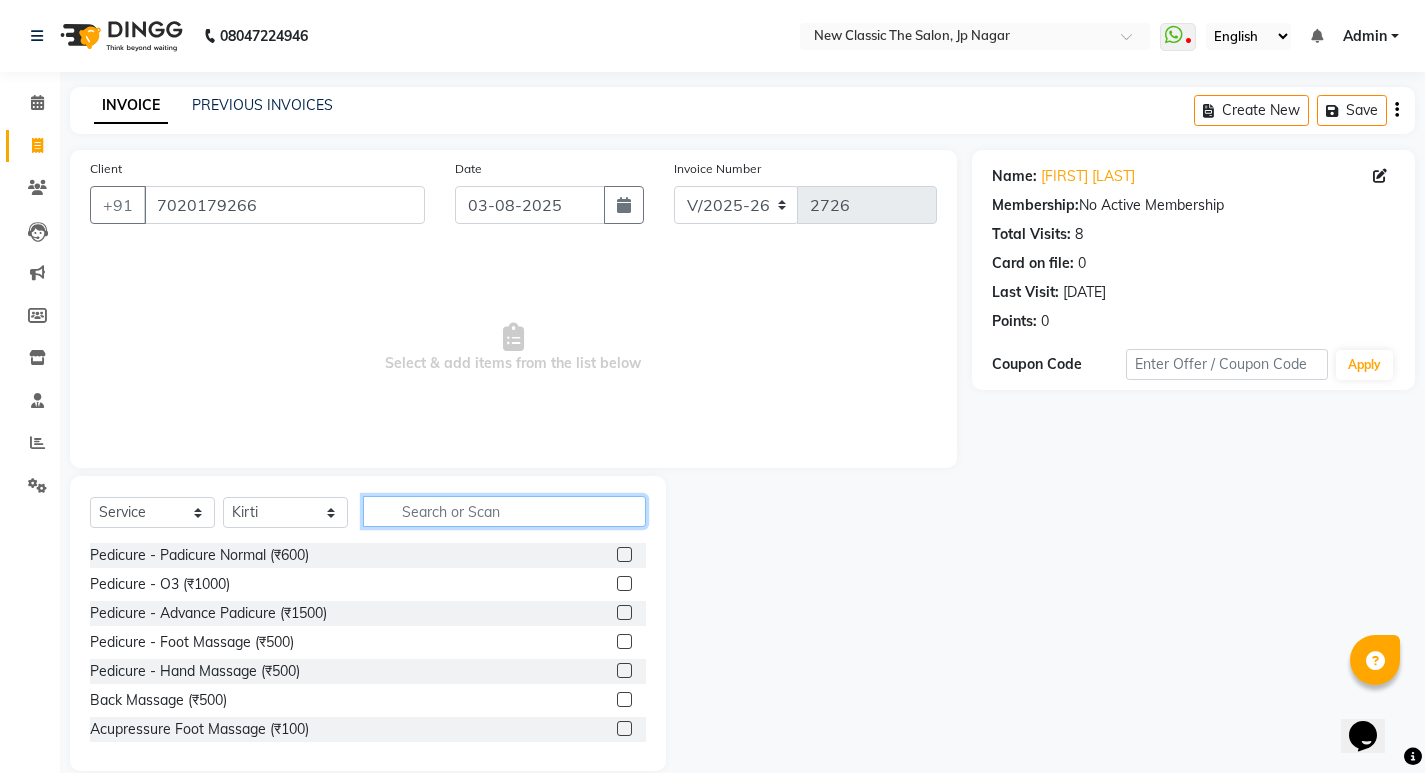 click 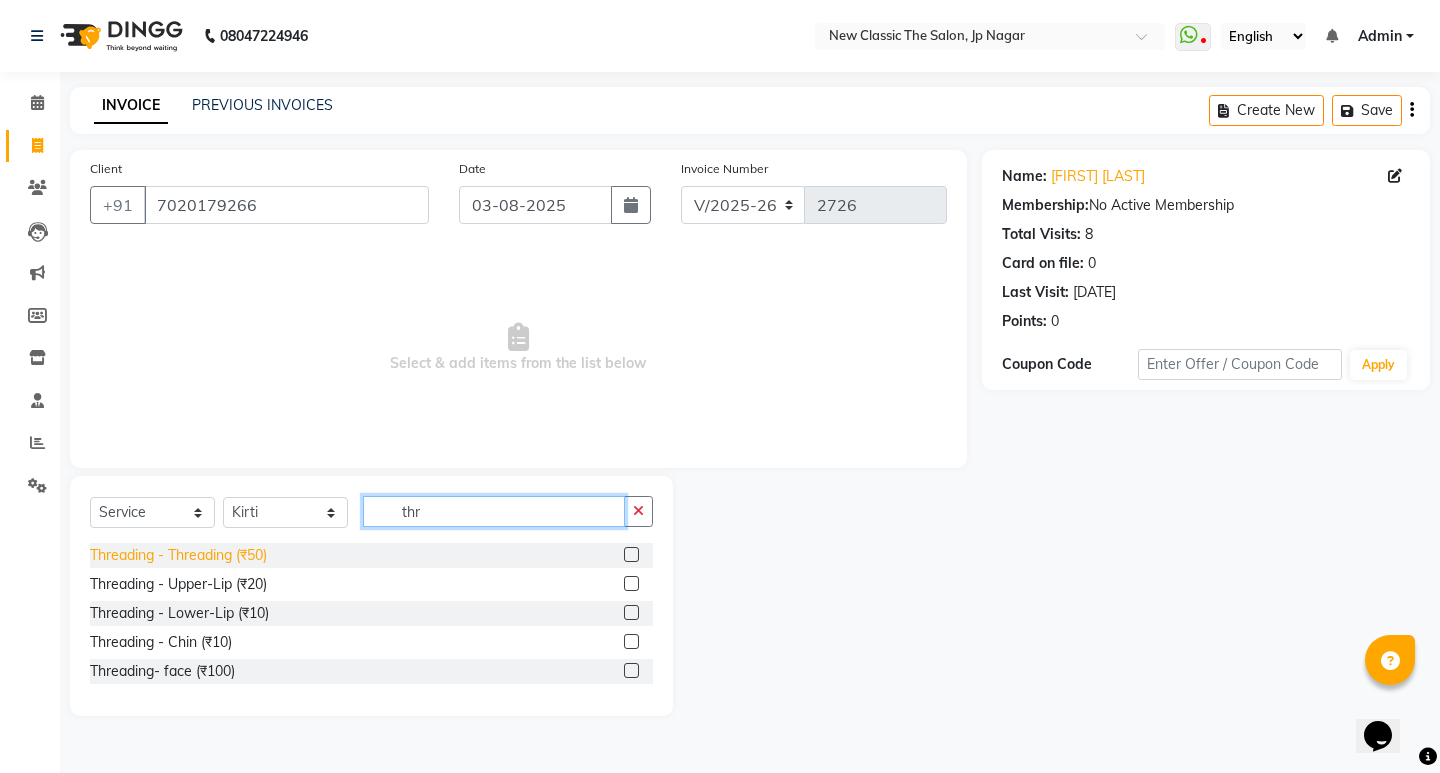 type on "thr" 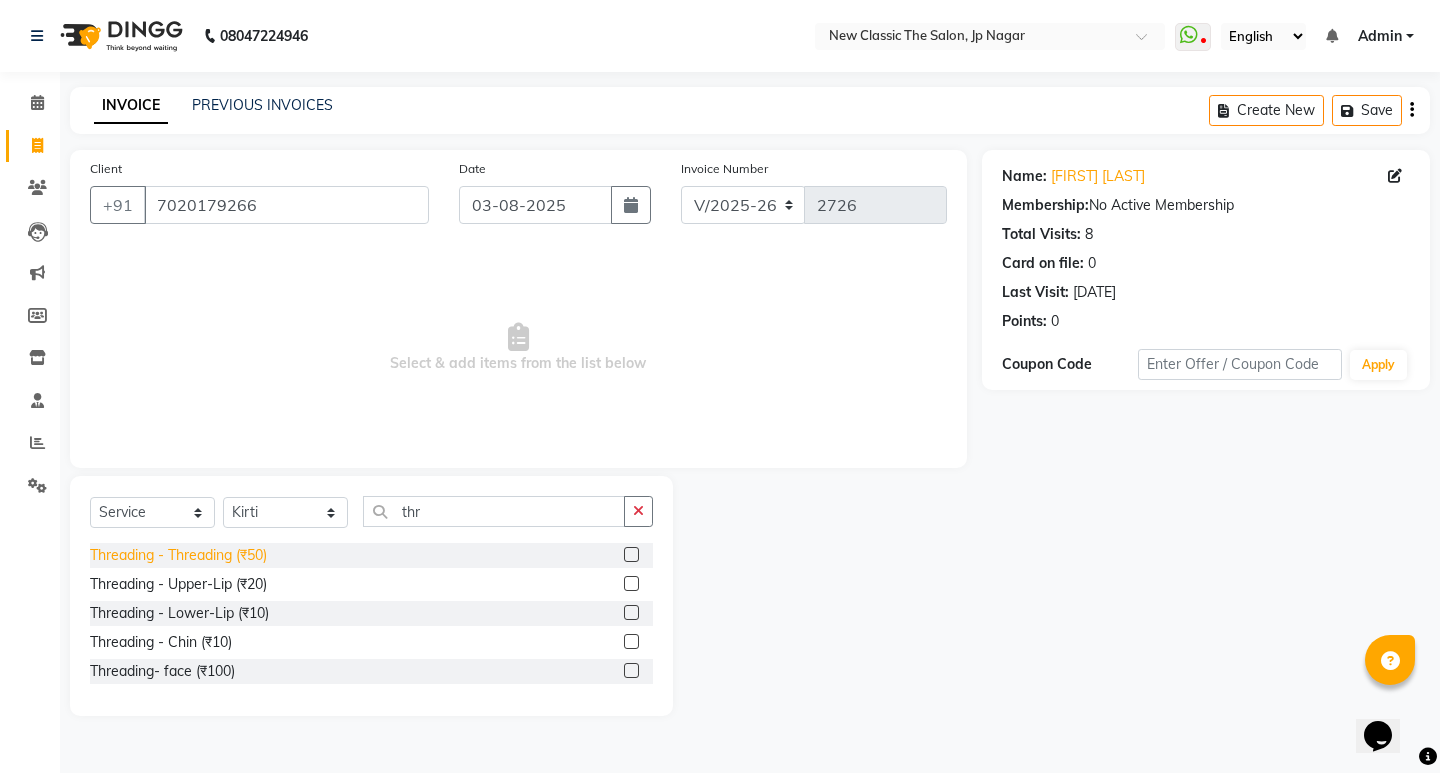 click on "Threading - Threading (₹50)" 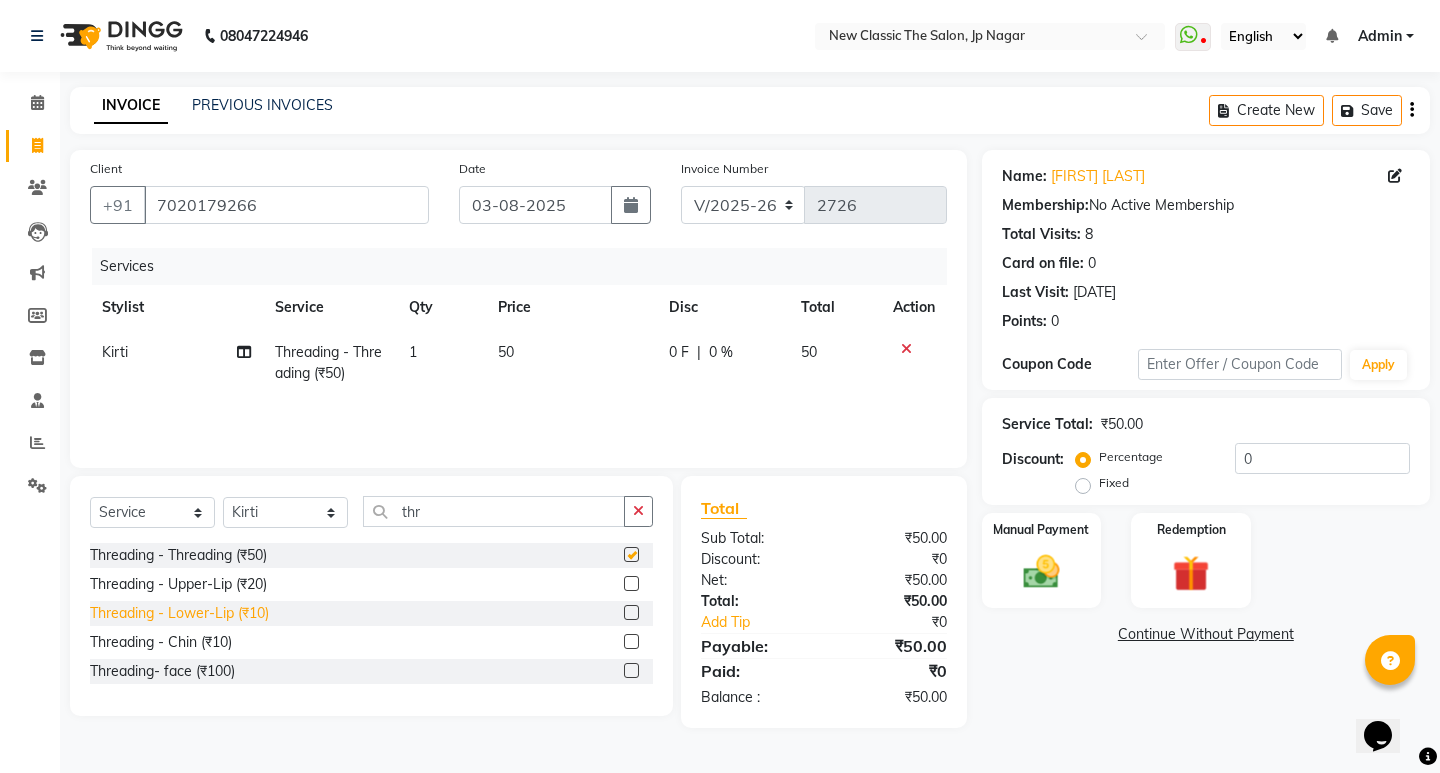 checkbox on "false" 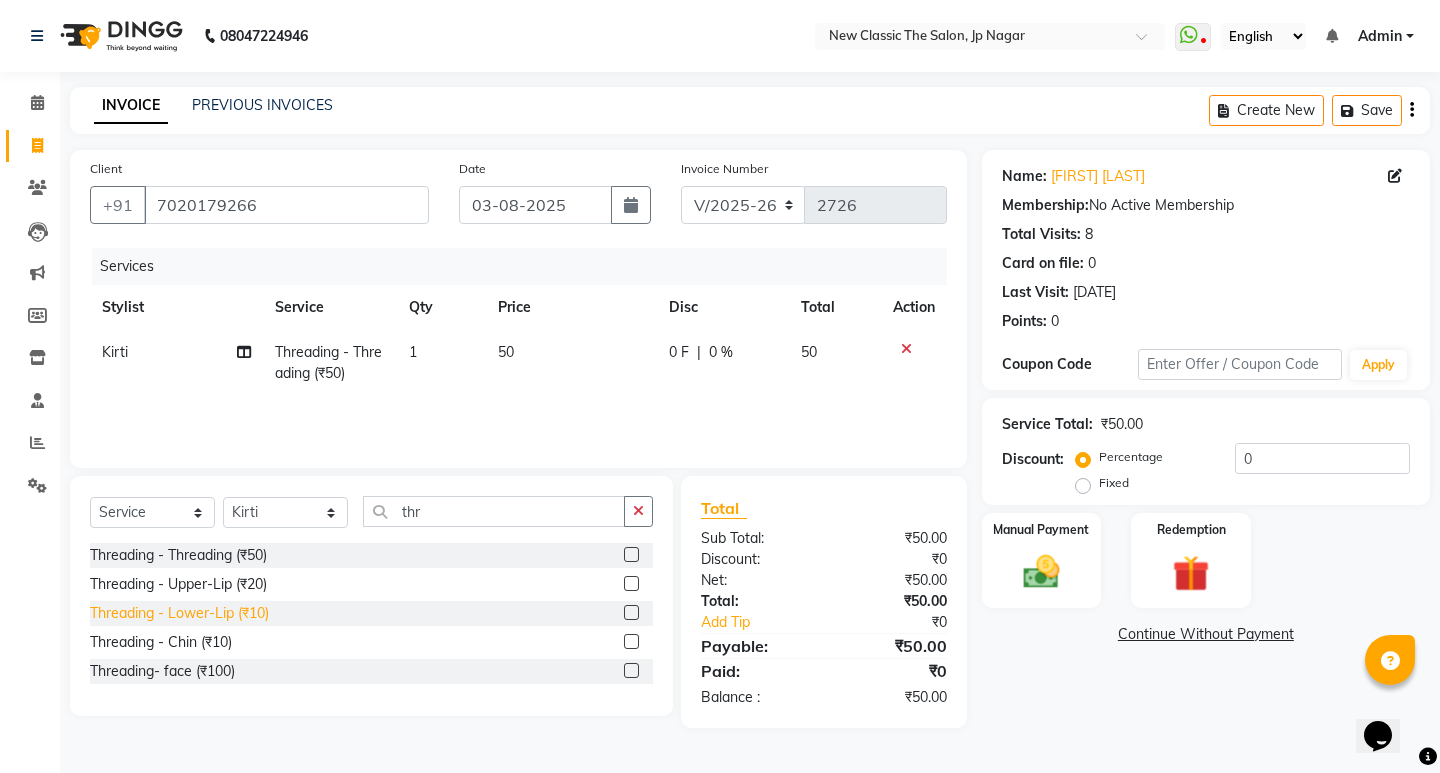 click on "Threading - Lower-Lip (₹10)" 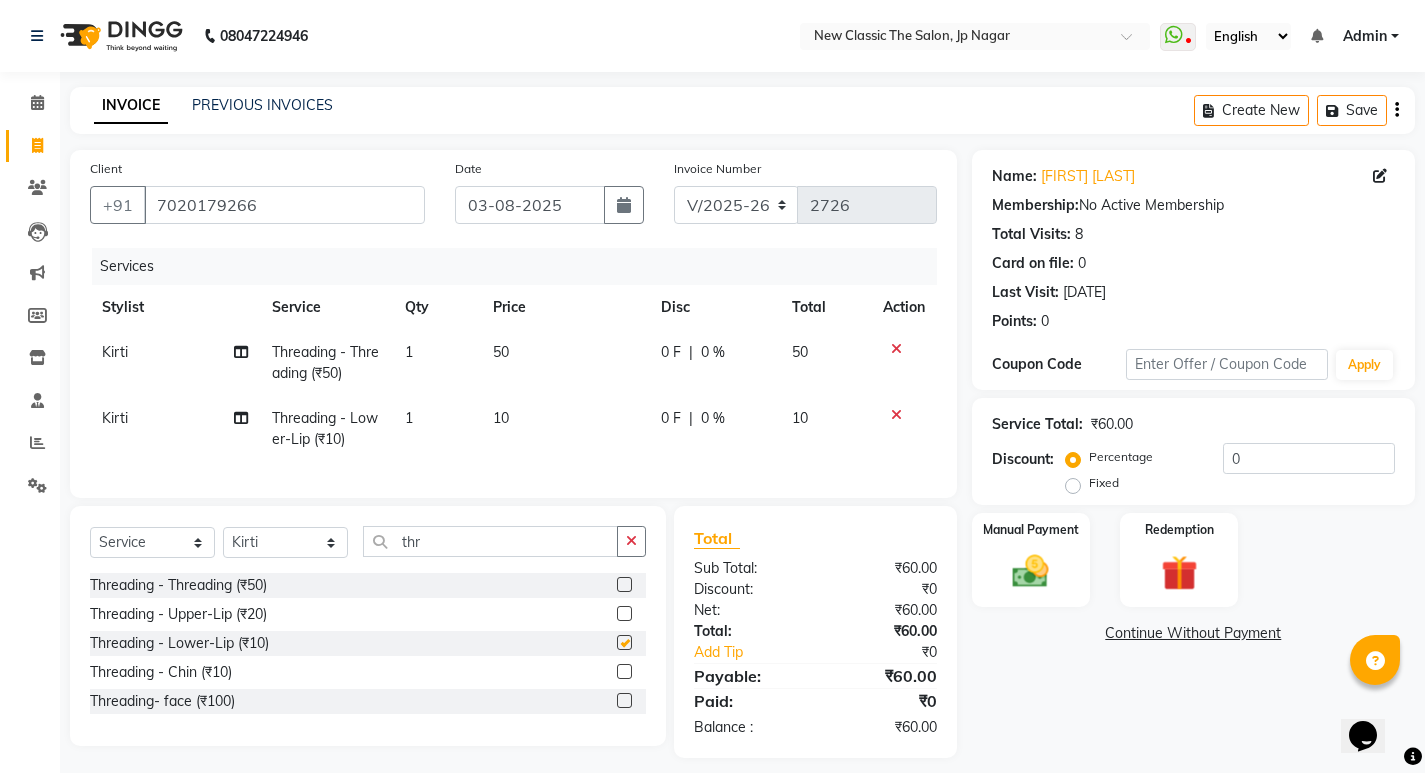 checkbox on "false" 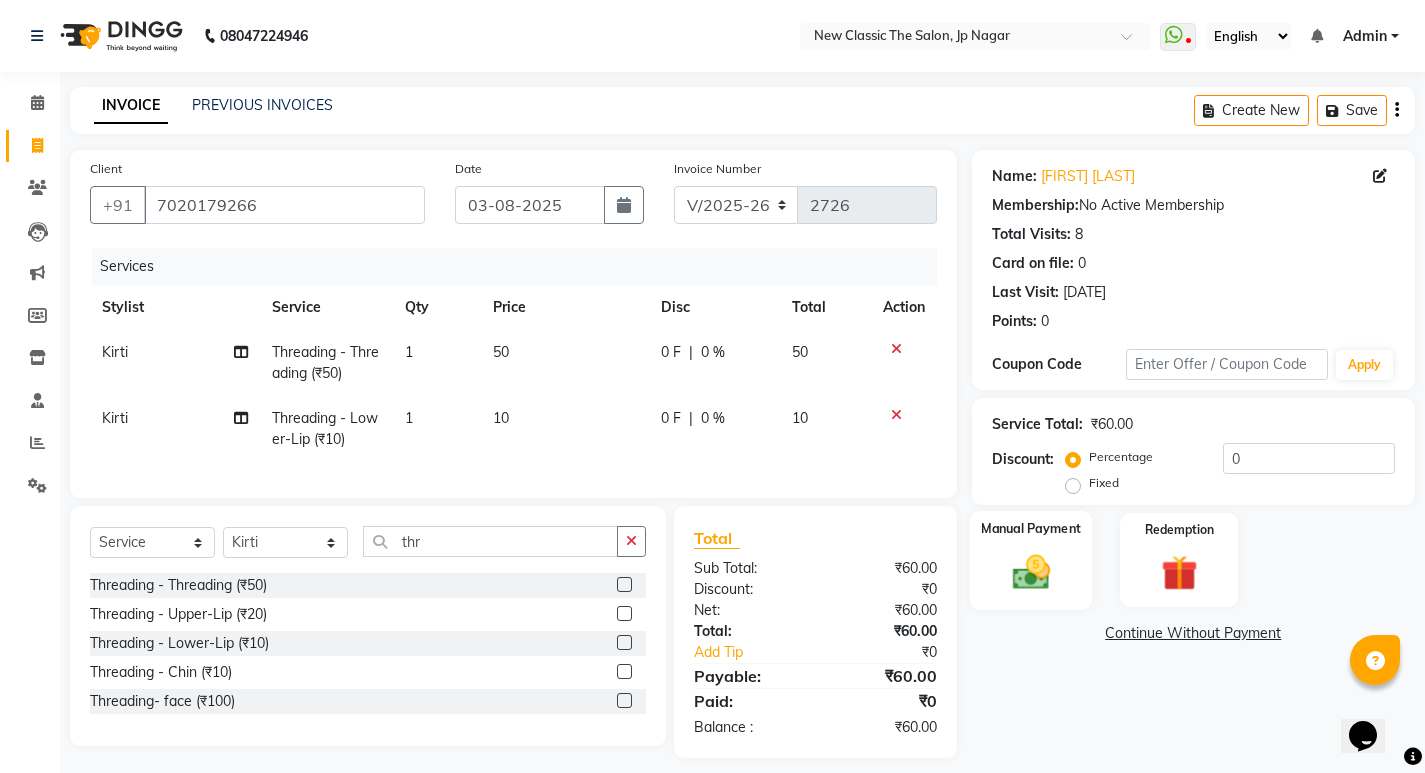 click 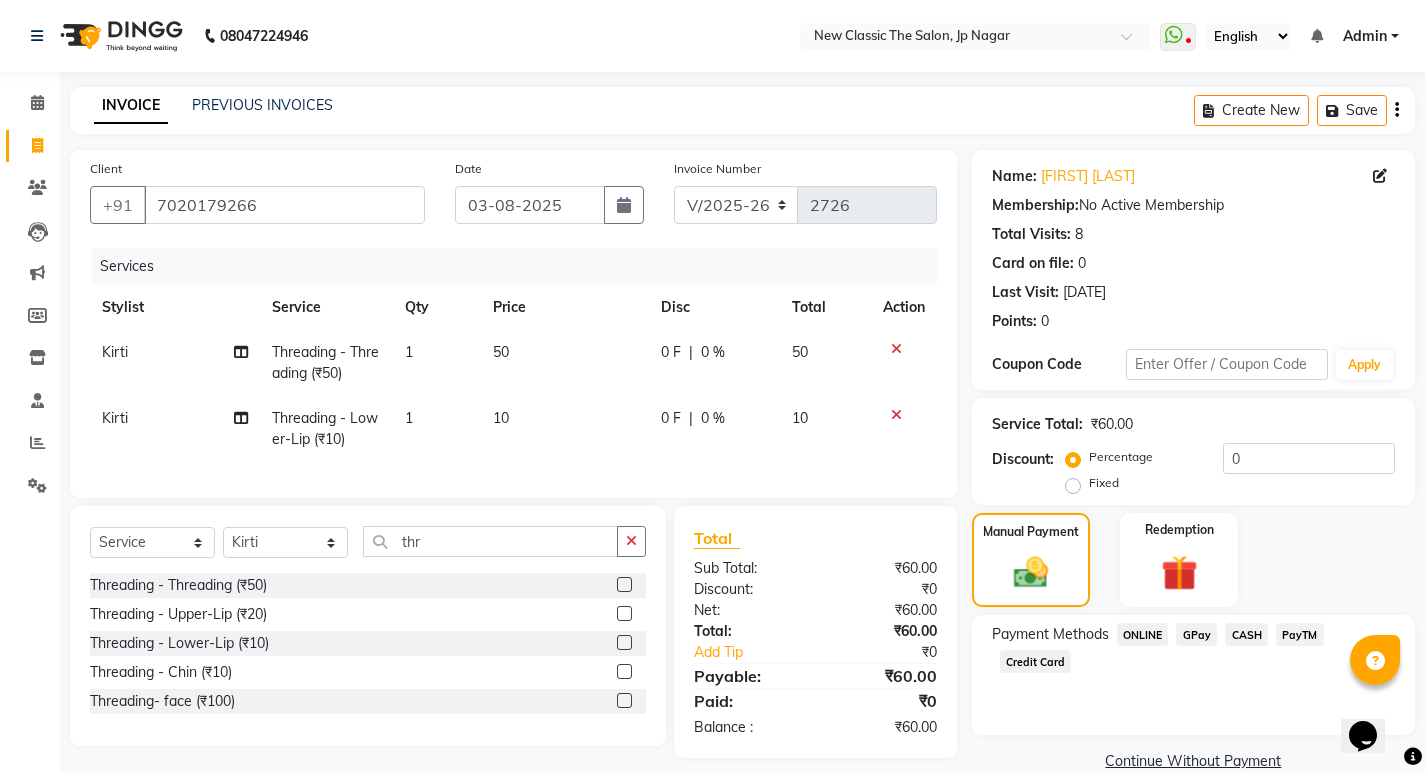 click on "ONLINE" 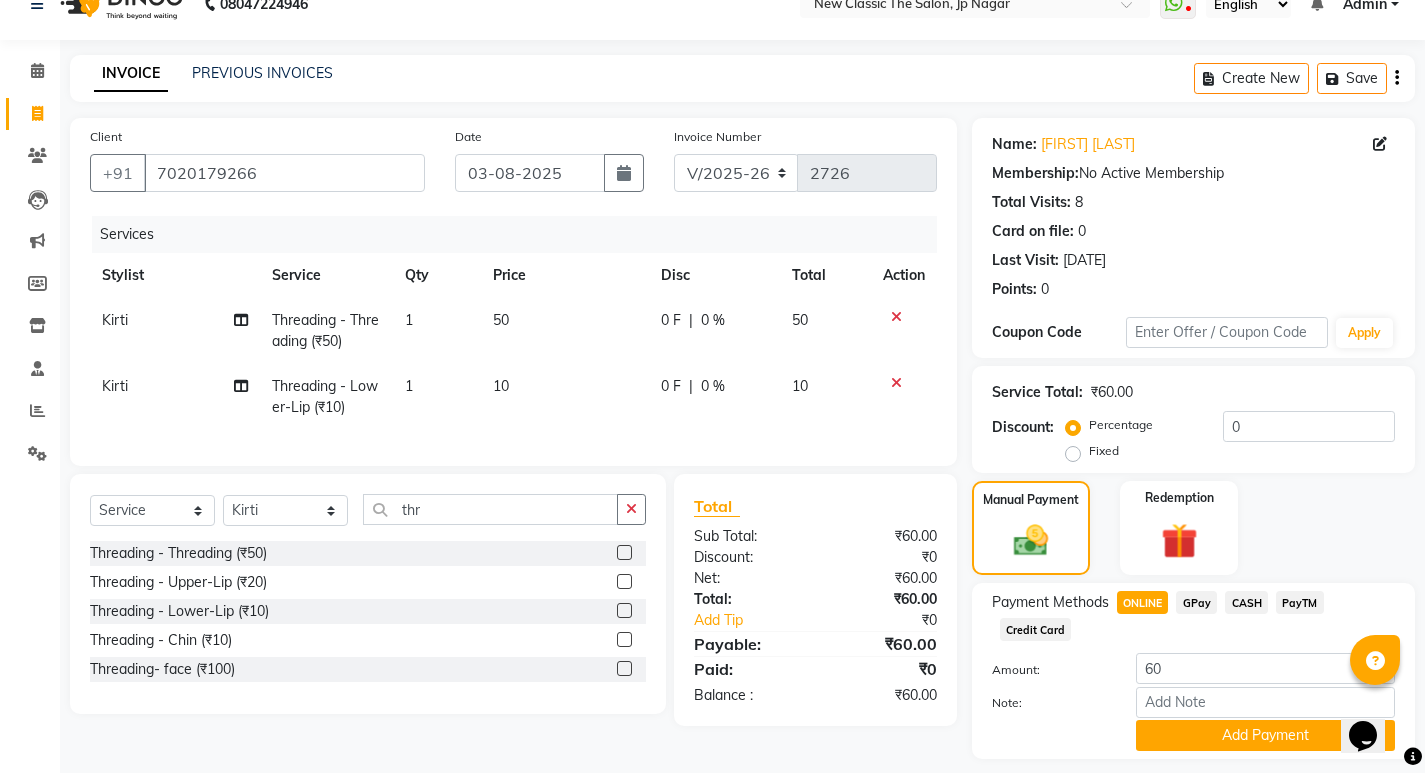 scroll, scrollTop: 89, scrollLeft: 0, axis: vertical 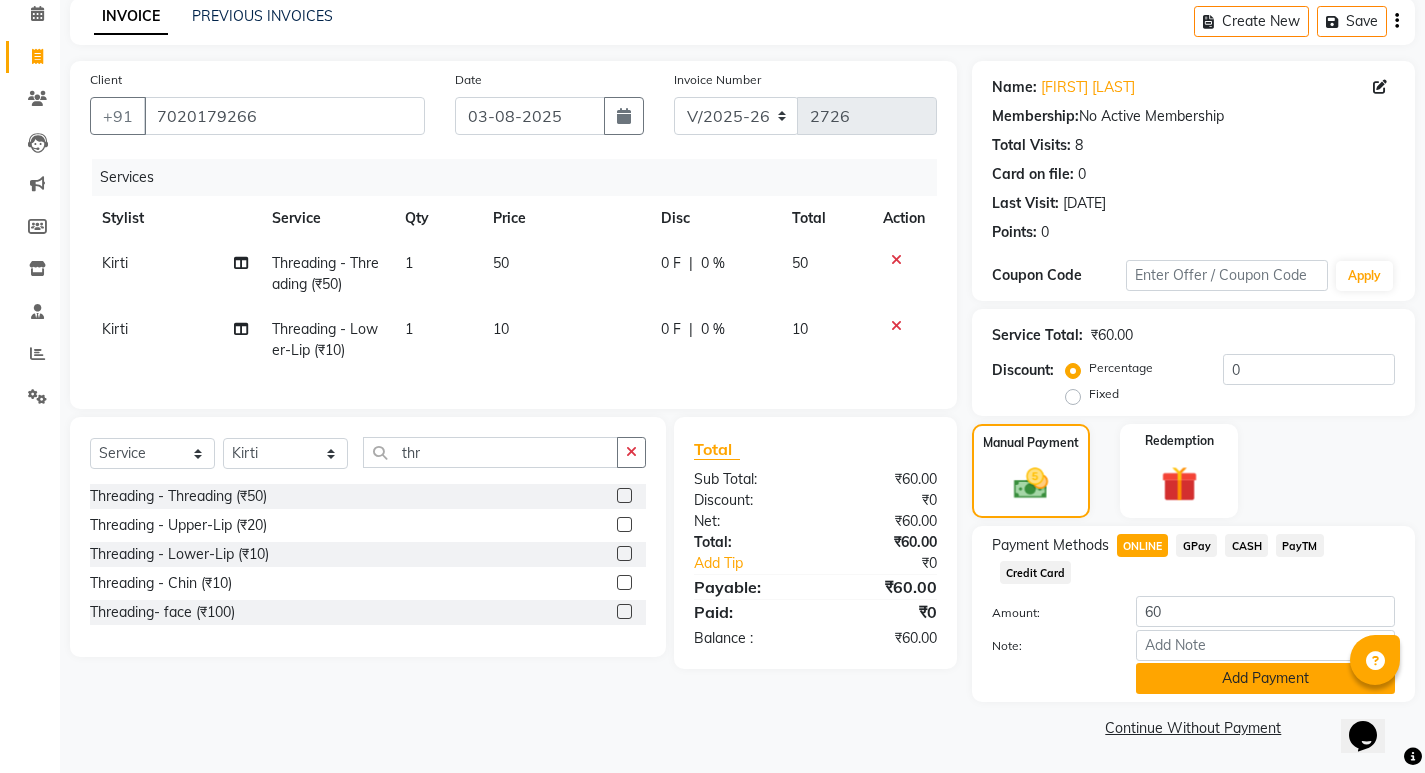 click on "Add Payment" 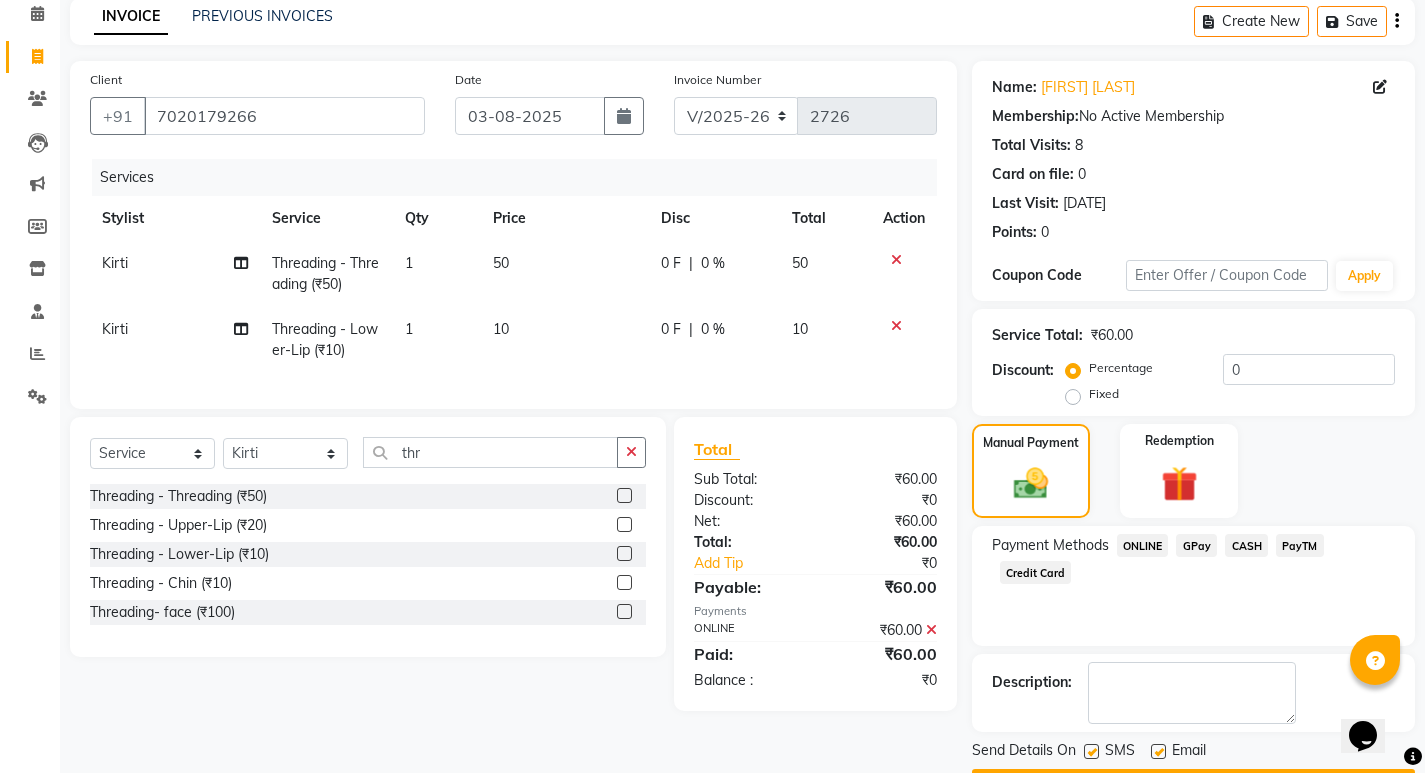 scroll, scrollTop: 146, scrollLeft: 0, axis: vertical 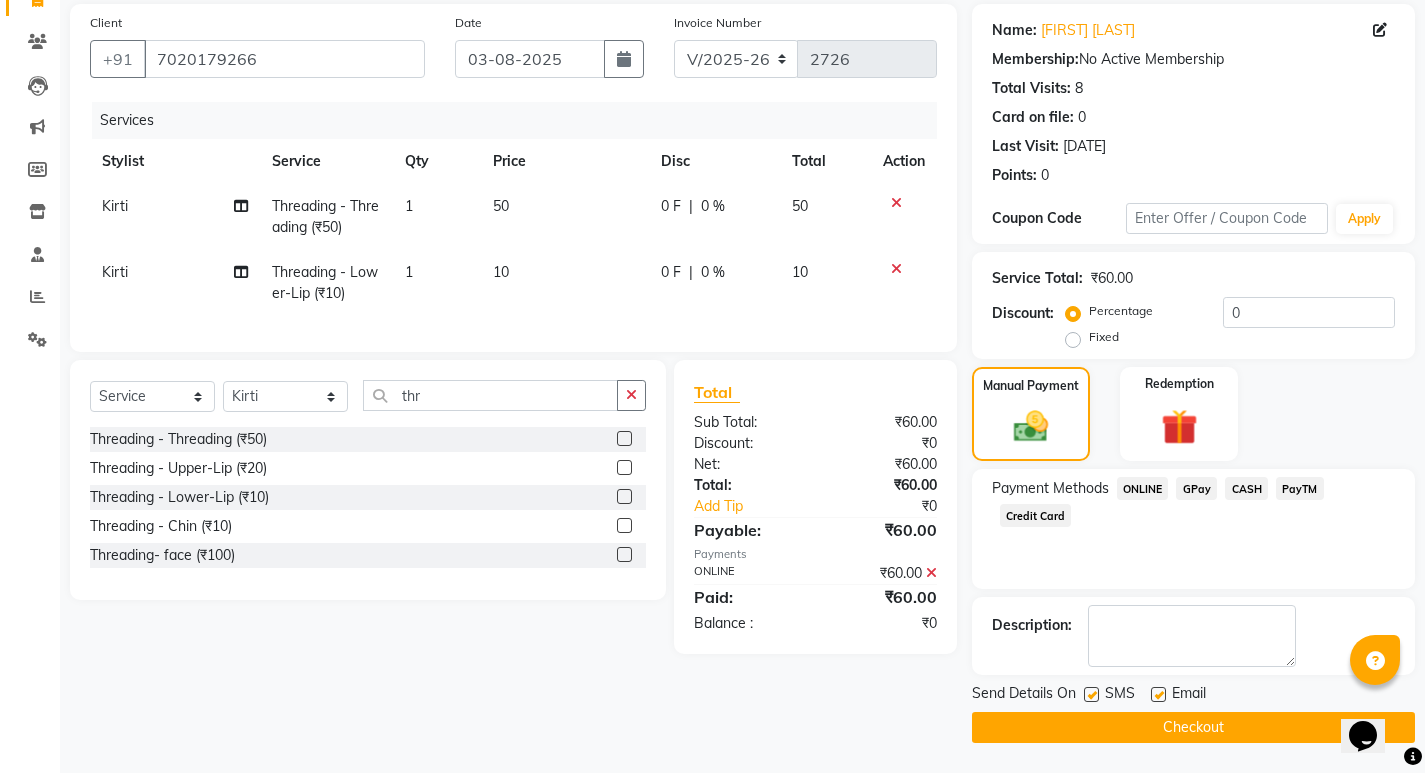 click on "Checkout" 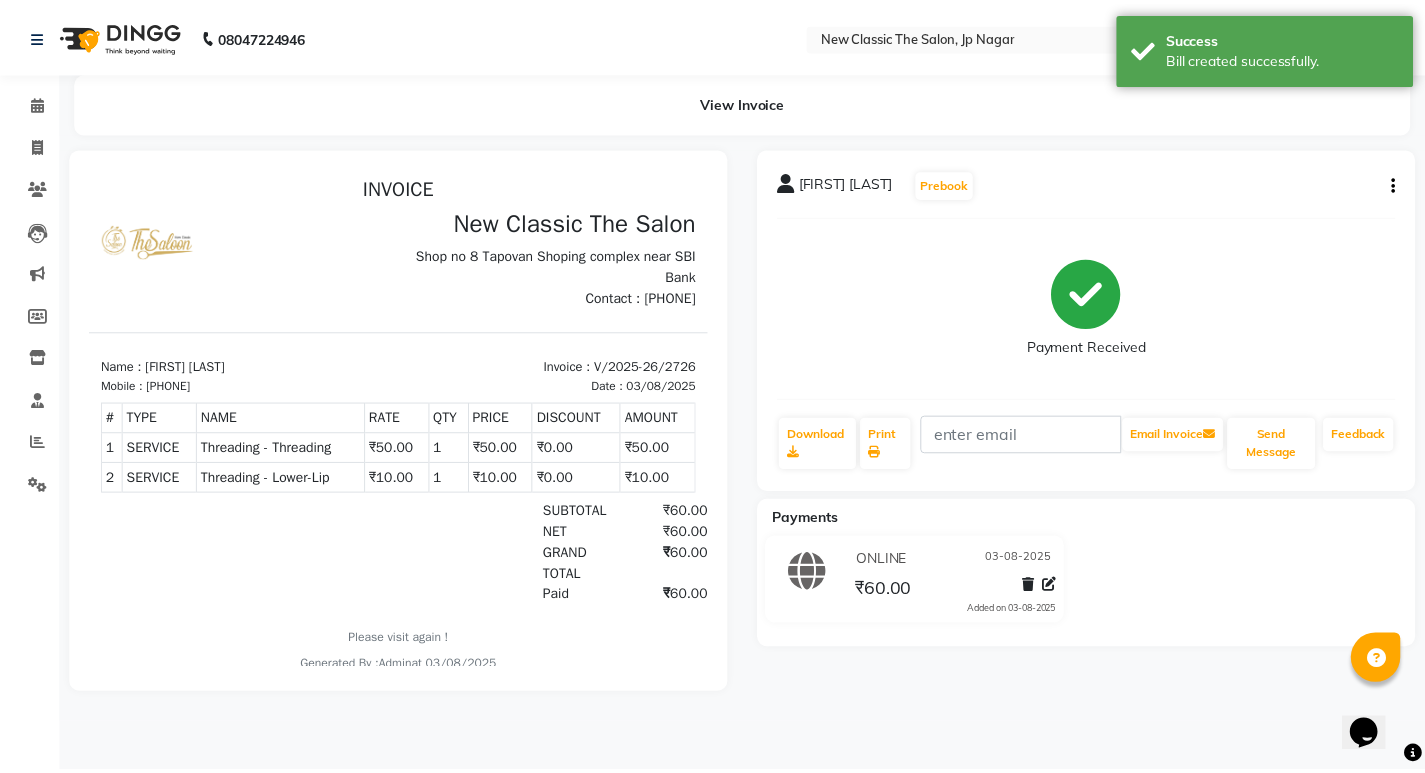 scroll, scrollTop: 0, scrollLeft: 0, axis: both 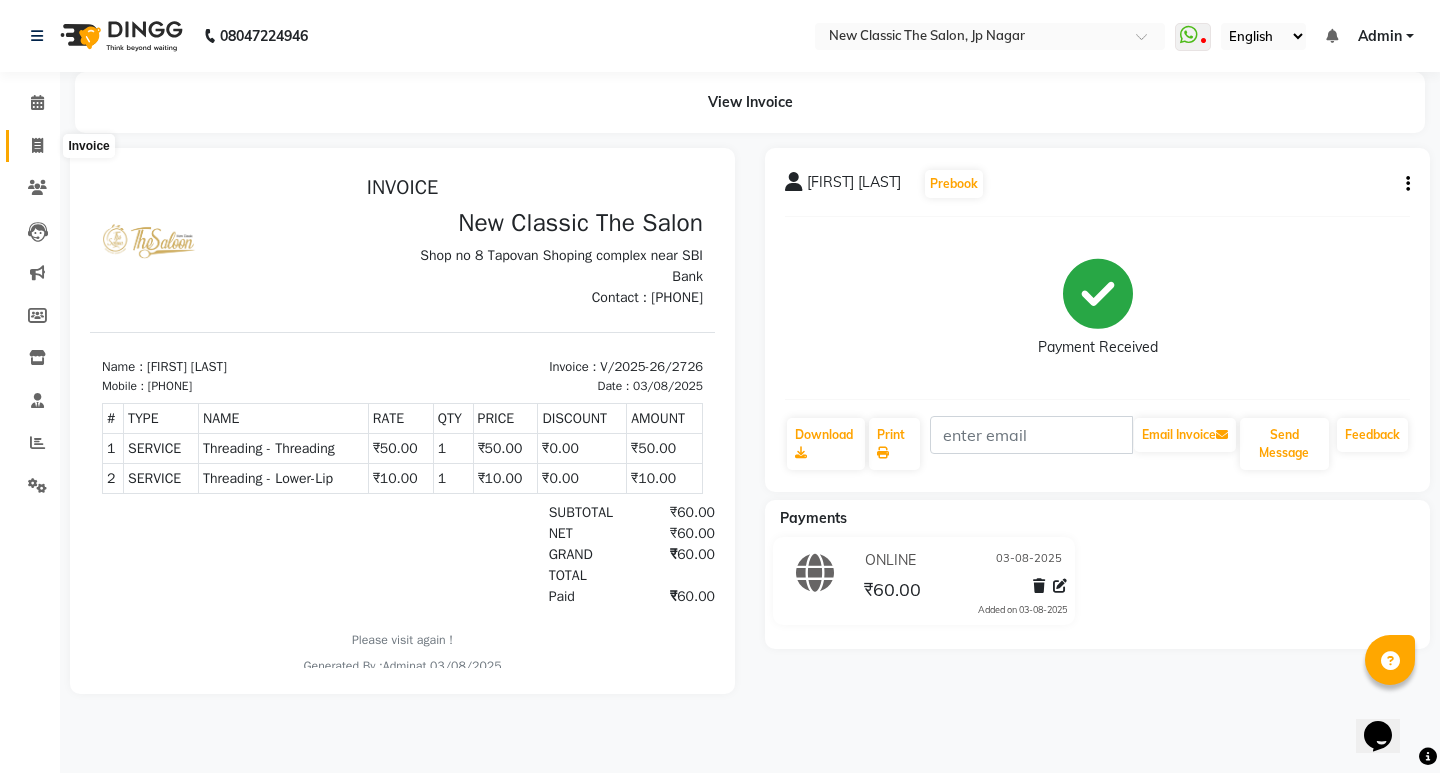 click 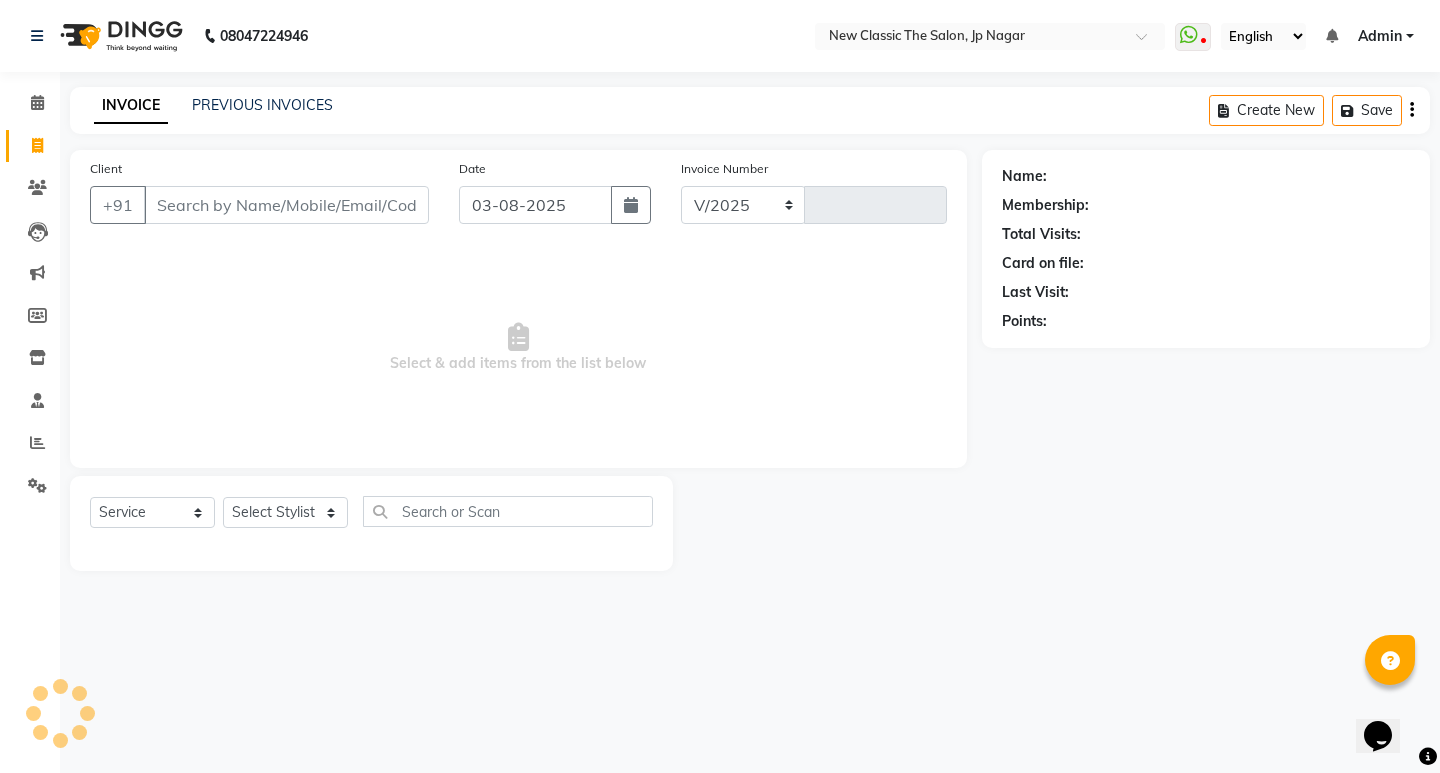 select on "4678" 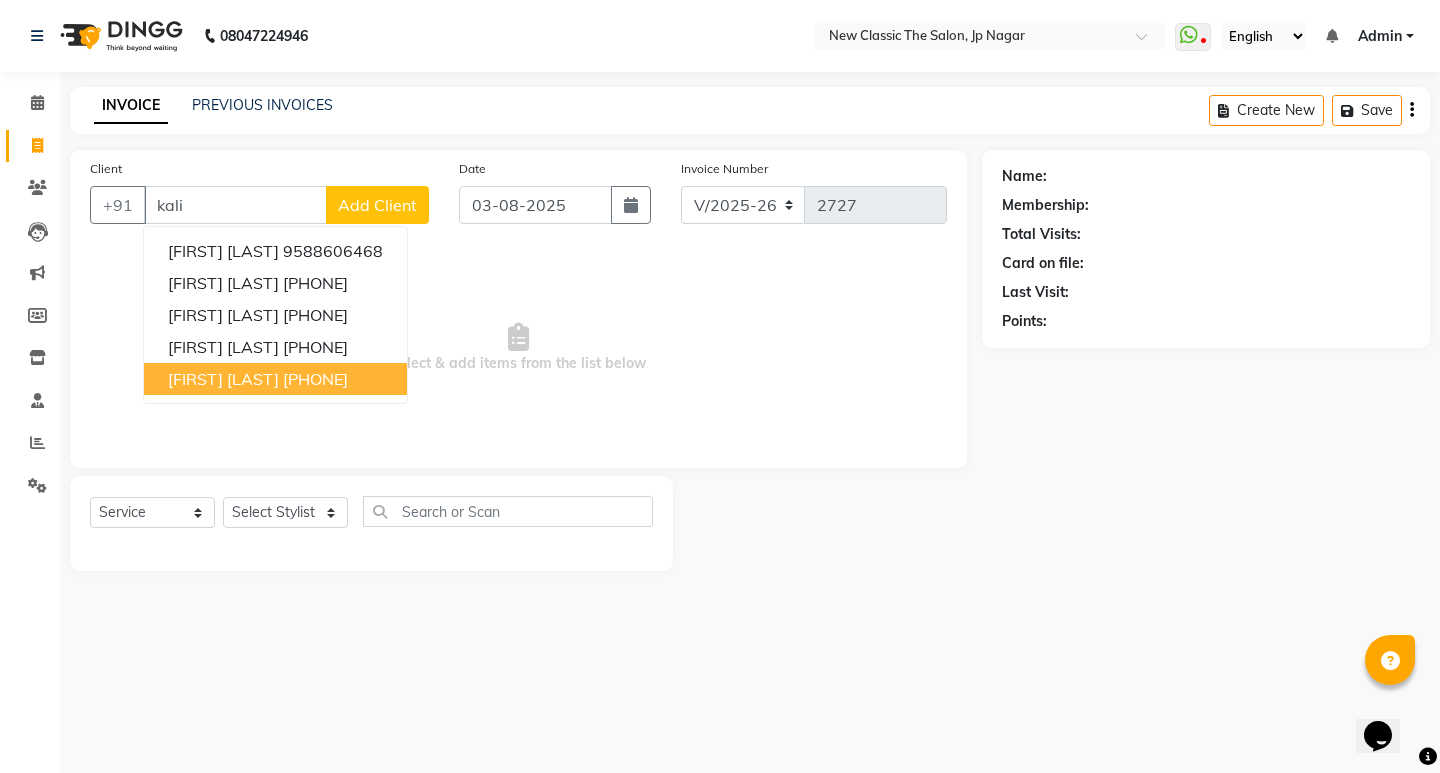 click on "[PHONE]" at bounding box center [315, 379] 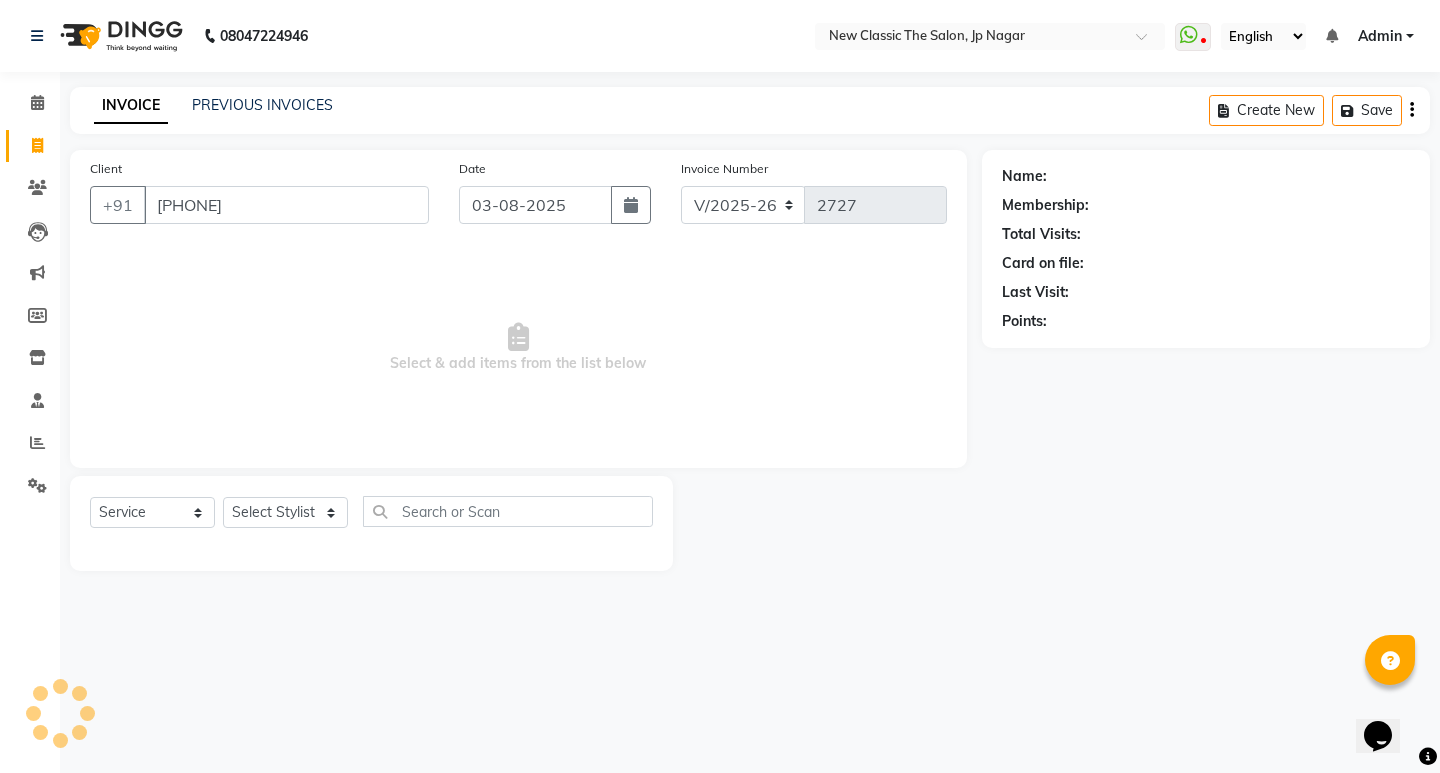 type on "[PHONE]" 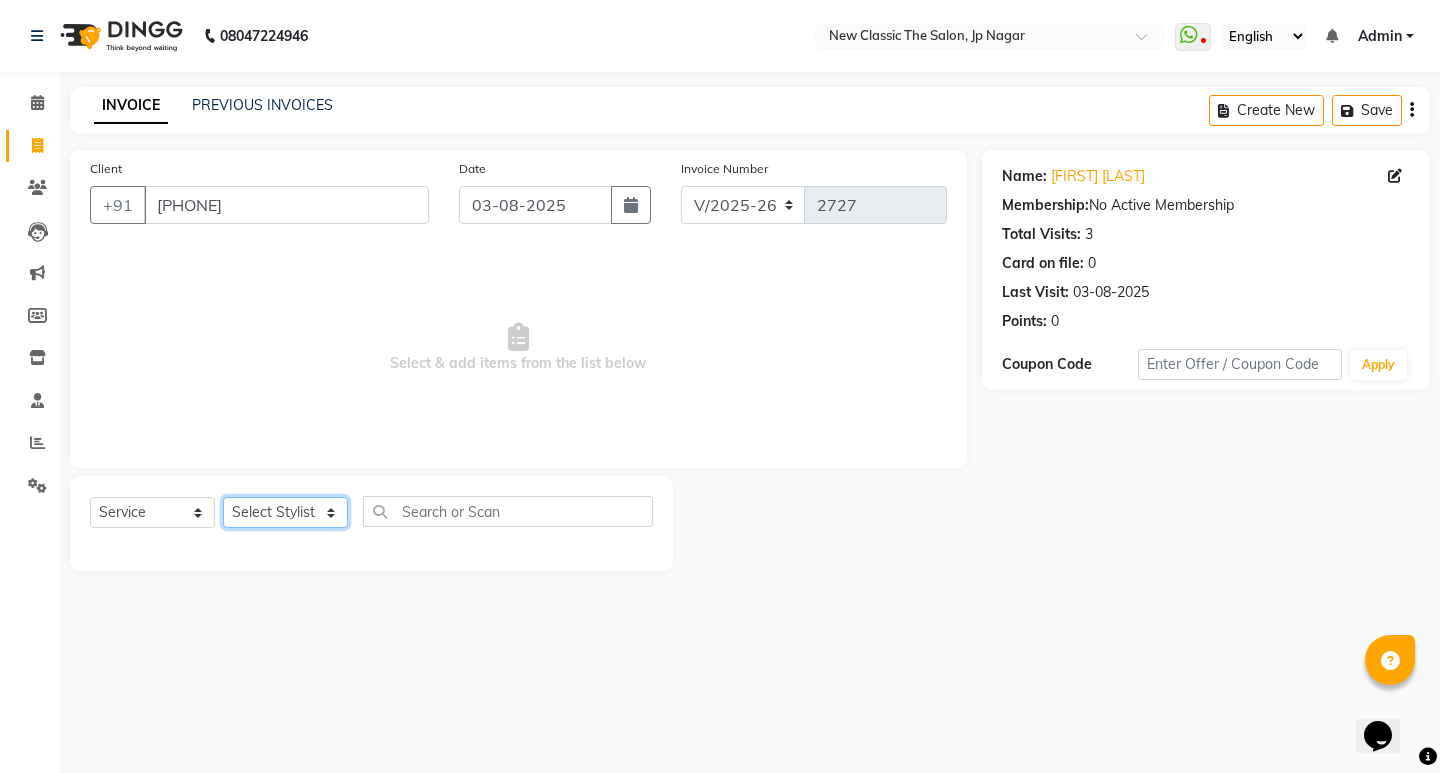 click on "Select Stylist [FIRST] [FIRST] [FIRST] [FIRST] [FIRST] [FIRST] [FIRST] [FIRST] [FIRST] [FIRST] [FIRST]" 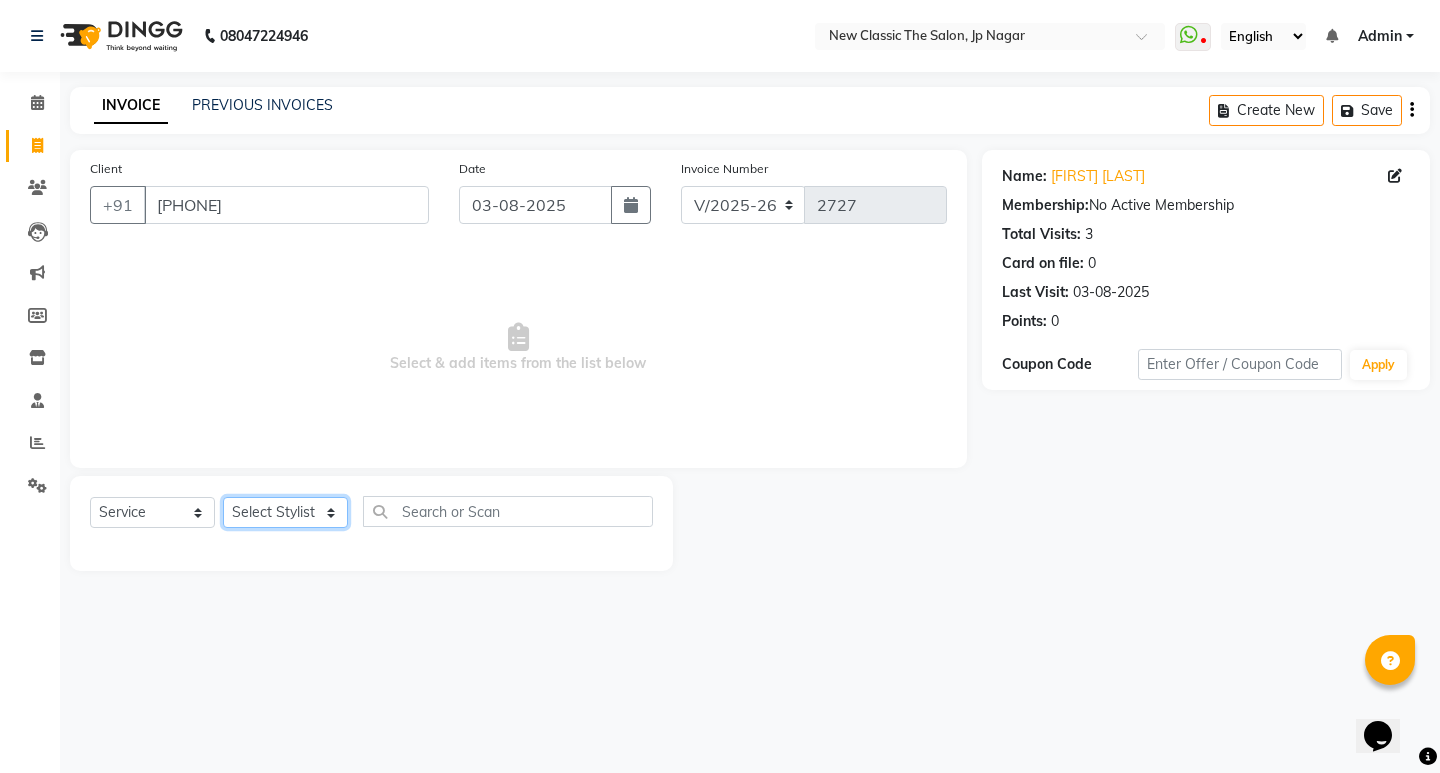 select on "27627" 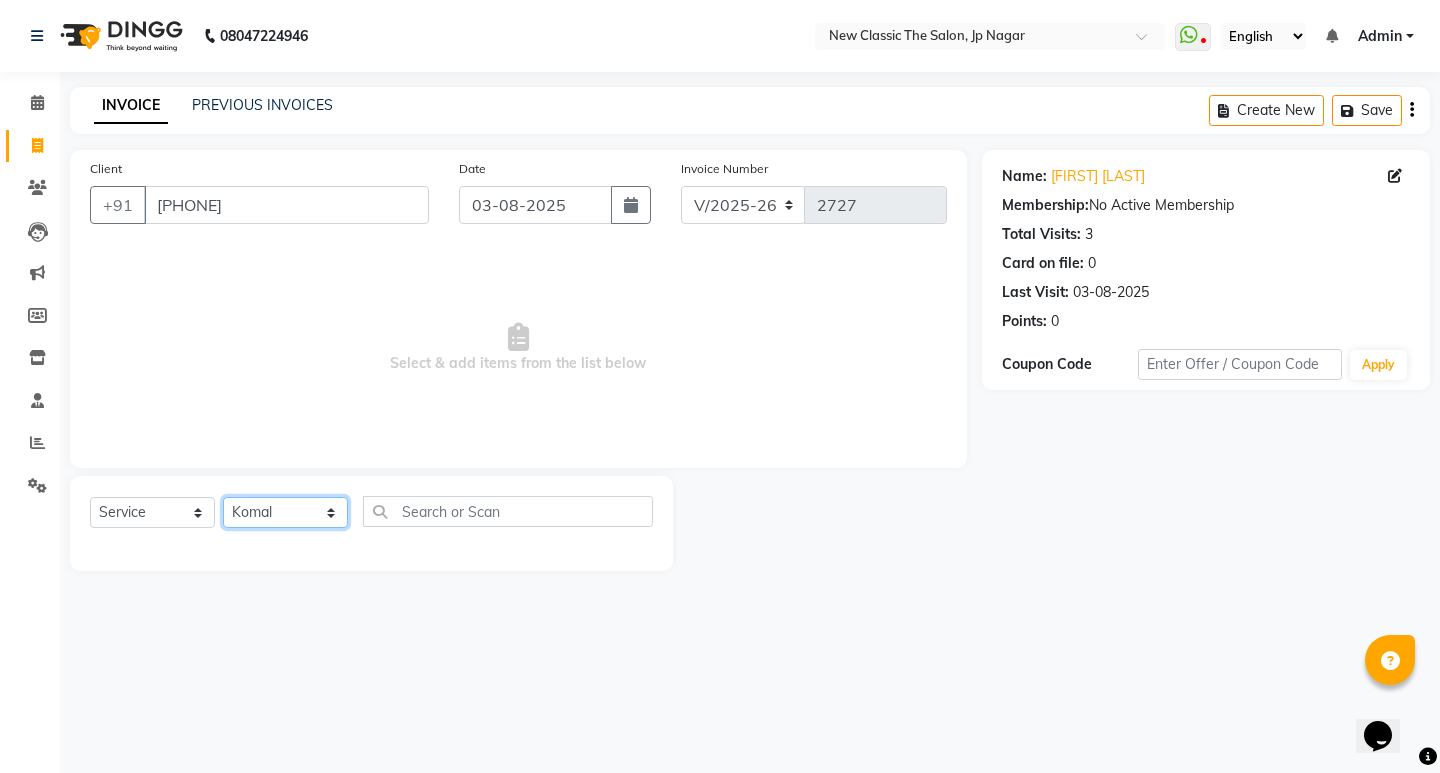 click on "Select Stylist [FIRST] [FIRST] [FIRST] [FIRST] [FIRST] [FIRST] [FIRST] [FIRST] [FIRST] [FIRST] [FIRST]" 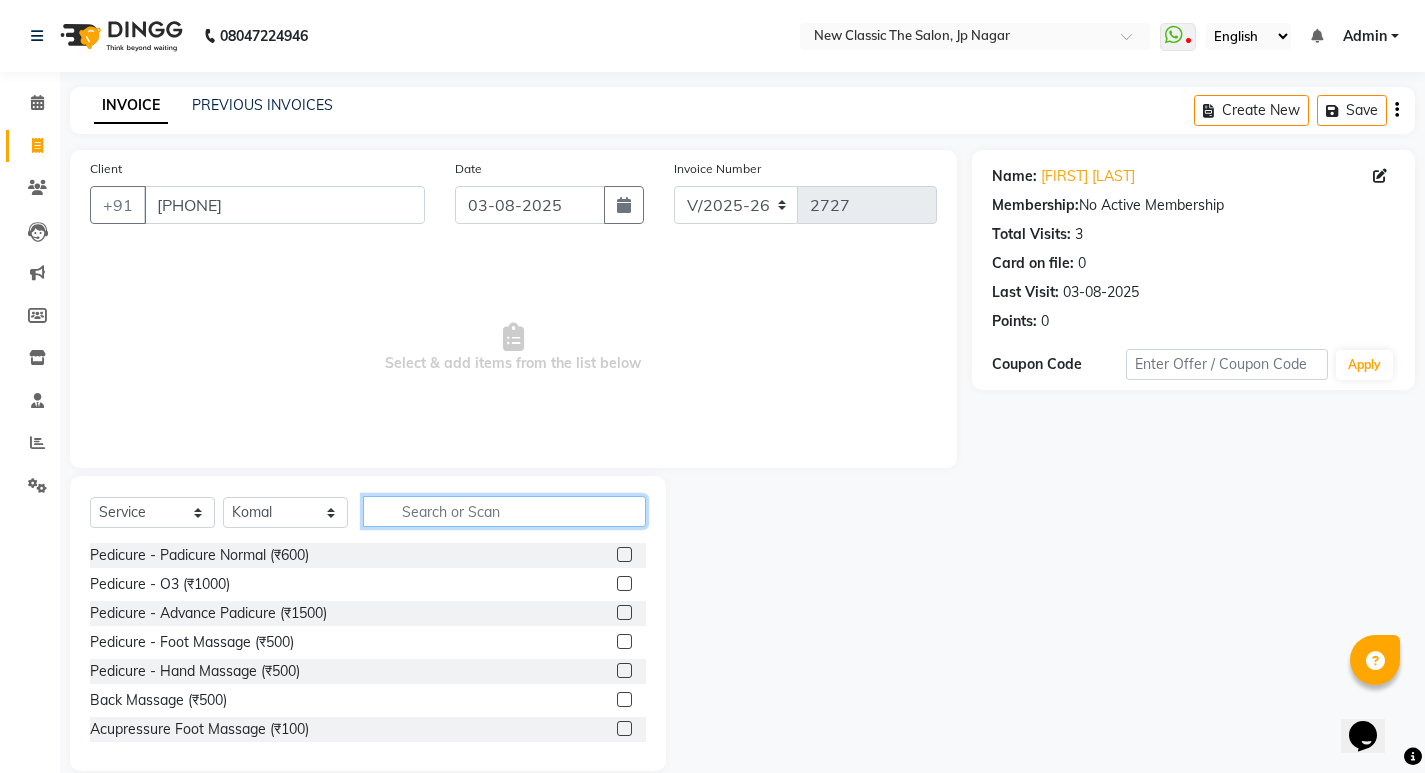 click 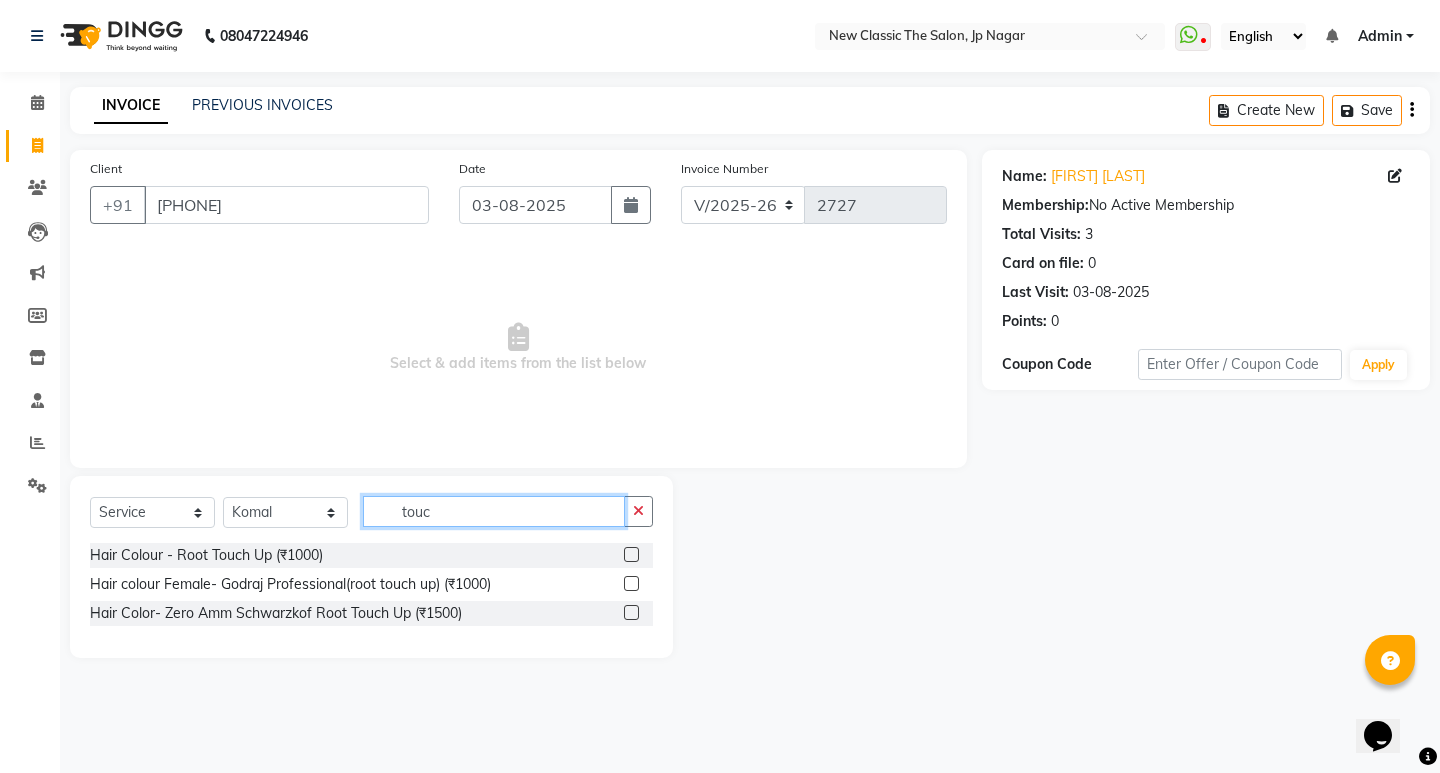 type on "touc" 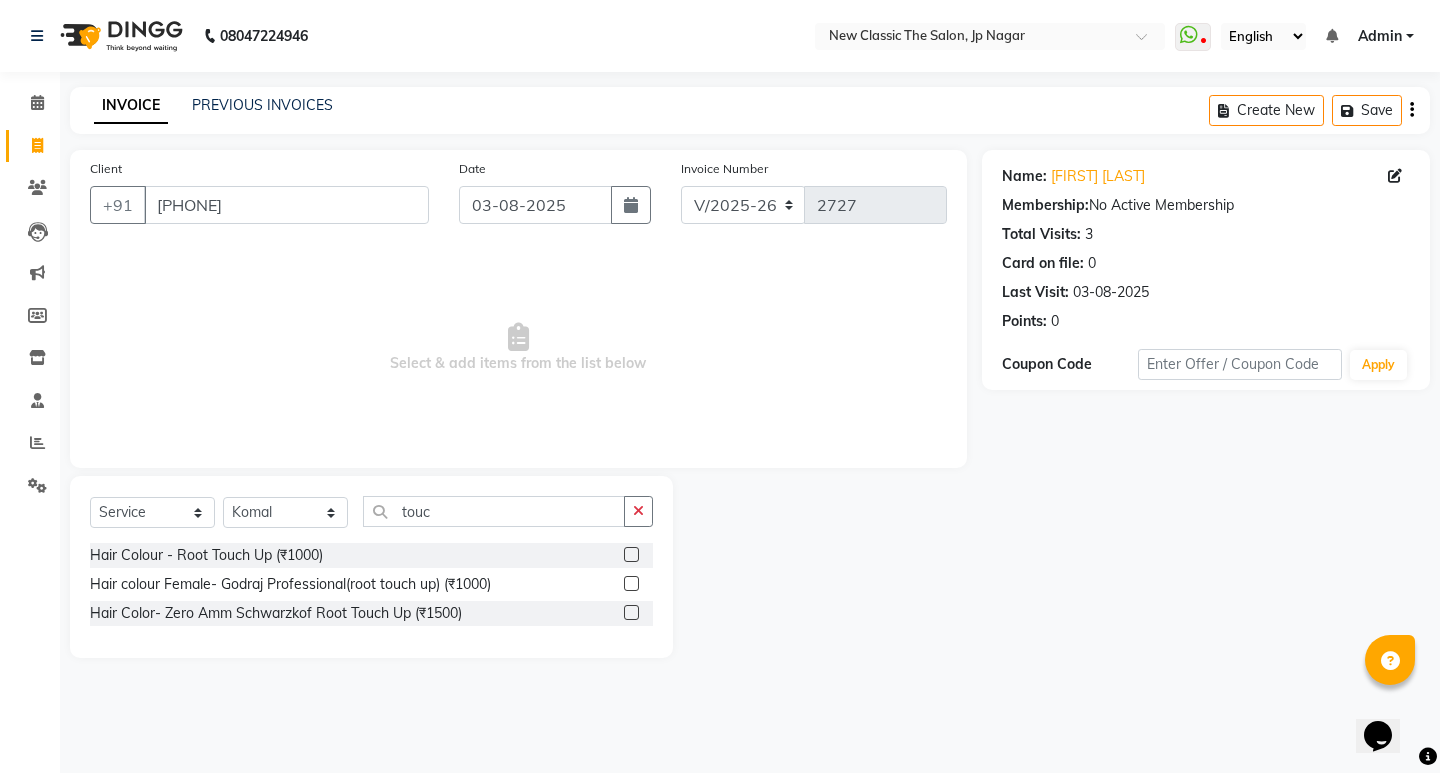 click 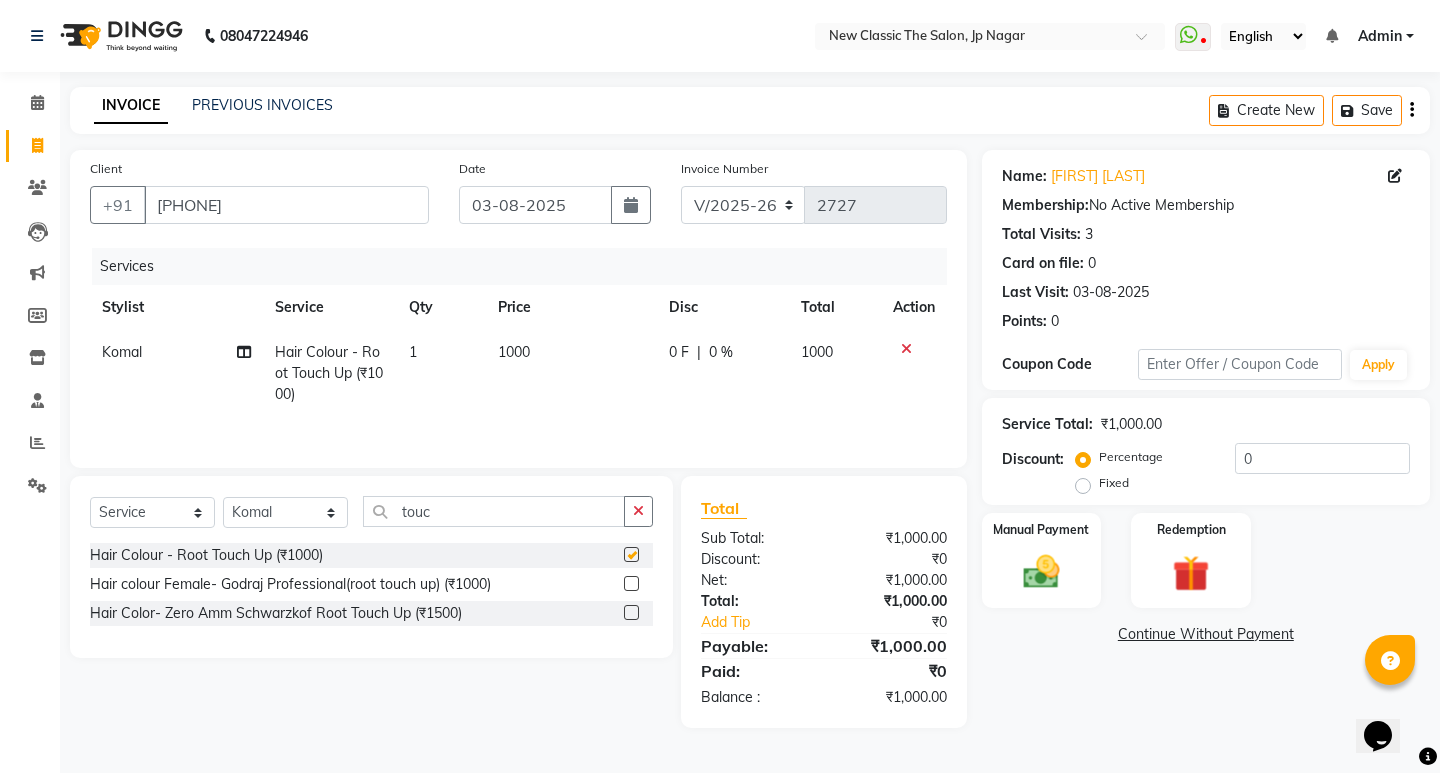 checkbox on "false" 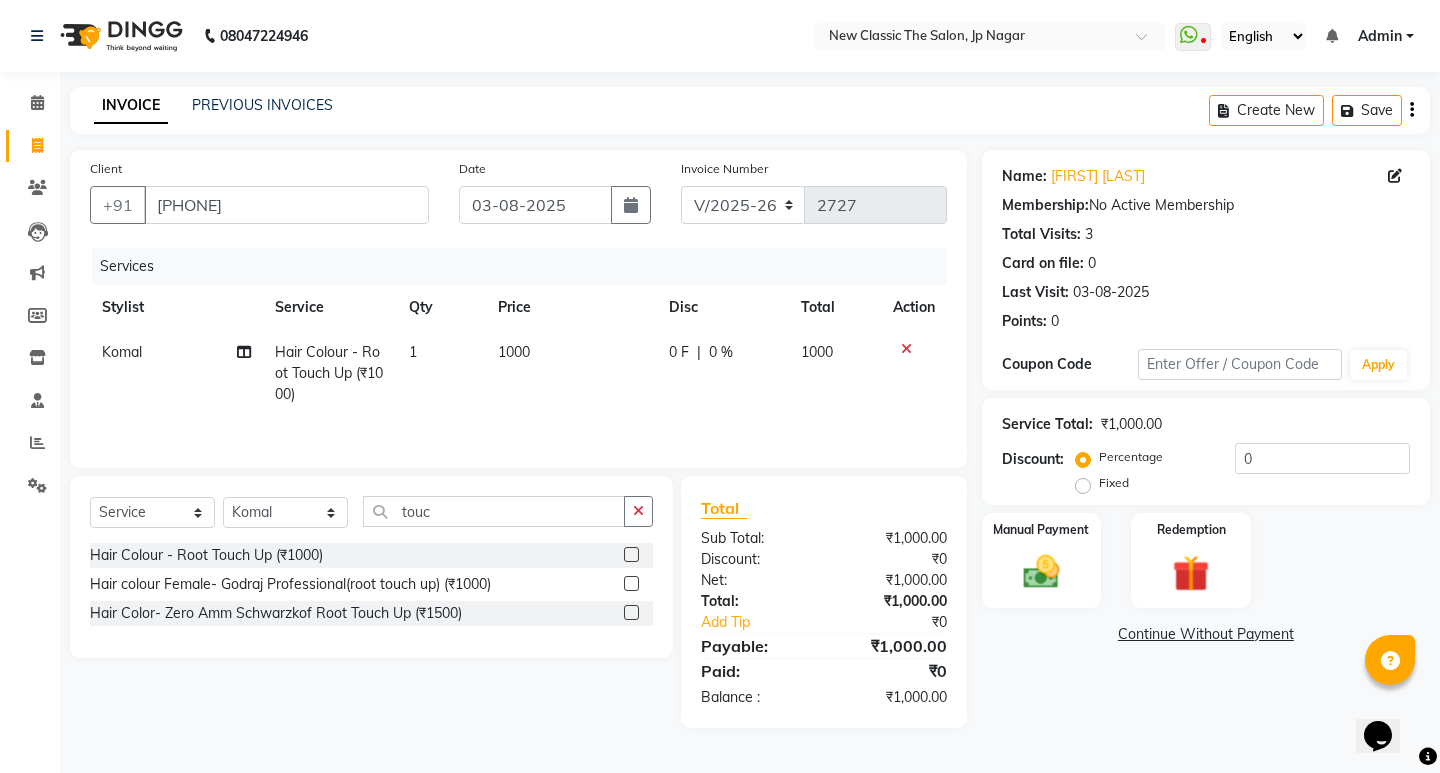 click on "1000" 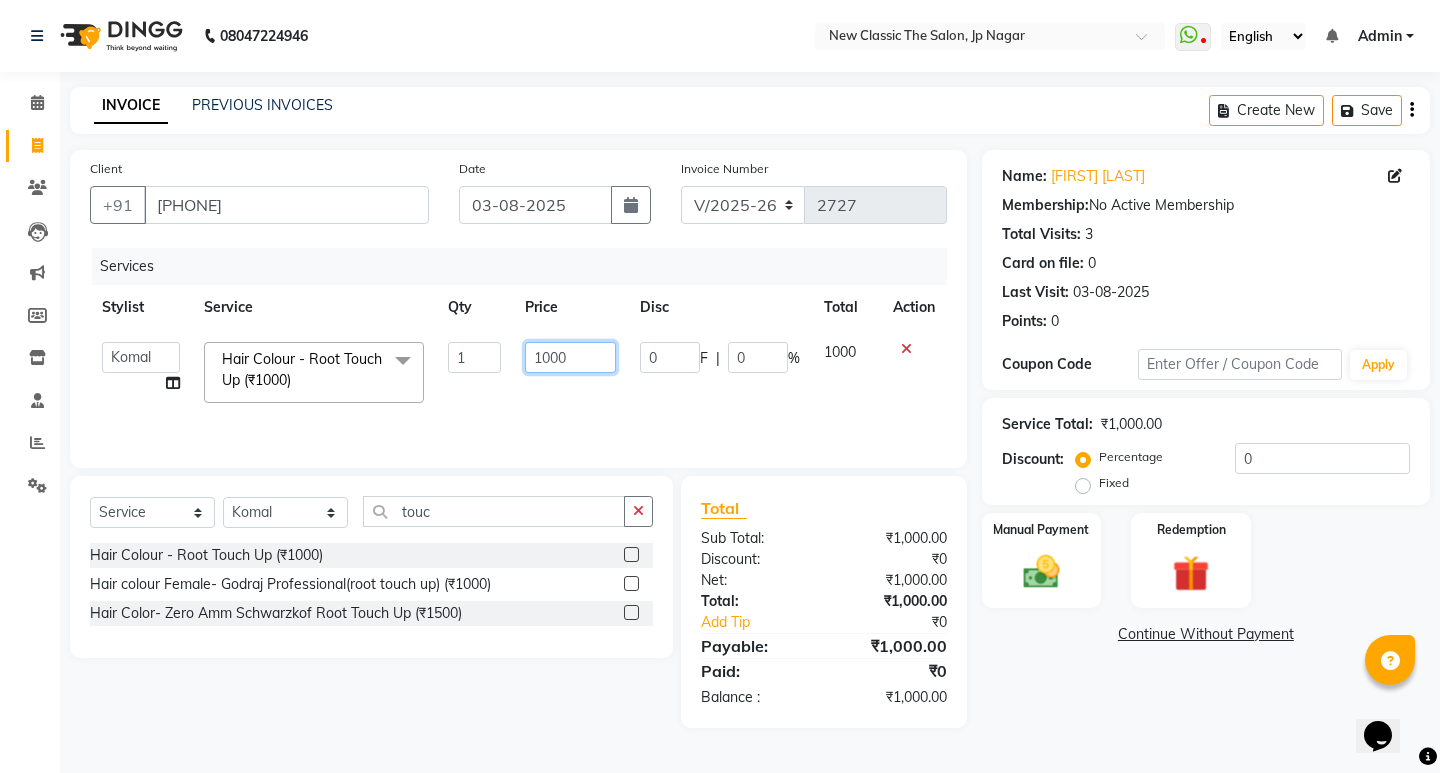 click on "1000" 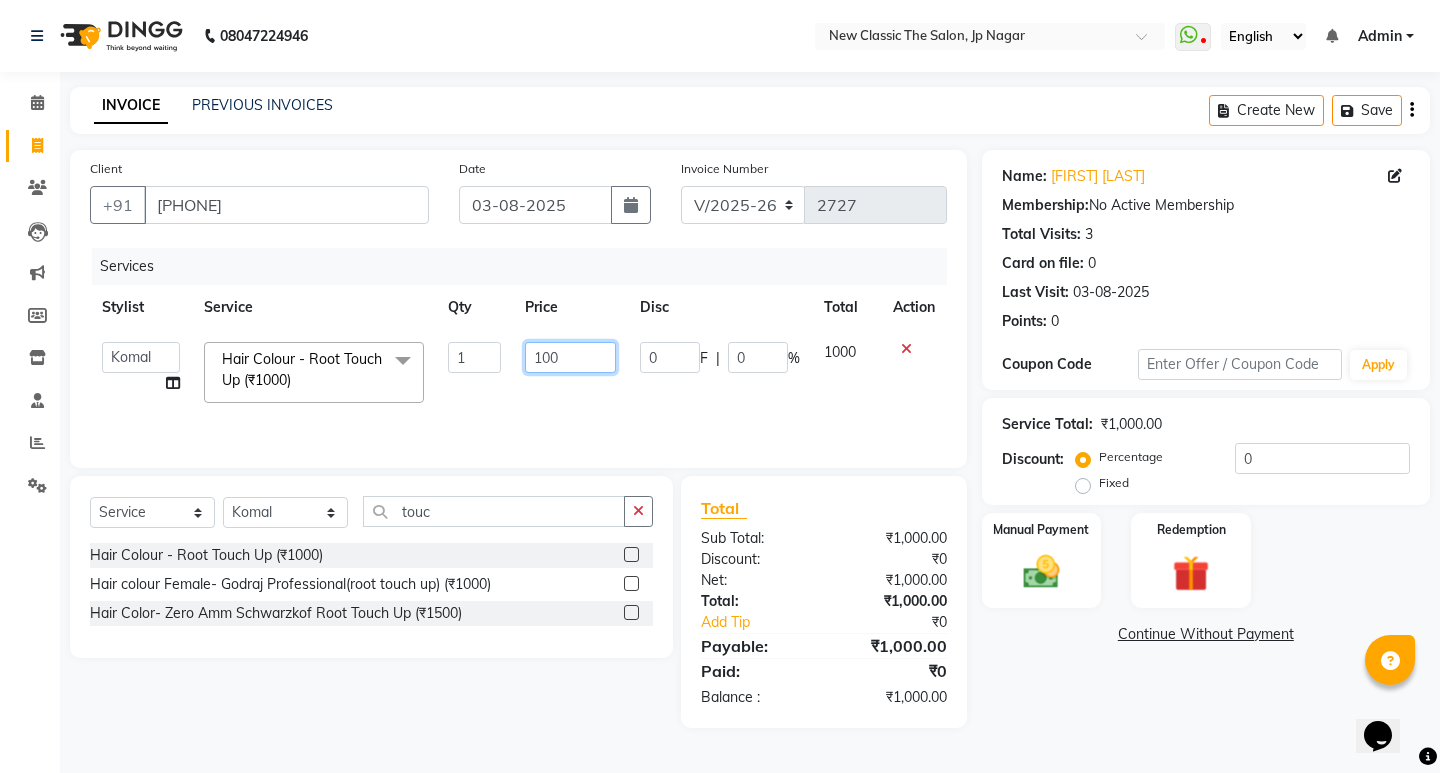 type on "1500" 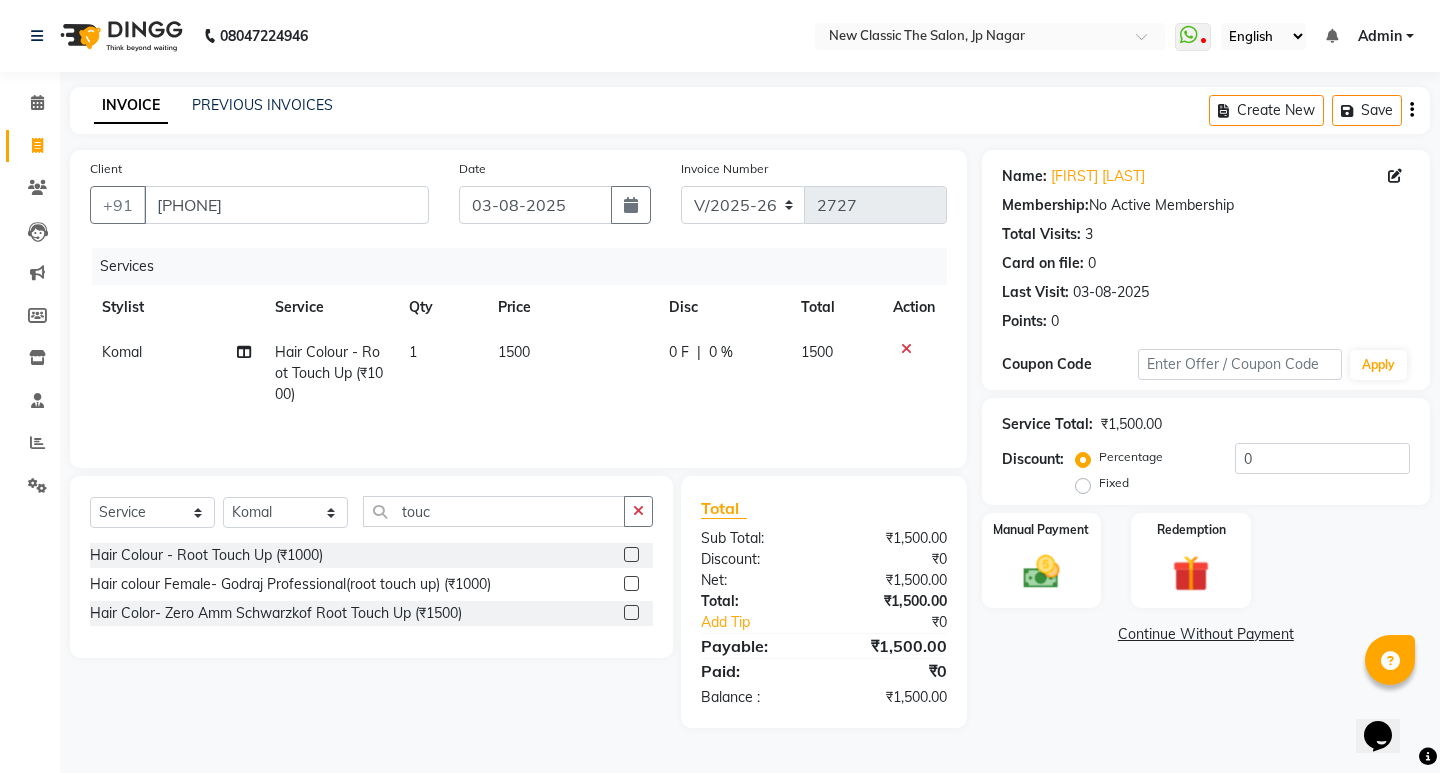 drag, startPoint x: 671, startPoint y: 386, endPoint x: 661, endPoint y: 432, distance: 47.07441 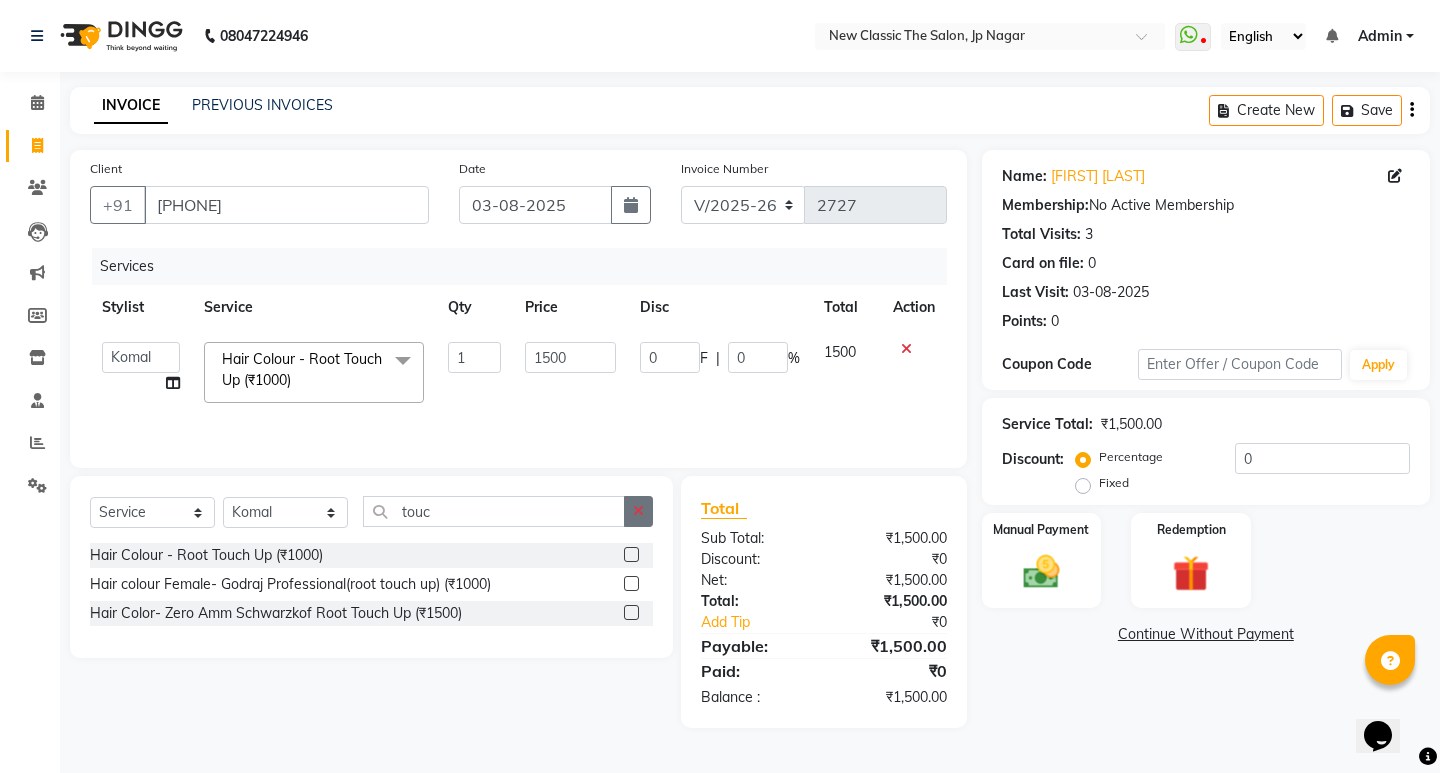 click 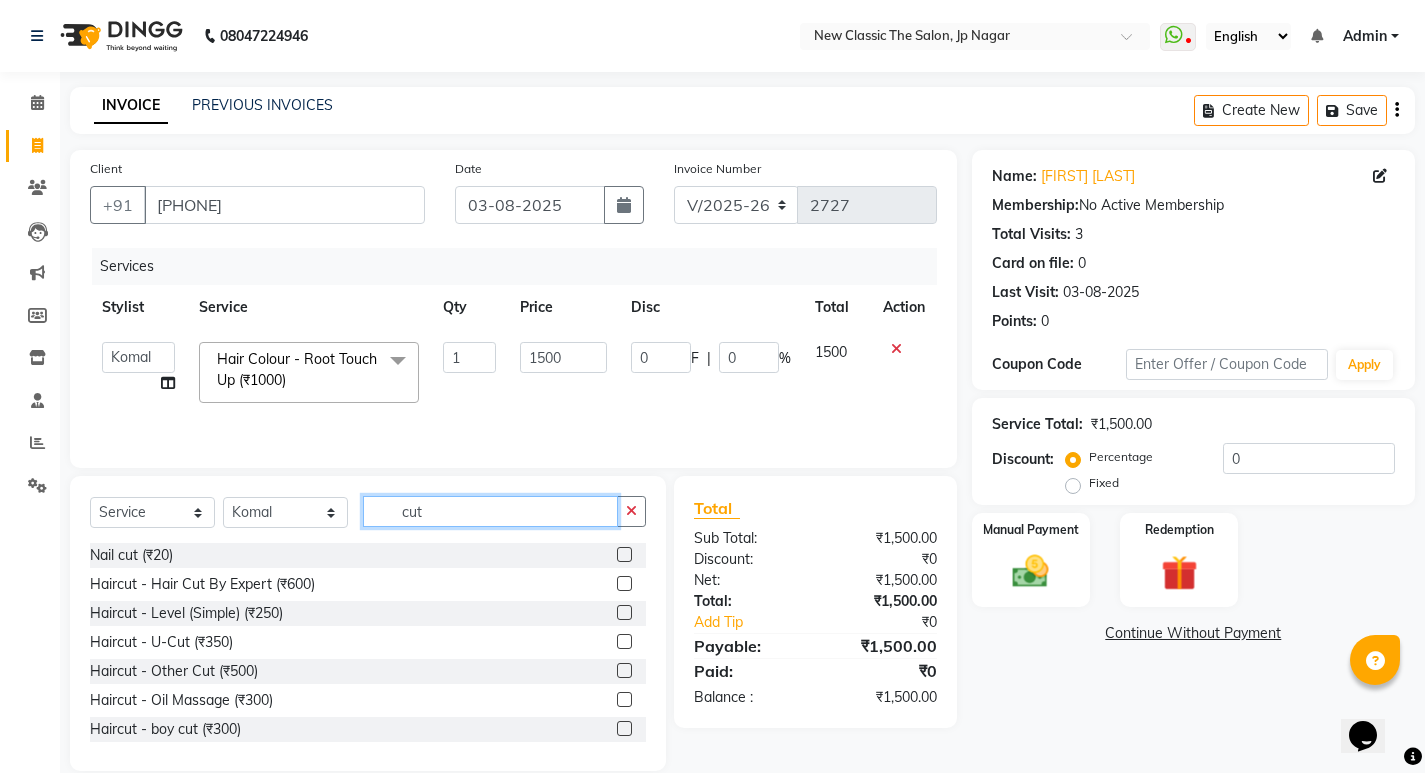 type on "cut" 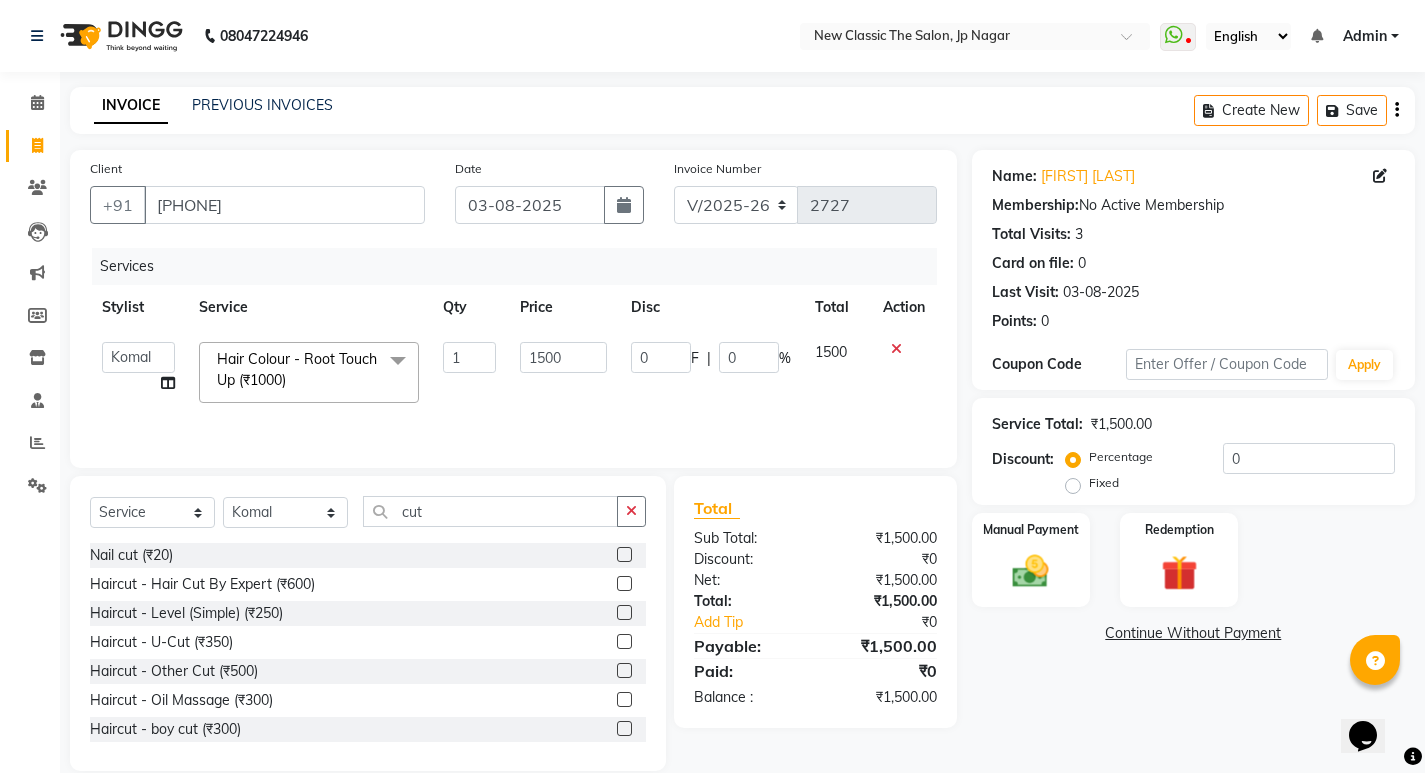 click 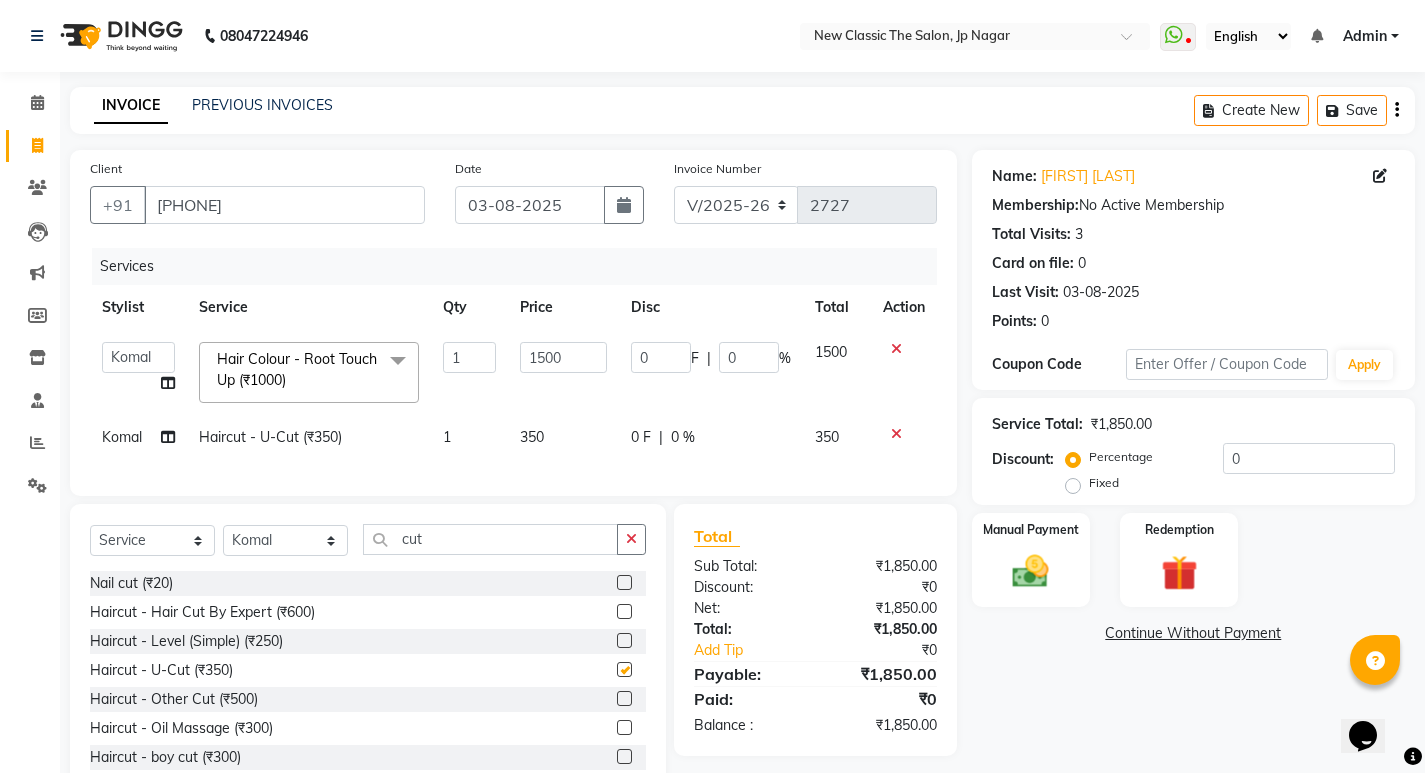 checkbox on "false" 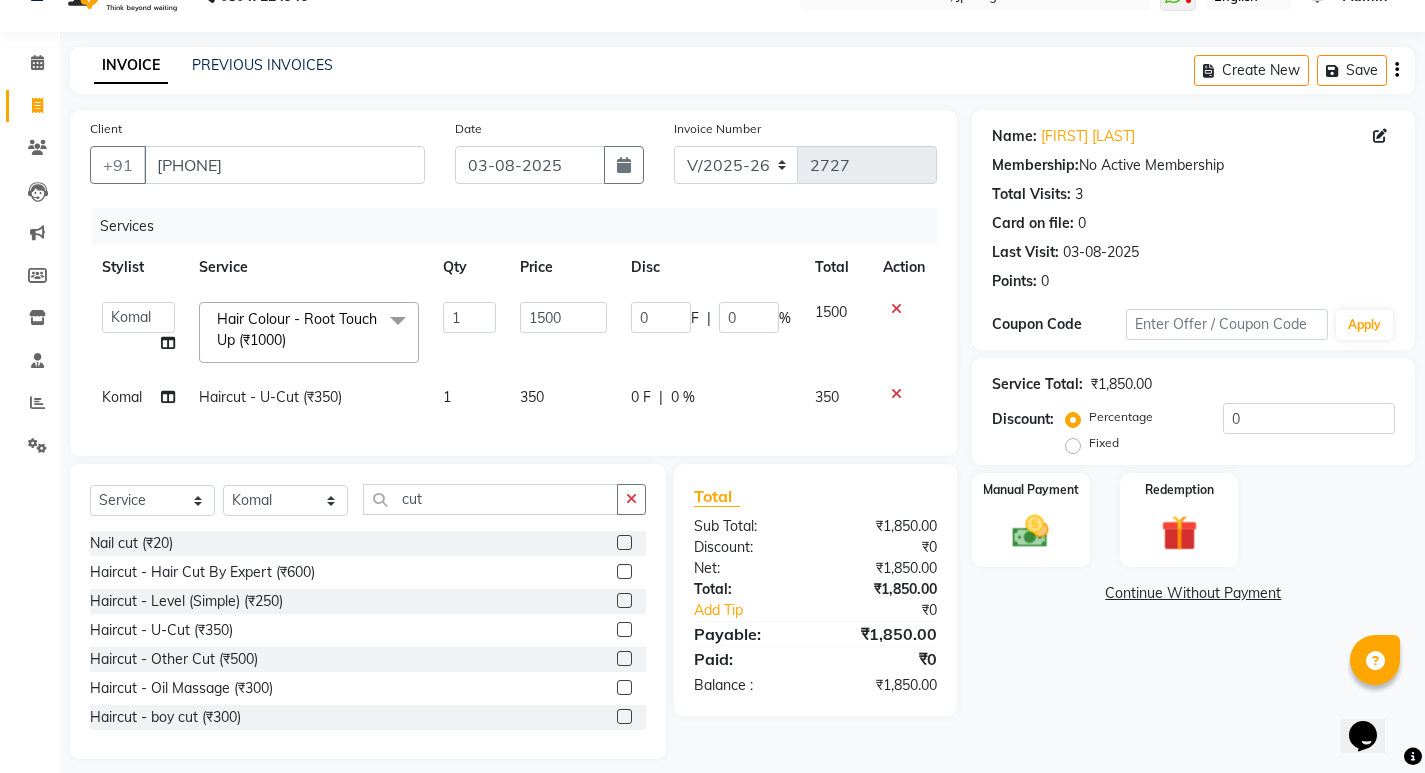 scroll, scrollTop: 71, scrollLeft: 0, axis: vertical 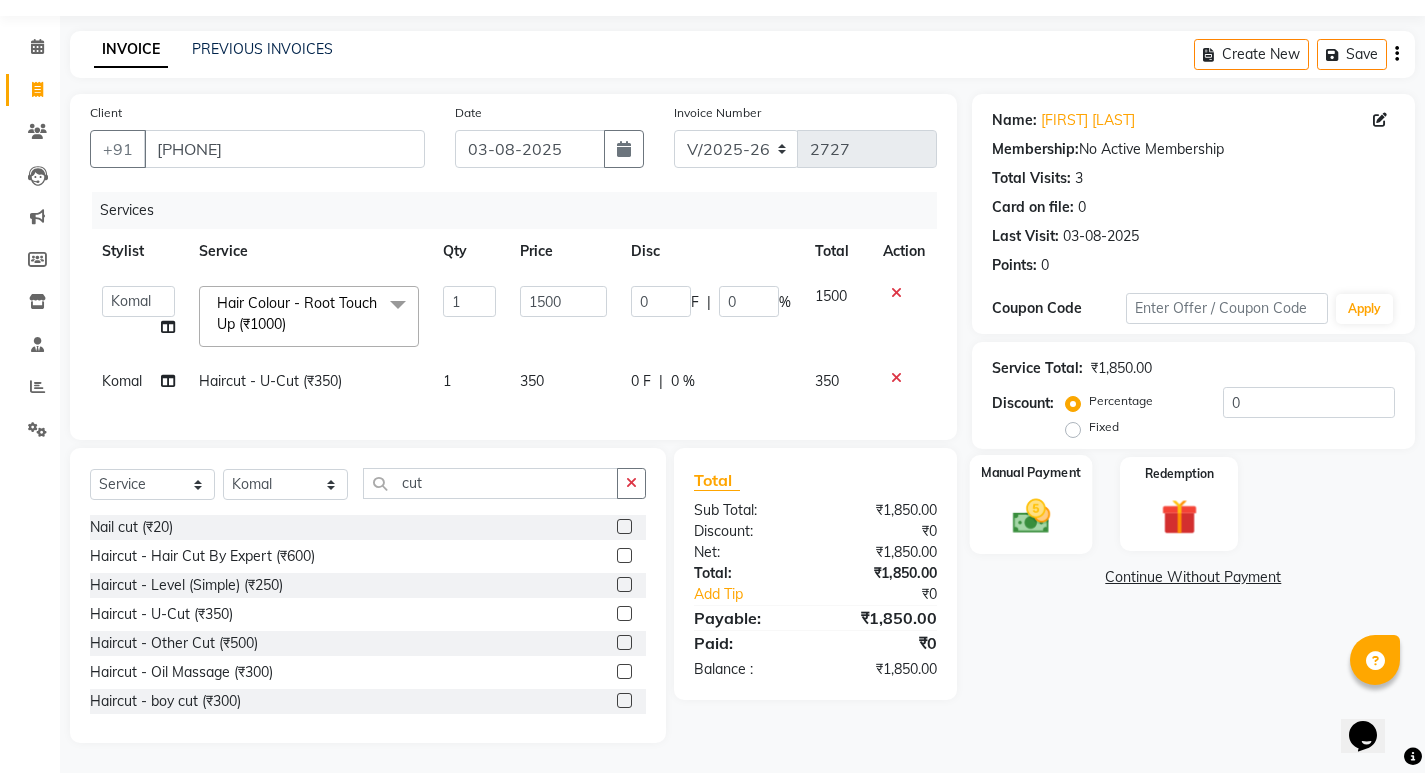 click 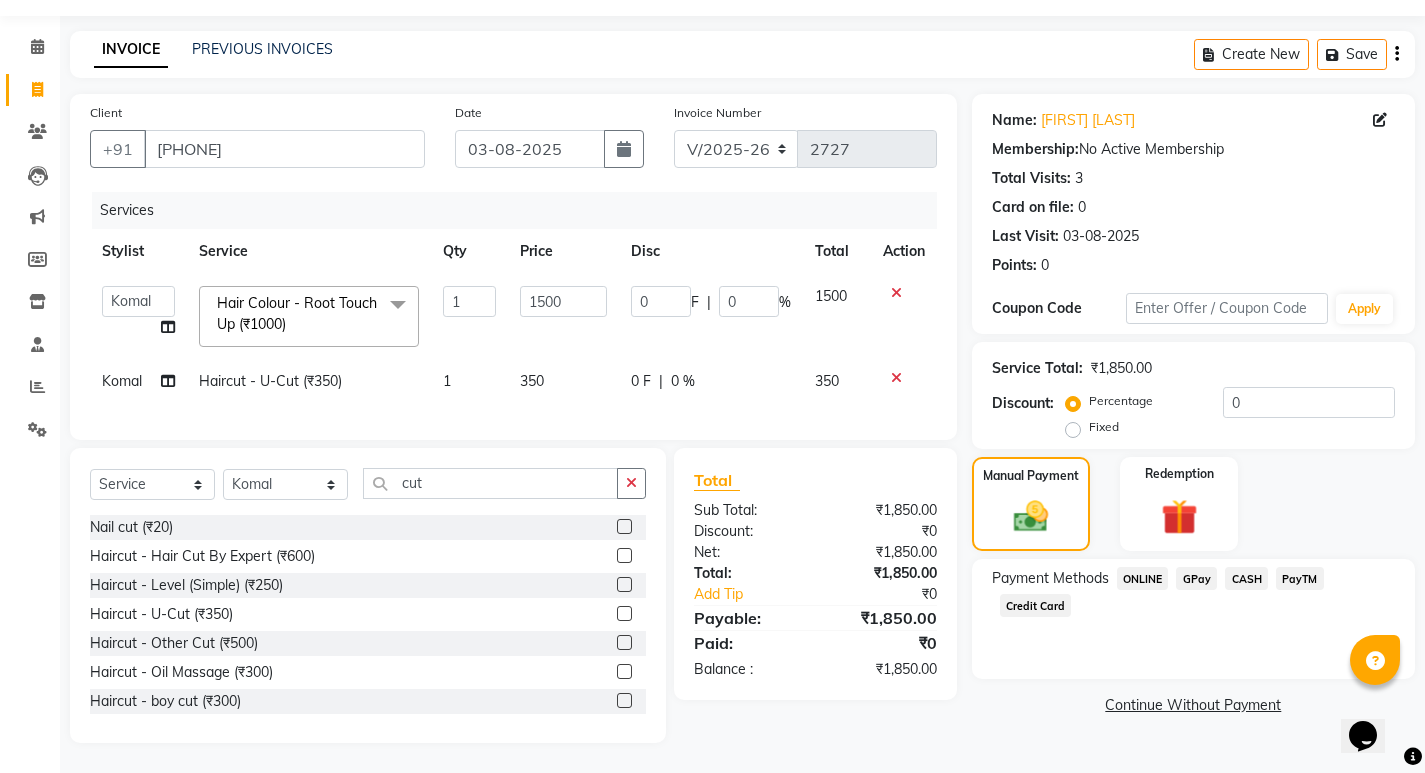 click on "PayTM" 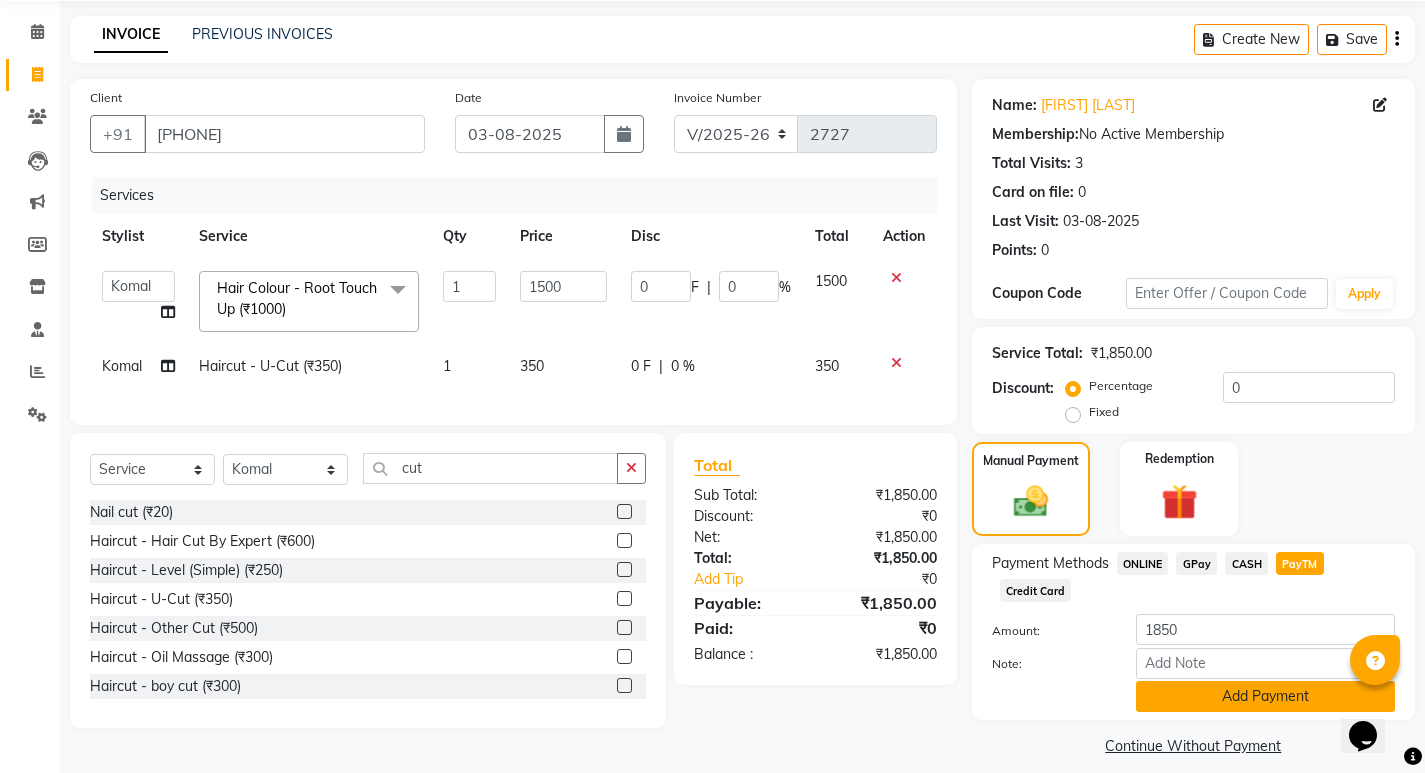 click on "Add Payment" 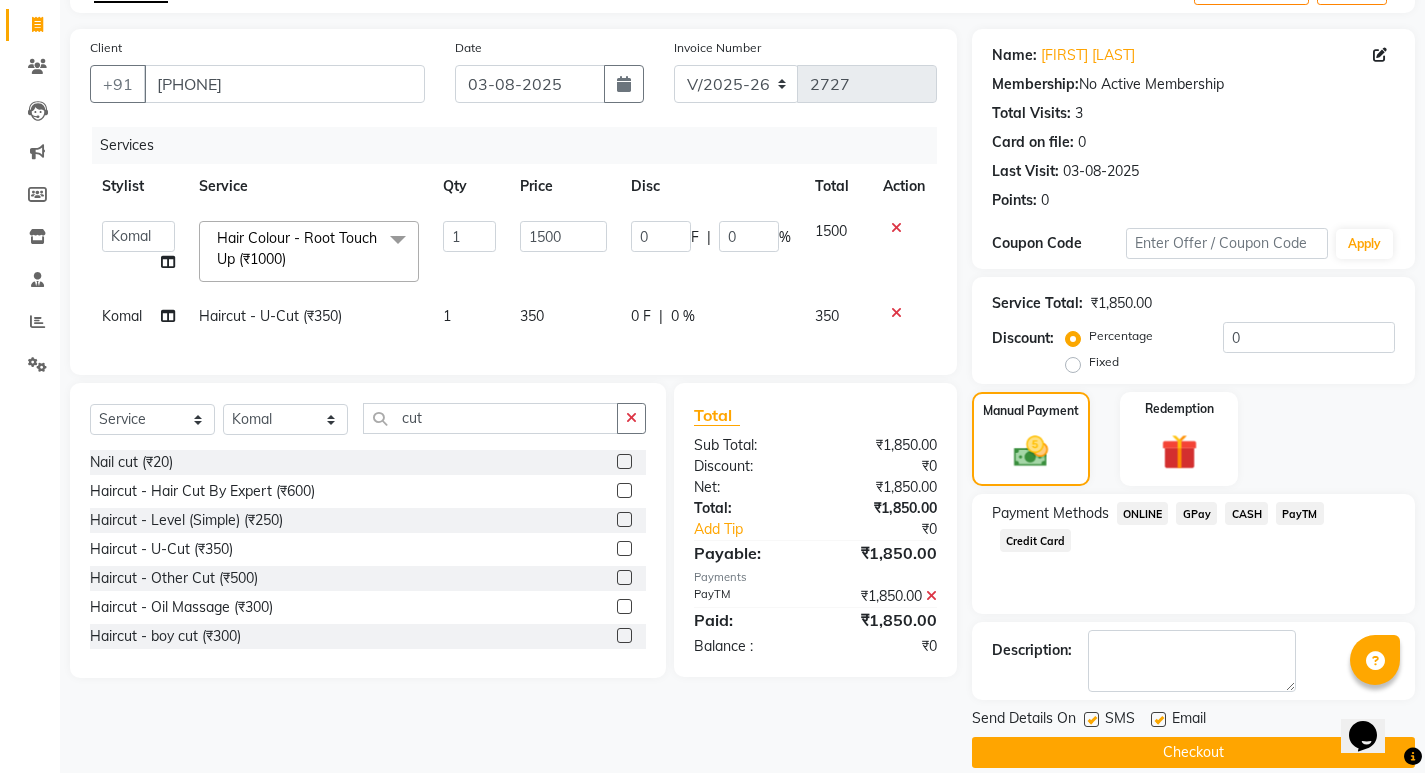 scroll, scrollTop: 146, scrollLeft: 0, axis: vertical 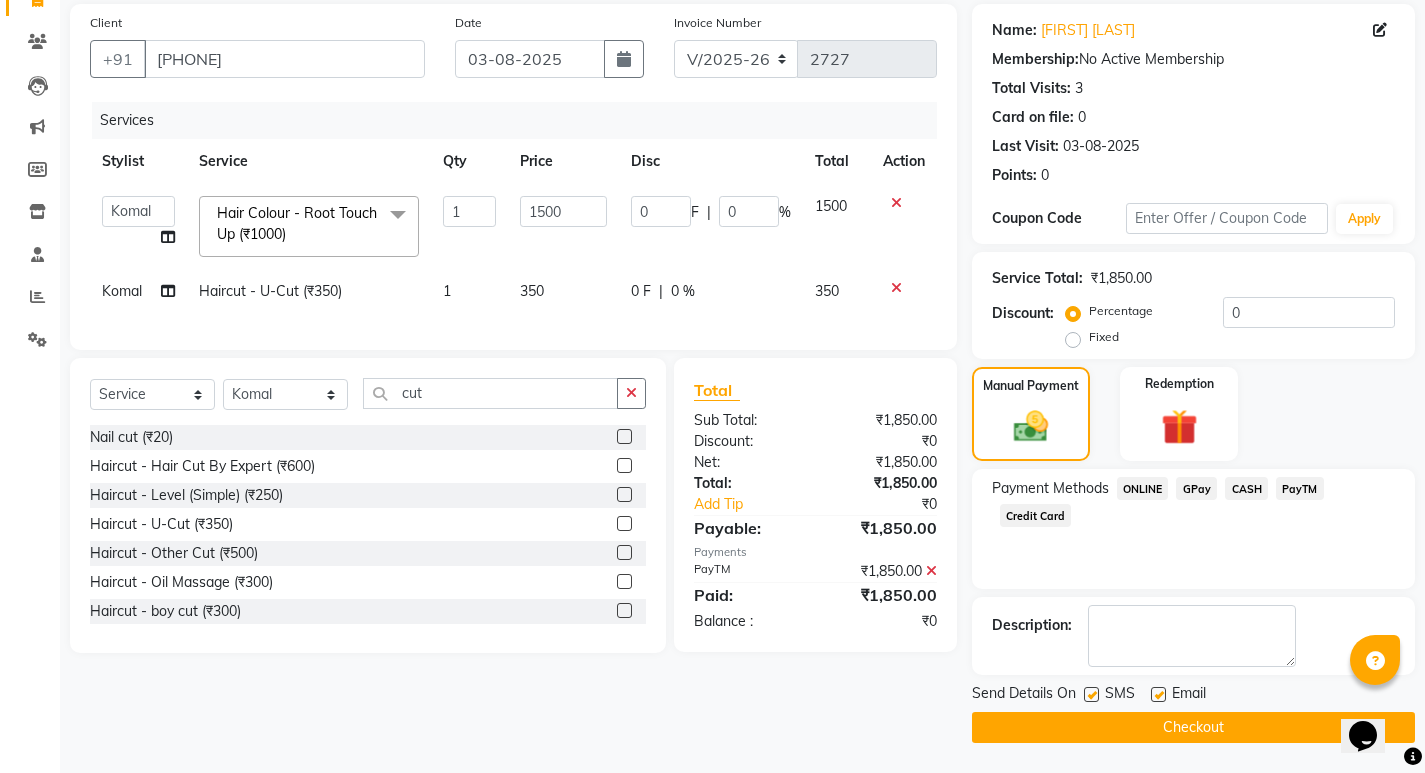click on "Checkout" 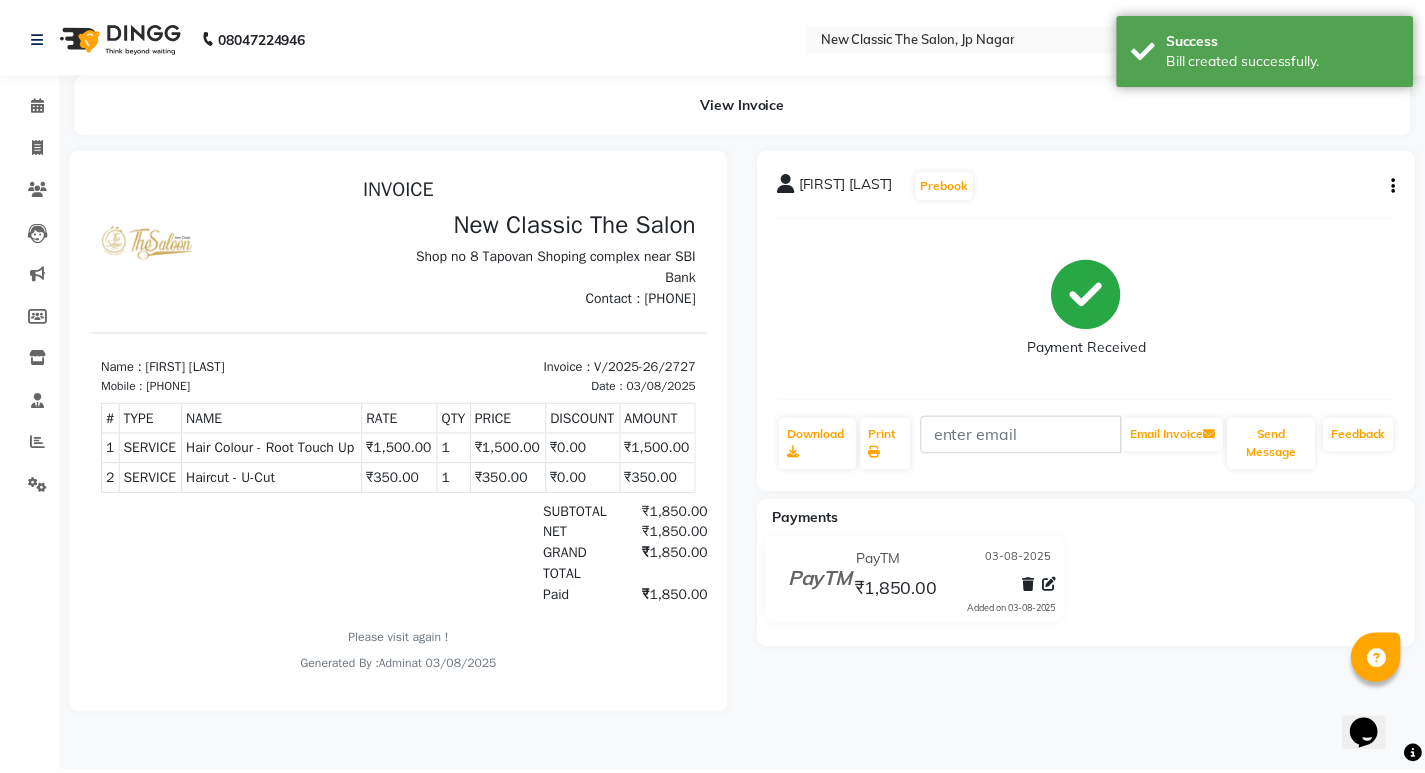 scroll, scrollTop: 0, scrollLeft: 0, axis: both 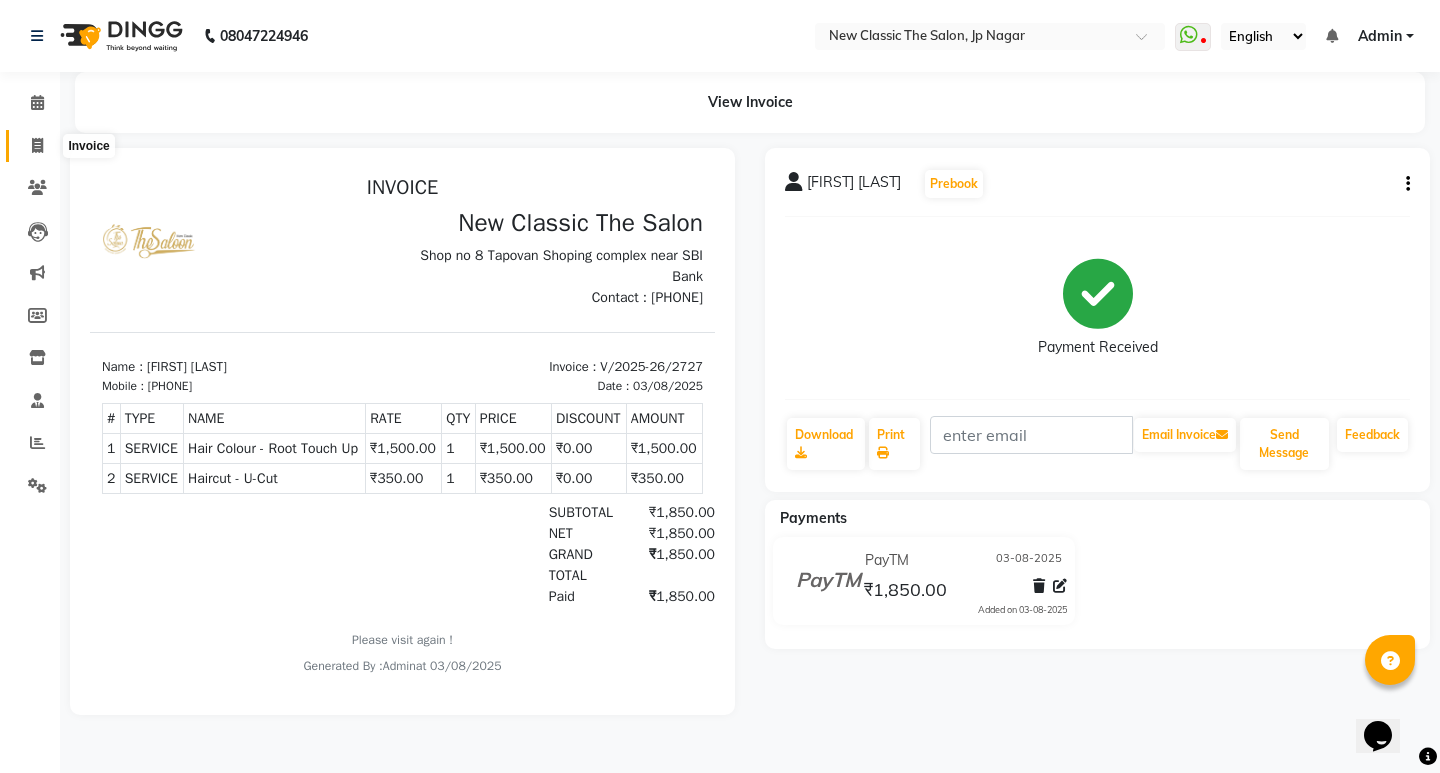 click 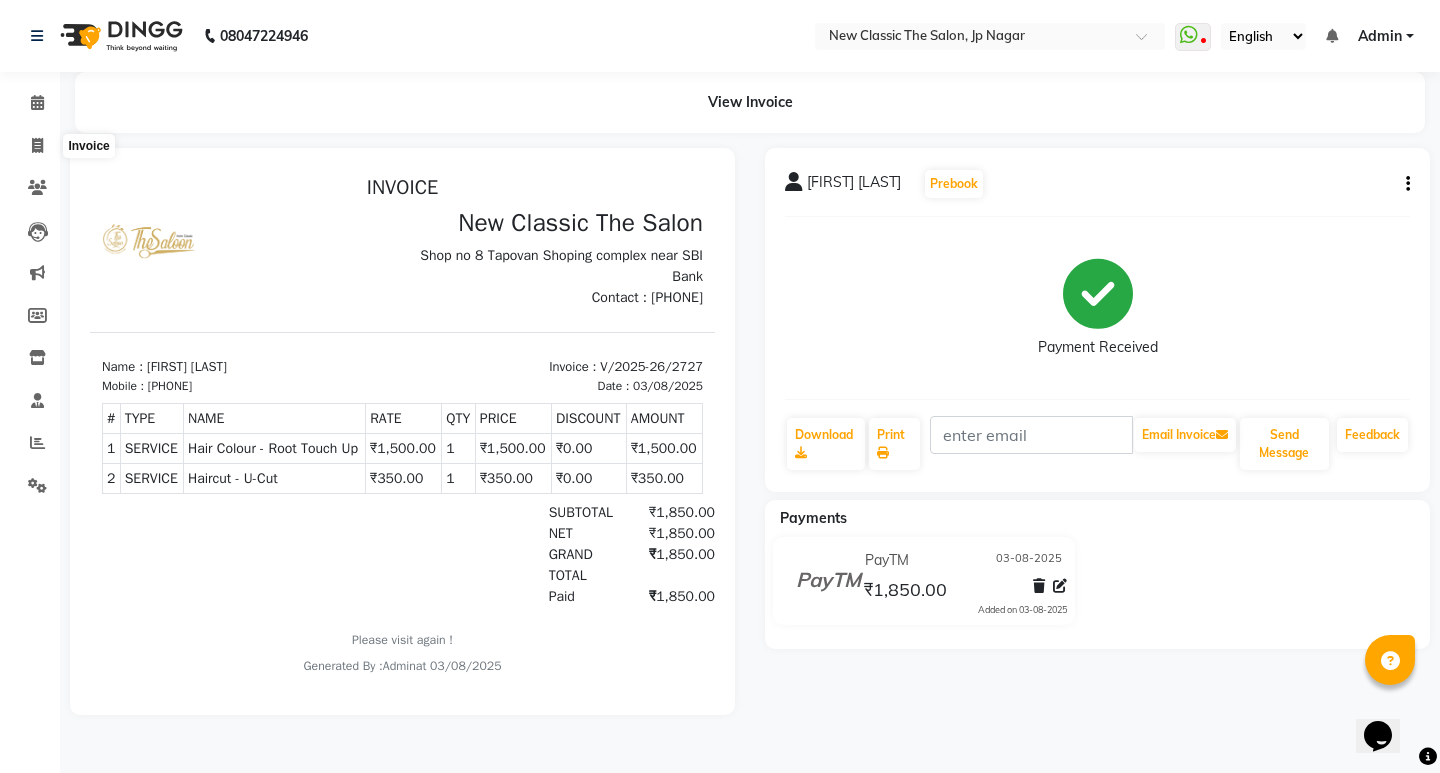 select on "4678" 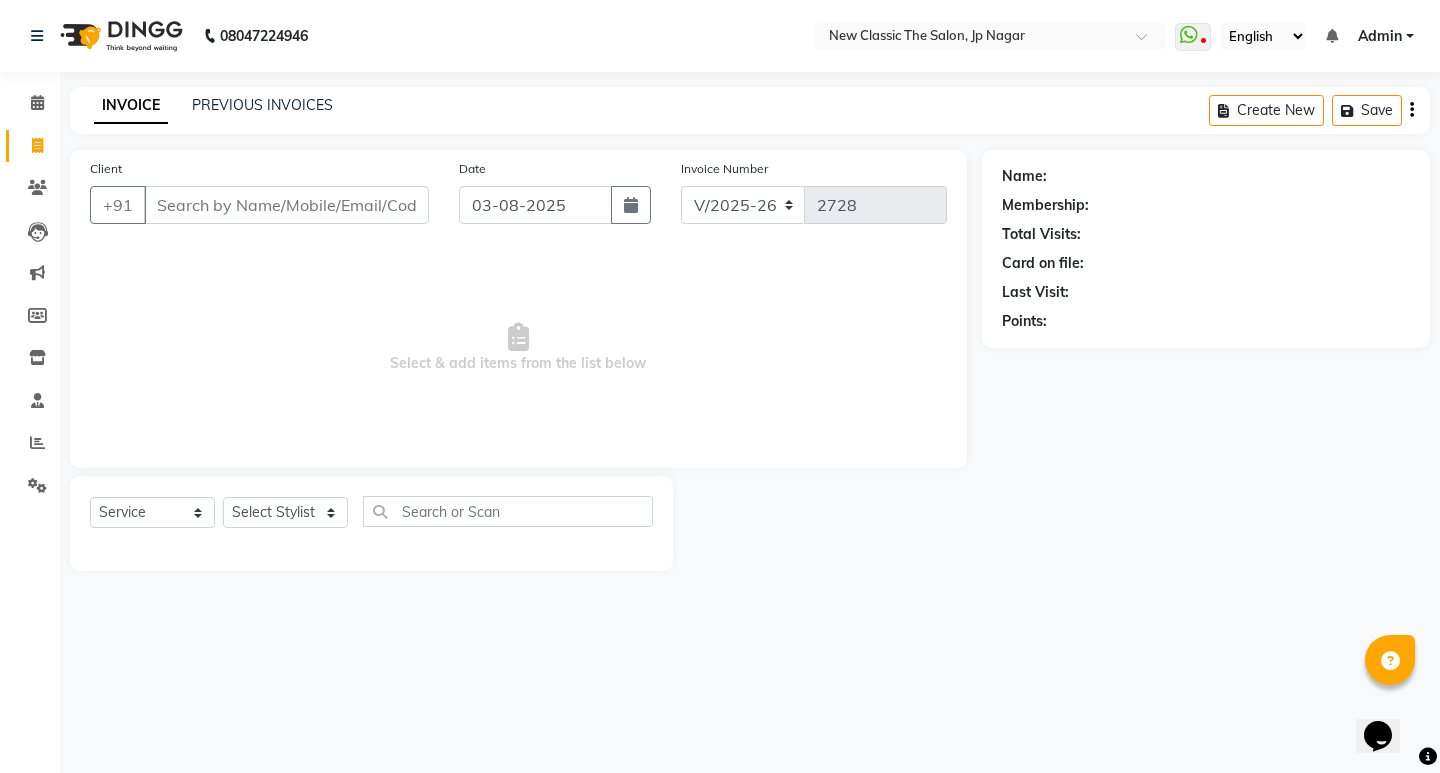 click on "Client" at bounding box center (286, 205) 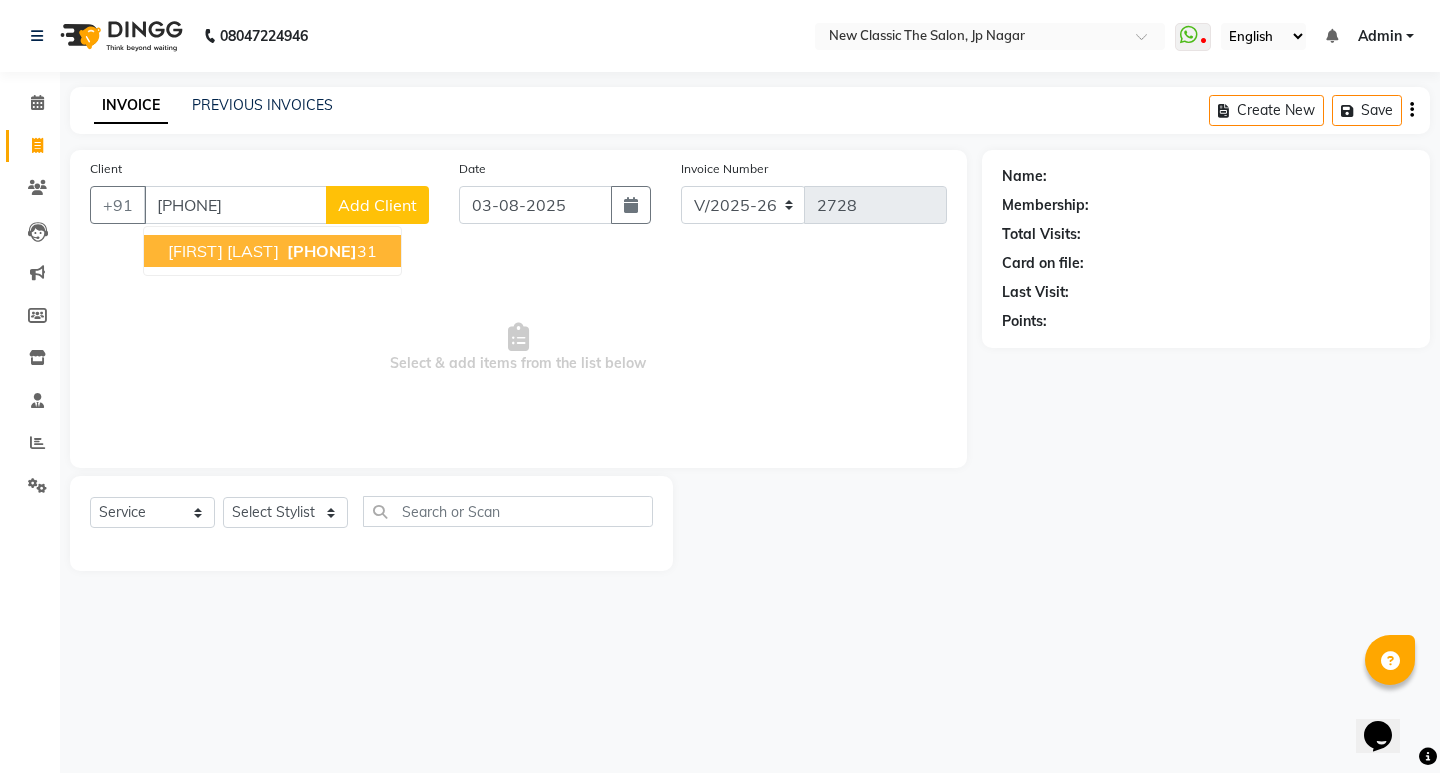 click on "[FIRST] [LAST] [PHONE]" at bounding box center (272, 251) 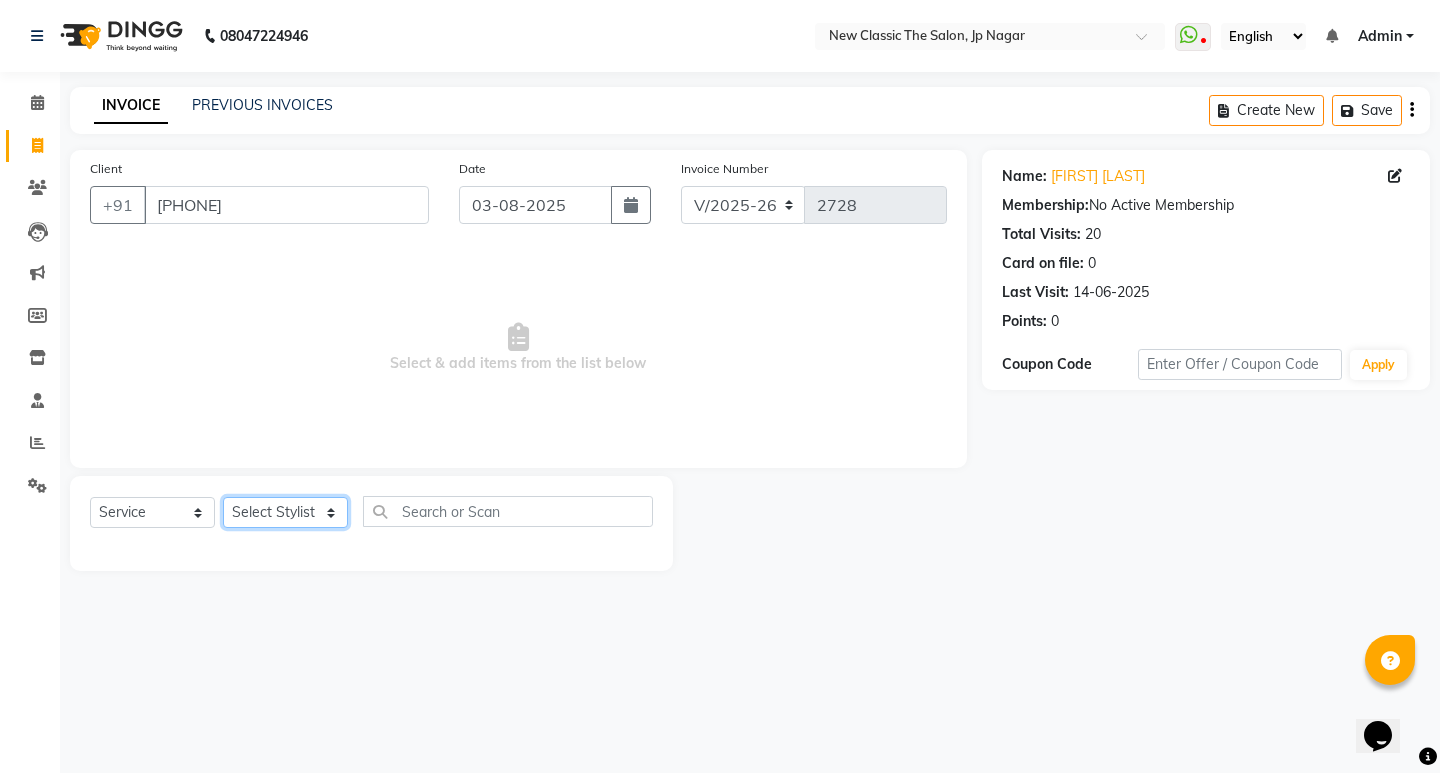 click on "Select Stylist [FIRST] [FIRST] [FIRST] [FIRST] [FIRST] [FIRST] [FIRST] [FIRST] [FIRST] [FIRST] [FIRST]" 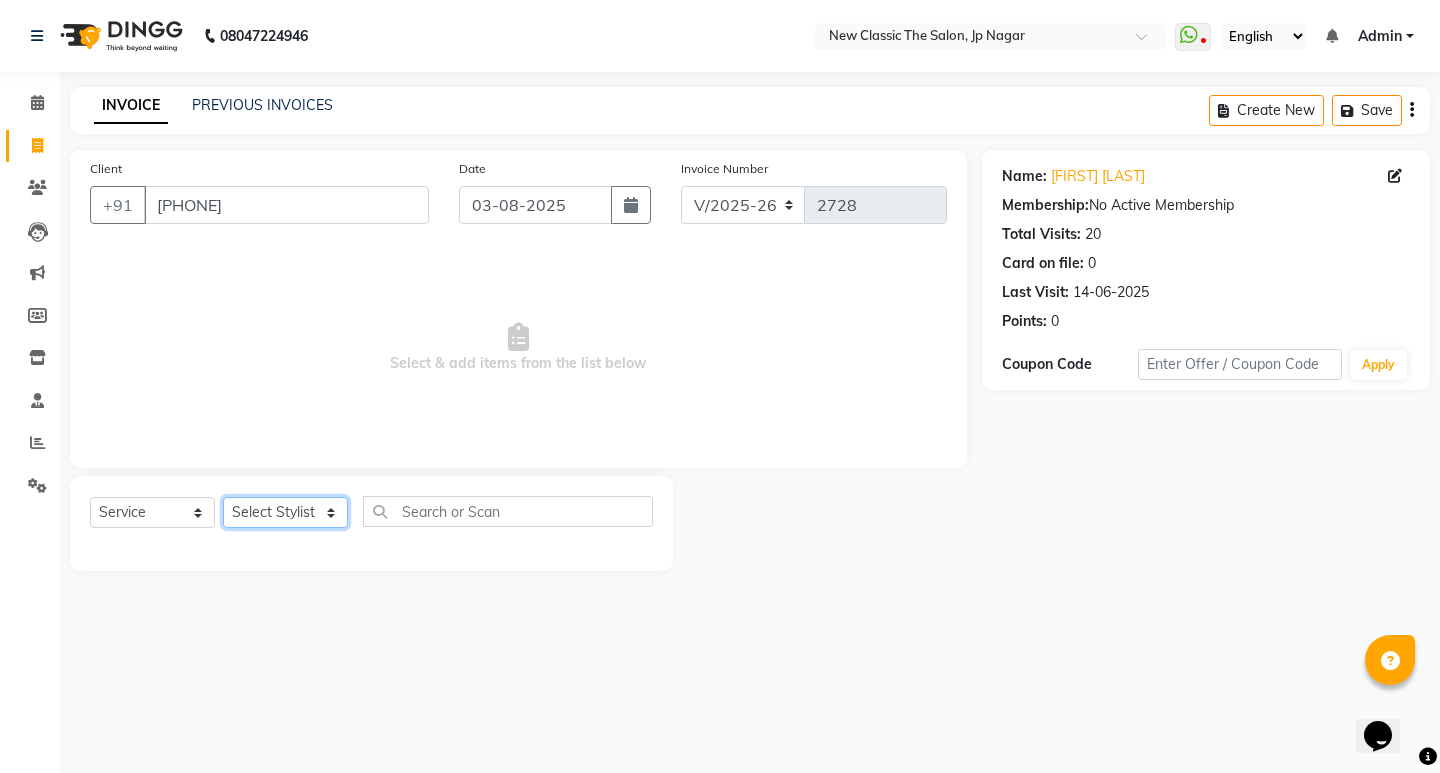 select on "27628" 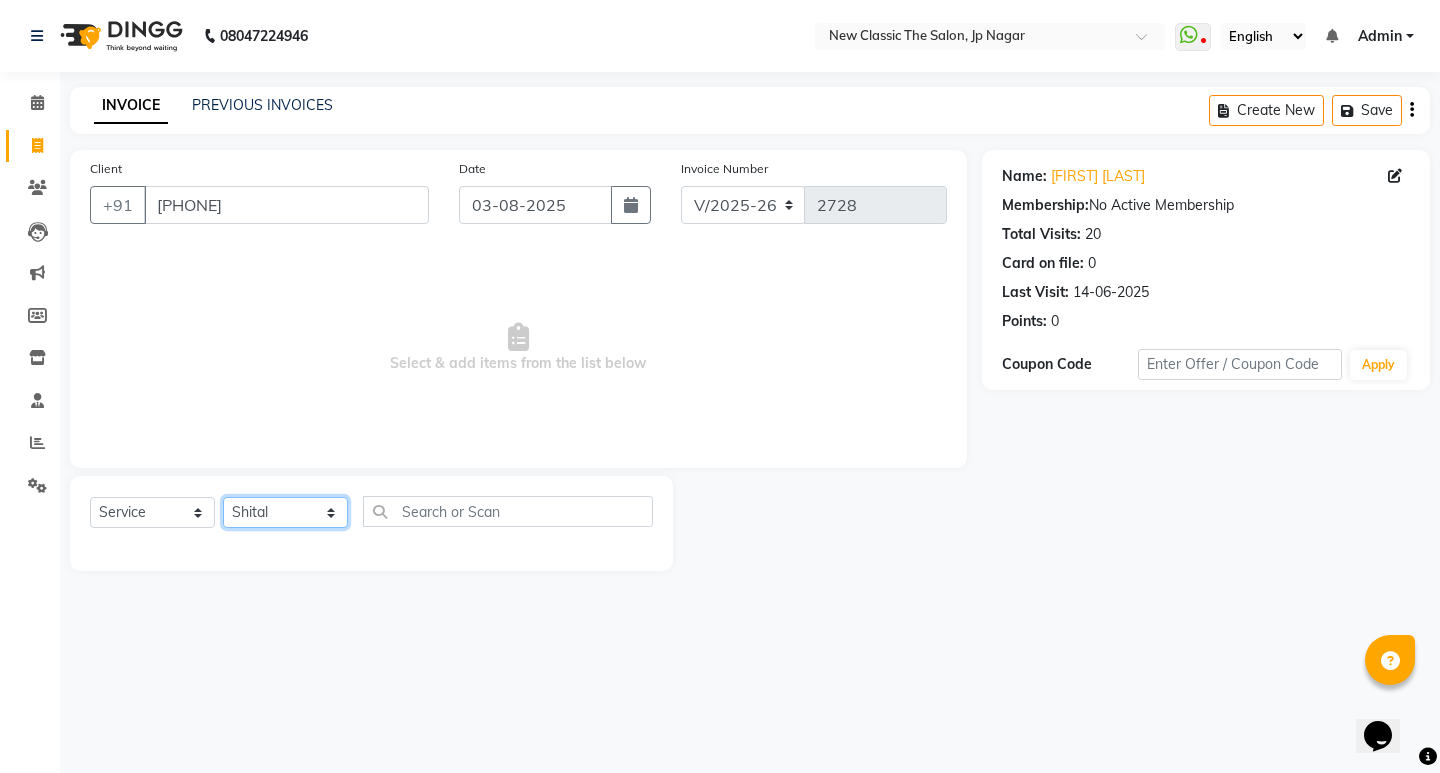 click on "Select Stylist [FIRST] [FIRST] [FIRST] [FIRST] [FIRST] [FIRST] [FIRST] [FIRST] [FIRST] [FIRST] [FIRST]" 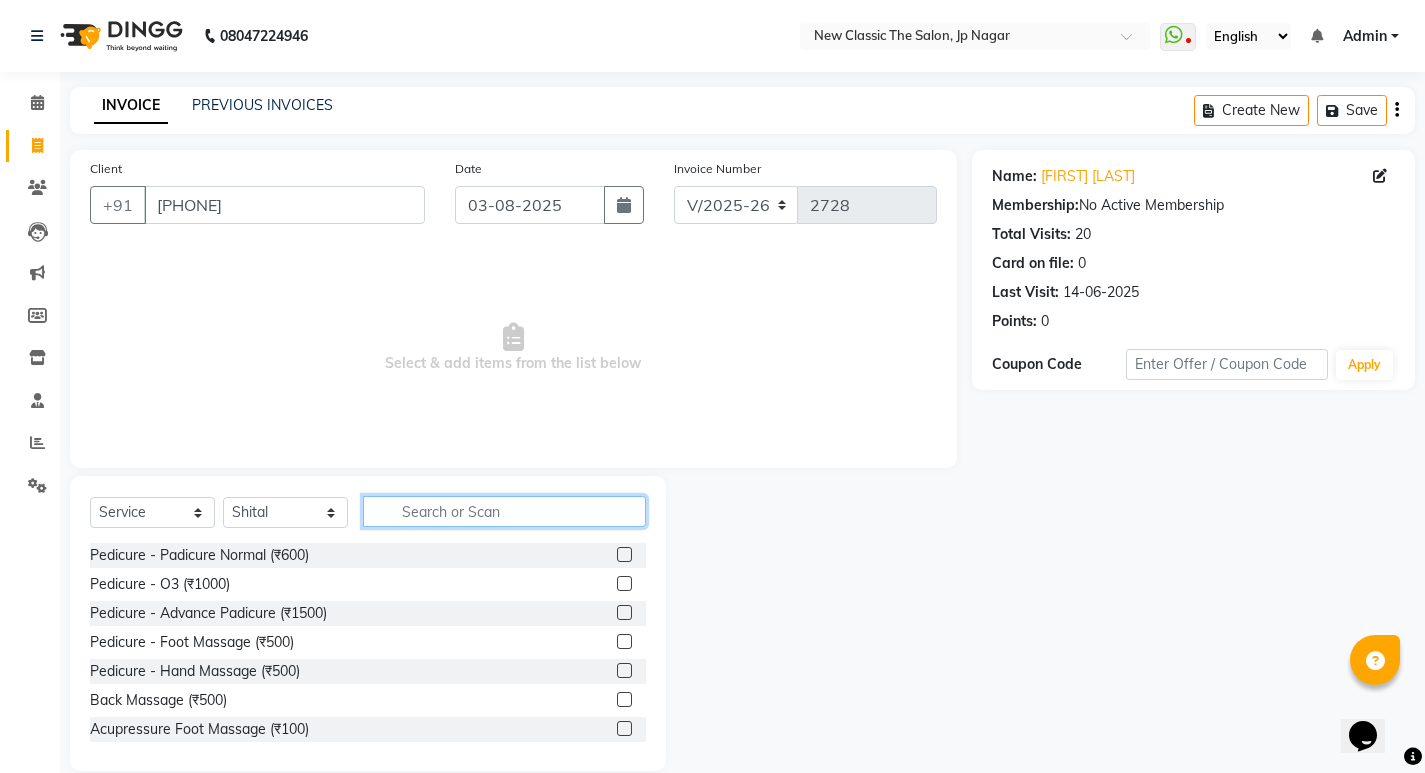click 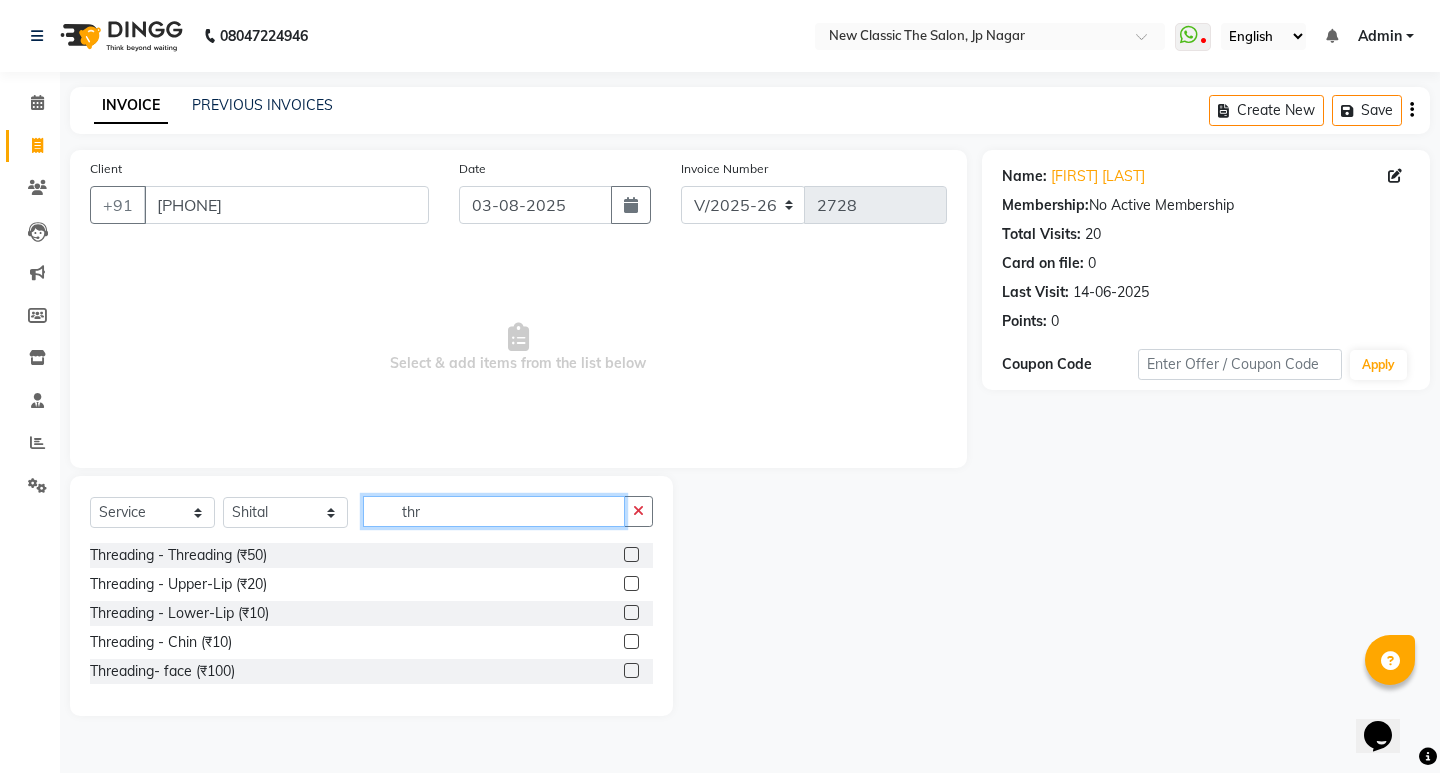 type on "thr" 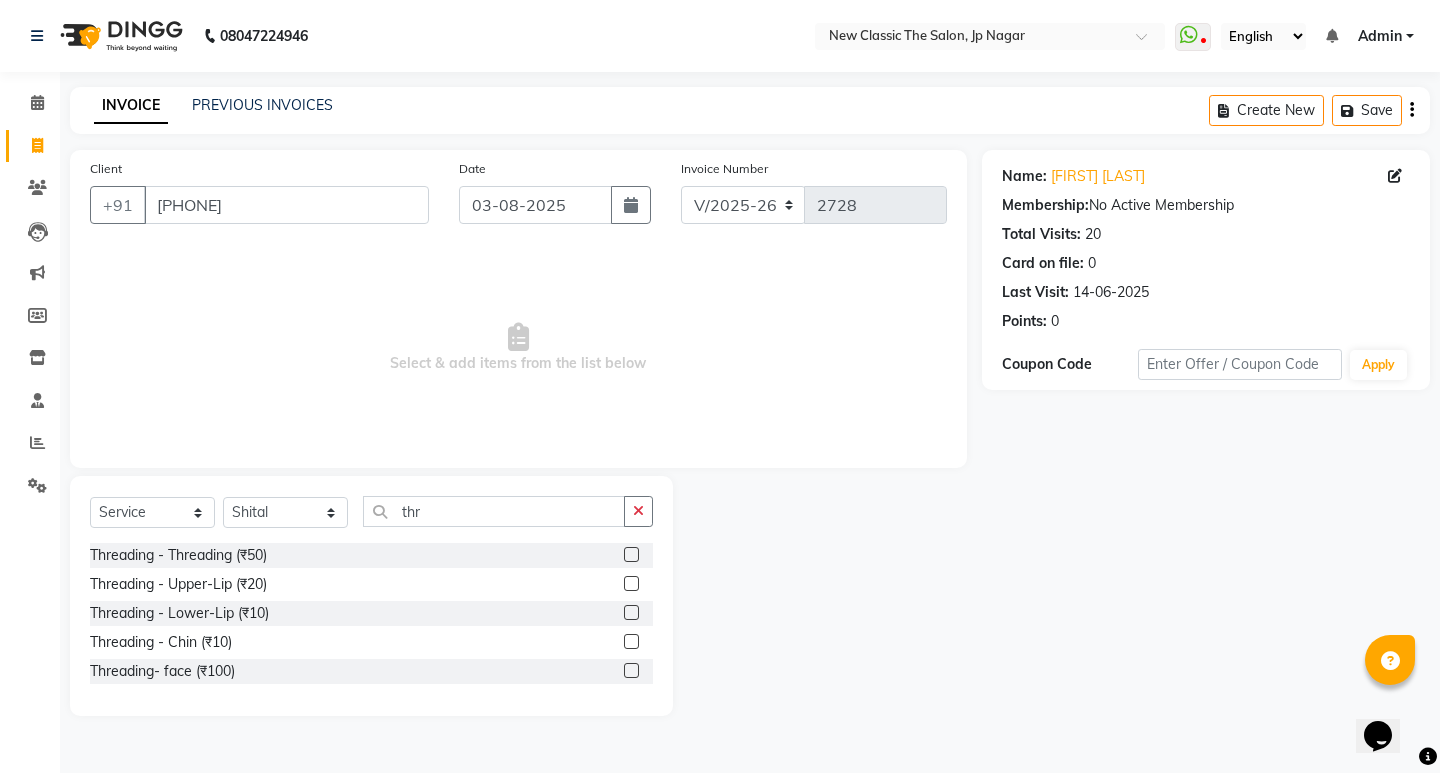 click 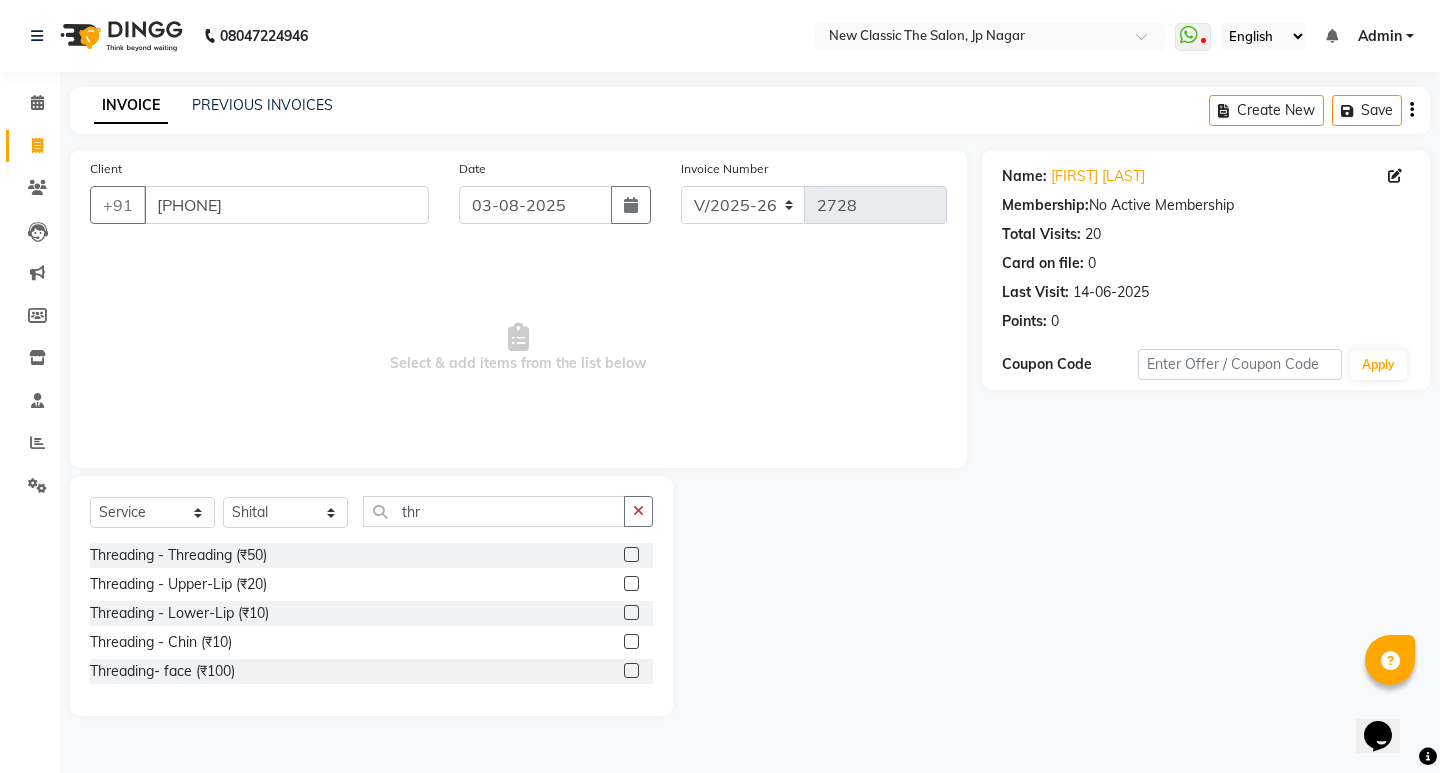 click at bounding box center (630, 555) 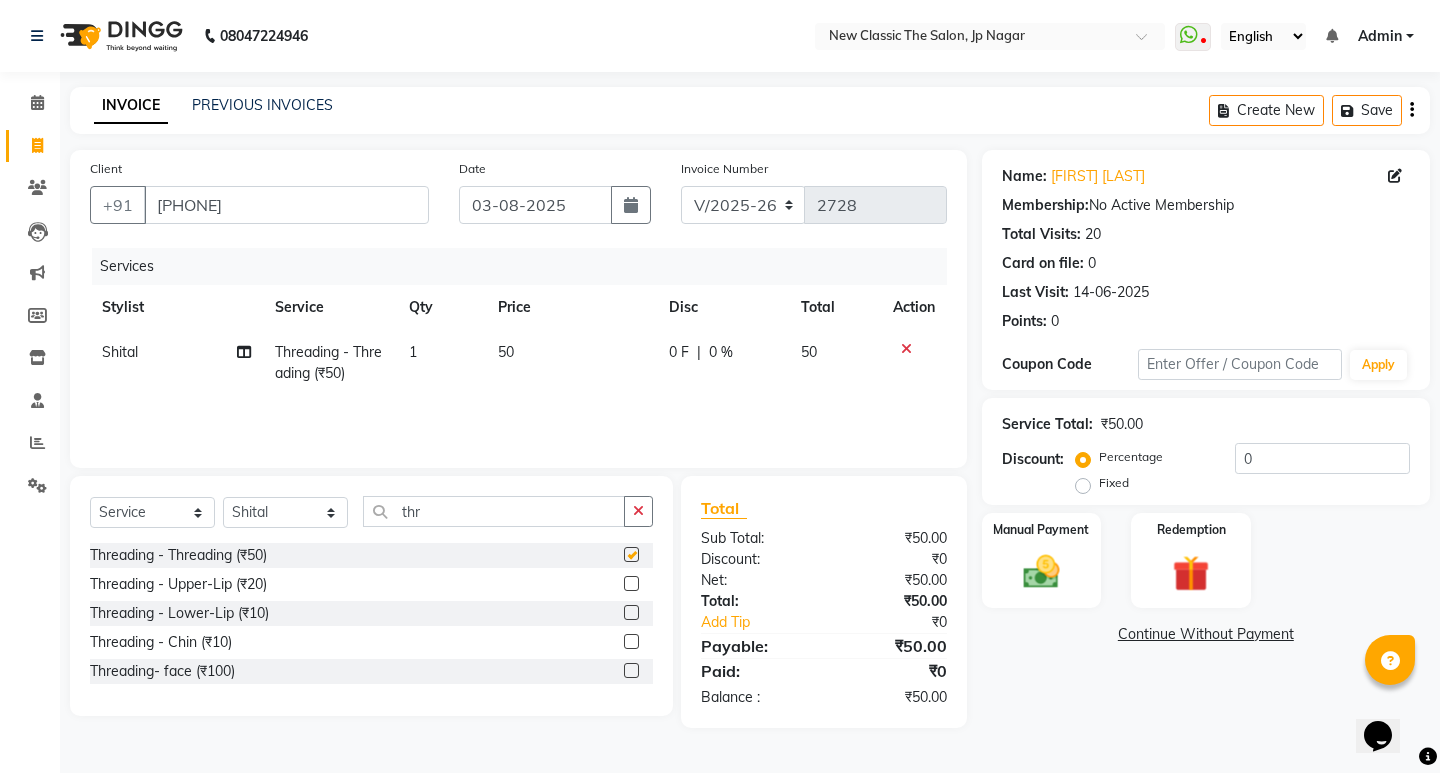 checkbox on "false" 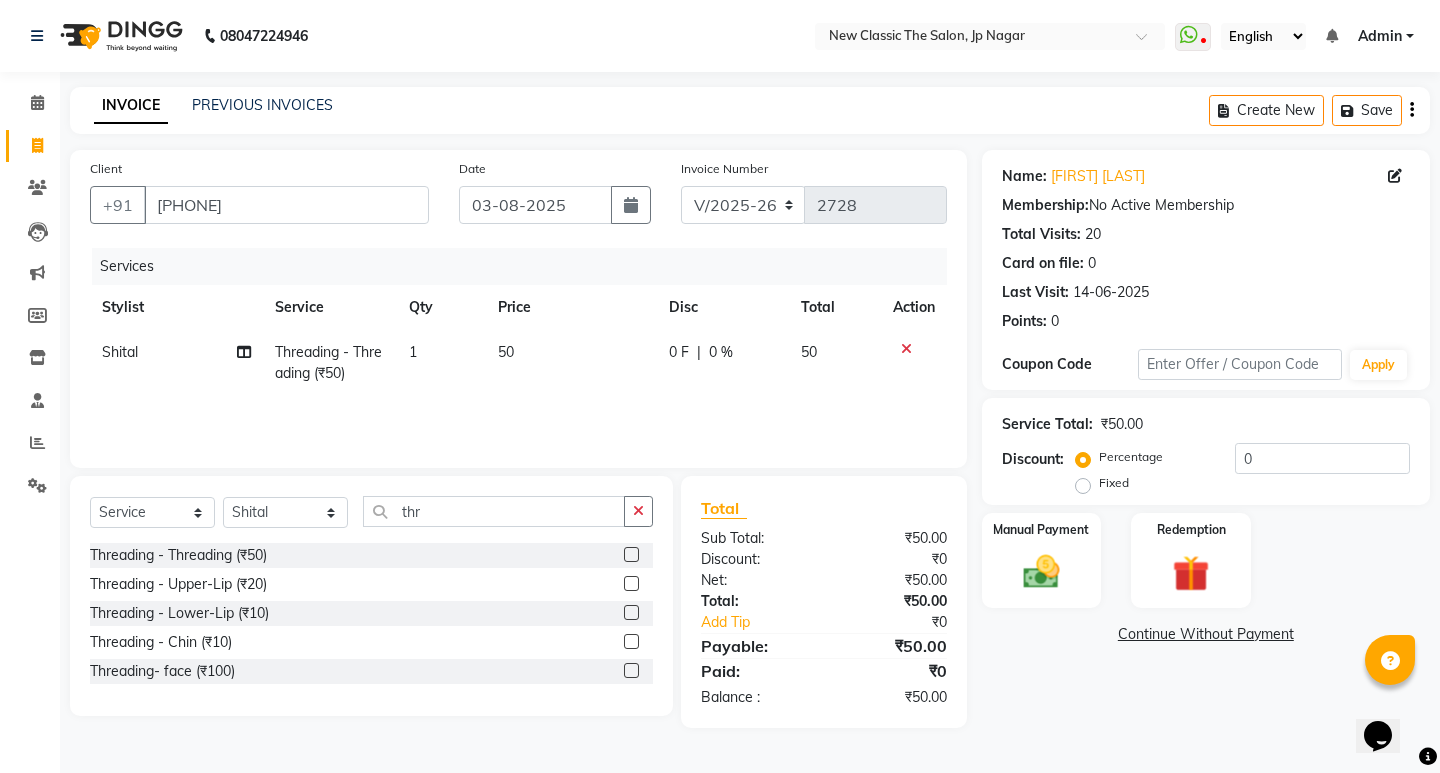 click 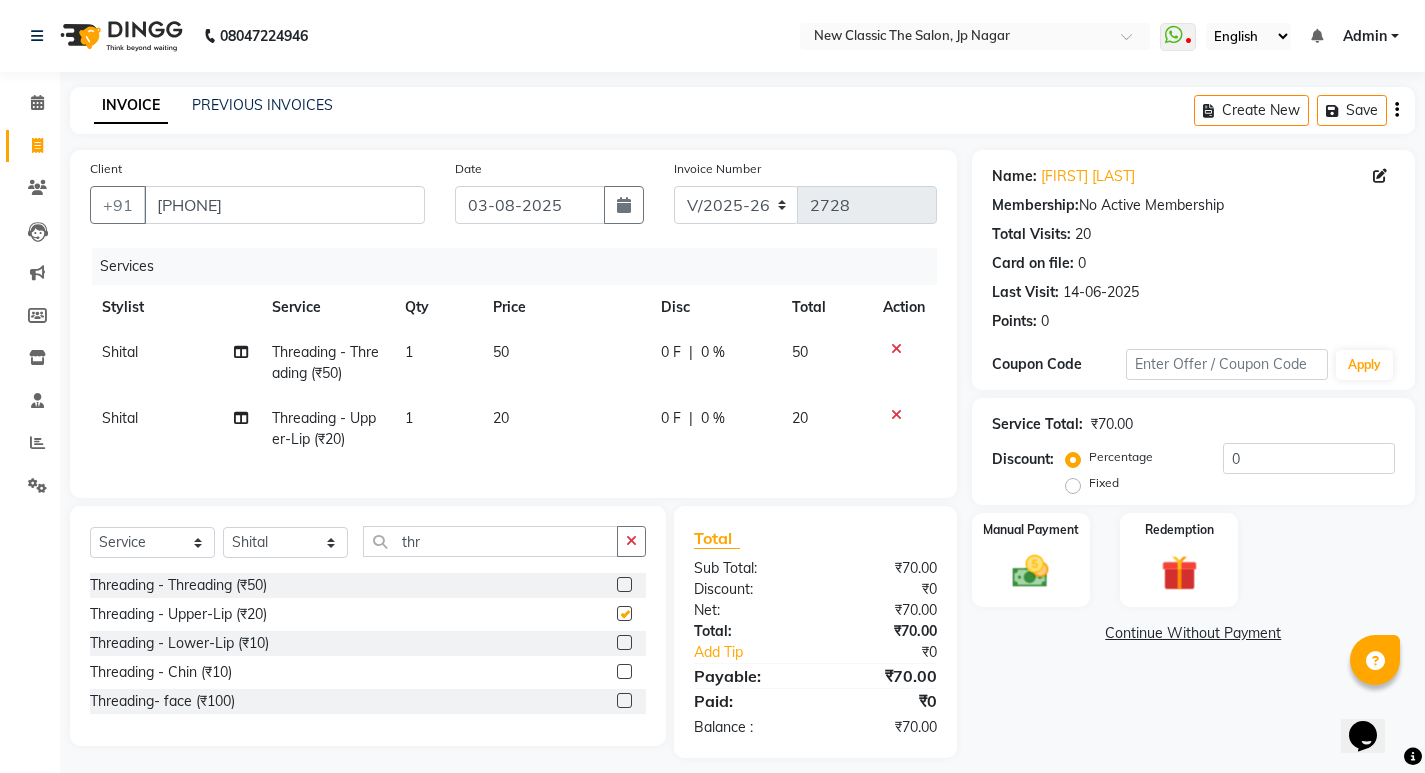 checkbox on "false" 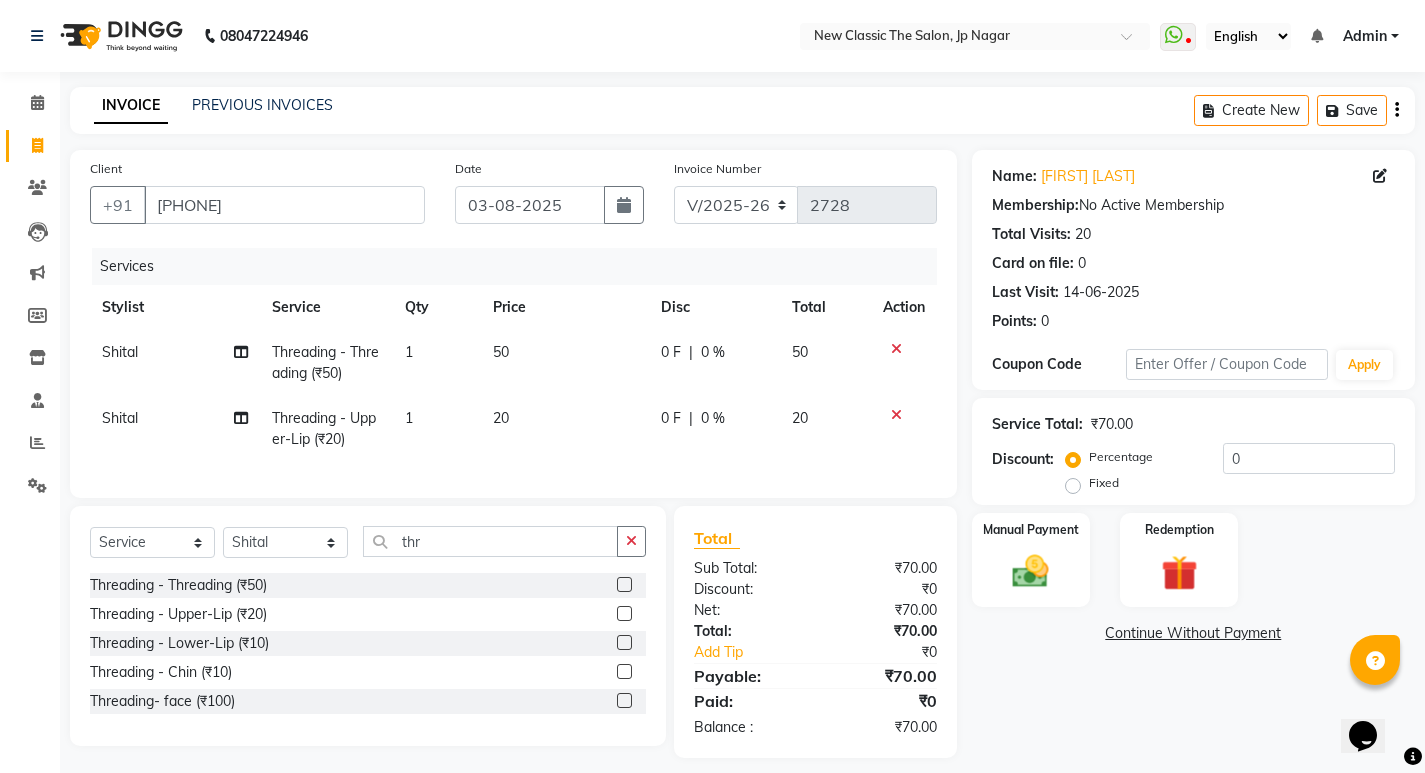 click 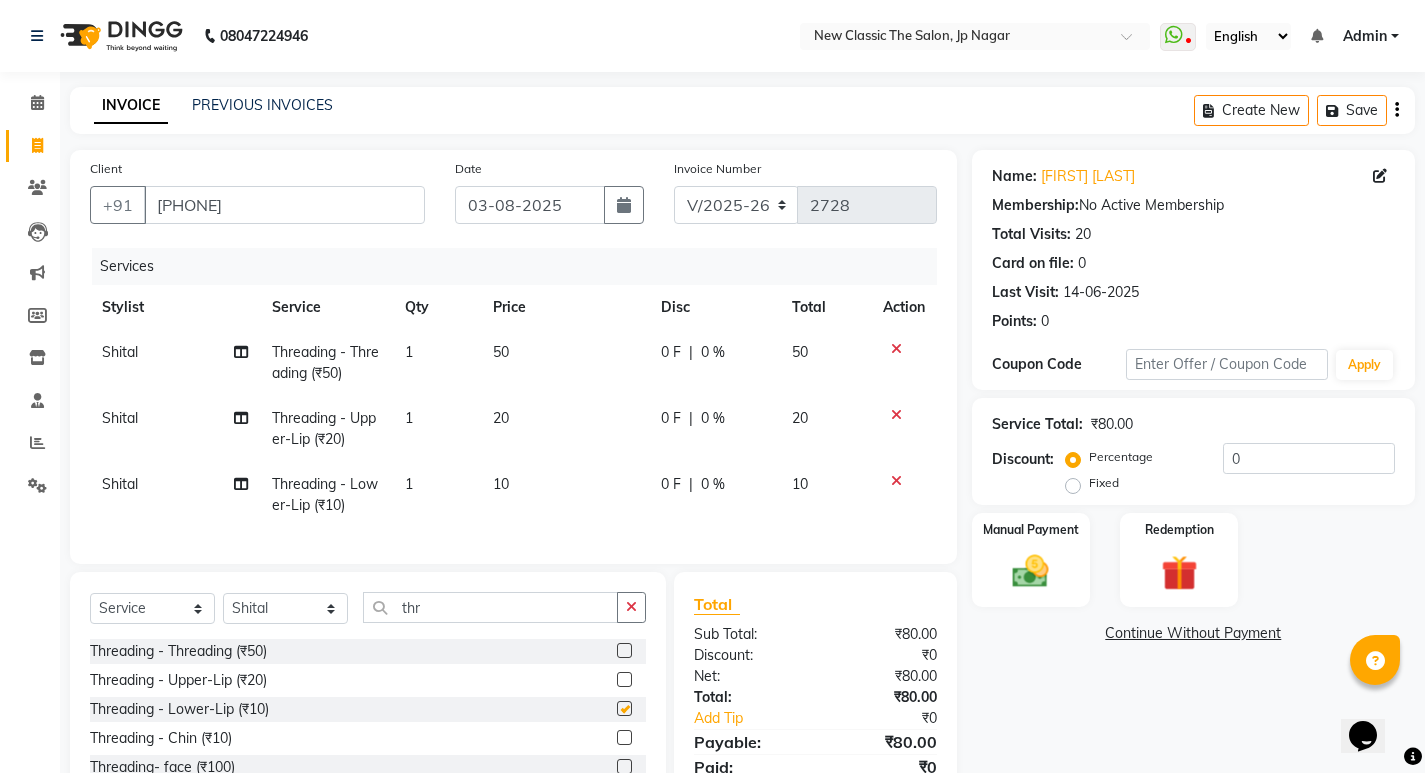 checkbox on "false" 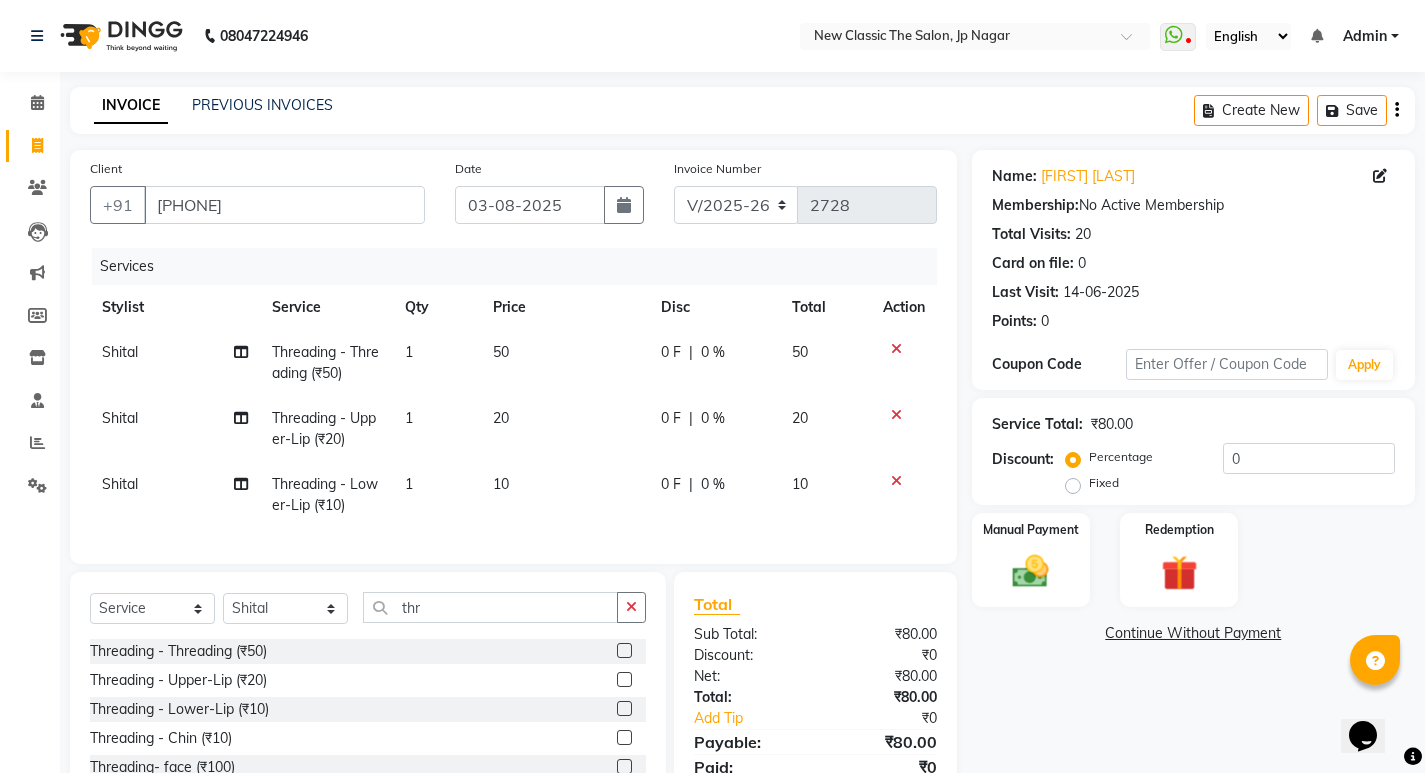 click on "0 F | 0 %" 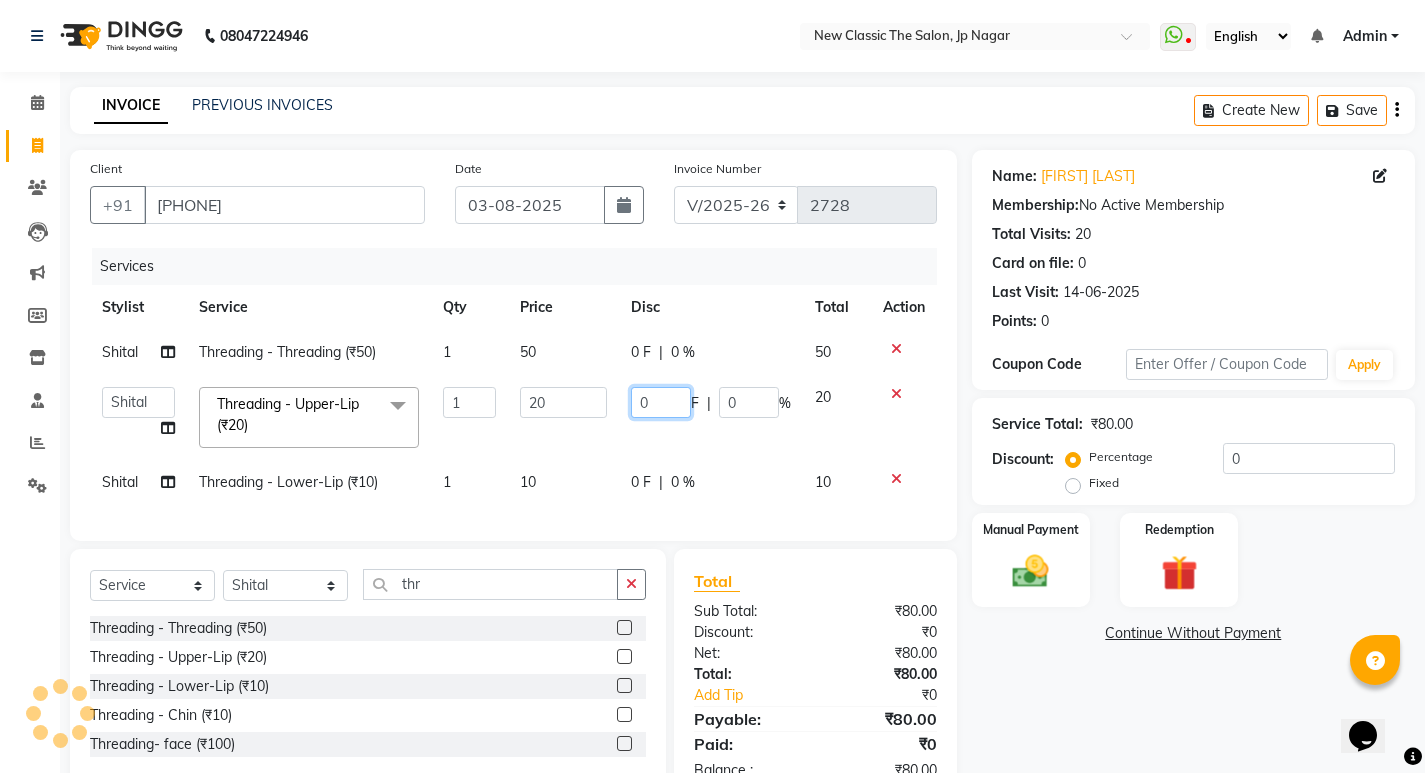 click on "0" 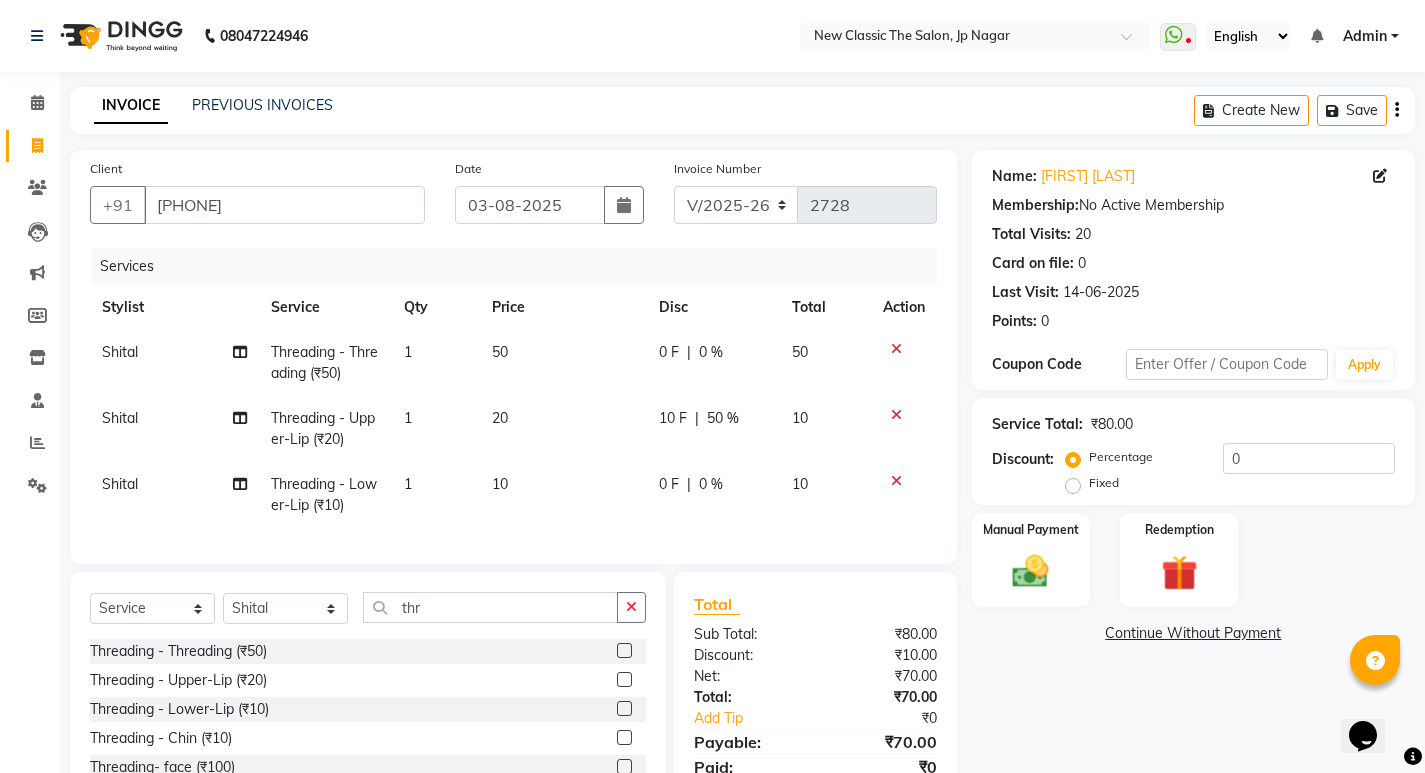 click on "20" 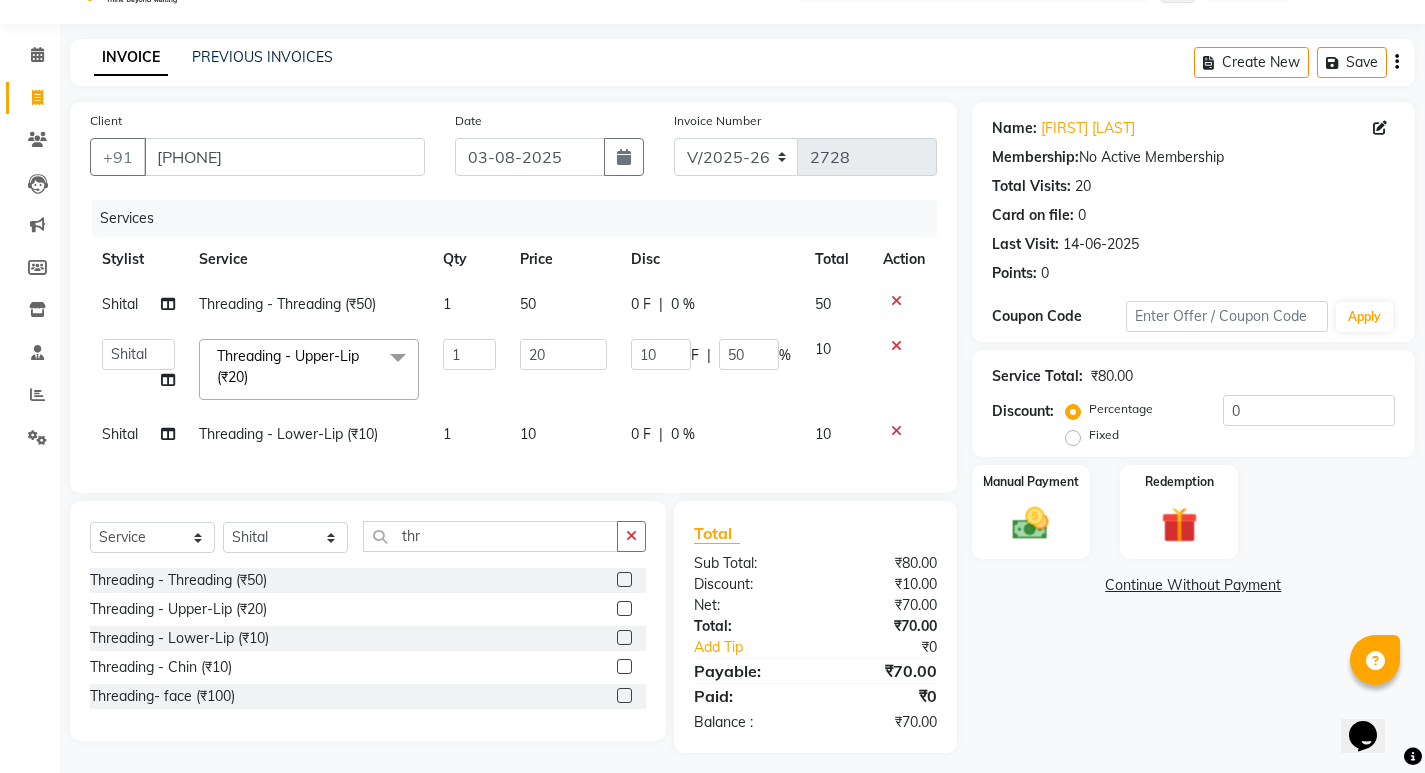 scroll, scrollTop: 73, scrollLeft: 0, axis: vertical 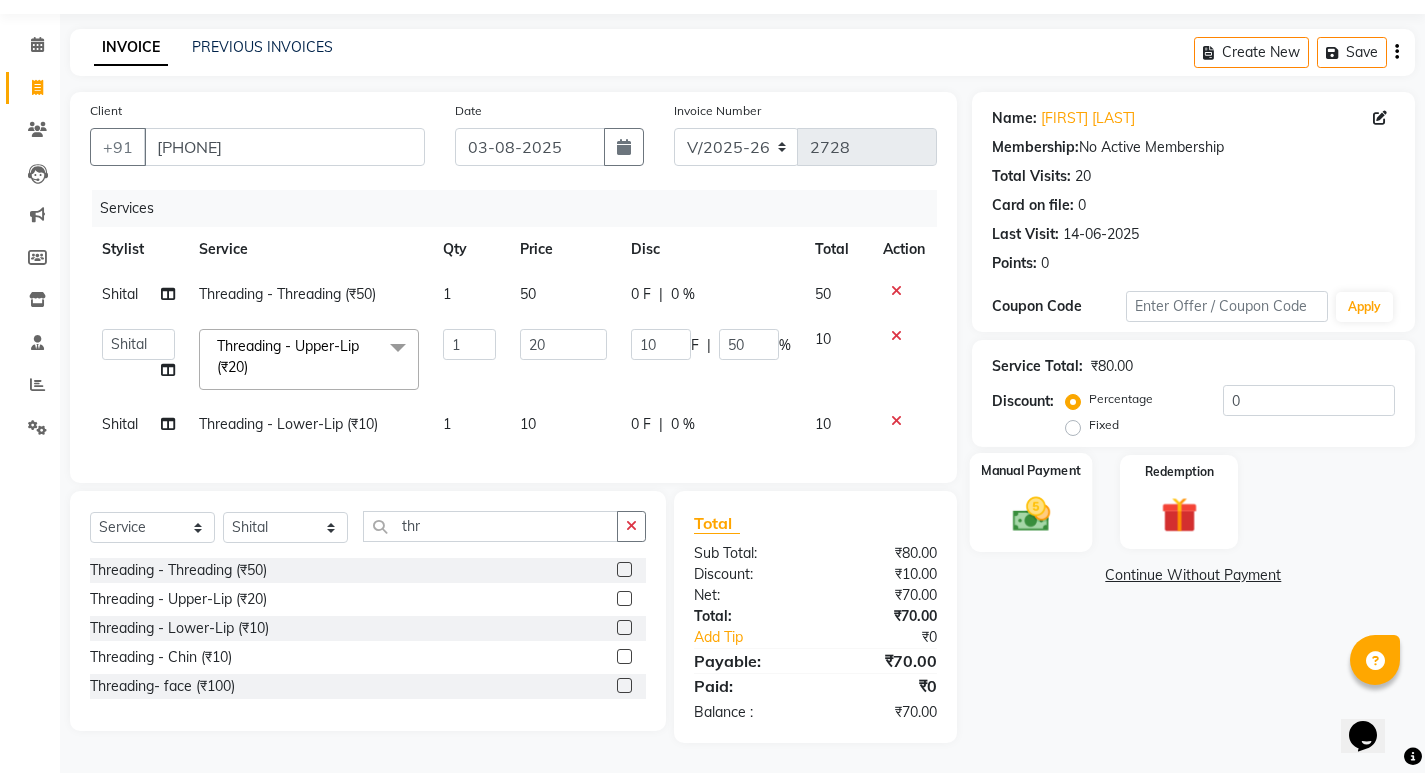 click 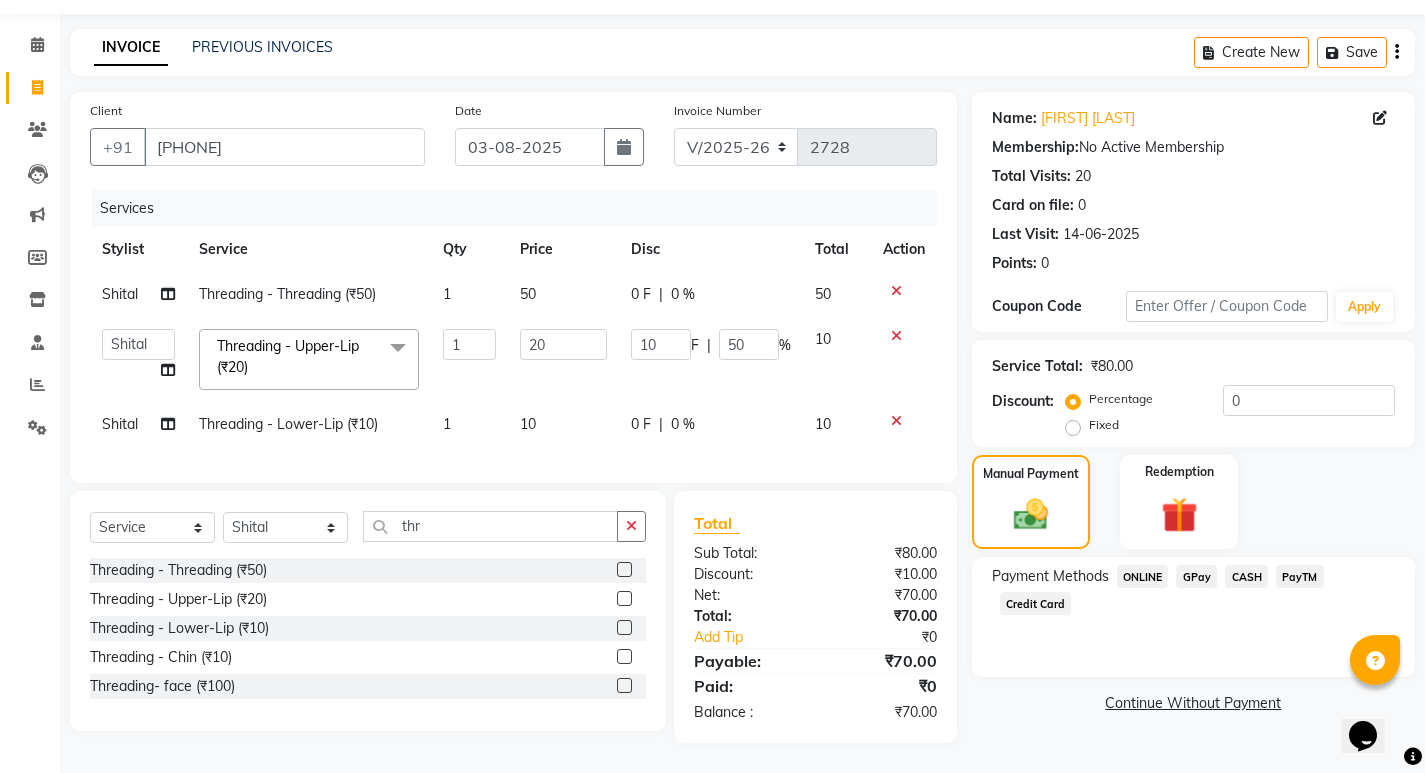 click on "CASH" 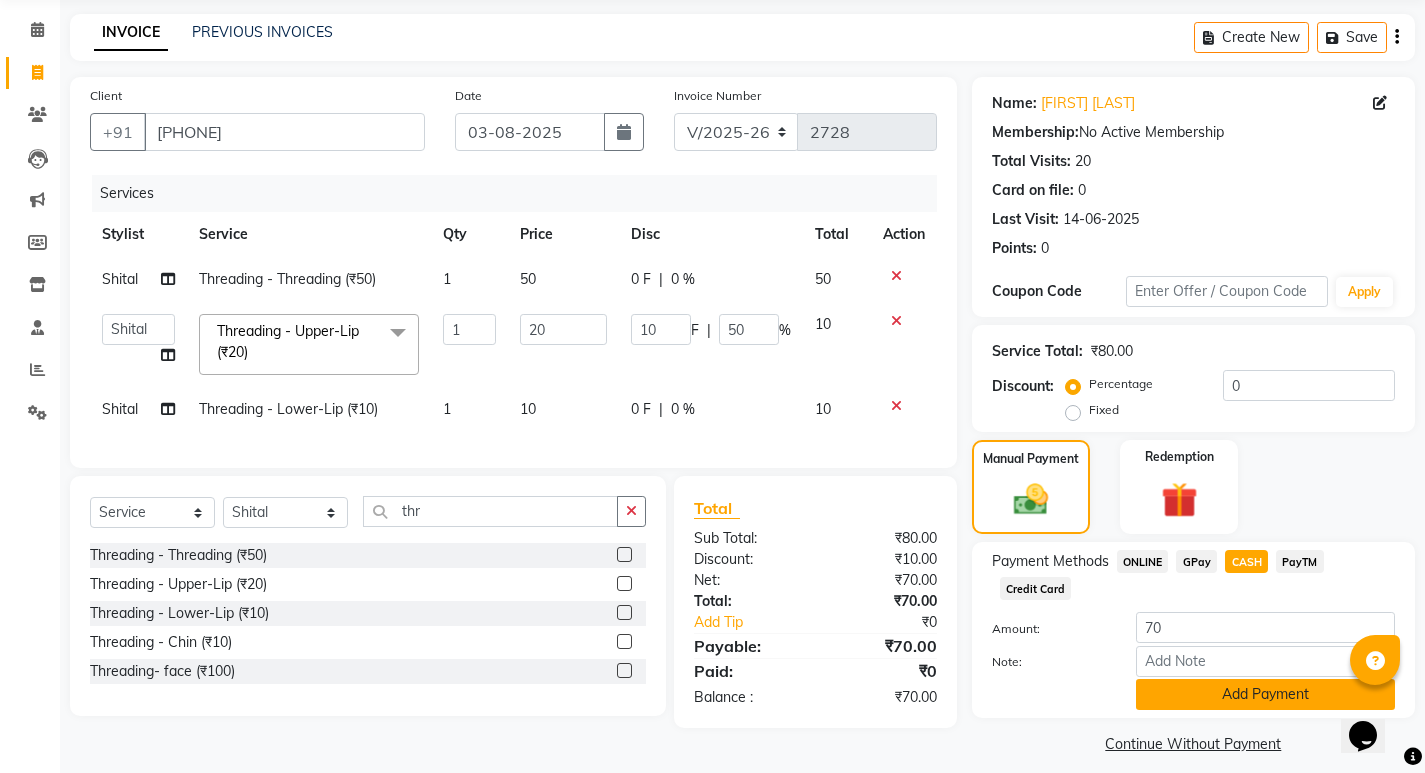 click on "Add Payment" 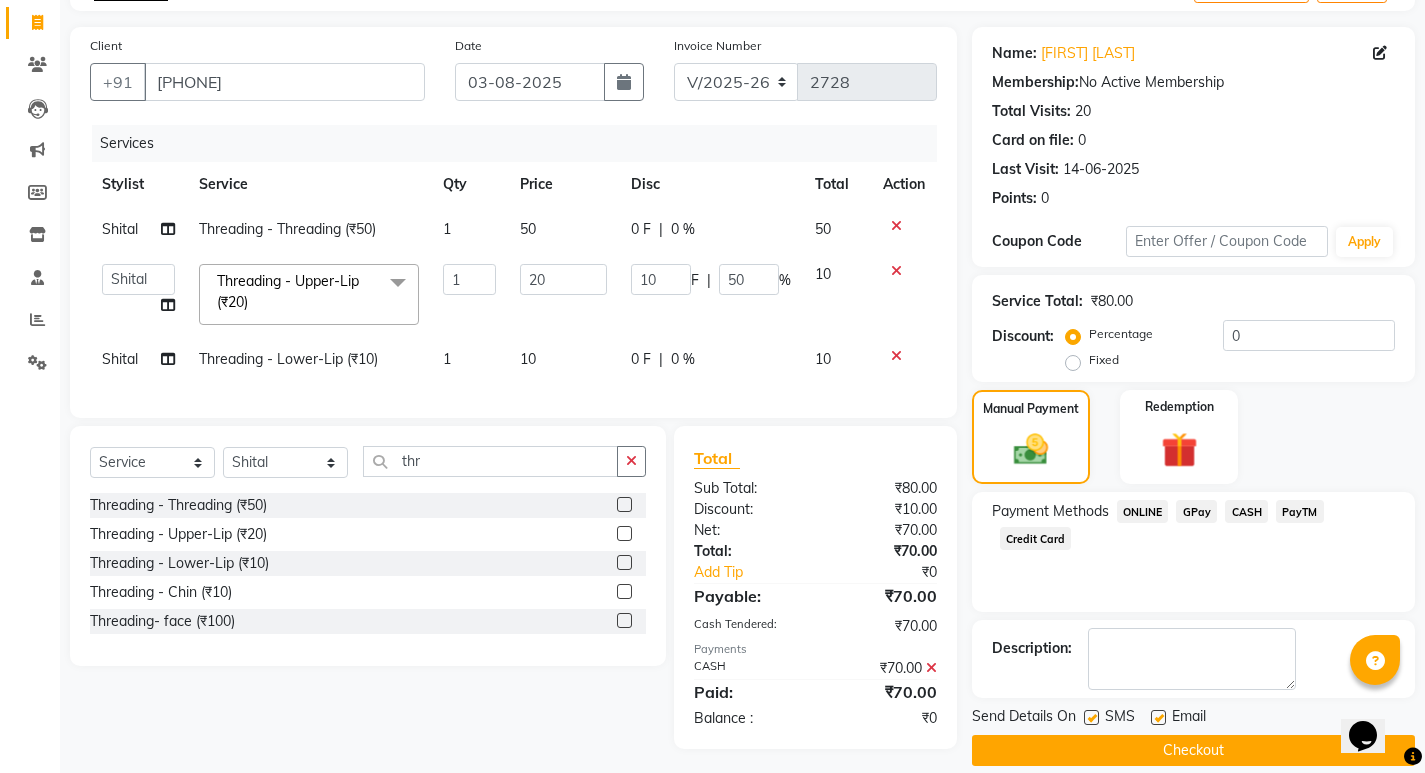 scroll, scrollTop: 146, scrollLeft: 0, axis: vertical 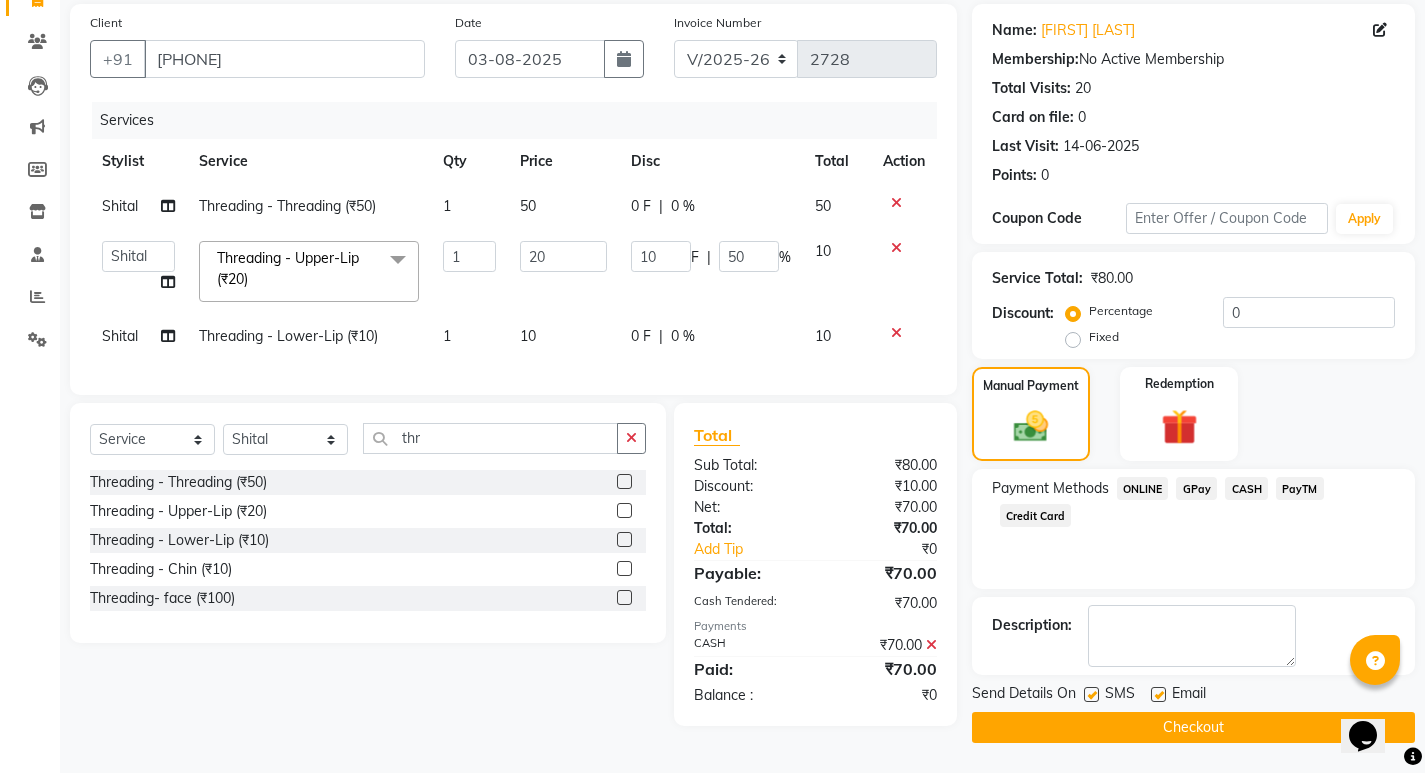 click on "Checkout" 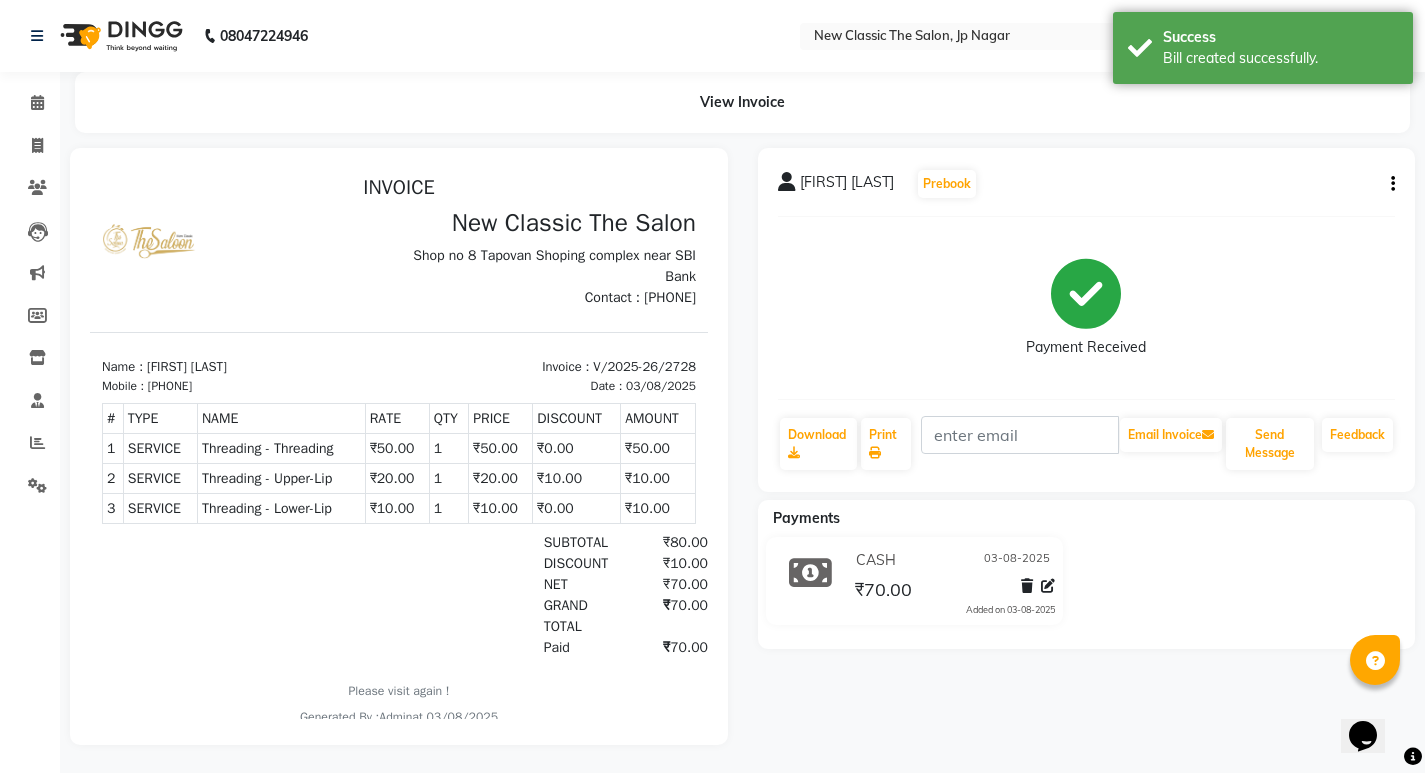scroll, scrollTop: 0, scrollLeft: 0, axis: both 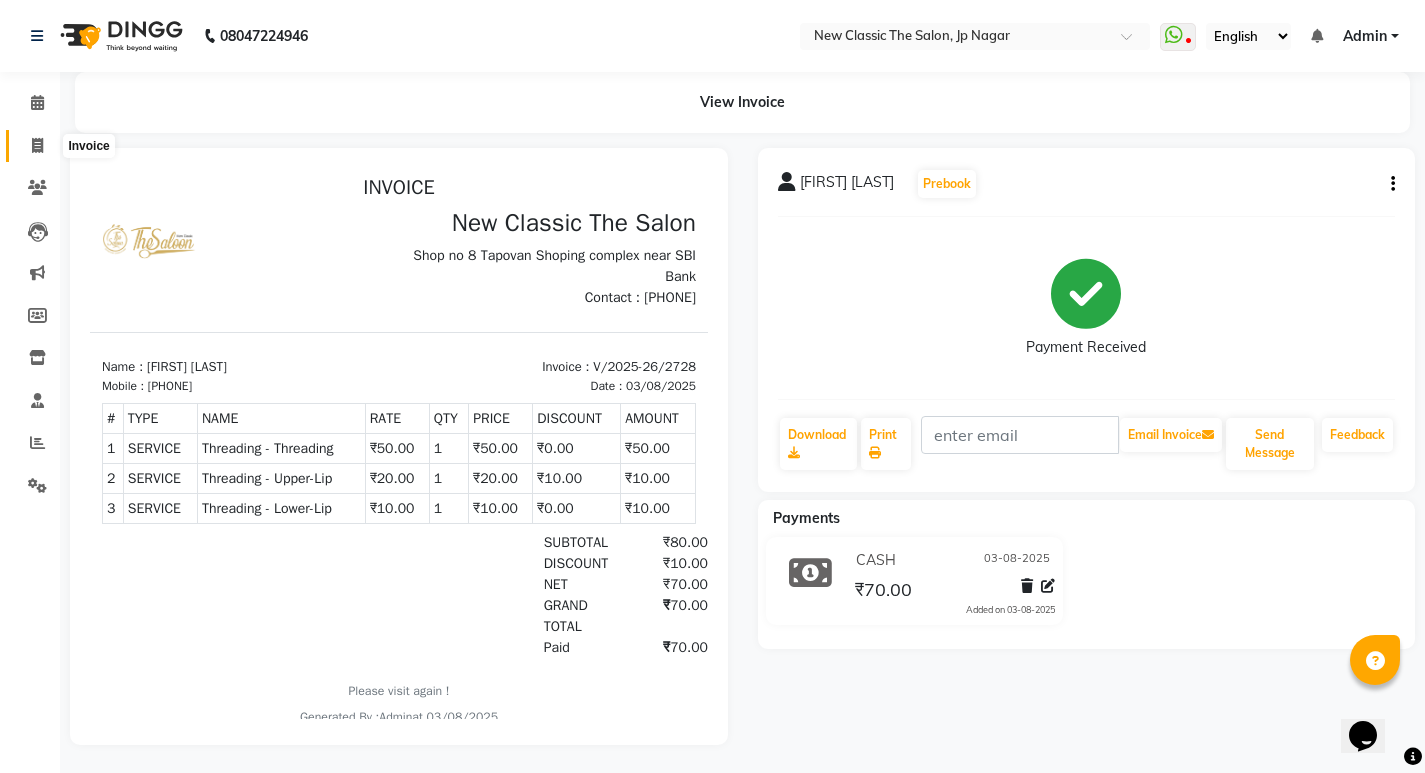 click 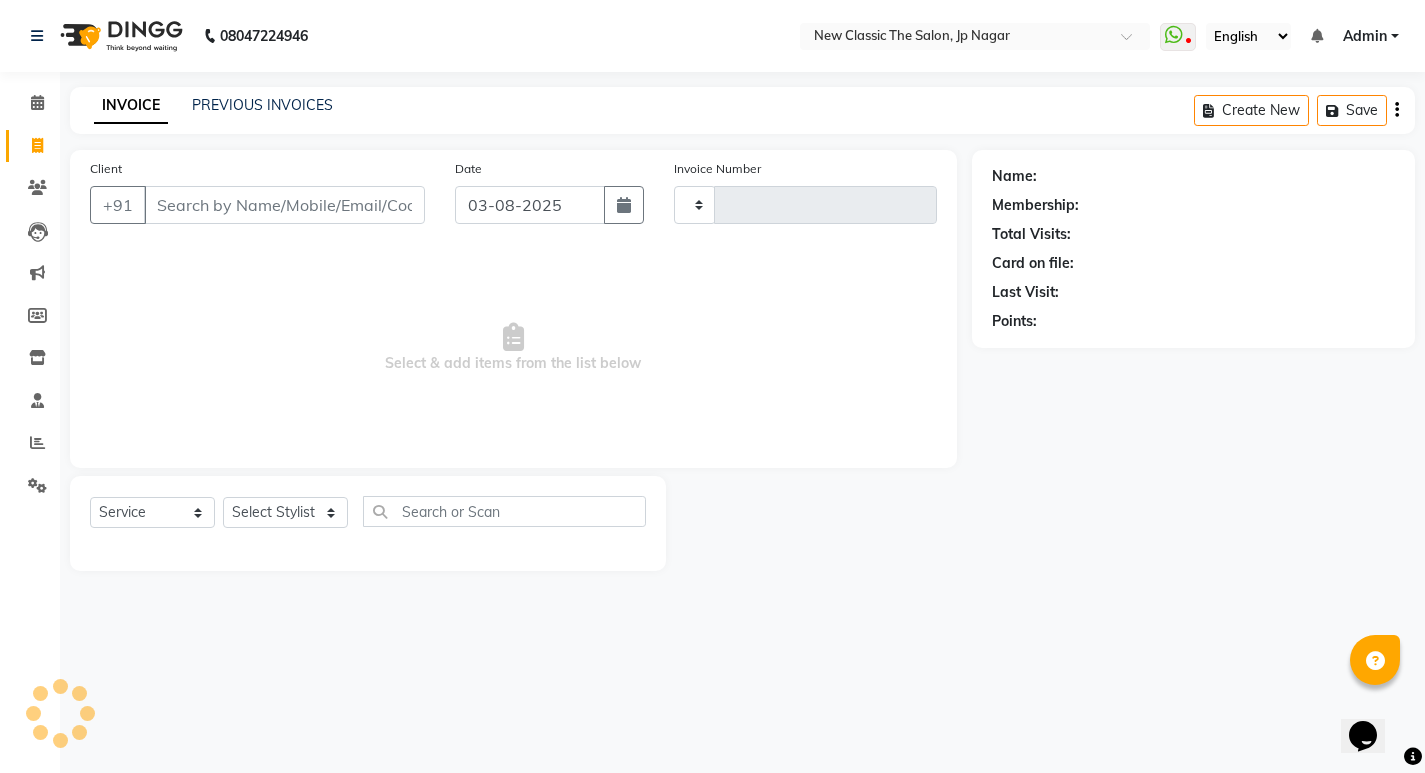 type on "2729" 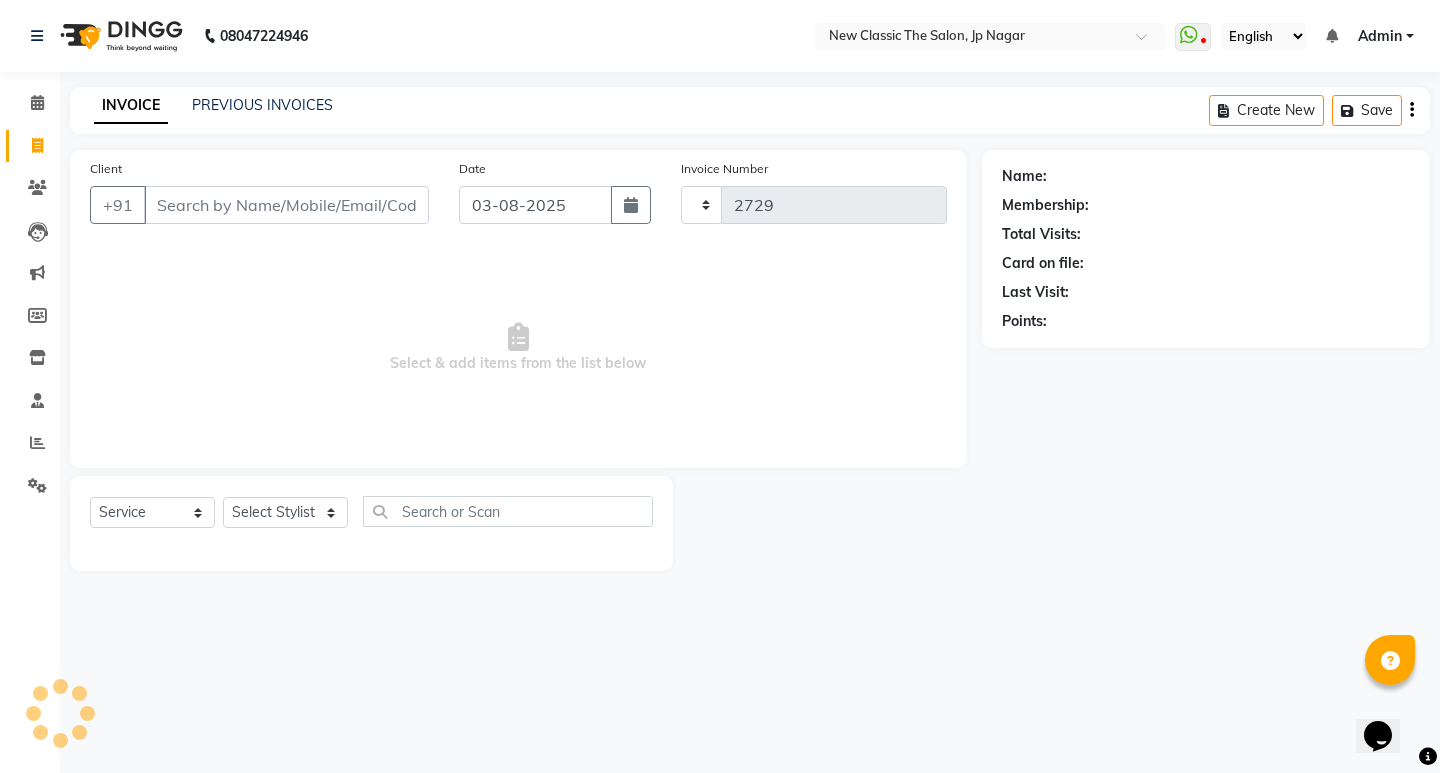 select on "4678" 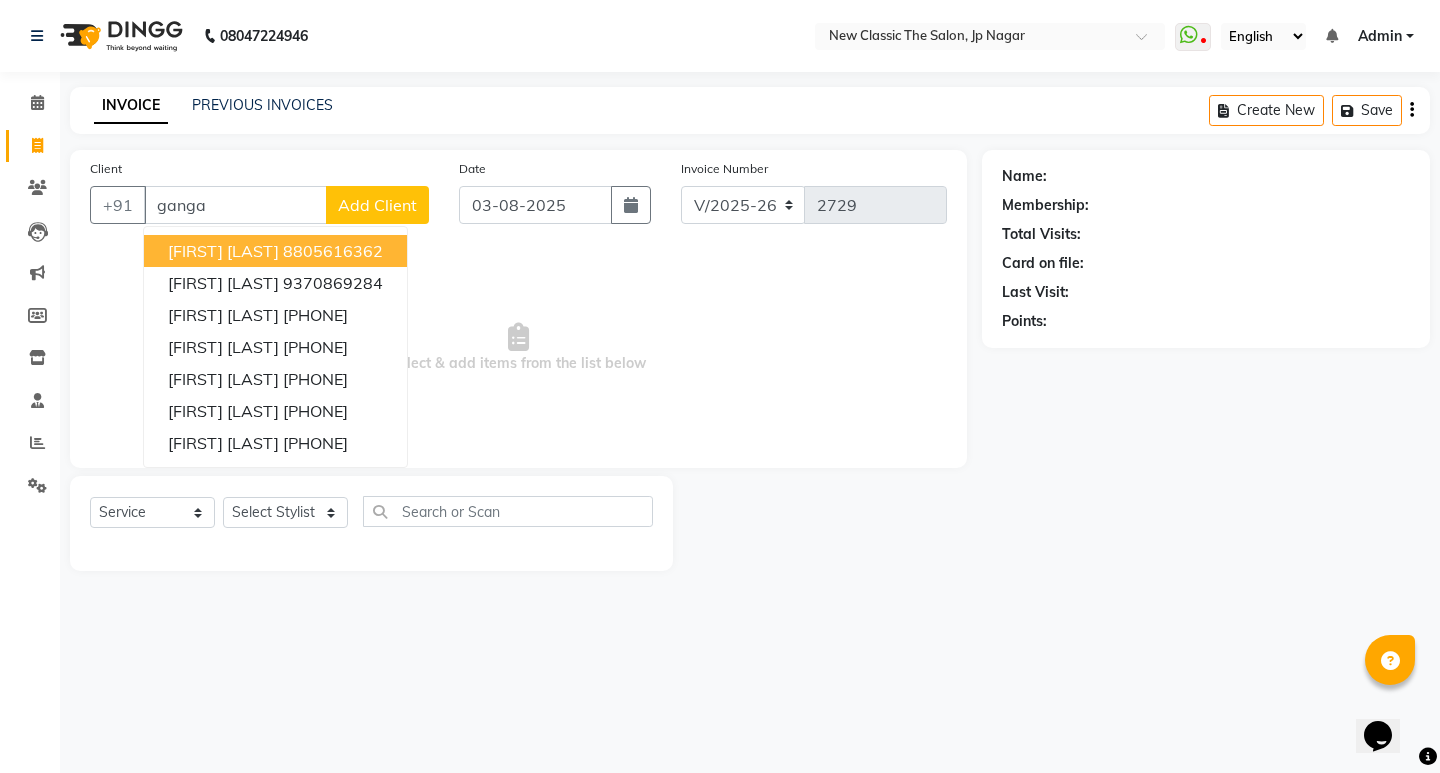 click on "8805616362" at bounding box center [333, 251] 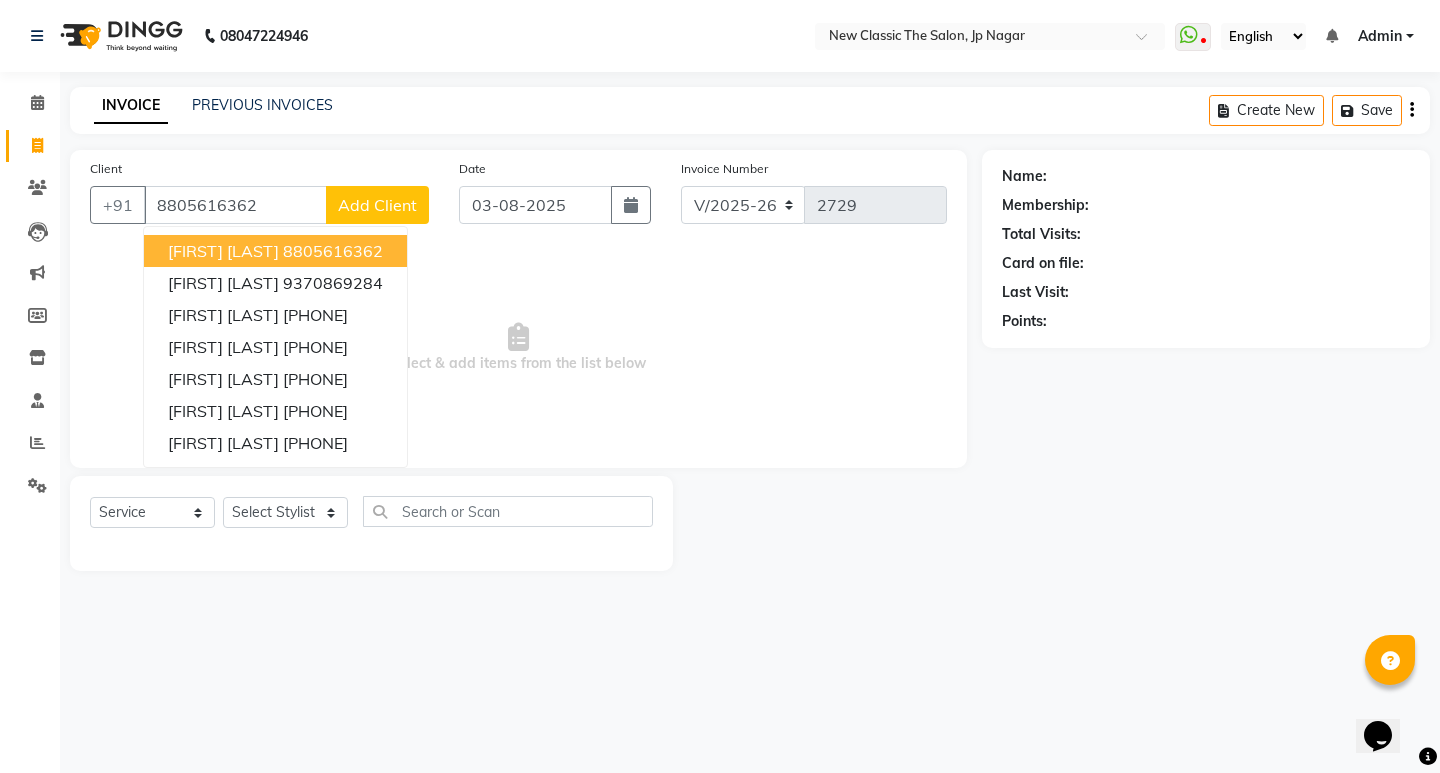 type on "8805616362" 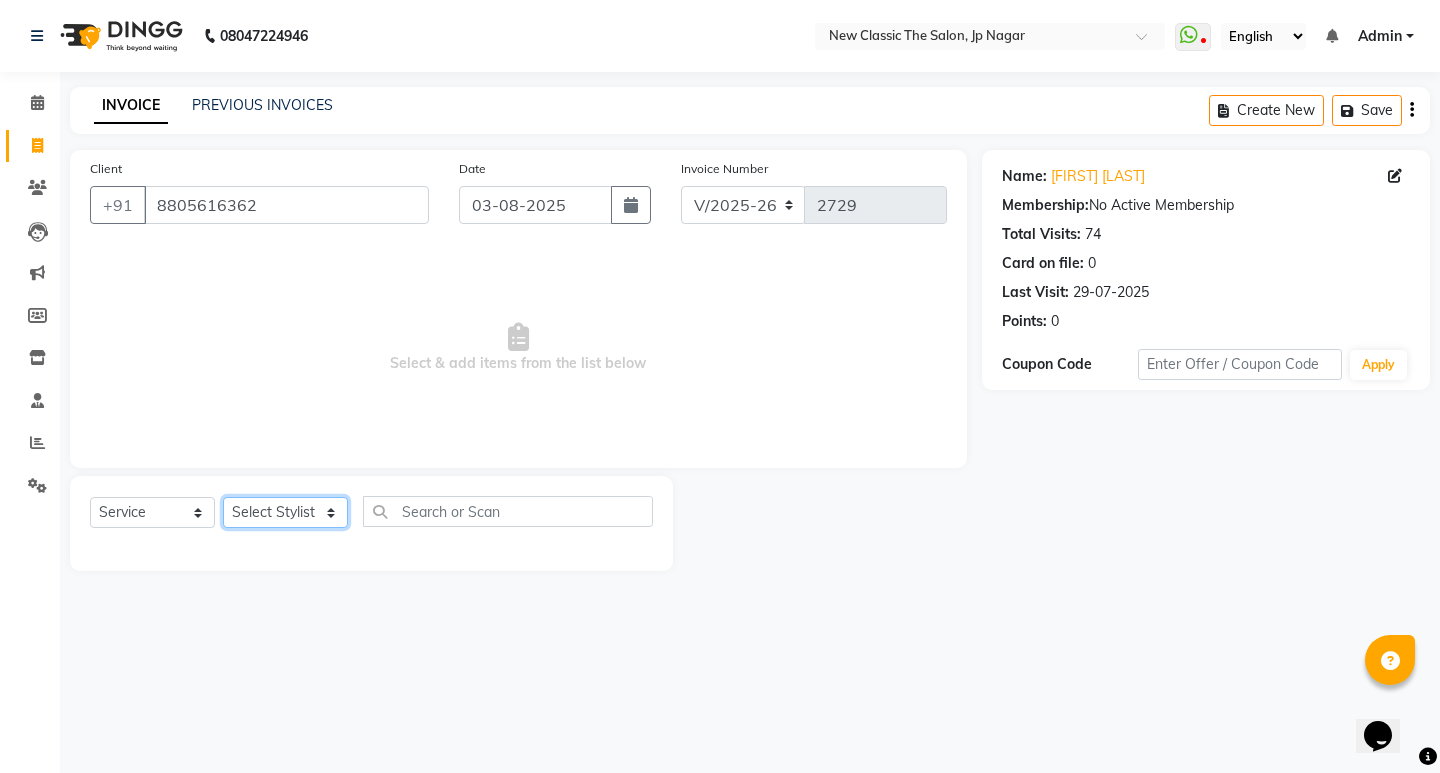 click on "Select Stylist [FIRST] [FIRST] [FIRST] [FIRST] [FIRST] [FIRST] [FIRST] [FIRST] [FIRST] [FIRST] [FIRST]" 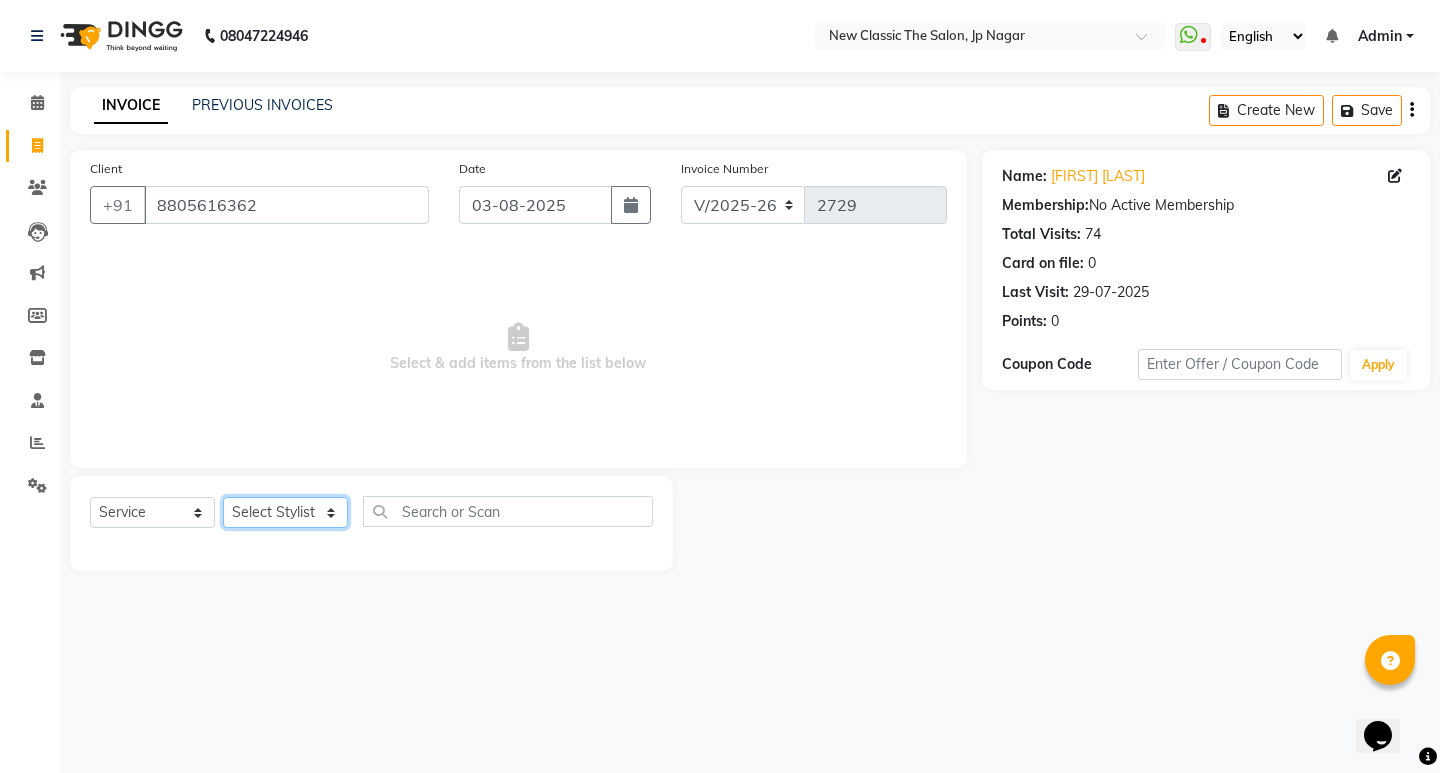 select on "27627" 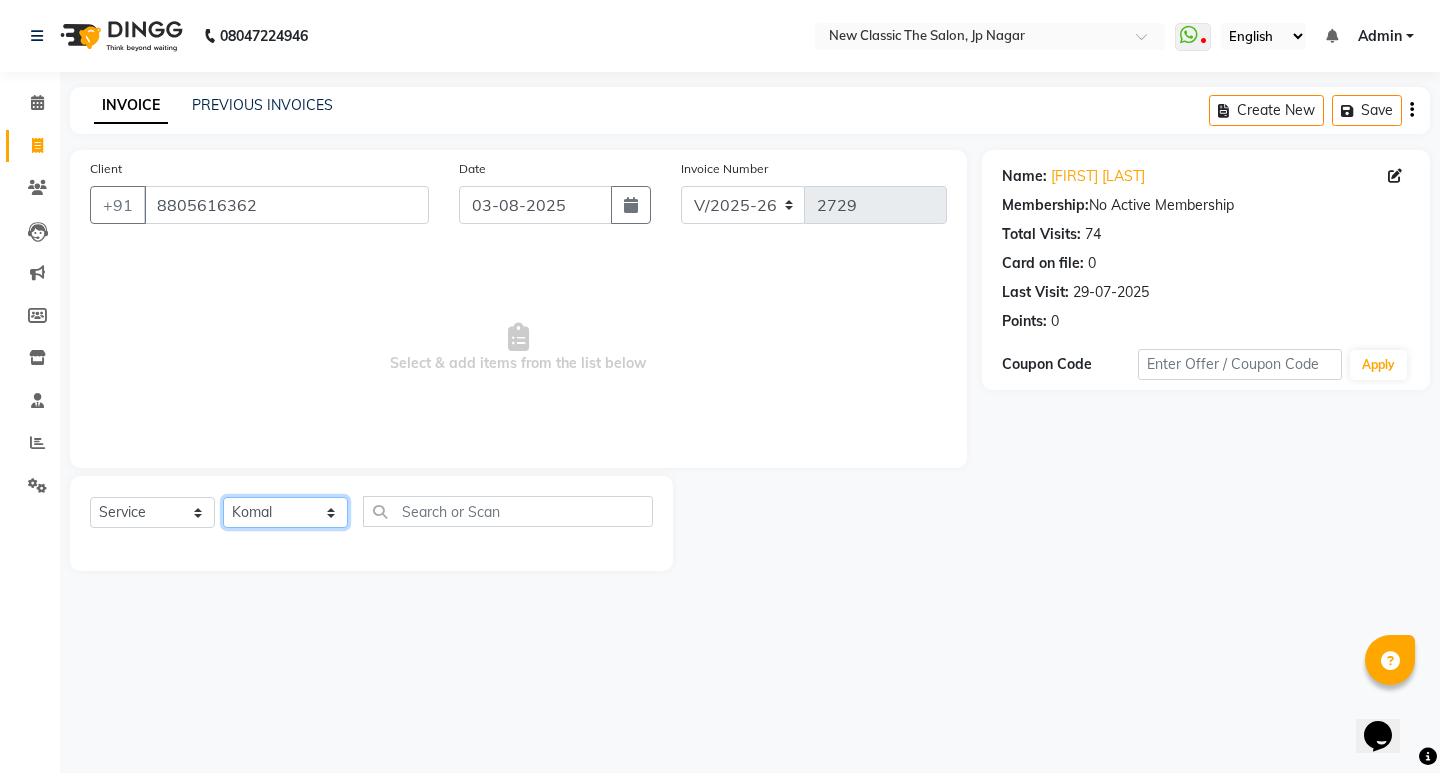click on "Select Stylist [FIRST] [FIRST] [FIRST] [FIRST] [FIRST] [FIRST] [FIRST] [FIRST] [FIRST] [FIRST] [FIRST]" 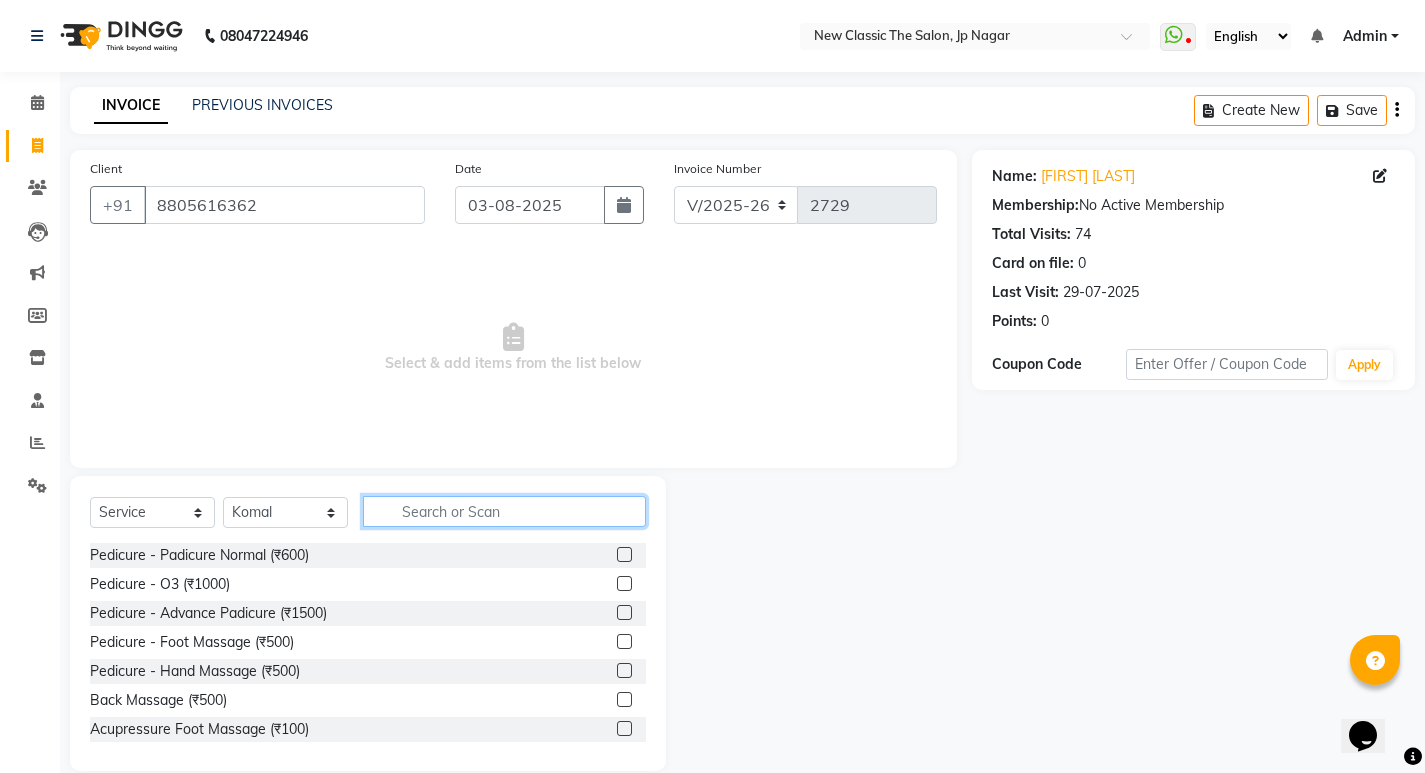 click 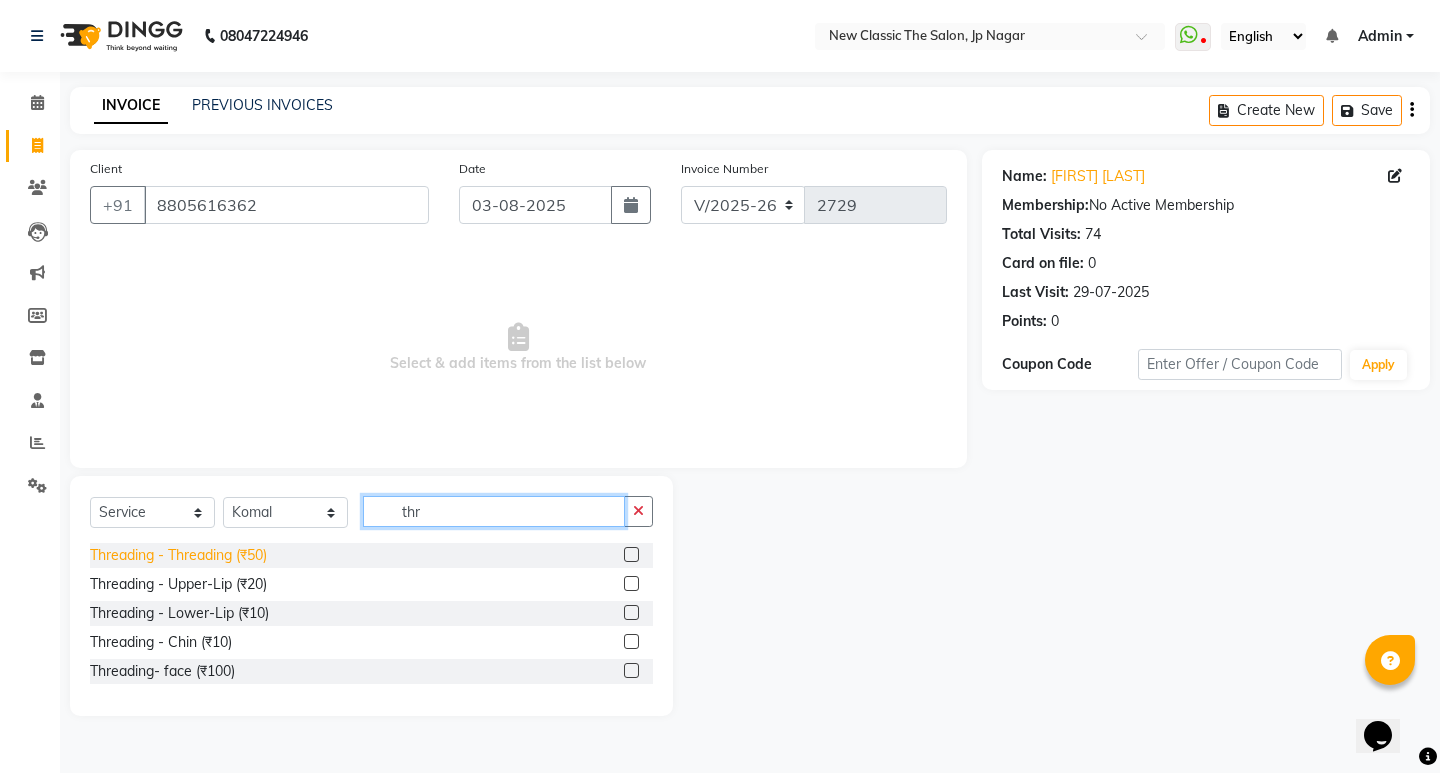 type on "thr" 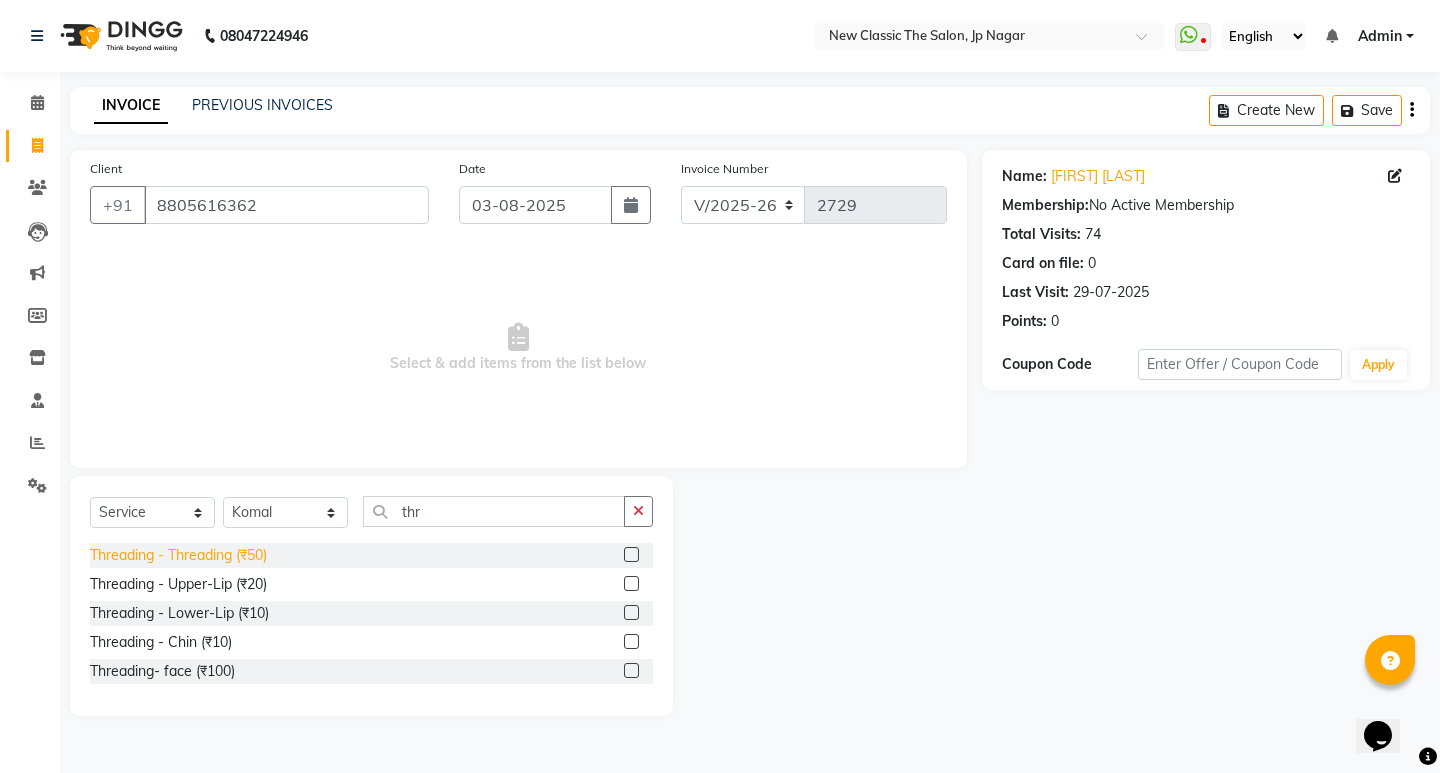 click on "Threading - Threading (₹50)" 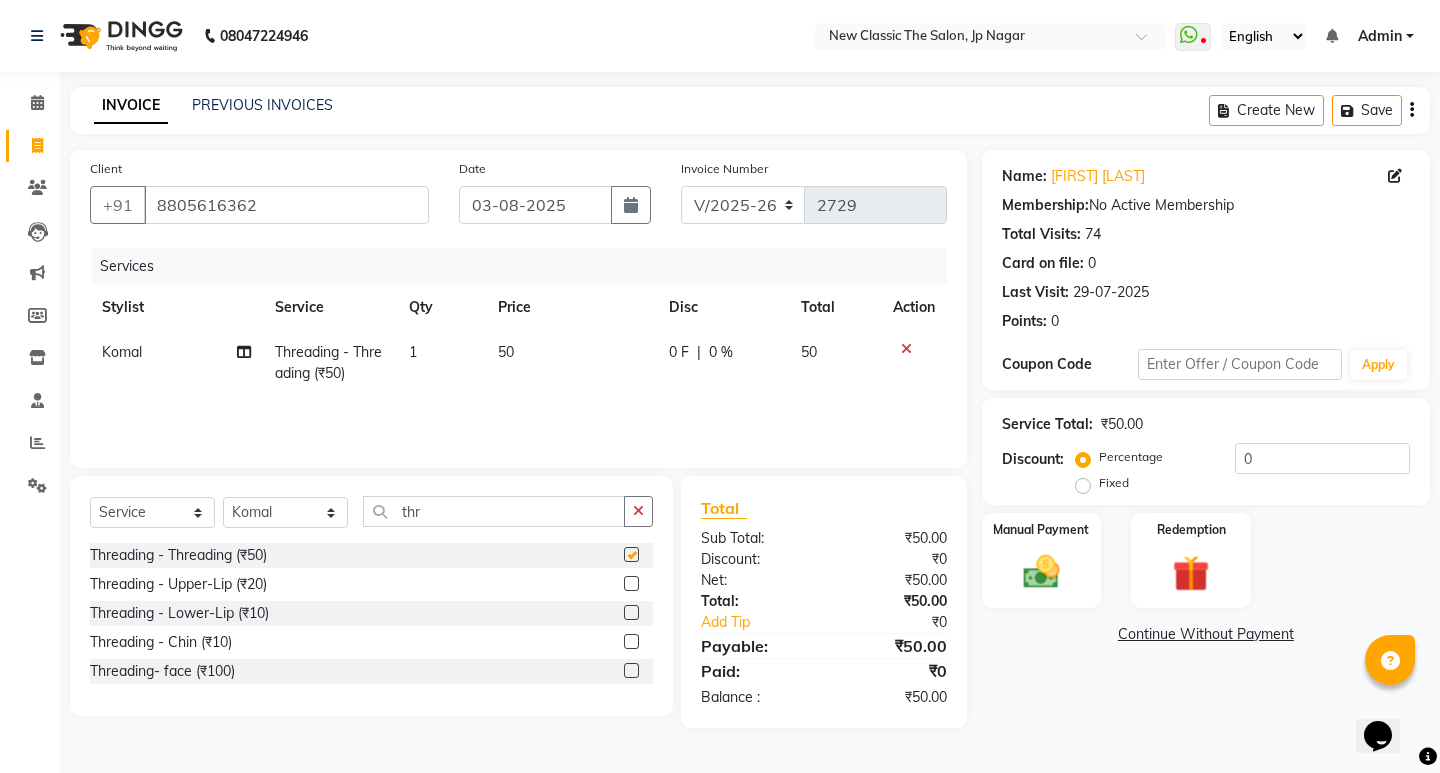 checkbox on "false" 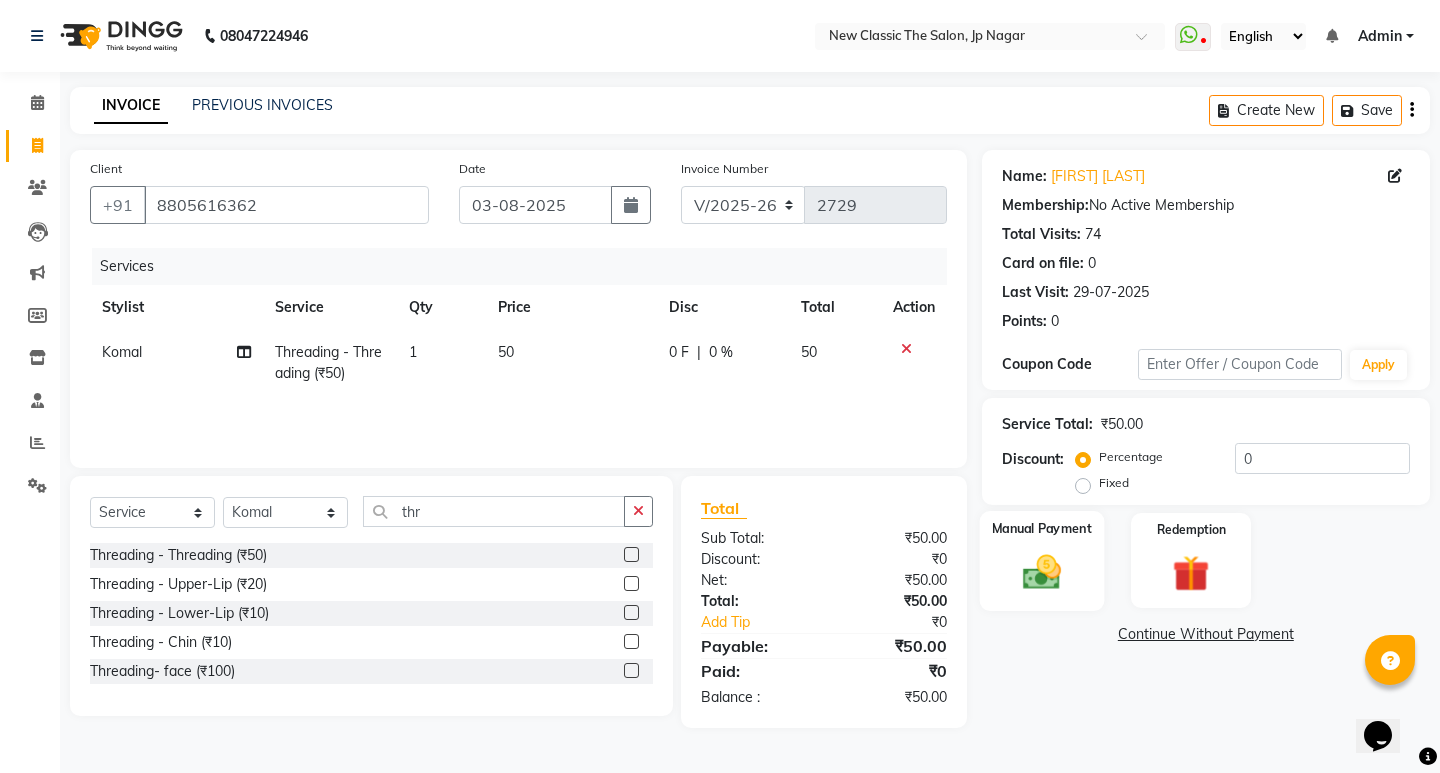 drag, startPoint x: 1025, startPoint y: 576, endPoint x: 1043, endPoint y: 562, distance: 22.803509 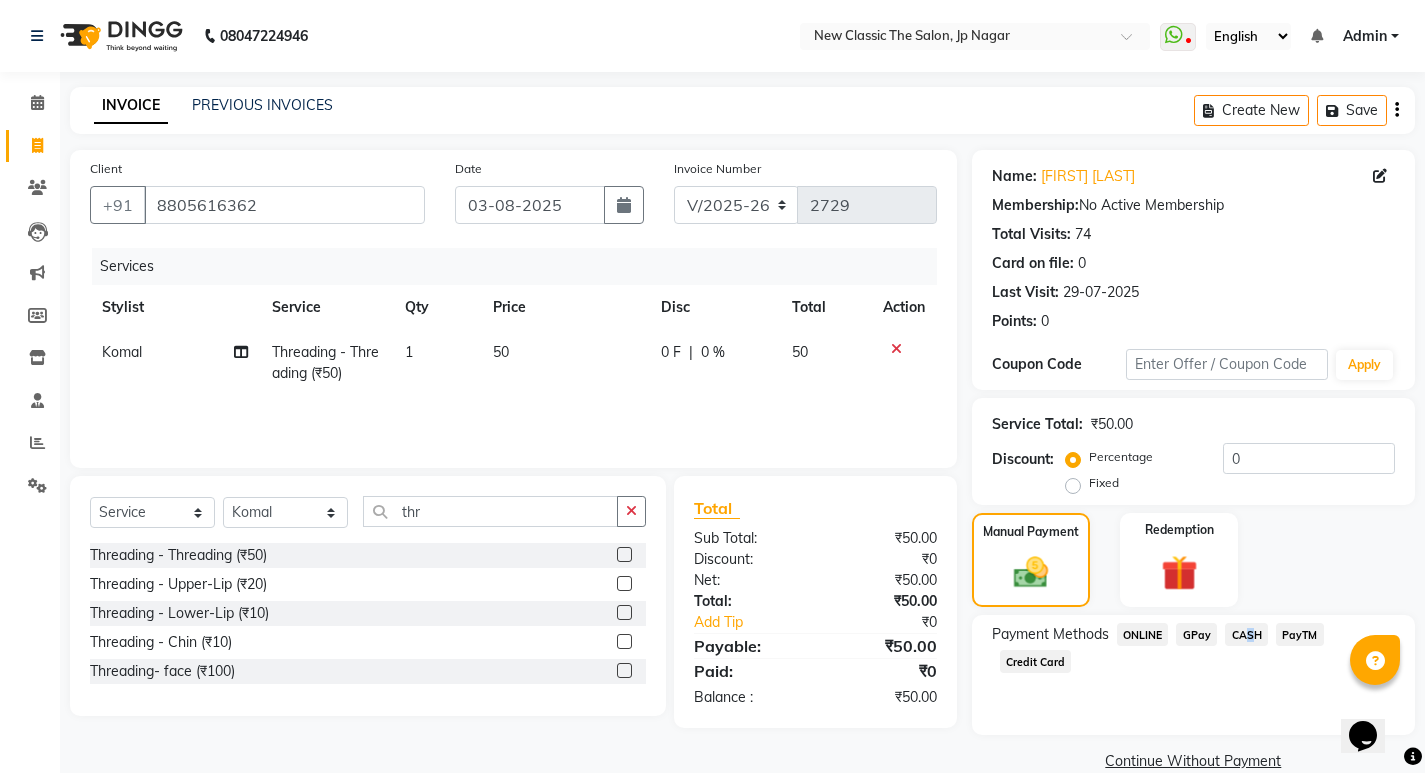 drag, startPoint x: 1242, startPoint y: 641, endPoint x: 1225, endPoint y: 612, distance: 33.61547 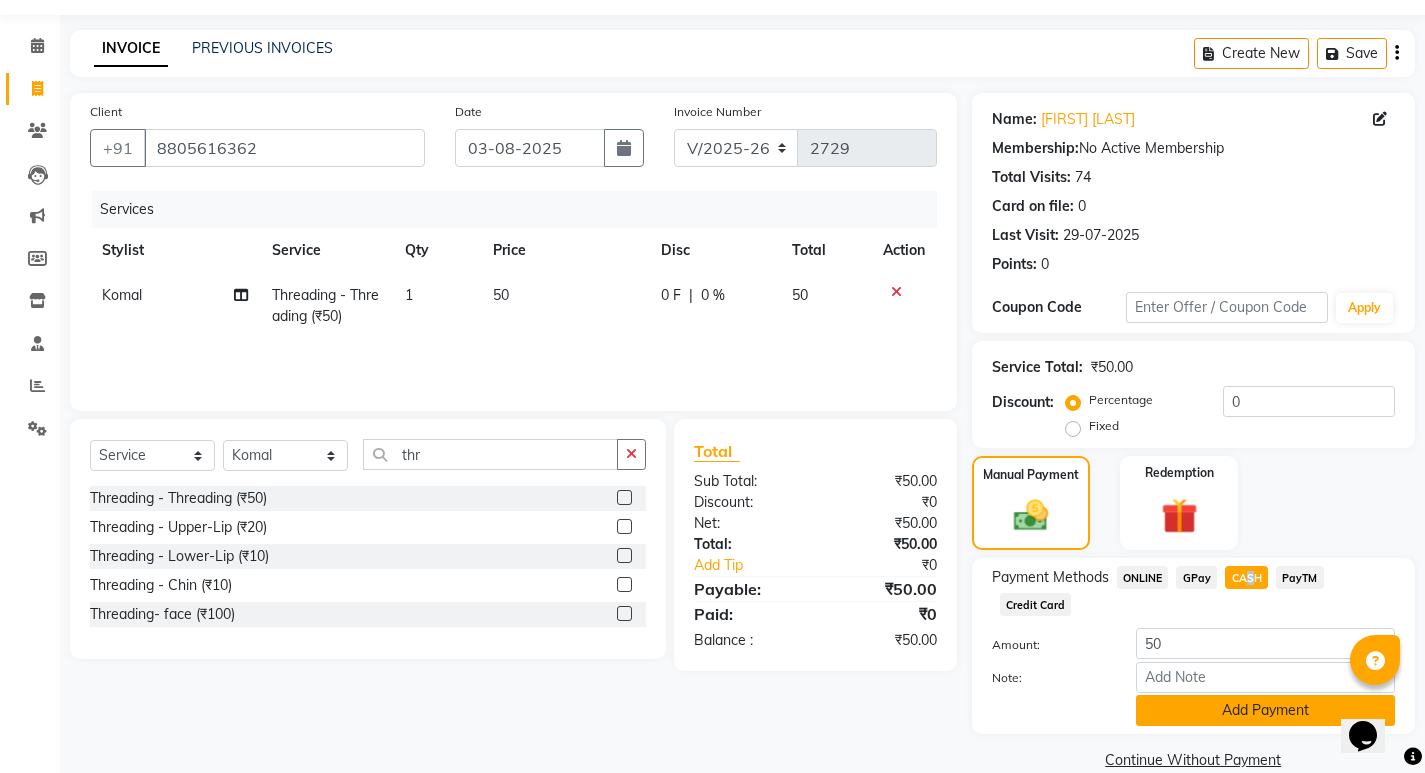 scroll, scrollTop: 89, scrollLeft: 0, axis: vertical 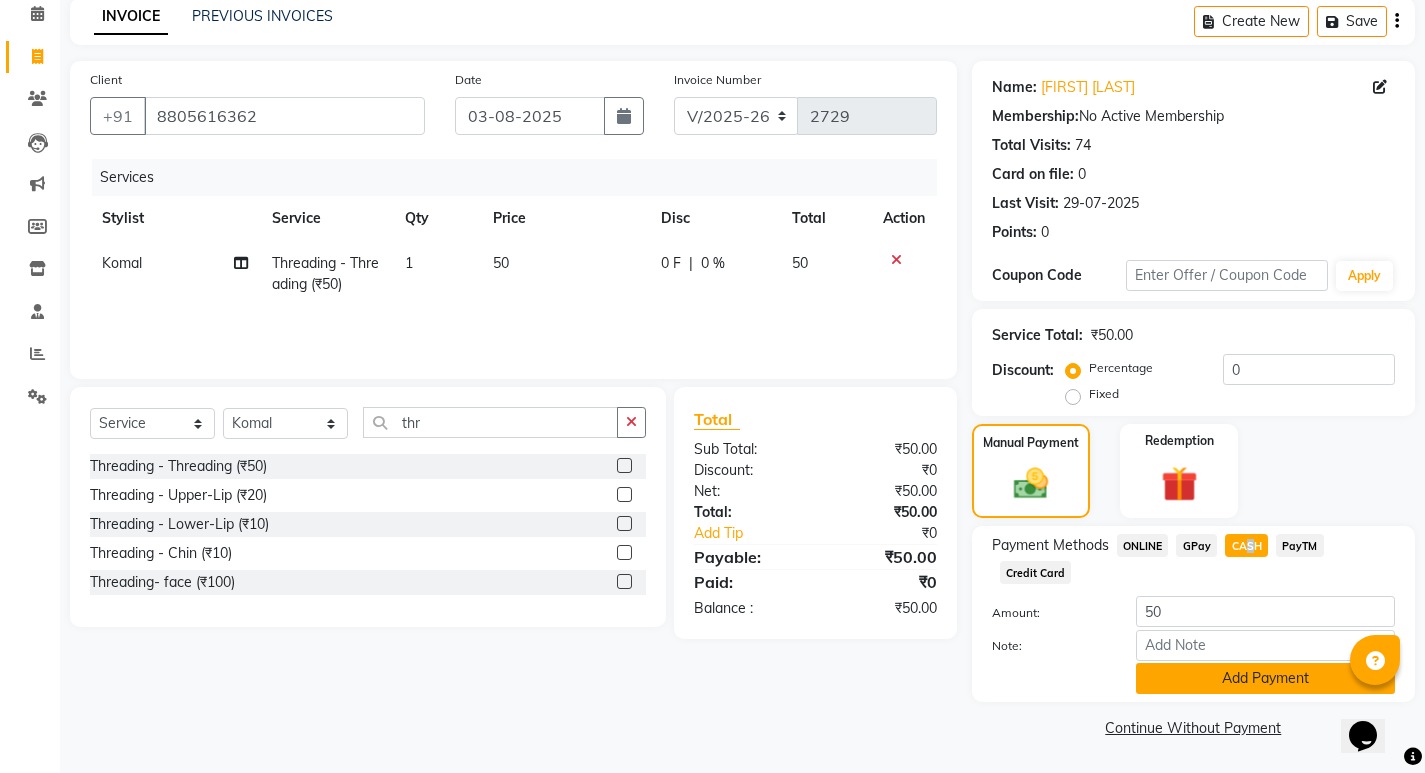 drag, startPoint x: 1233, startPoint y: 685, endPoint x: 1232, endPoint y: 675, distance: 10.049875 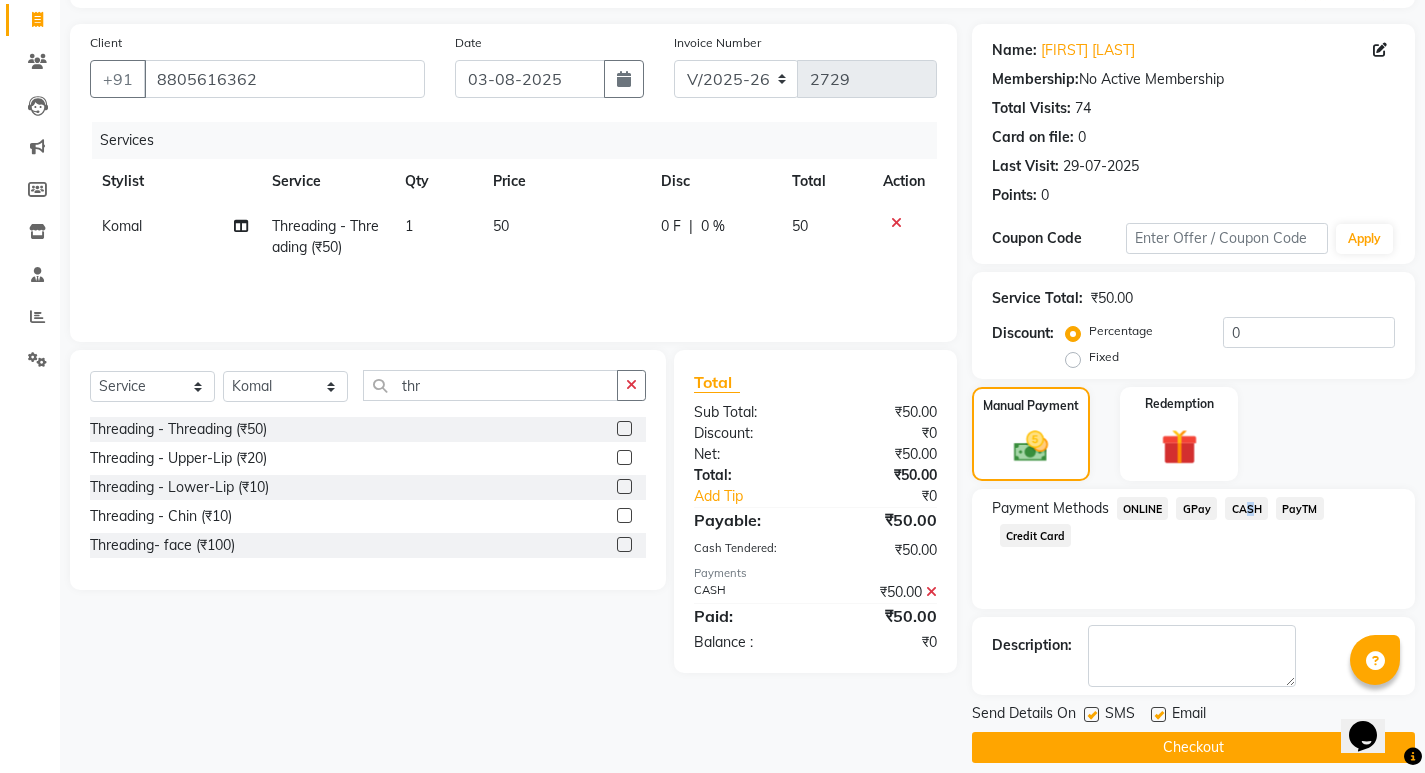 scroll, scrollTop: 146, scrollLeft: 0, axis: vertical 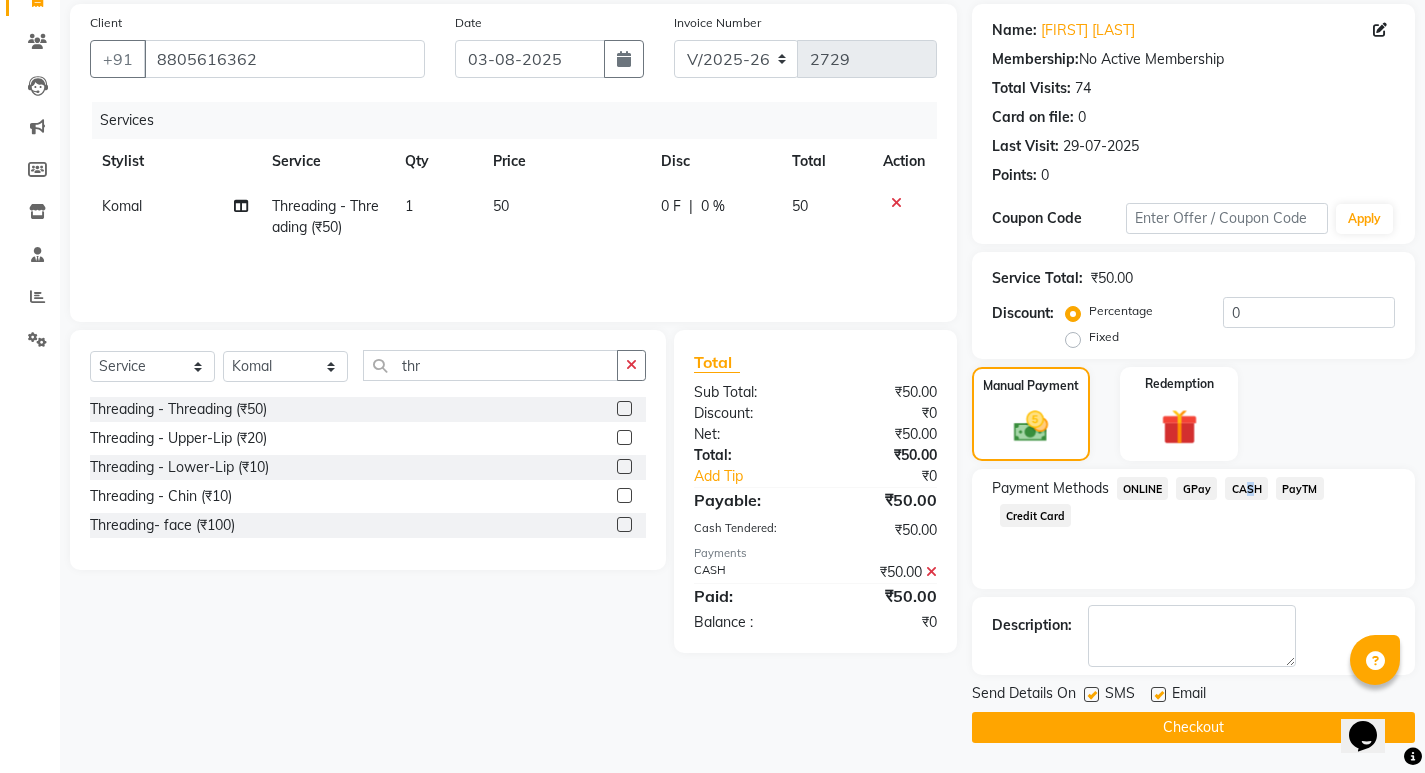 drag, startPoint x: 1189, startPoint y: 739, endPoint x: 1195, endPoint y: 724, distance: 16.155495 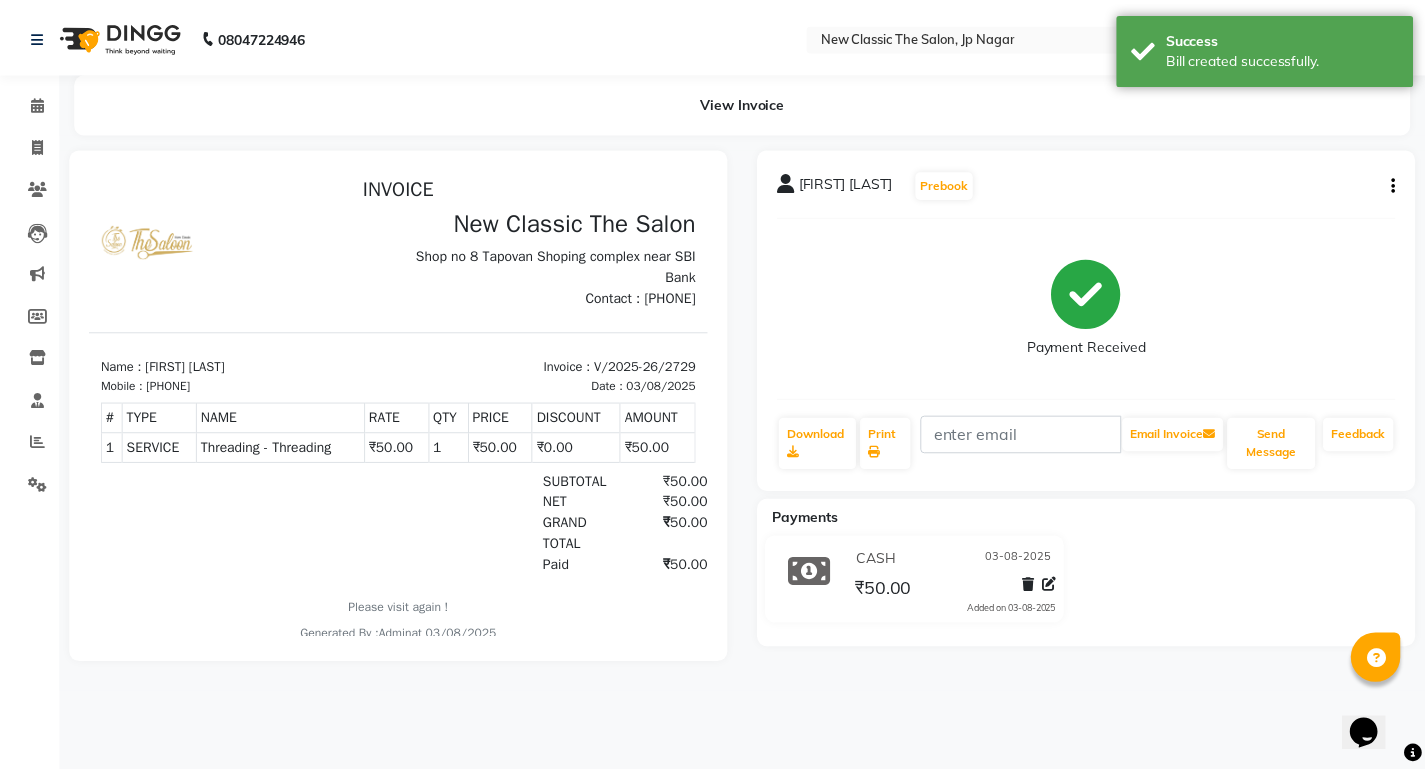 scroll, scrollTop: 0, scrollLeft: 0, axis: both 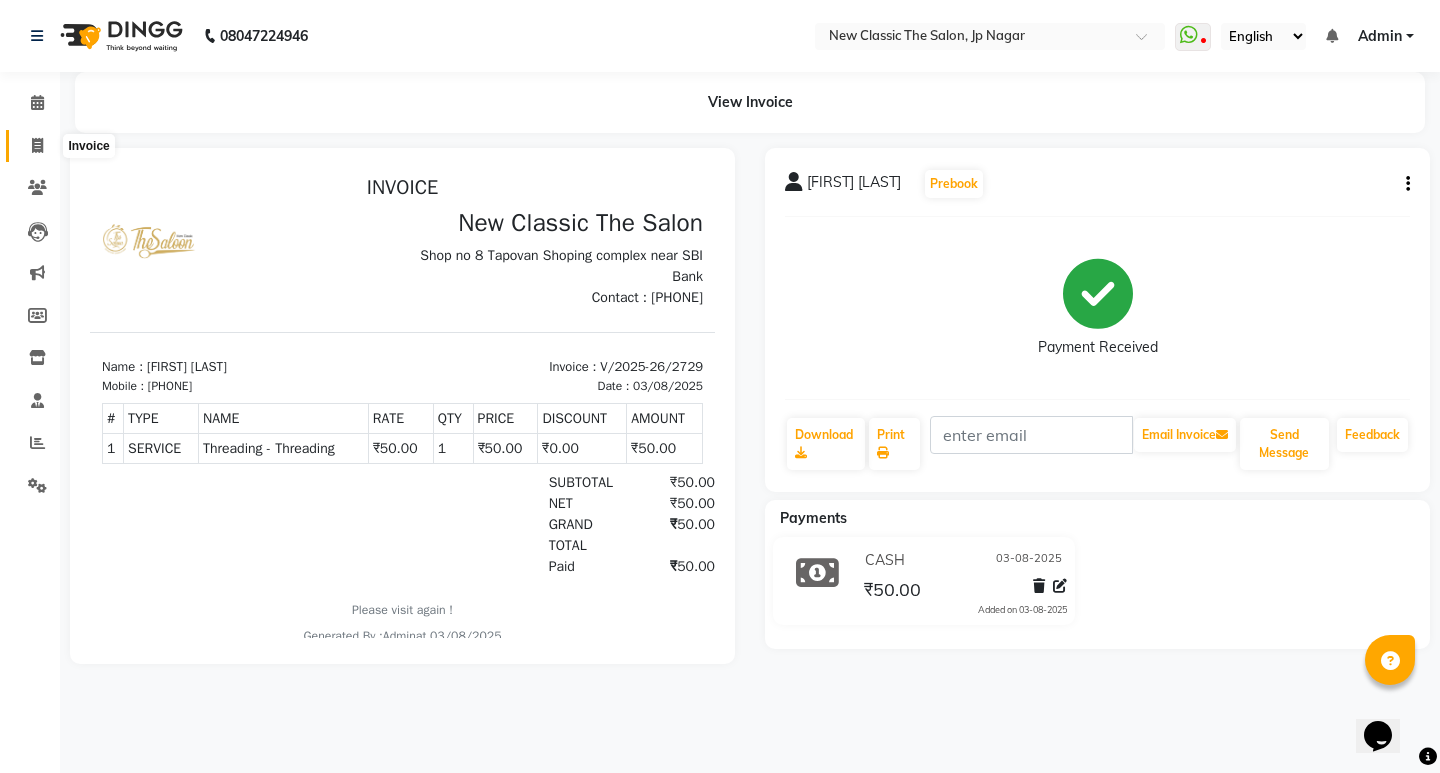 click 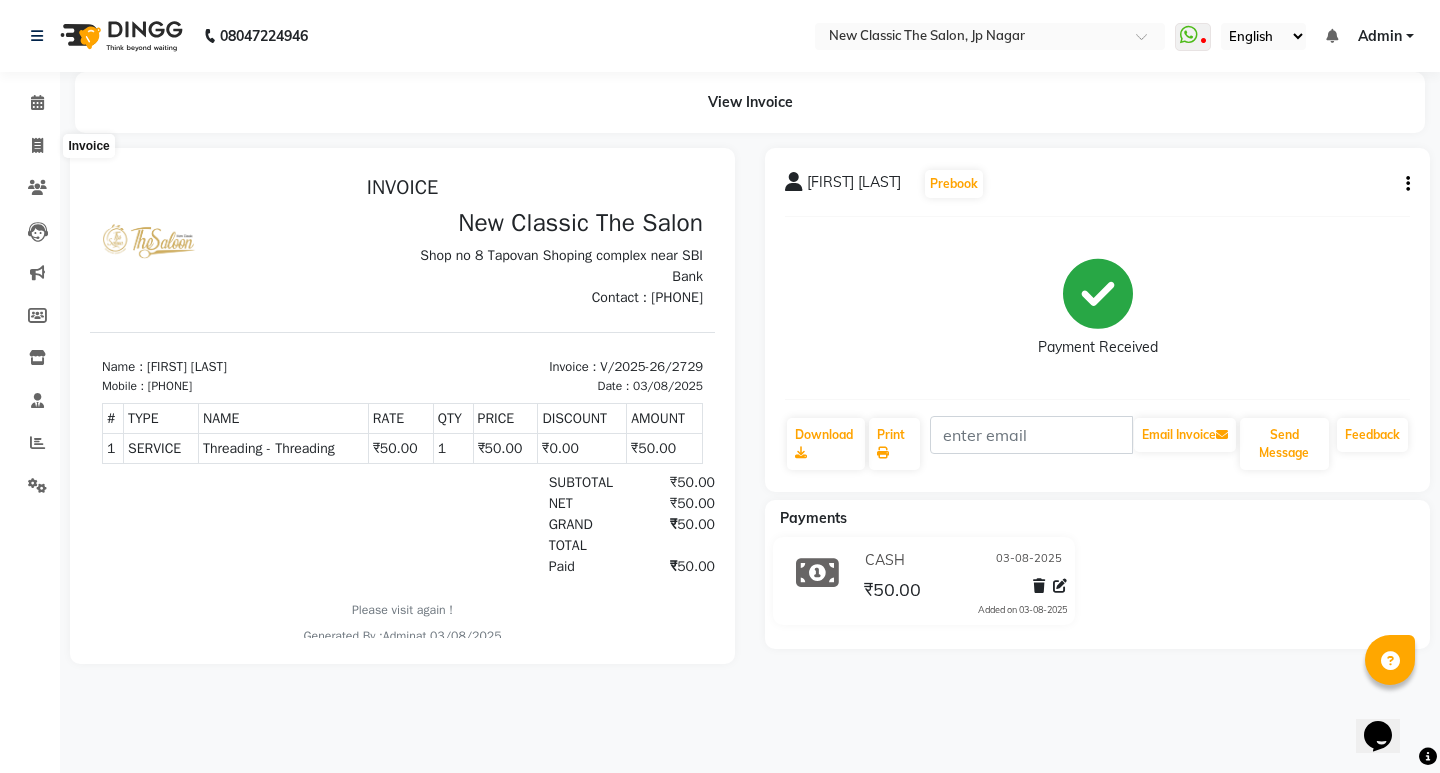 select on "service" 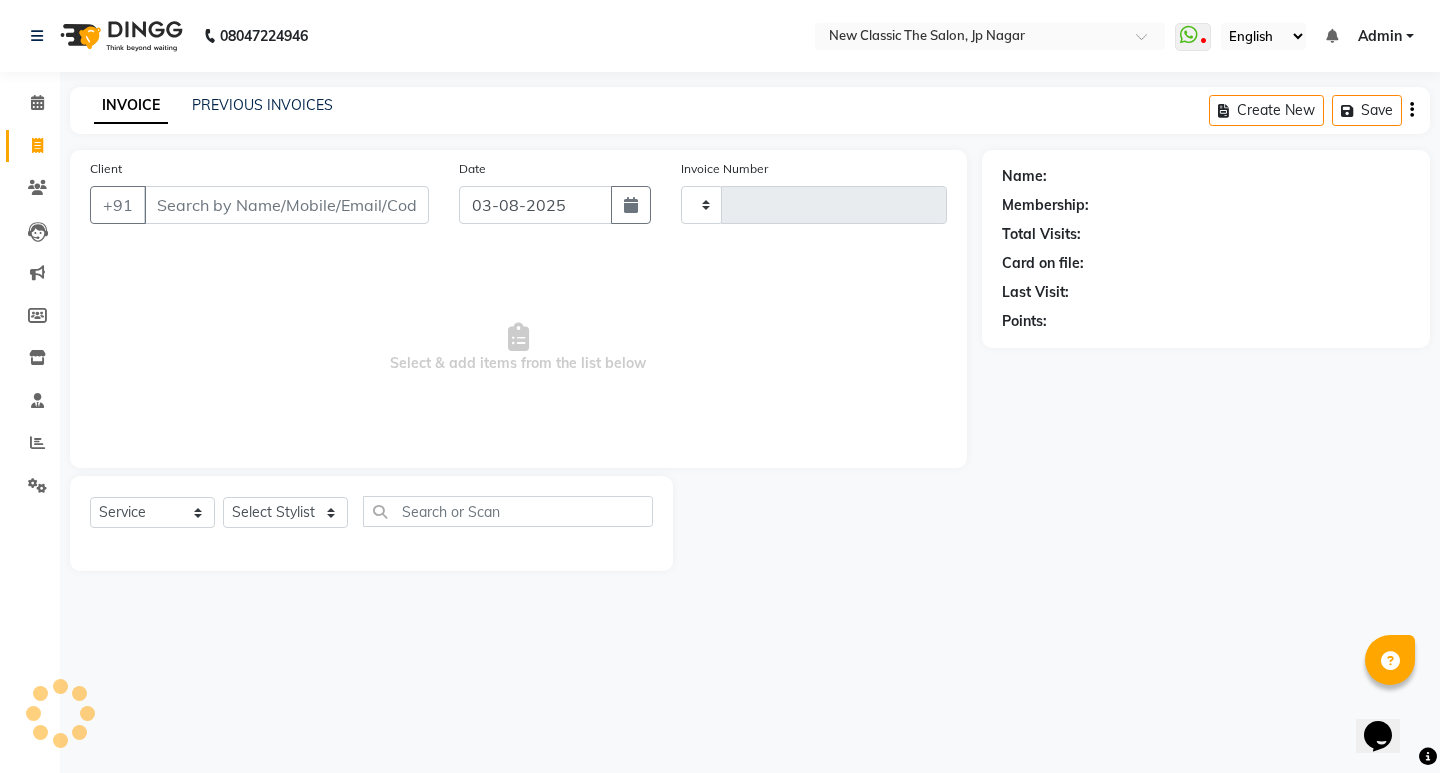 type on "2730" 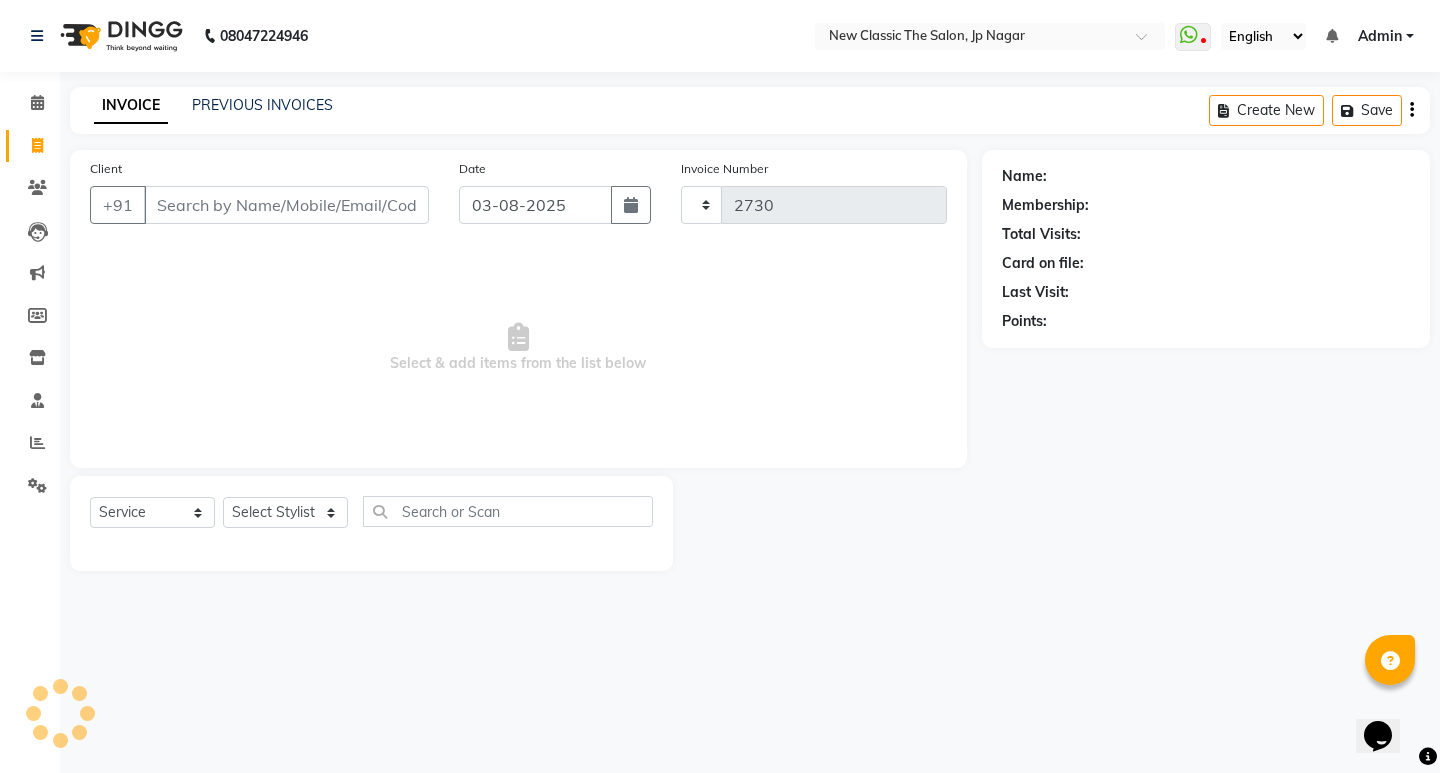 select on "4678" 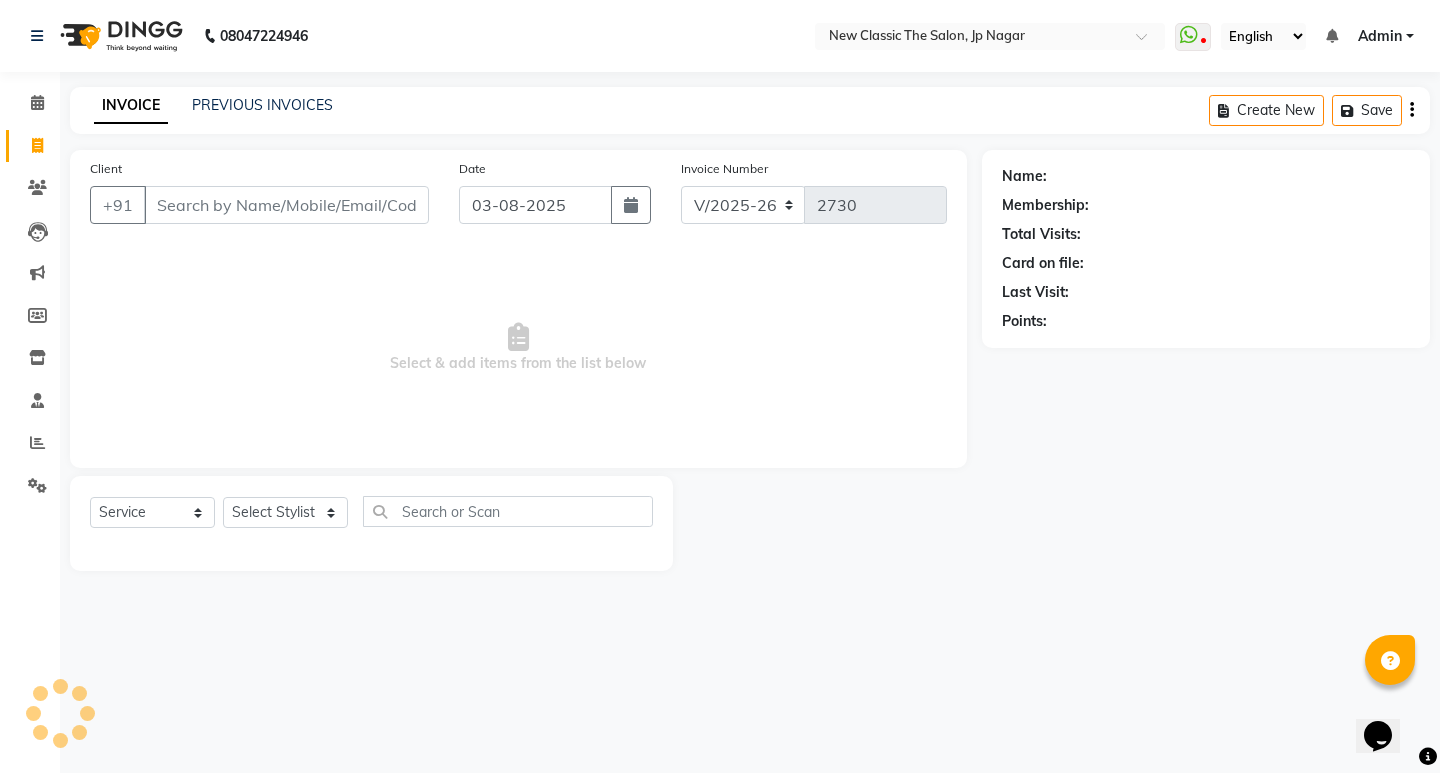 click on "Client" at bounding box center [286, 205] 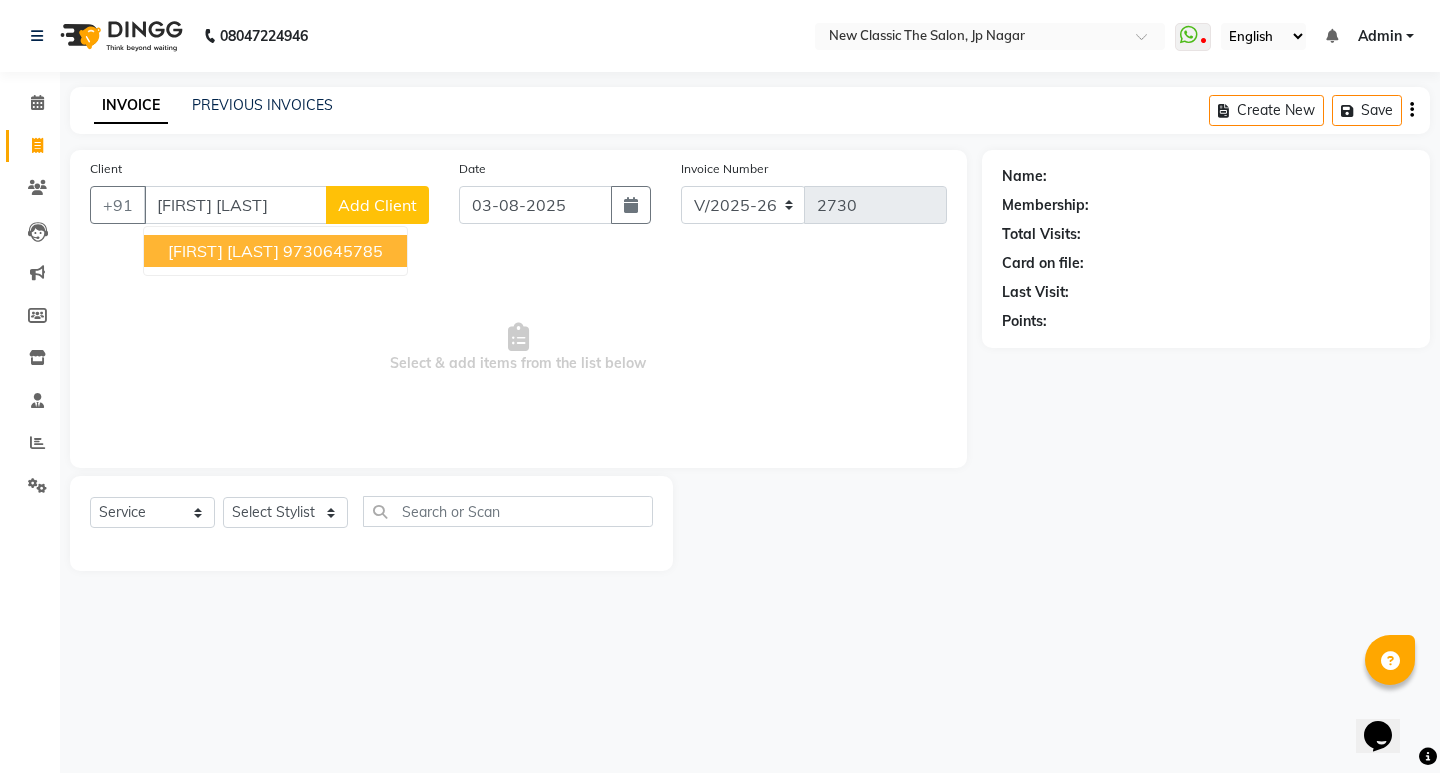 click on "9730645785" at bounding box center [333, 251] 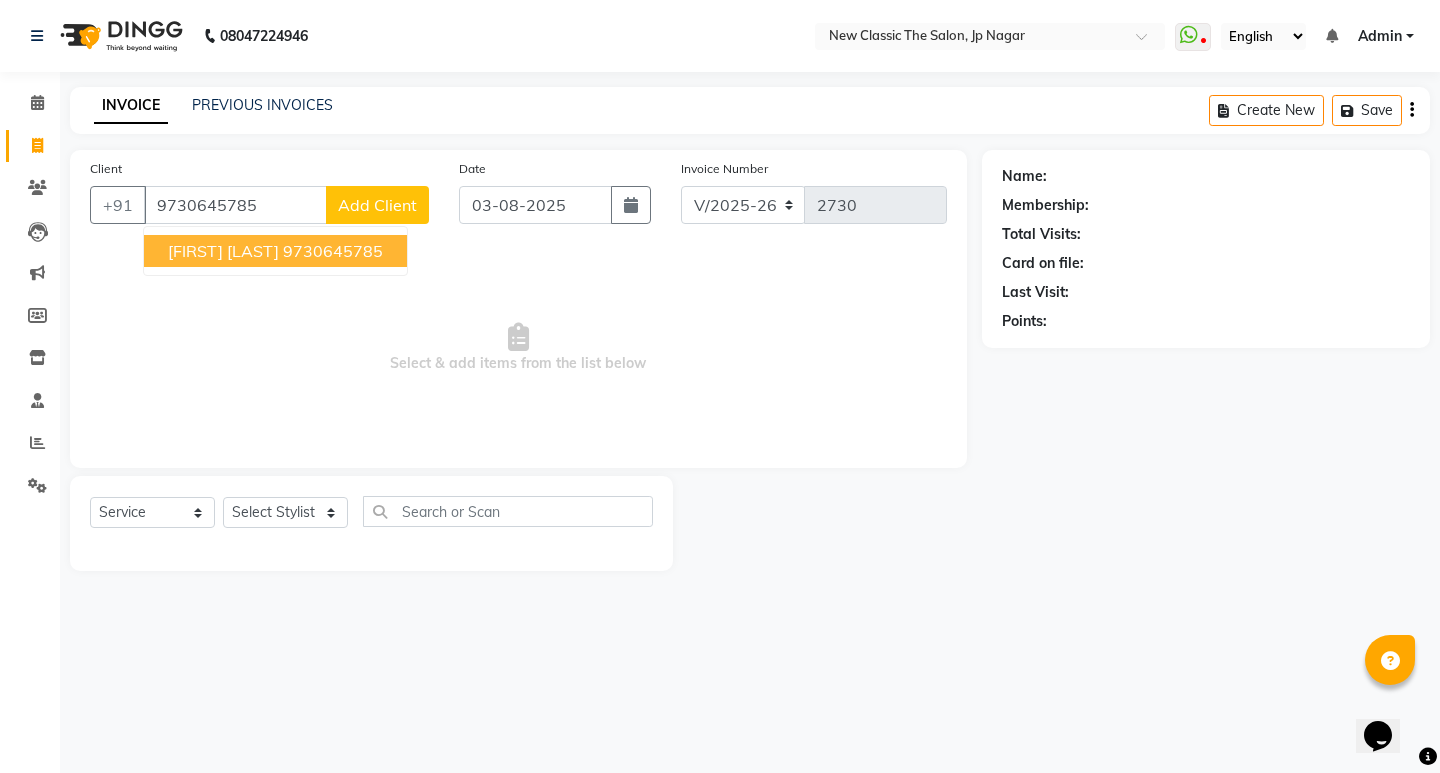 type on "9730645785" 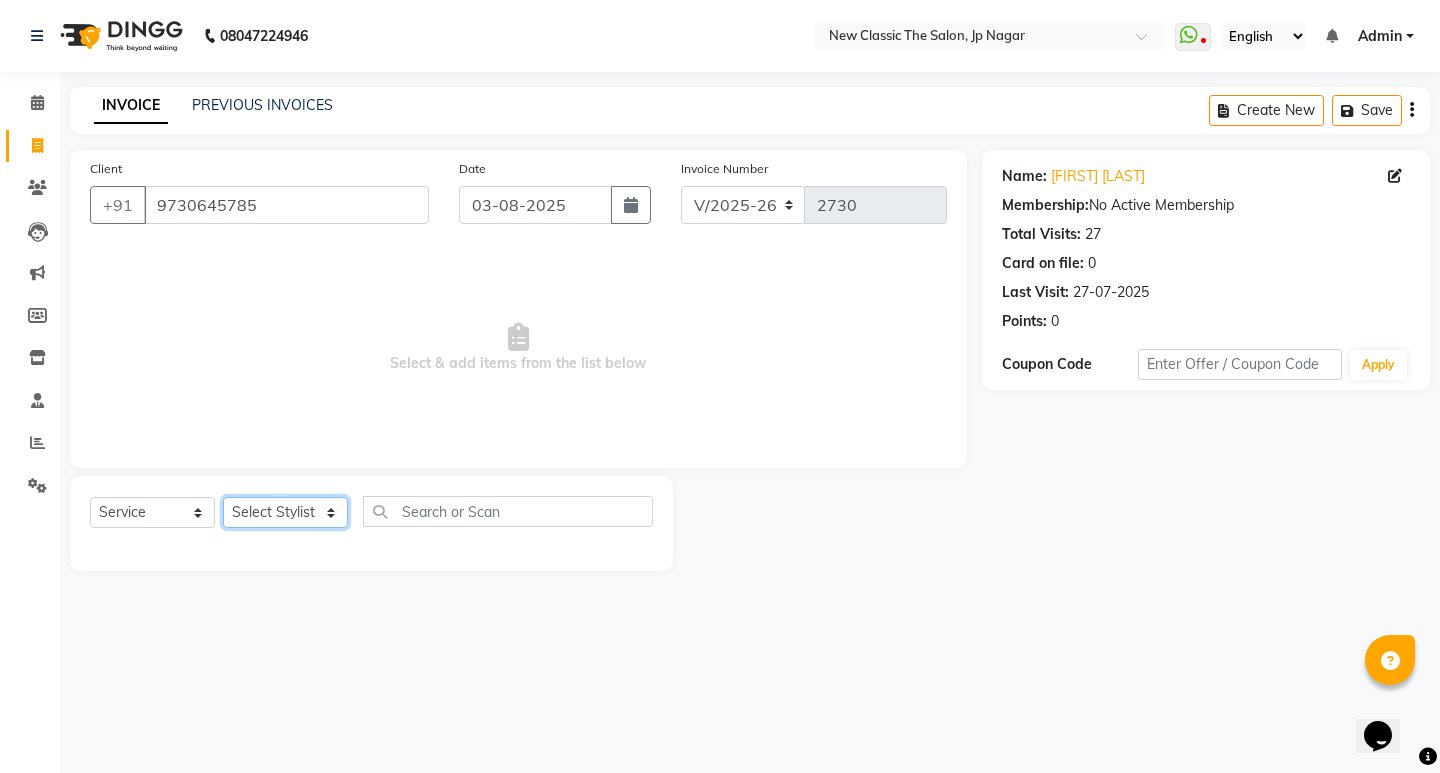 click on "Select Stylist [FIRST] [FIRST] [FIRST] [FIRST] [FIRST] [FIRST] [FIRST] [FIRST] [FIRST] [FIRST] [FIRST]" 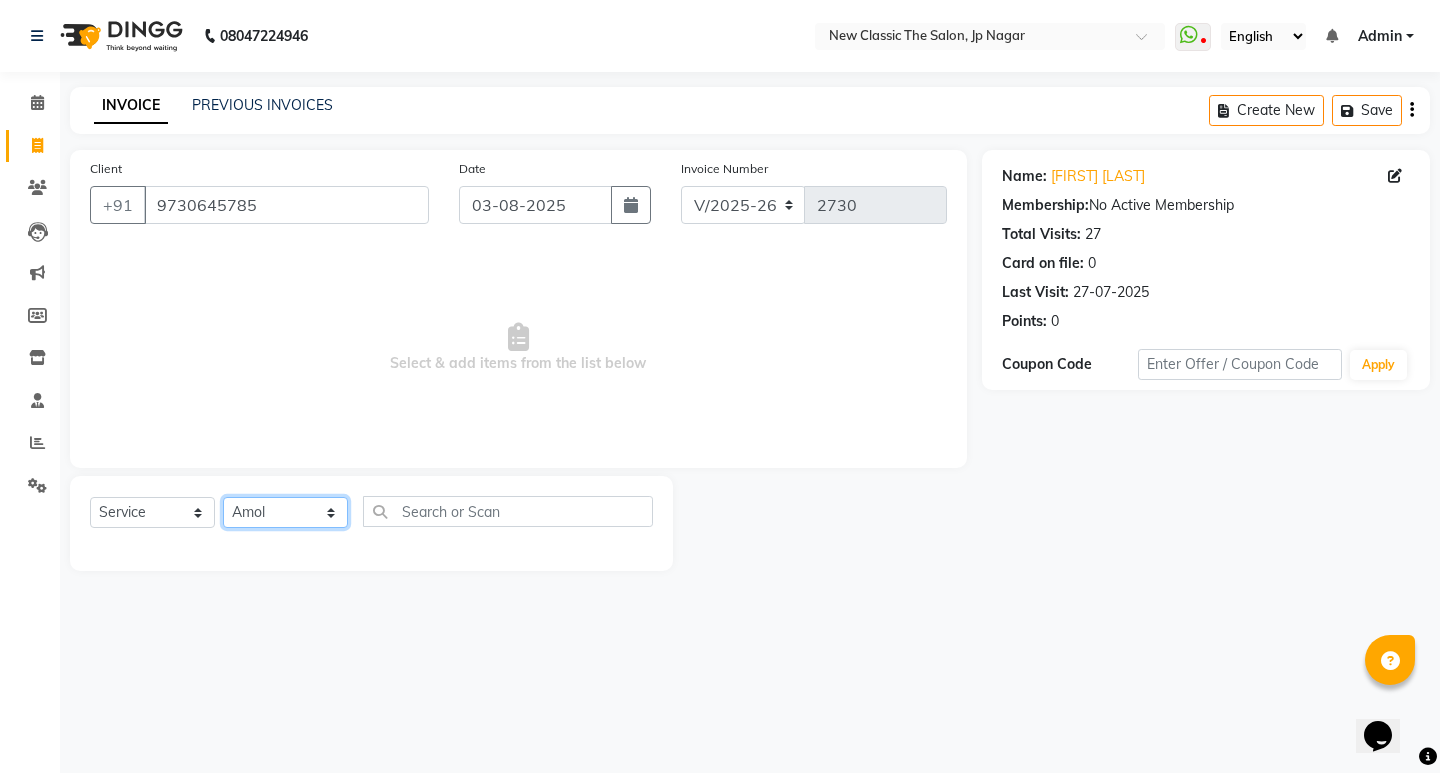 click on "Select Stylist [FIRST] [FIRST] [FIRST] [FIRST] [FIRST] [FIRST] [FIRST] [FIRST] [FIRST] [FIRST] [FIRST]" 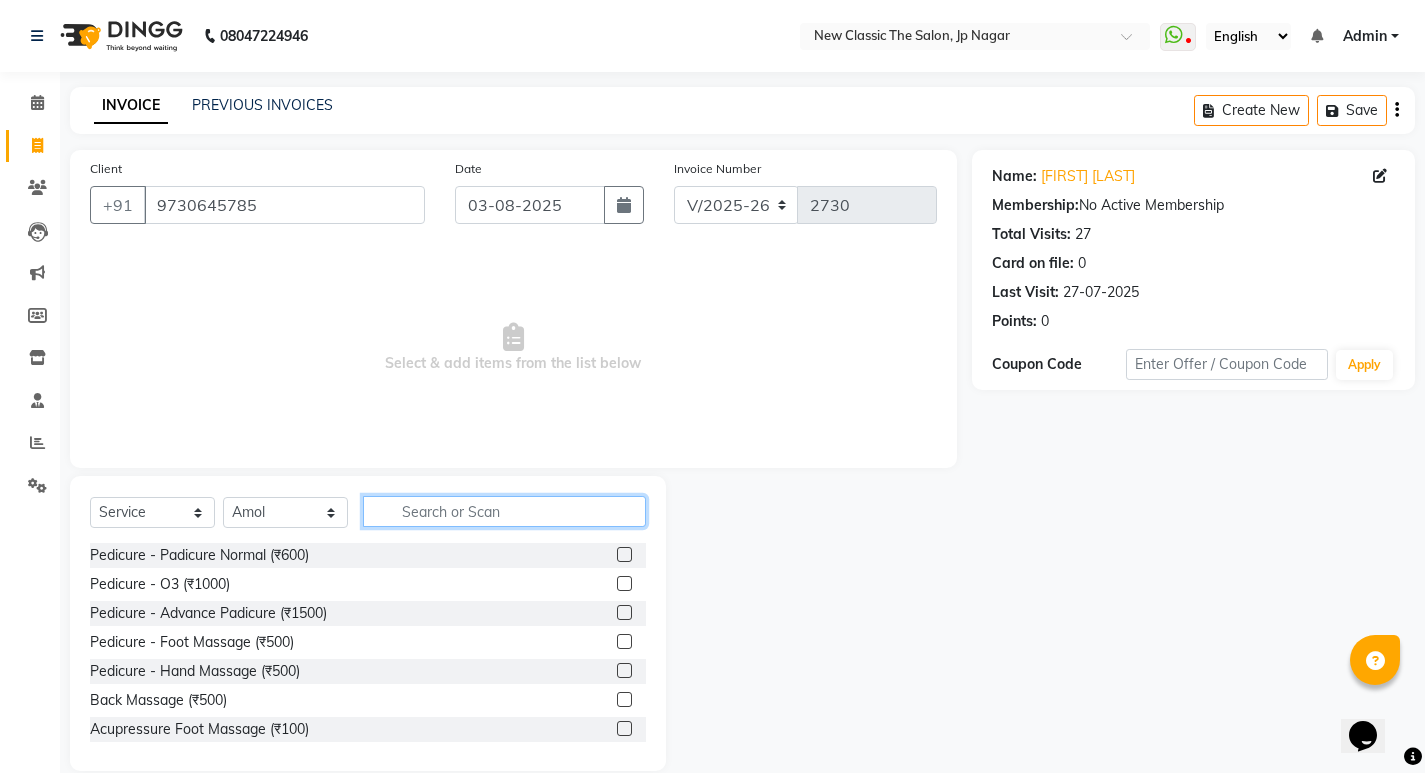click 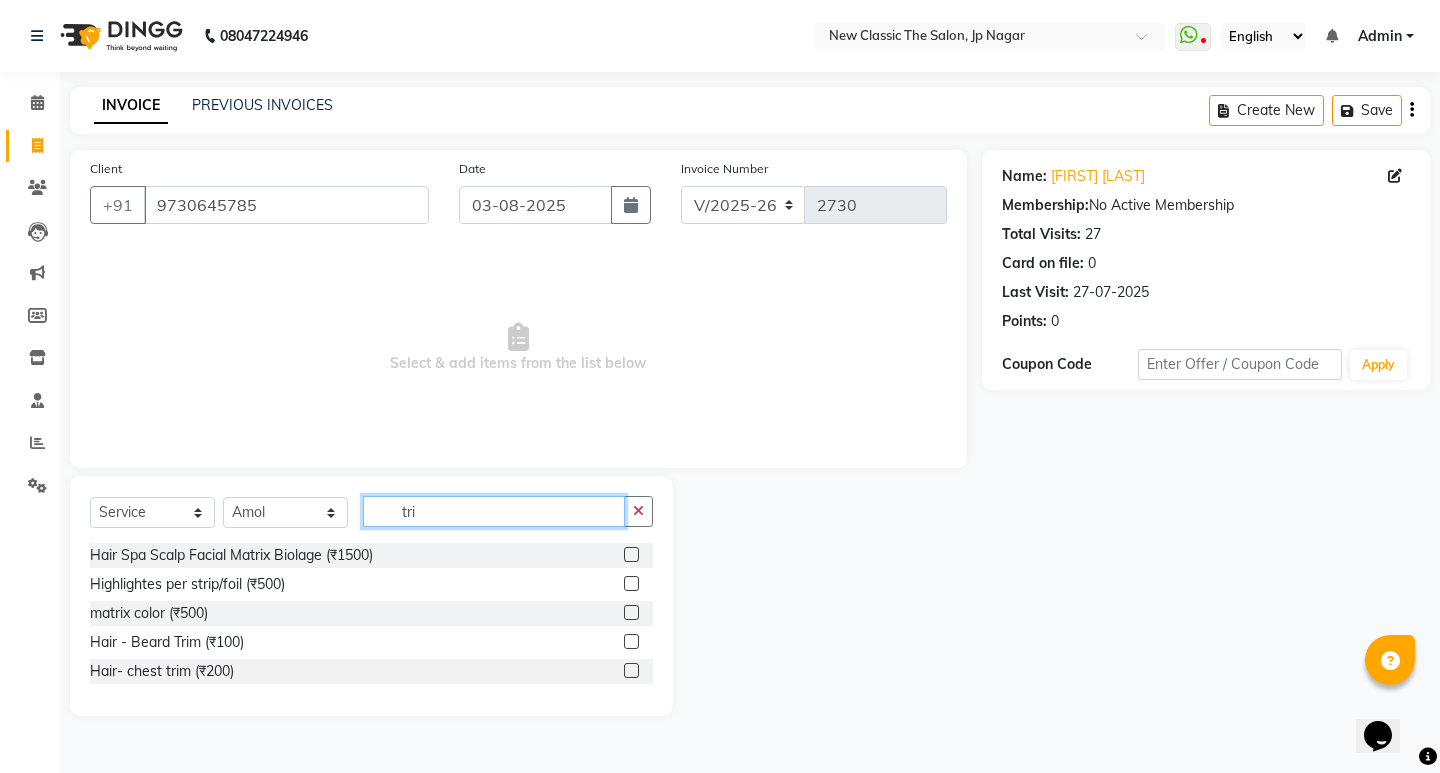 type on "tri" 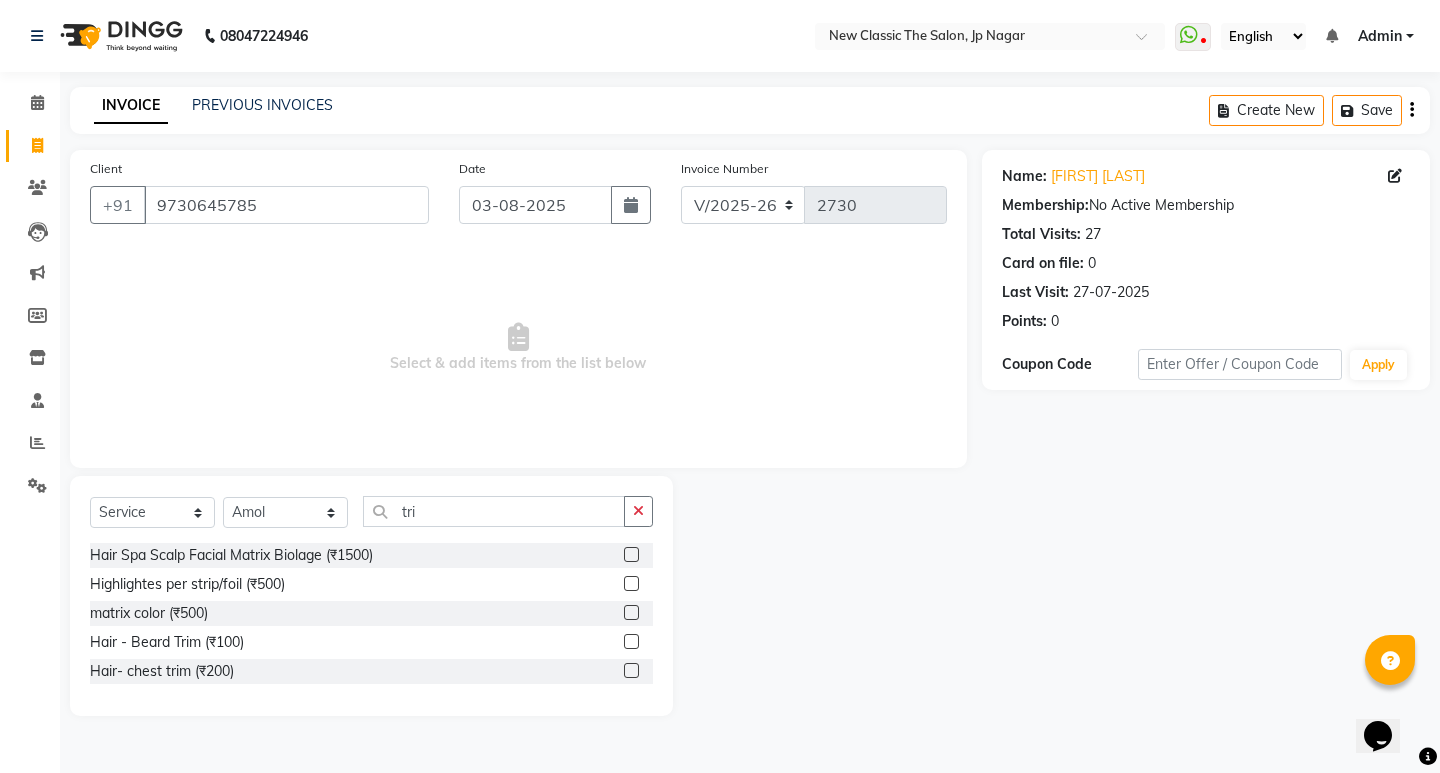 click 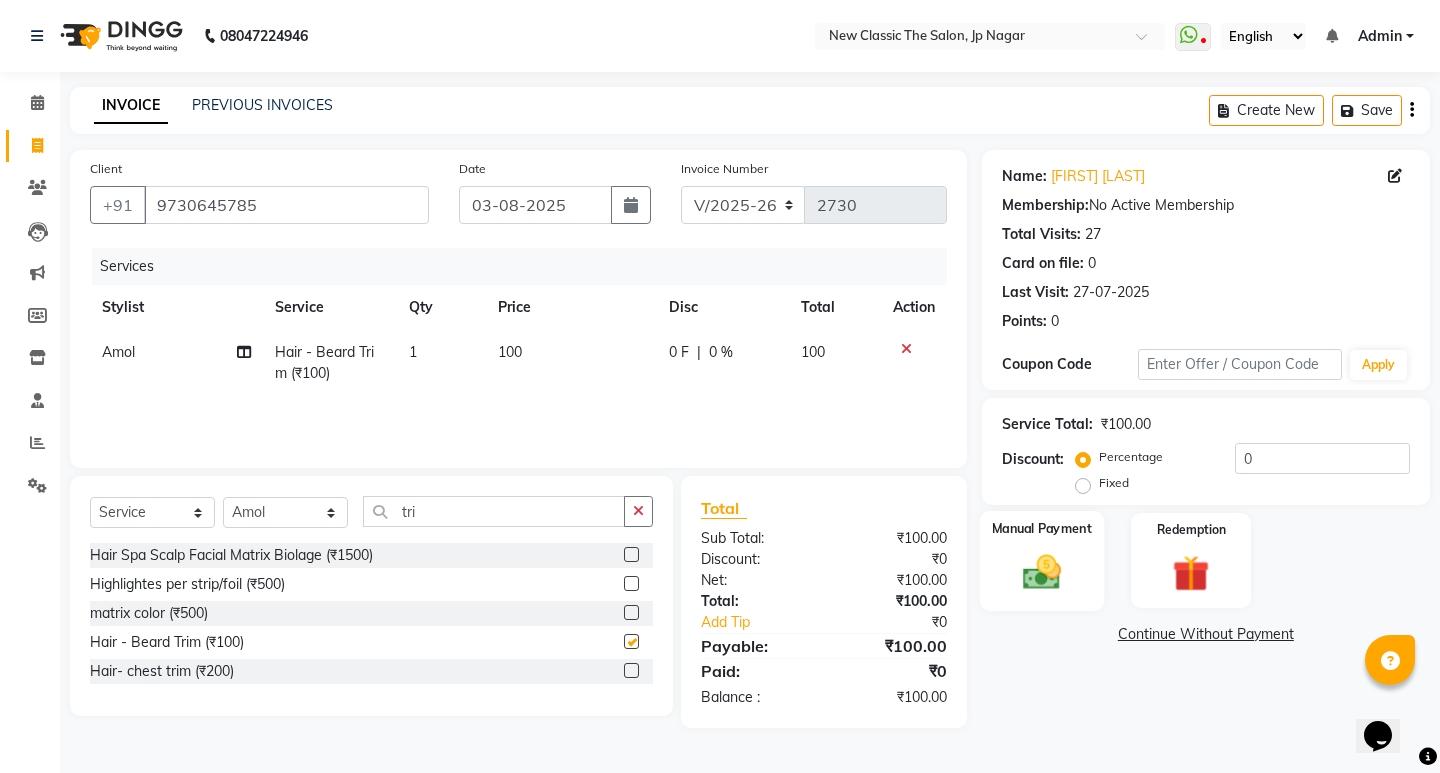 checkbox on "false" 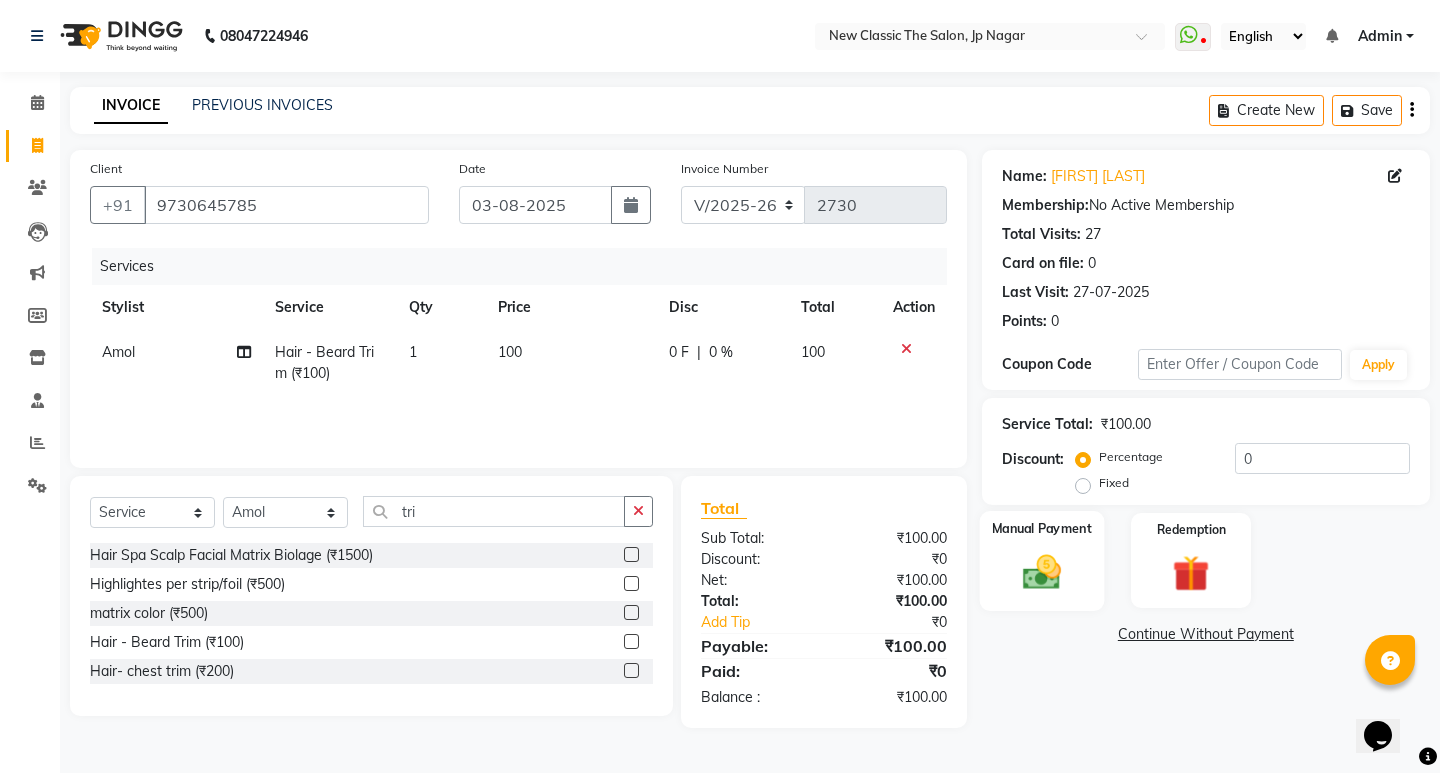 click 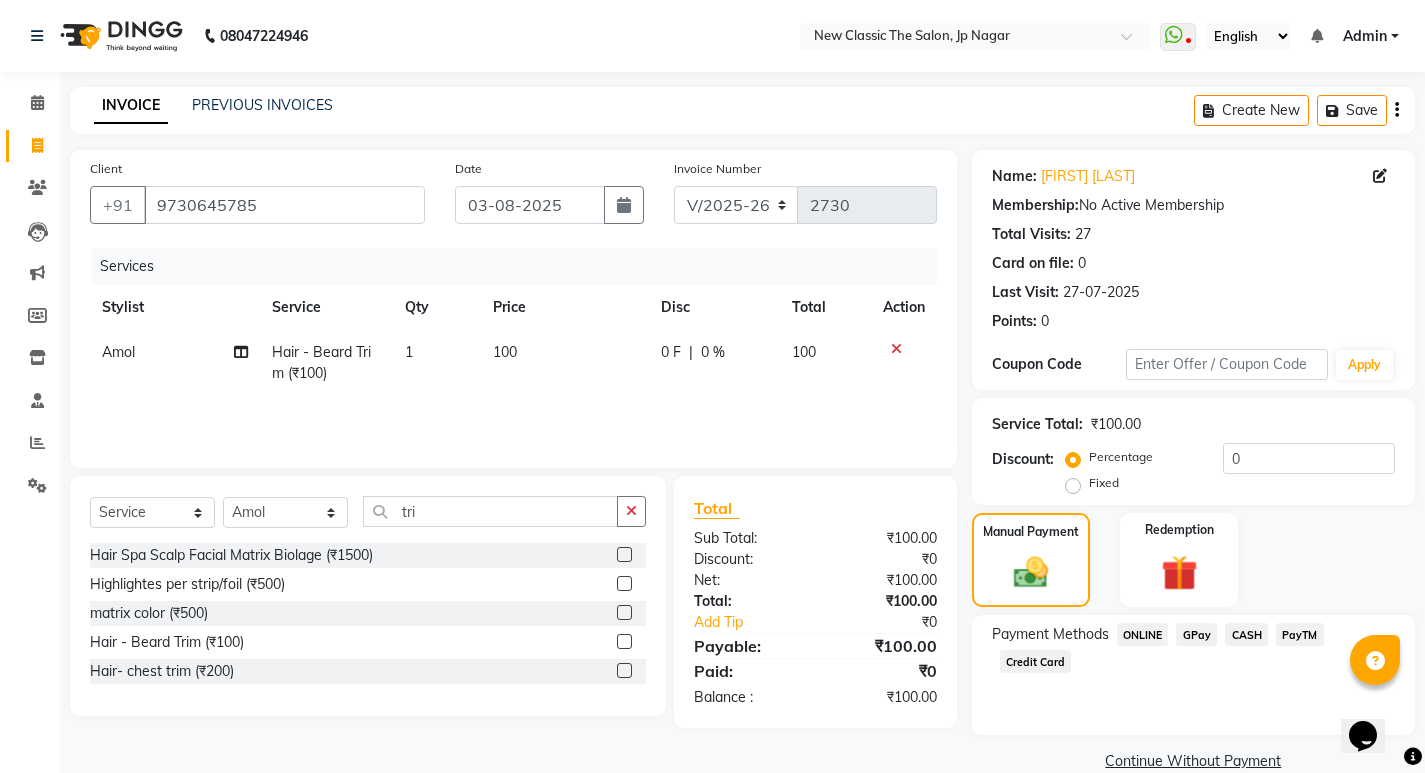 click on "PayTM" 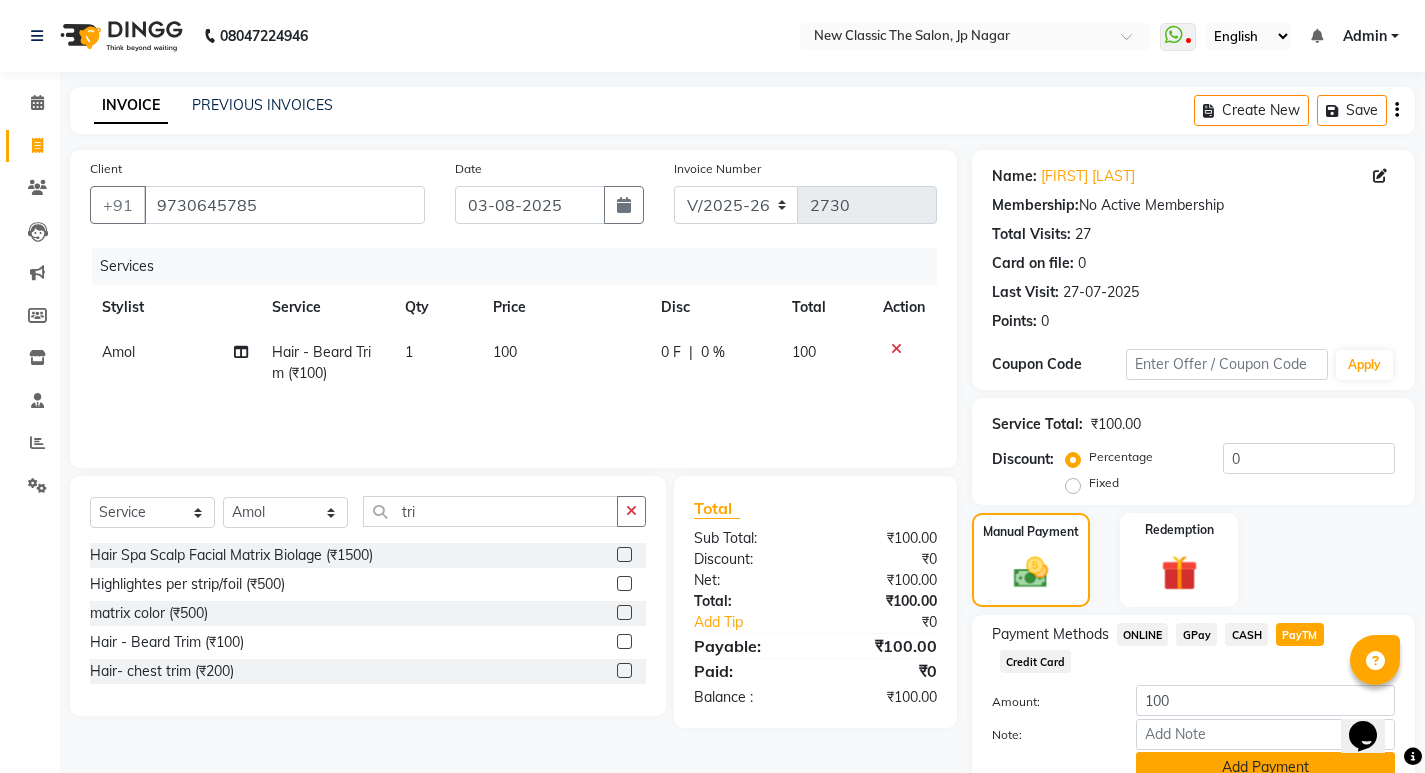 click on "Add Payment" 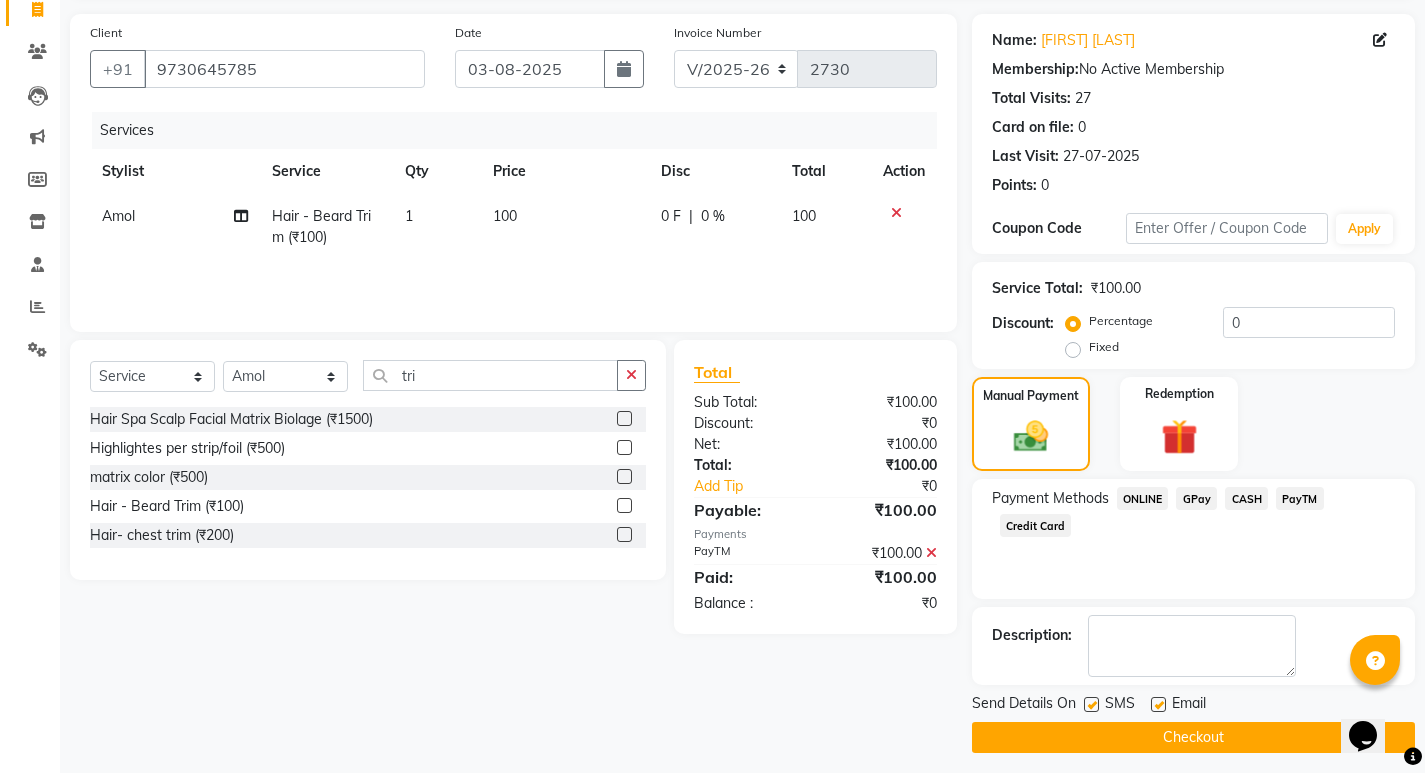 scroll, scrollTop: 146, scrollLeft: 0, axis: vertical 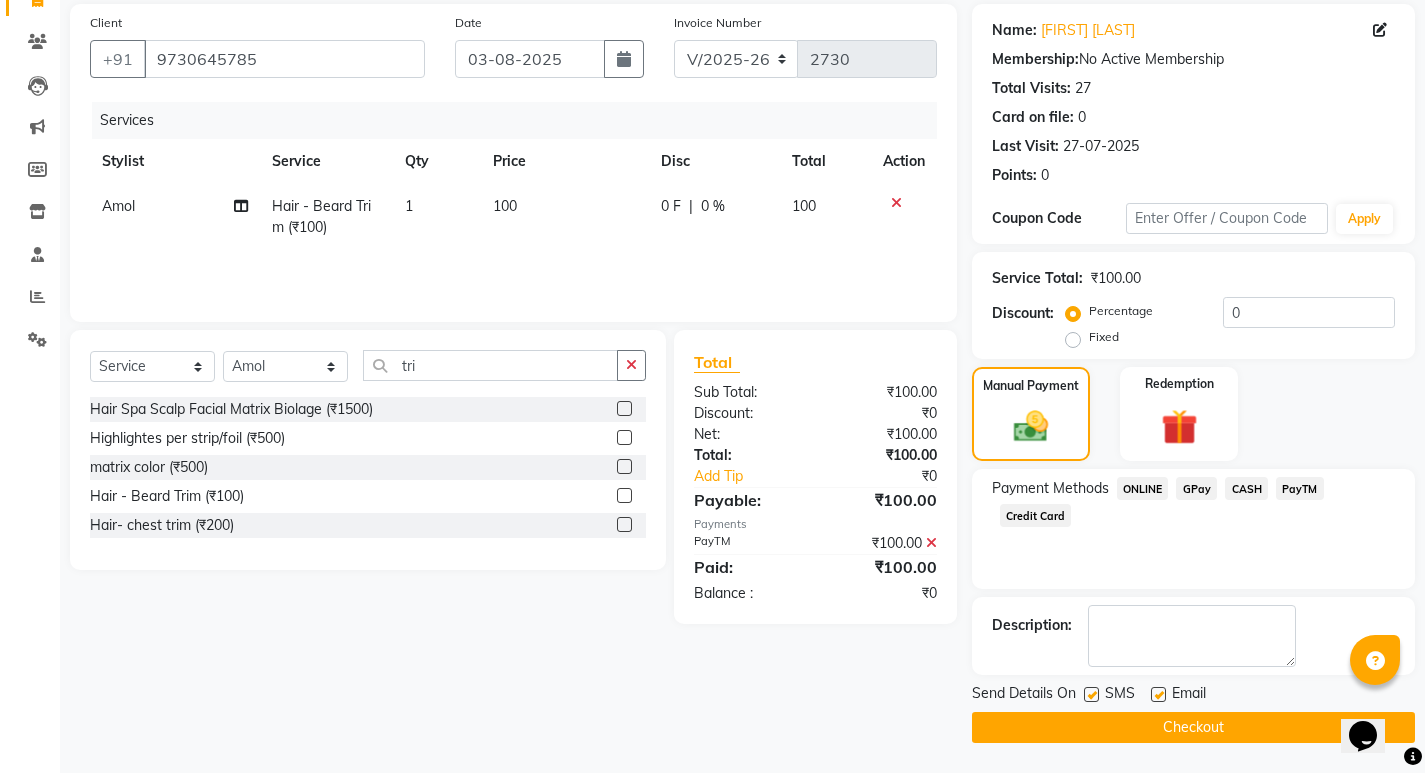 click on "Checkout" 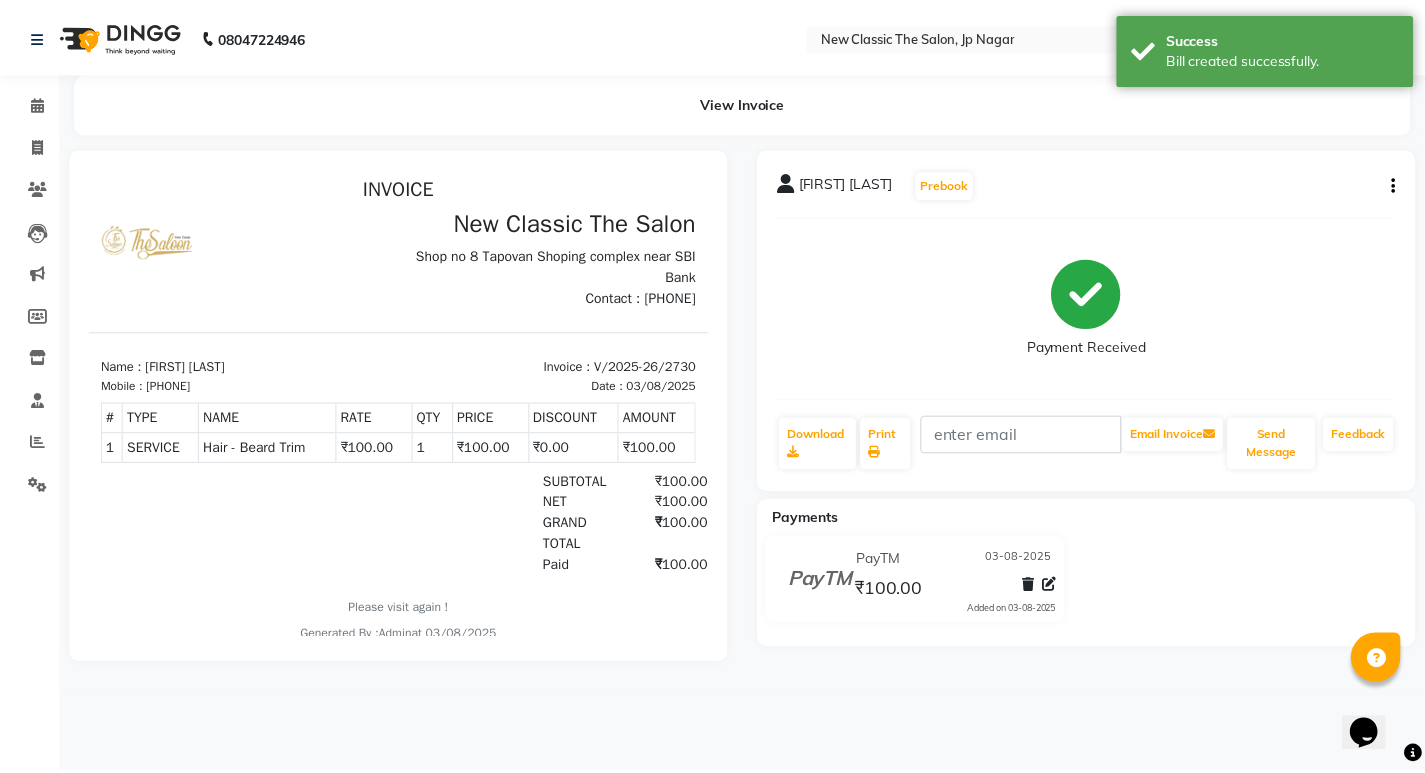 scroll, scrollTop: 0, scrollLeft: 0, axis: both 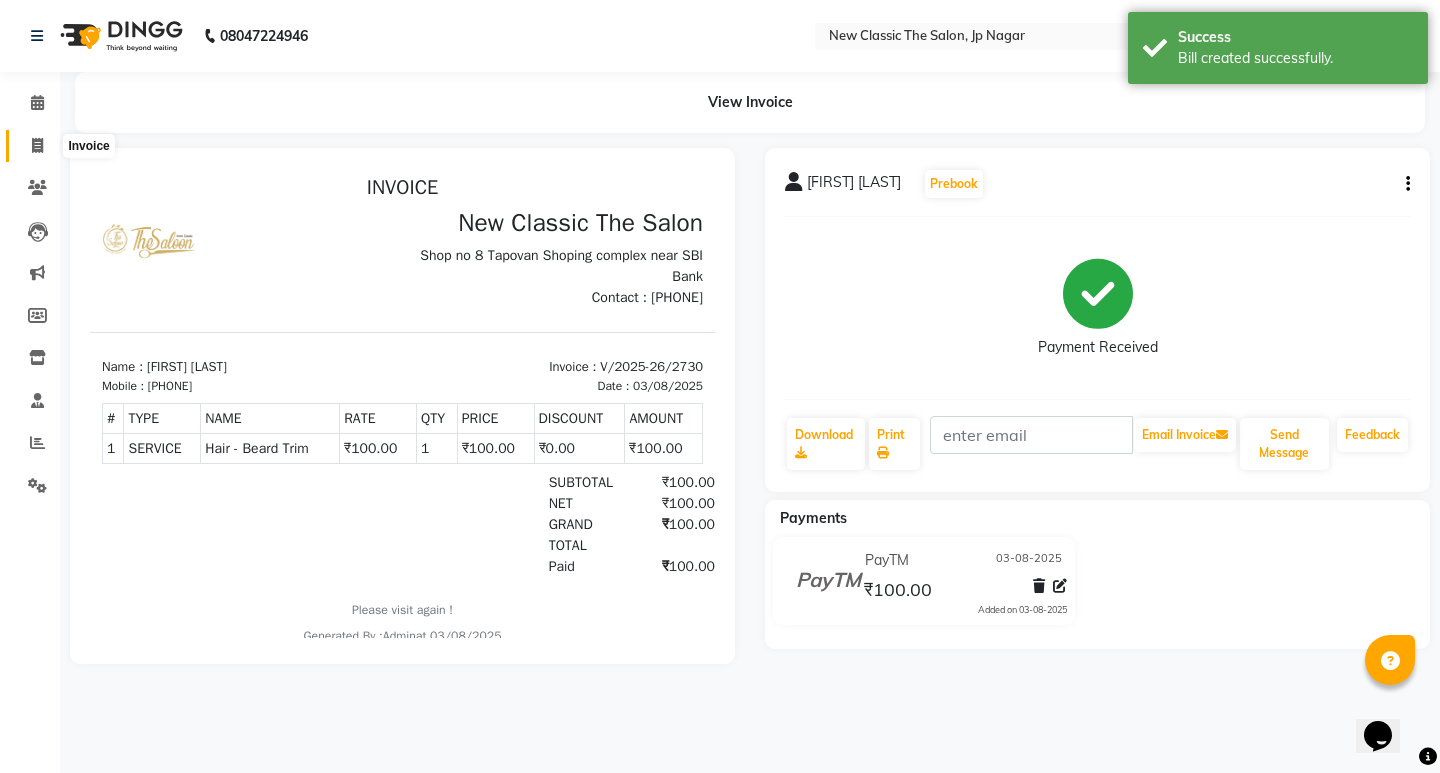 drag, startPoint x: 40, startPoint y: 149, endPoint x: 110, endPoint y: 153, distance: 70.11419 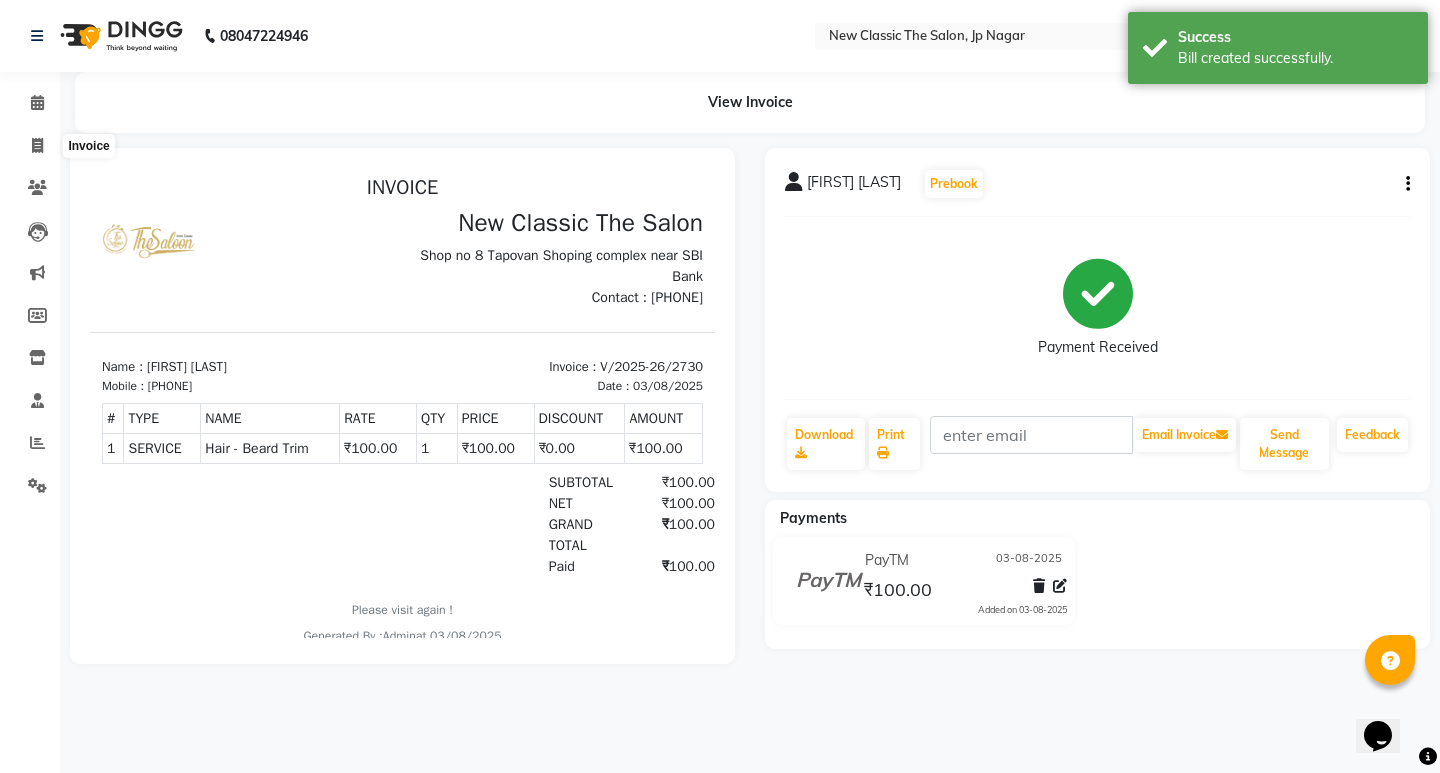 select on "4678" 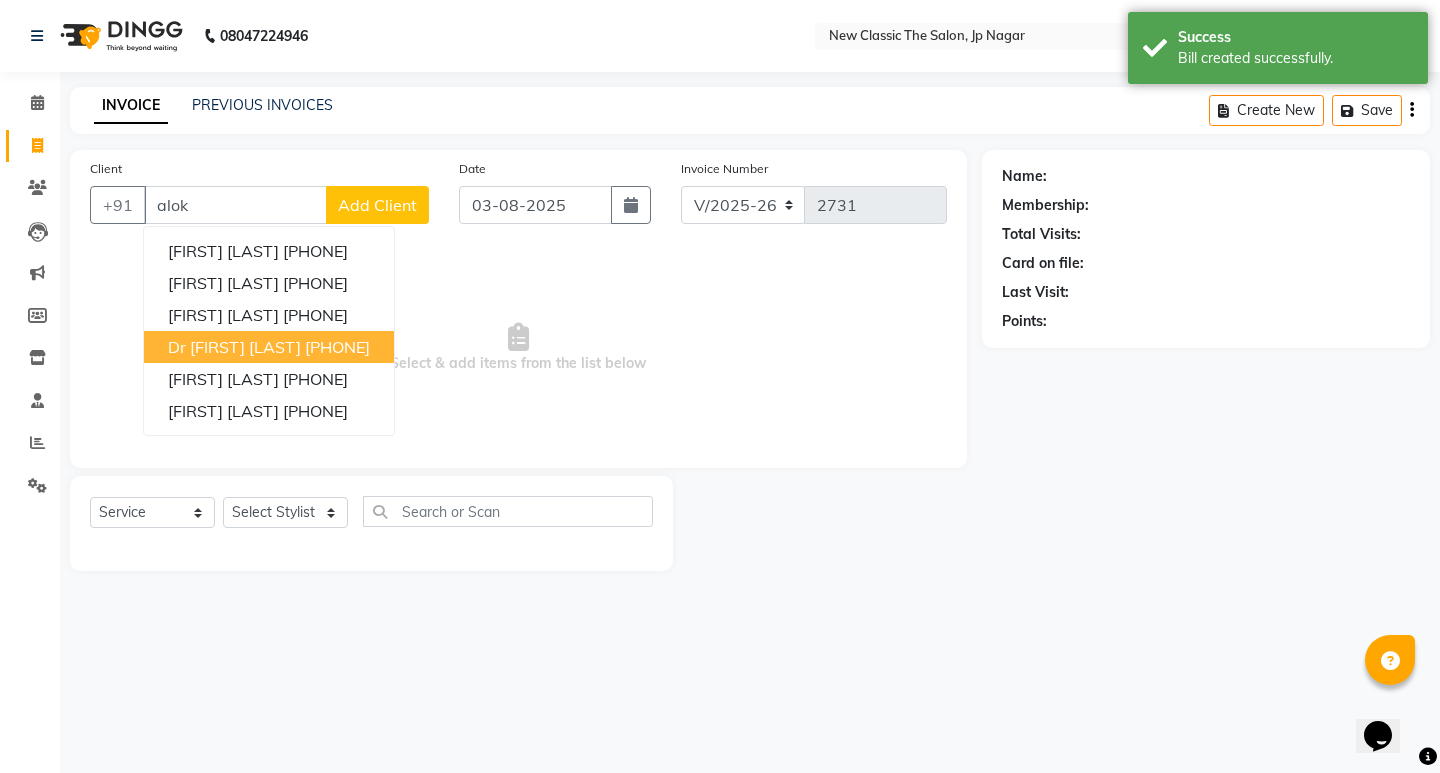 drag, startPoint x: 266, startPoint y: 344, endPoint x: 269, endPoint y: 368, distance: 24.186773 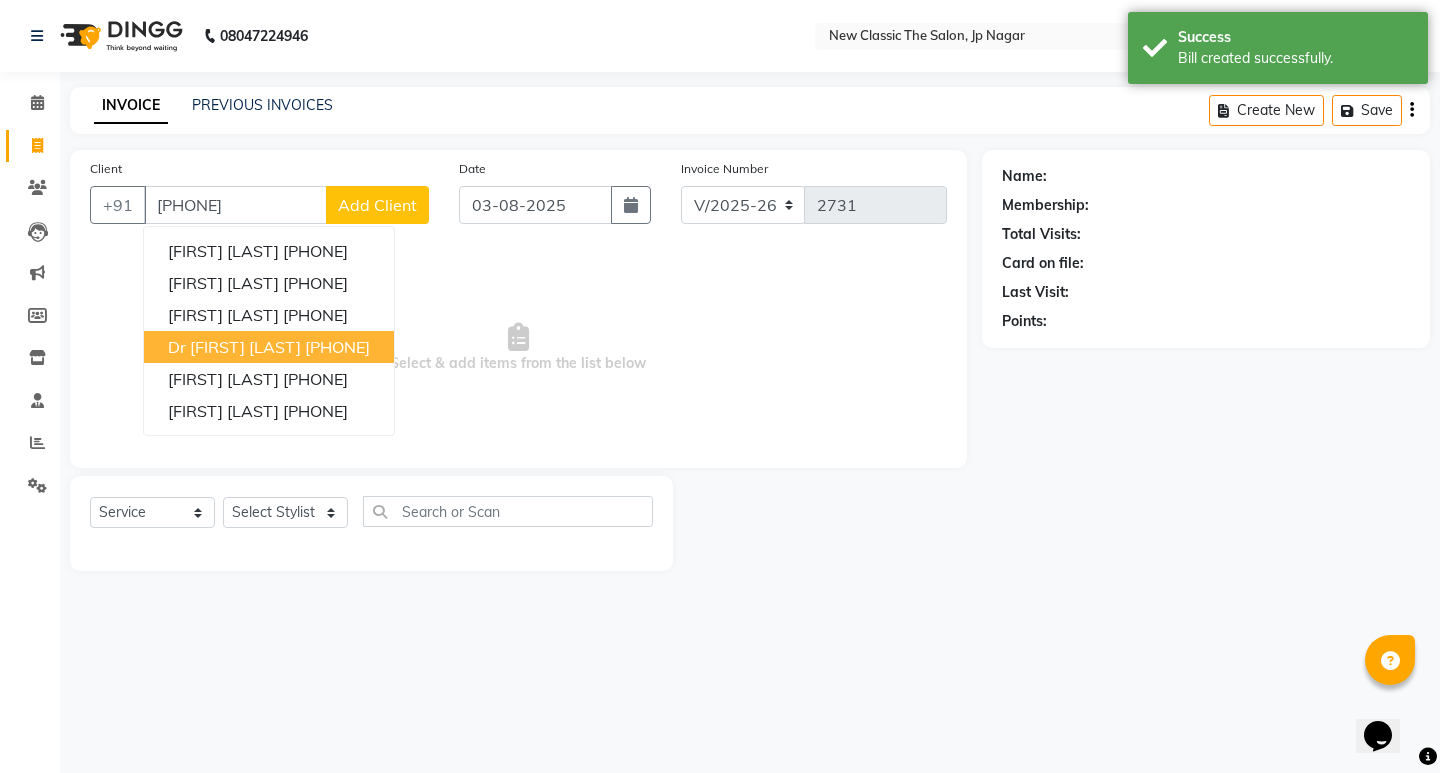 type on "[PHONE]" 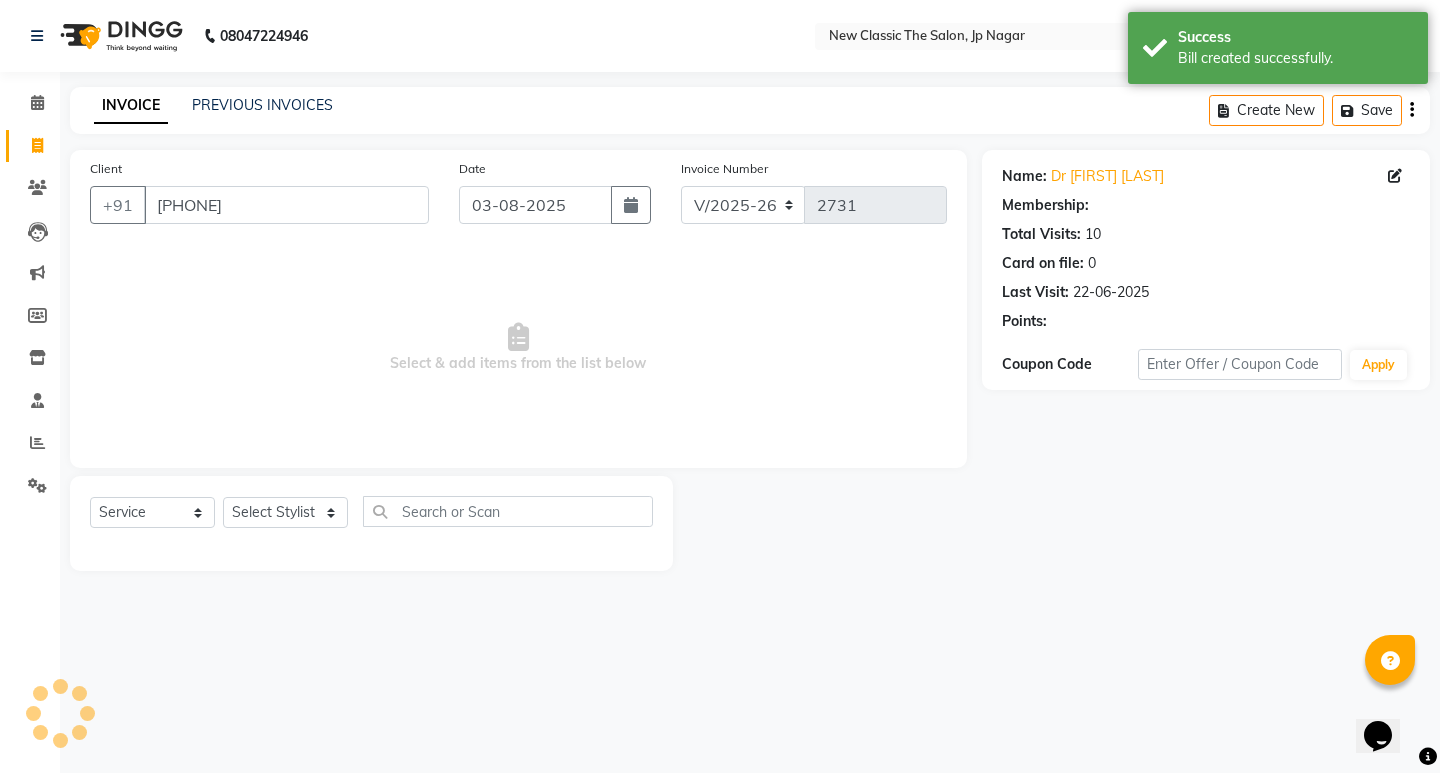 select on "1: Object" 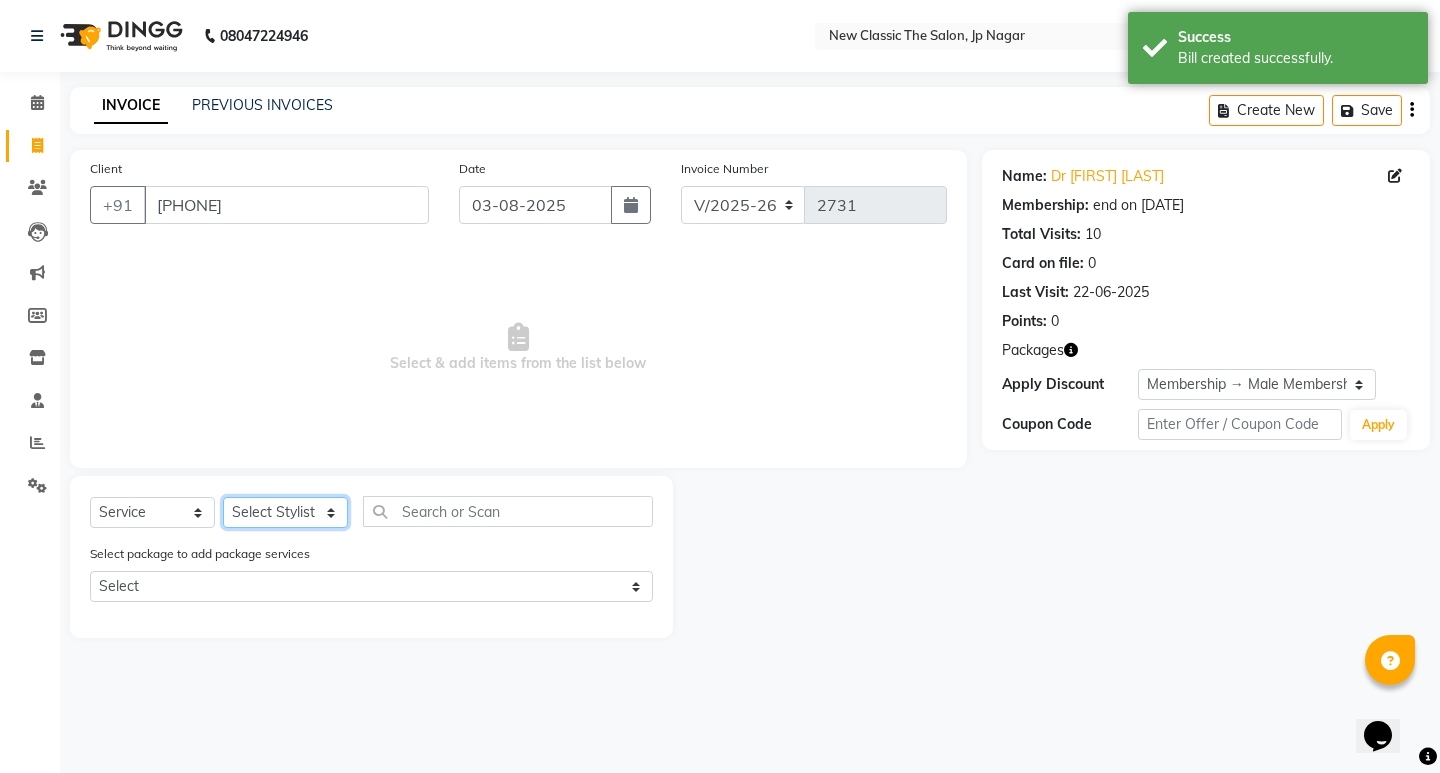 click on "Select Stylist [FIRST] [FIRST] [FIRST] [FIRST] [FIRST] [FIRST] [FIRST] [FIRST] [FIRST] [FIRST] [FIRST]" 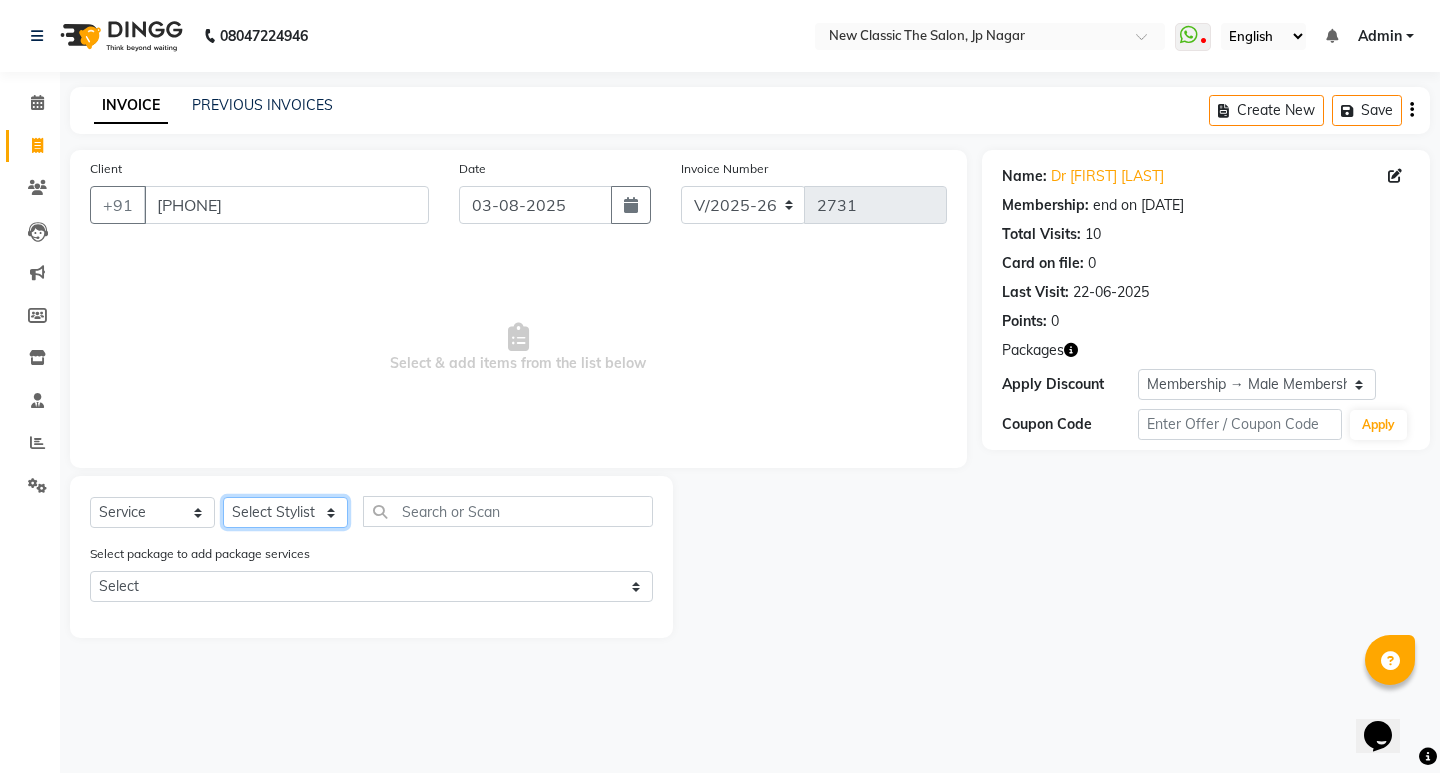 select on "27631" 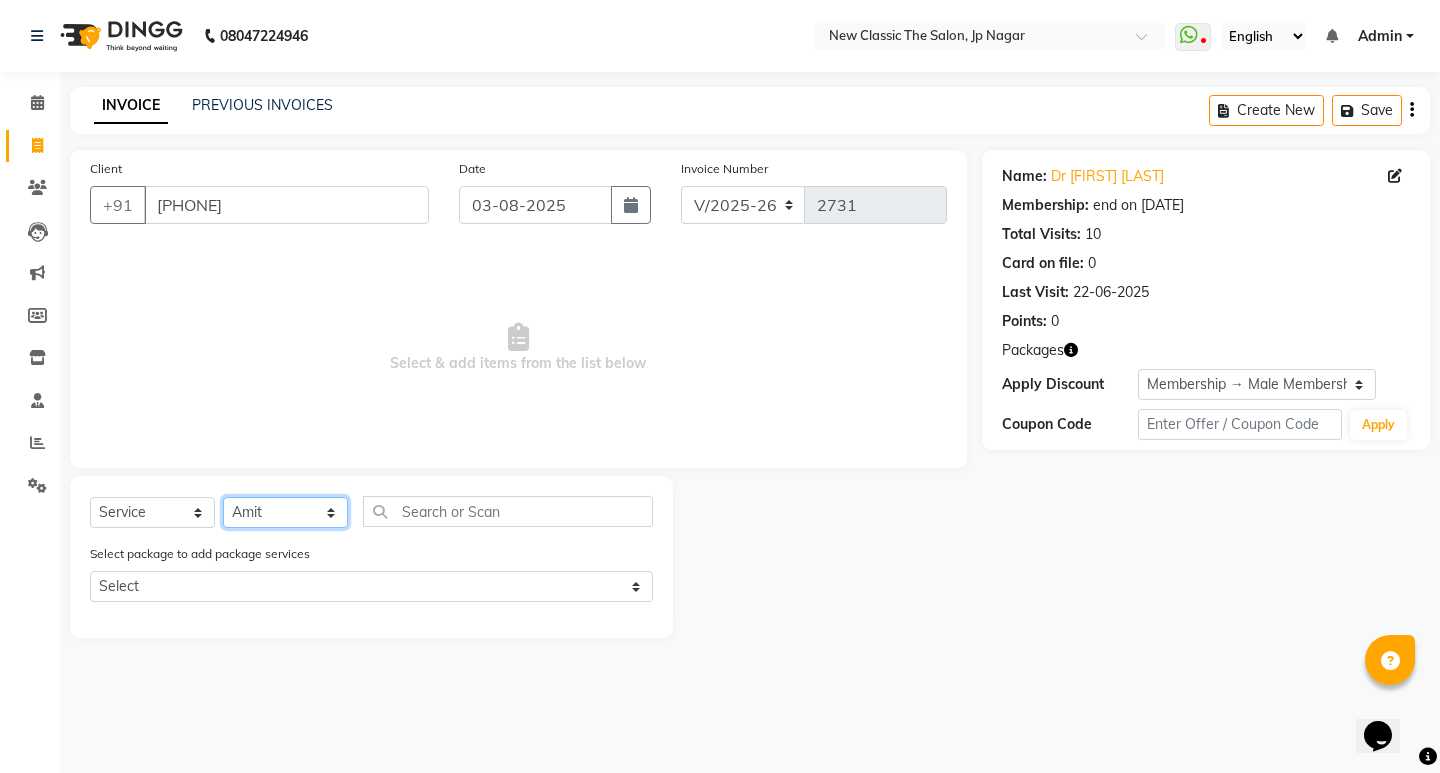 click on "Select Stylist [FIRST] [FIRST] [FIRST] [FIRST] [FIRST] [FIRST] [FIRST] [FIRST] [FIRST] [FIRST] [FIRST]" 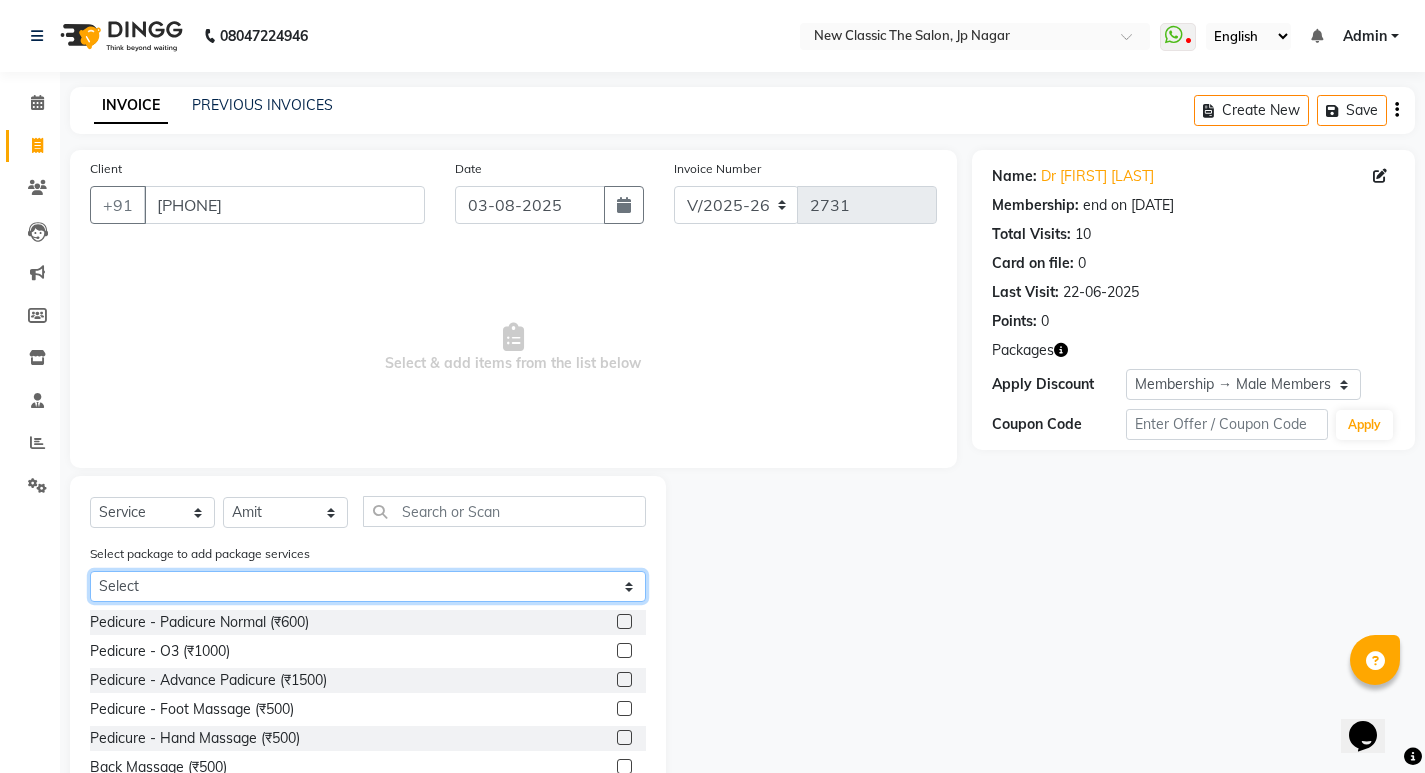 click on "Select male member 1500" 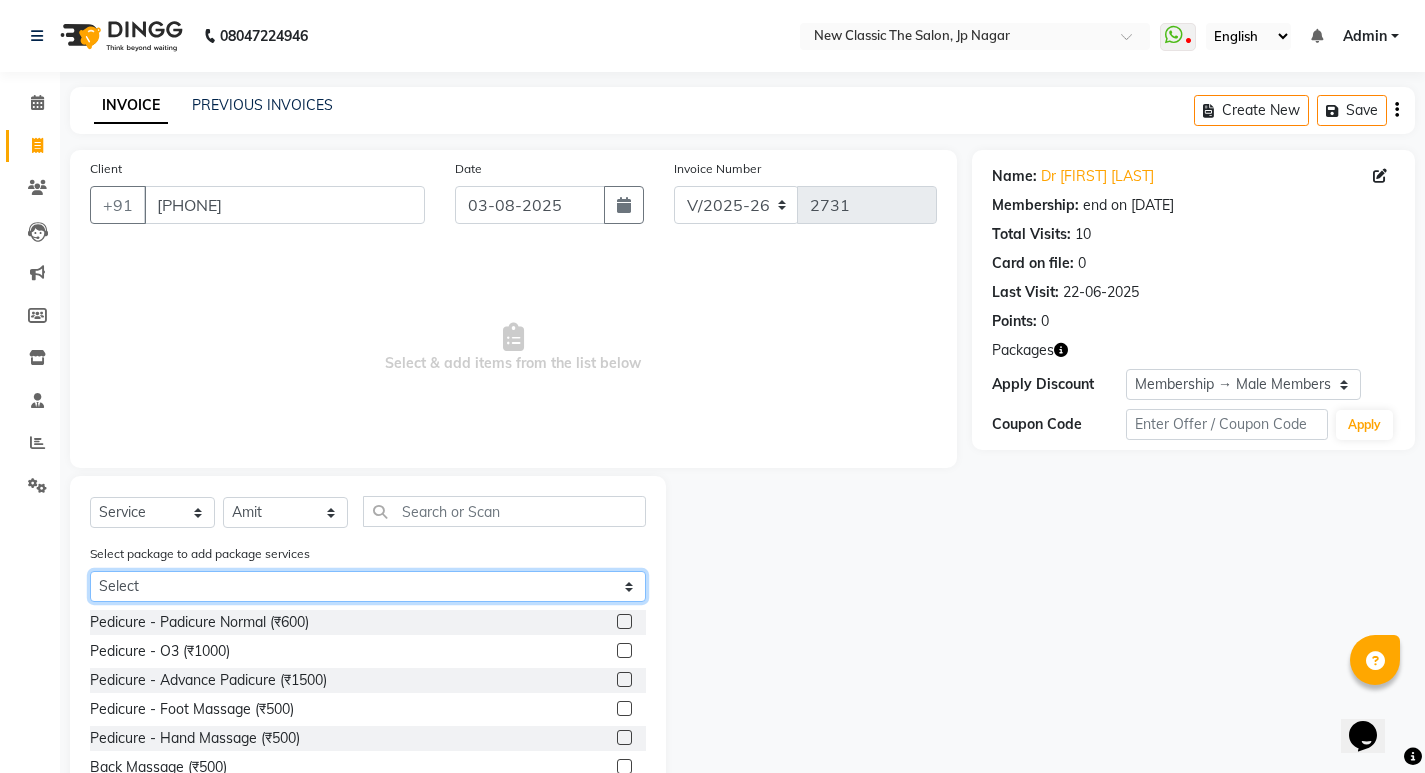 select on "1: Object" 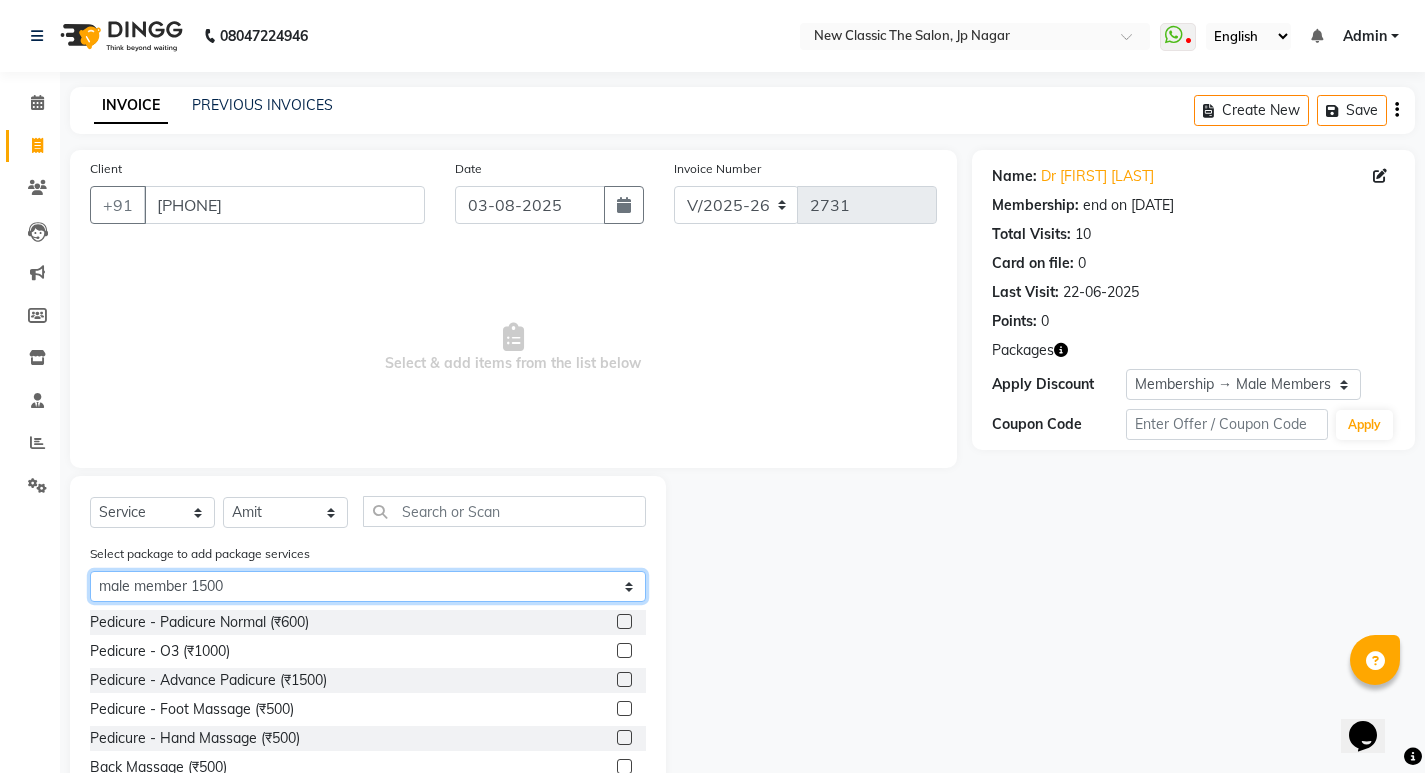 click on "Select male member 1500" 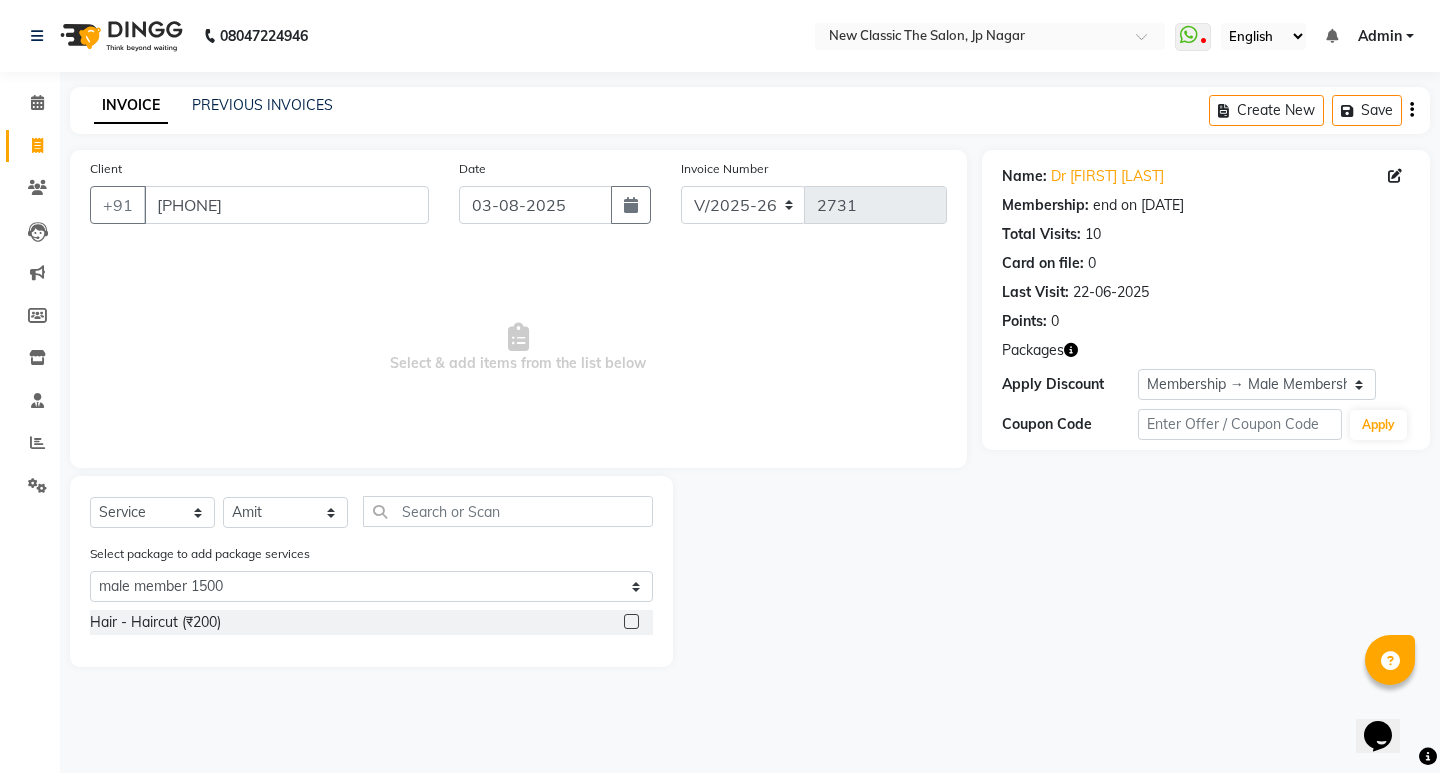 click 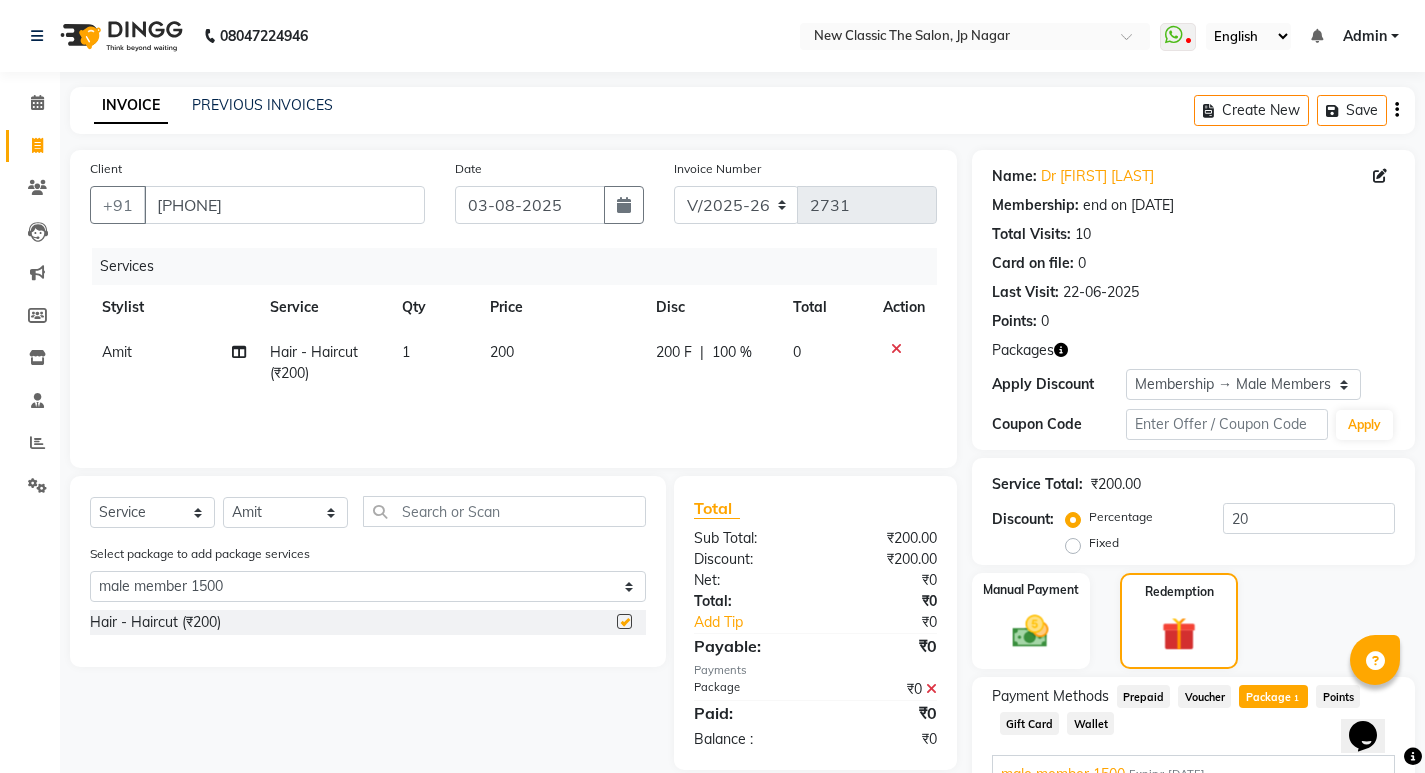checkbox on "false" 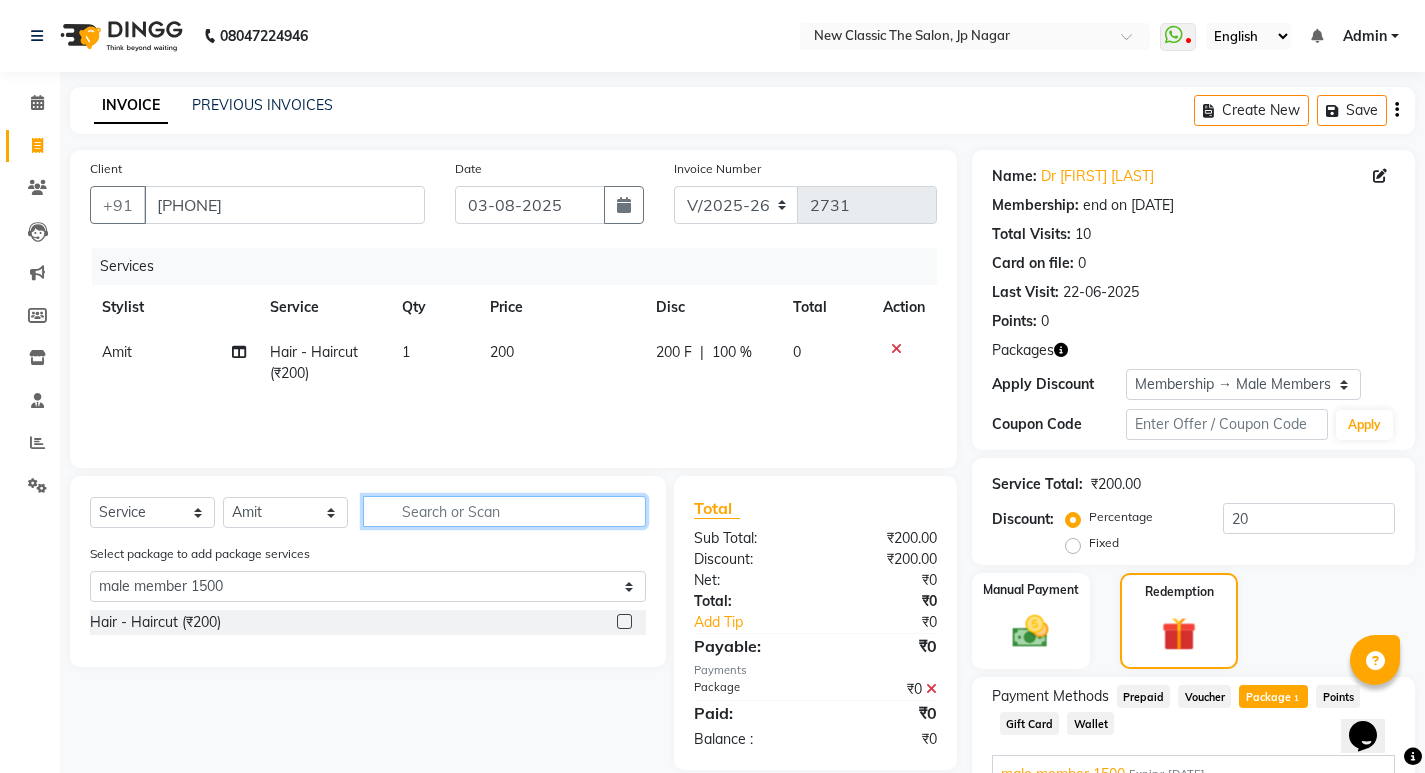 click 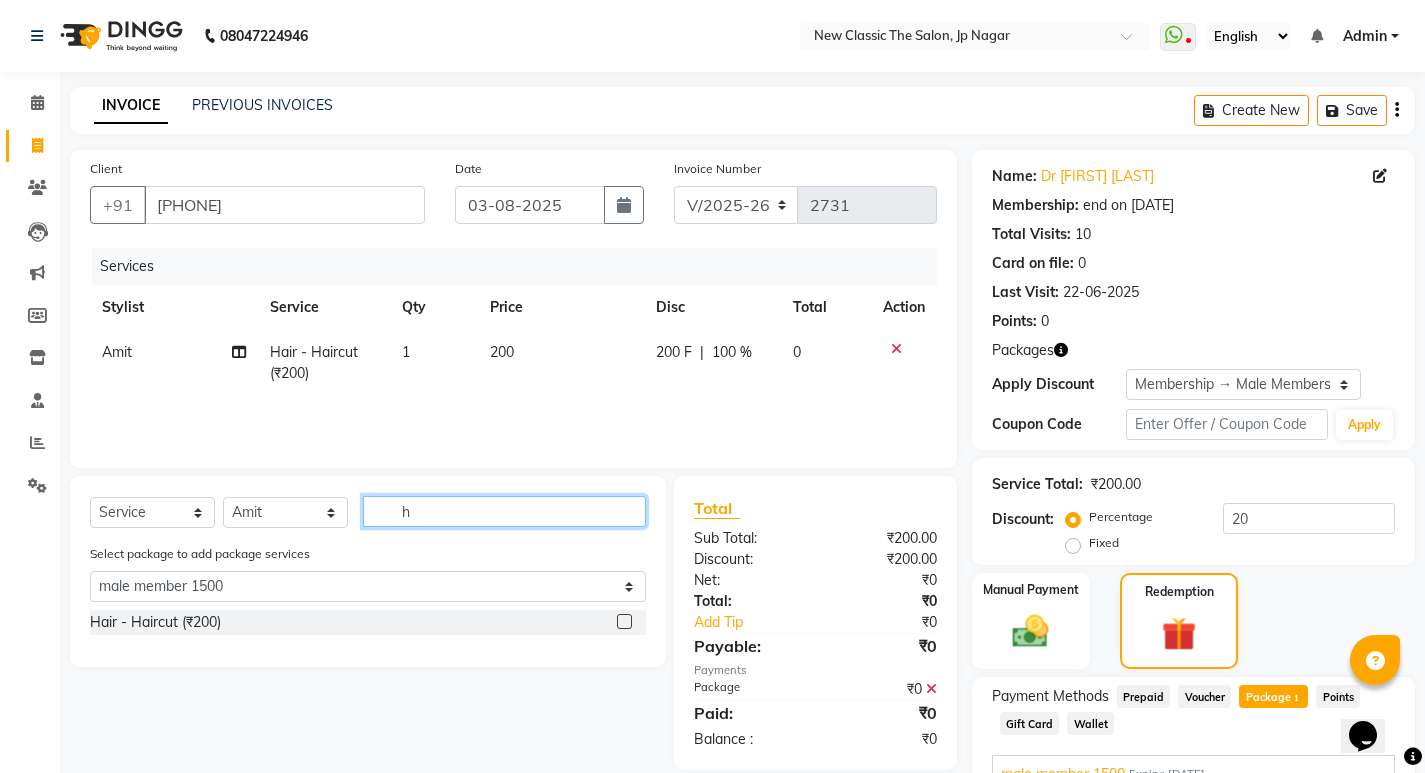 select on "0: undefined" 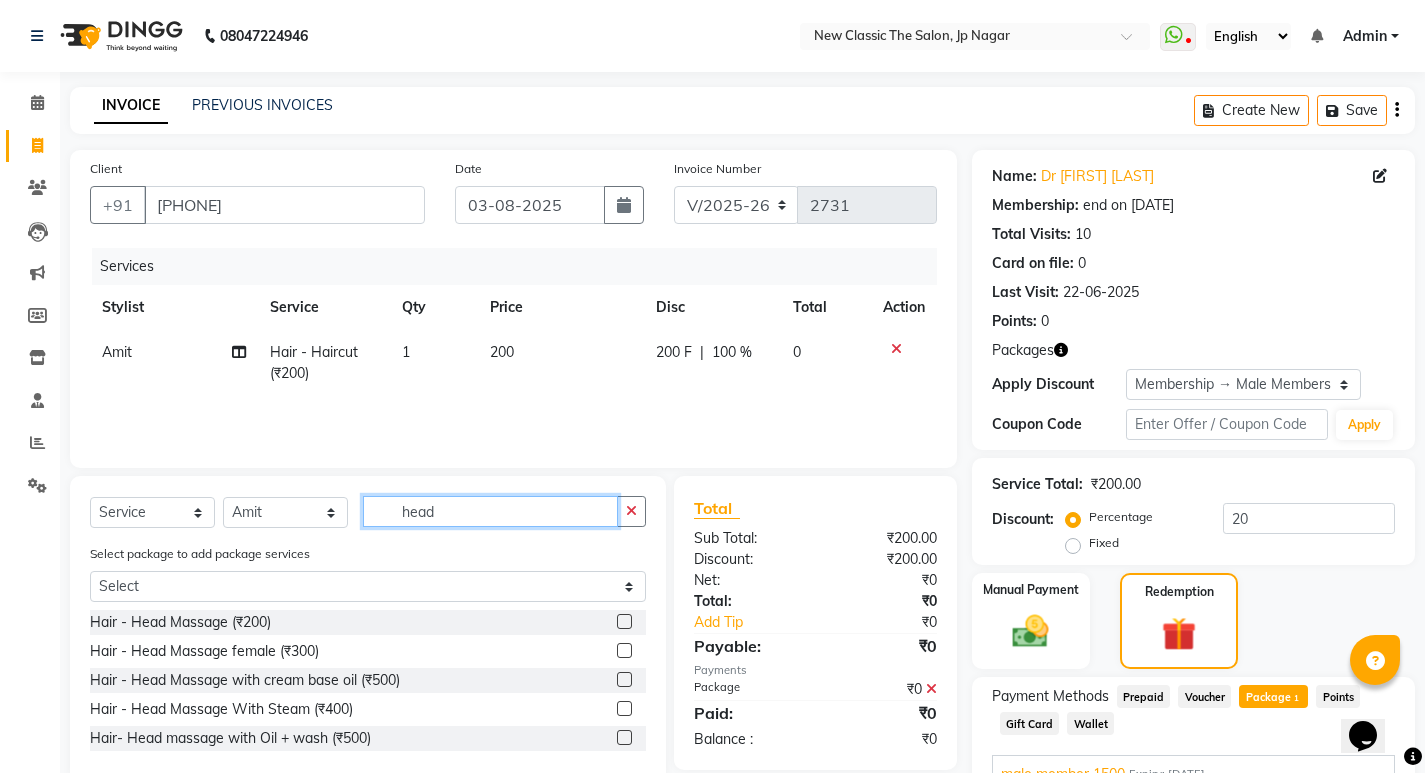 type on "head" 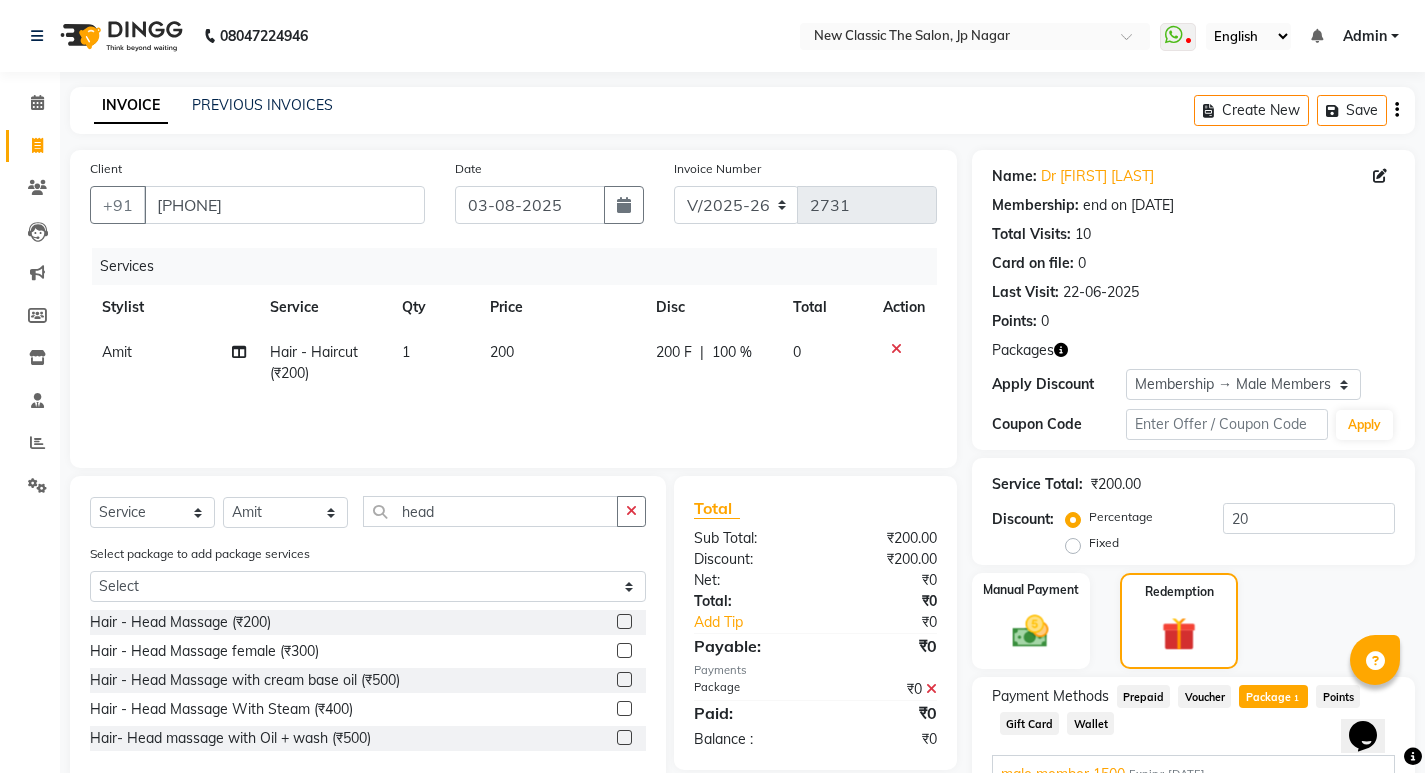 click 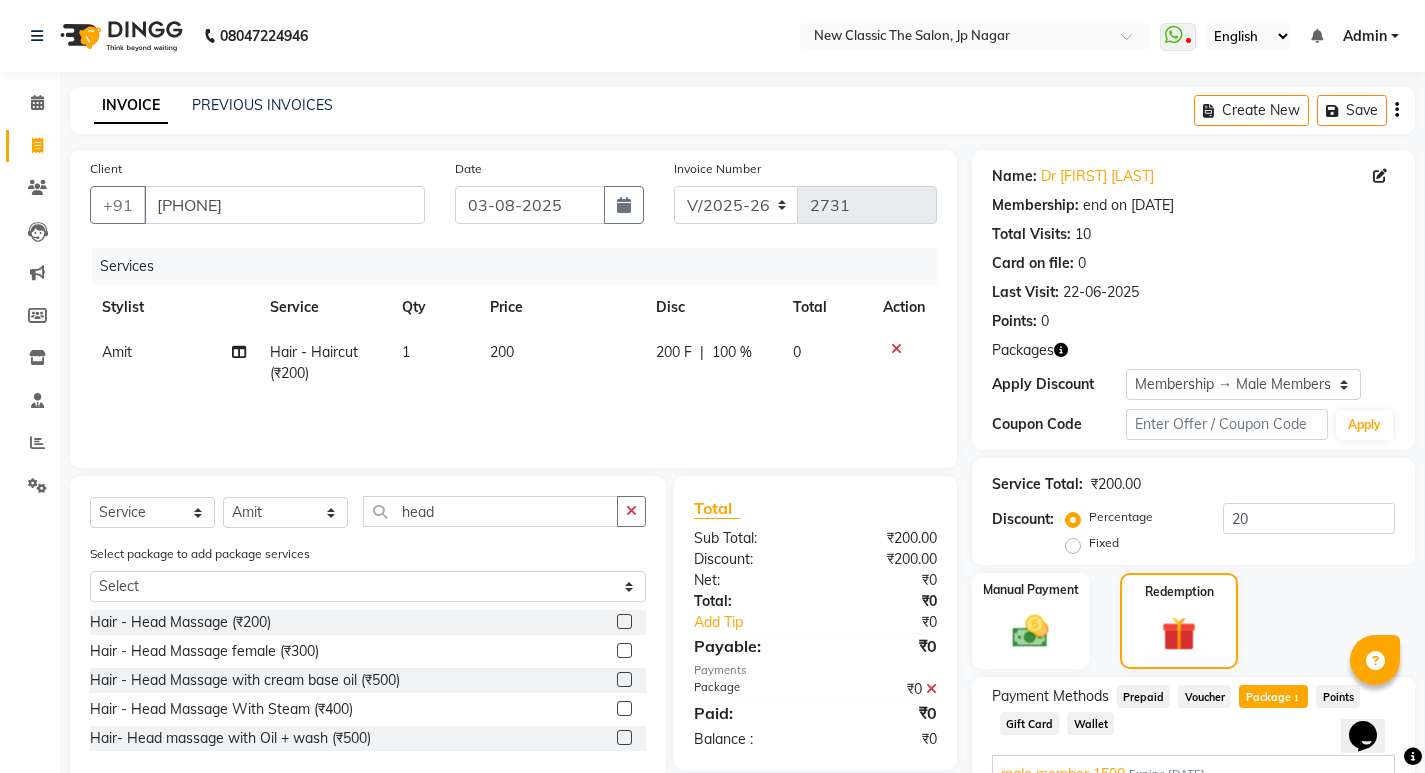 click at bounding box center (623, 622) 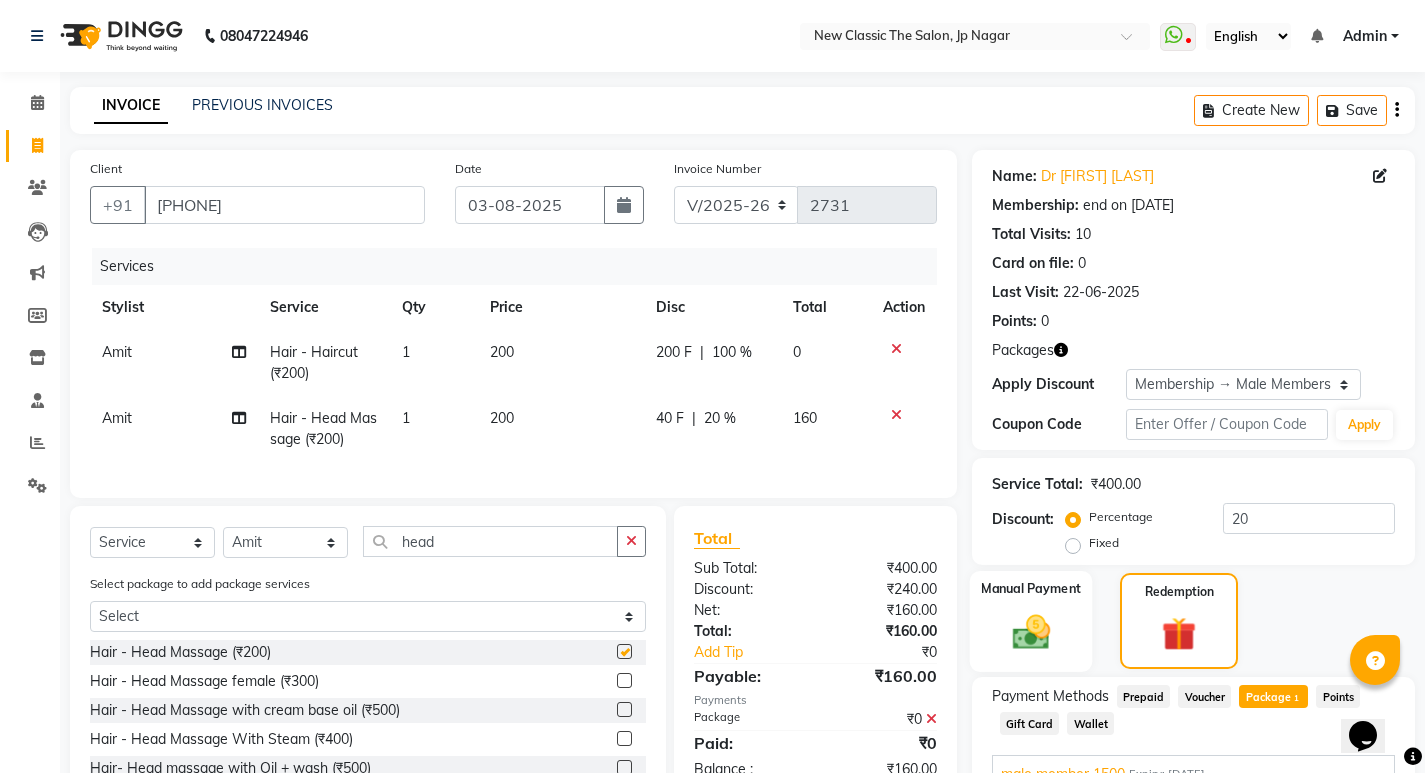 checkbox on "false" 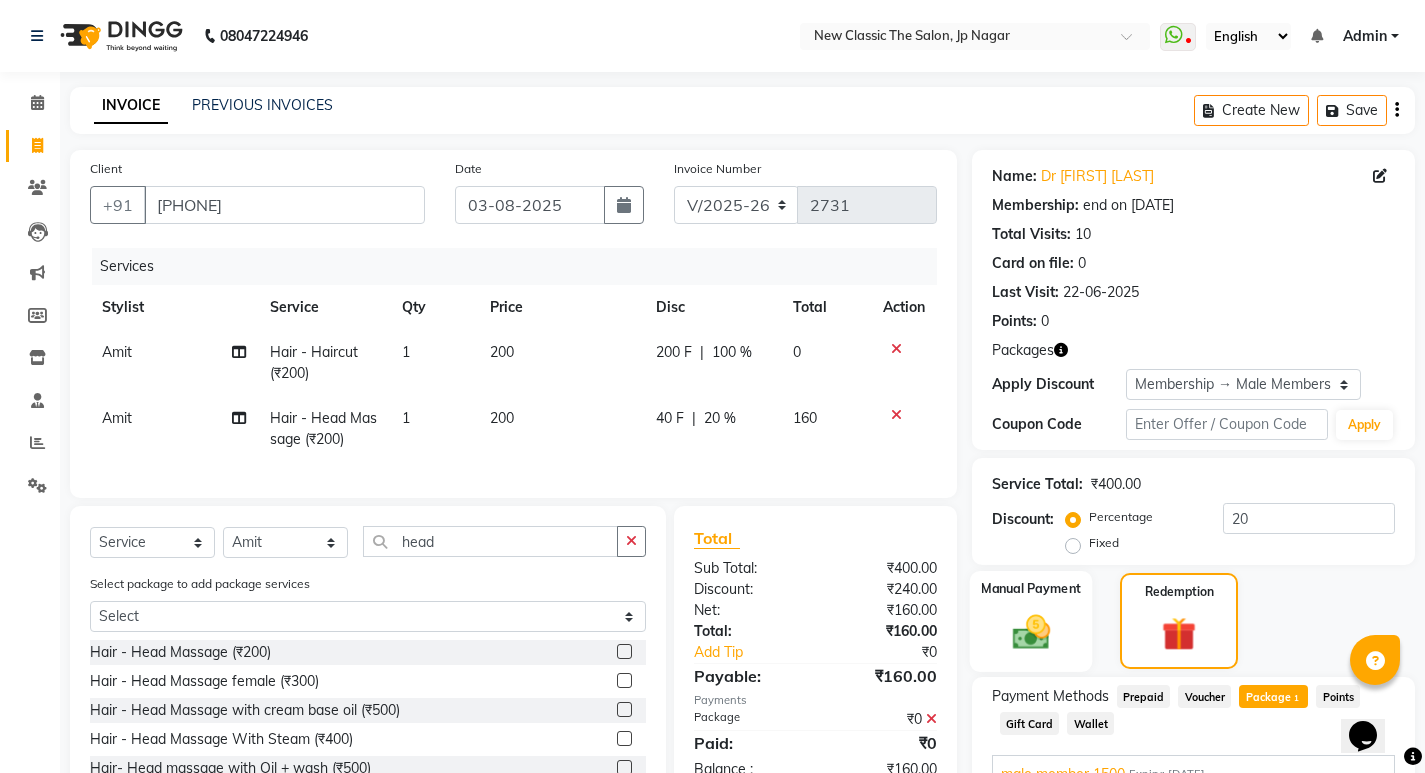 click 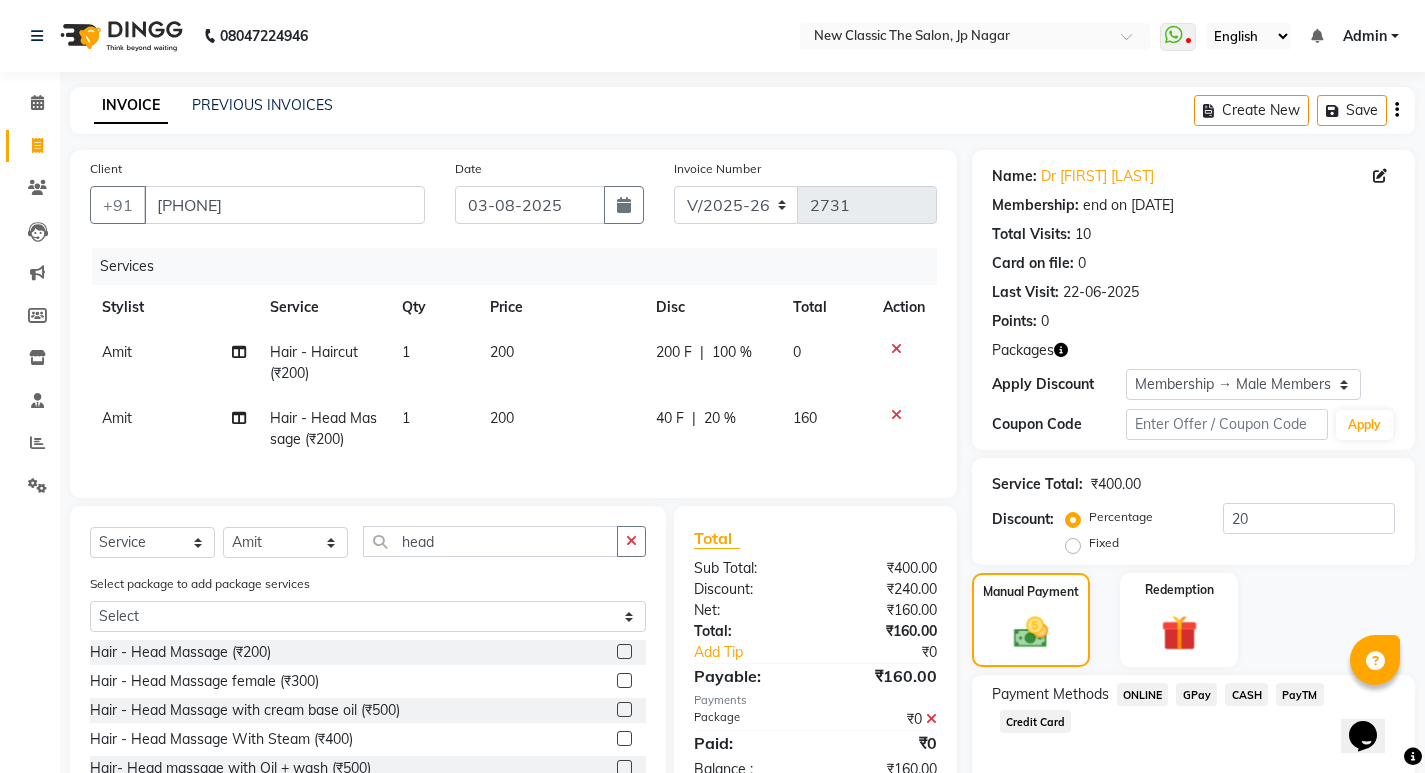 click on "ONLINE" 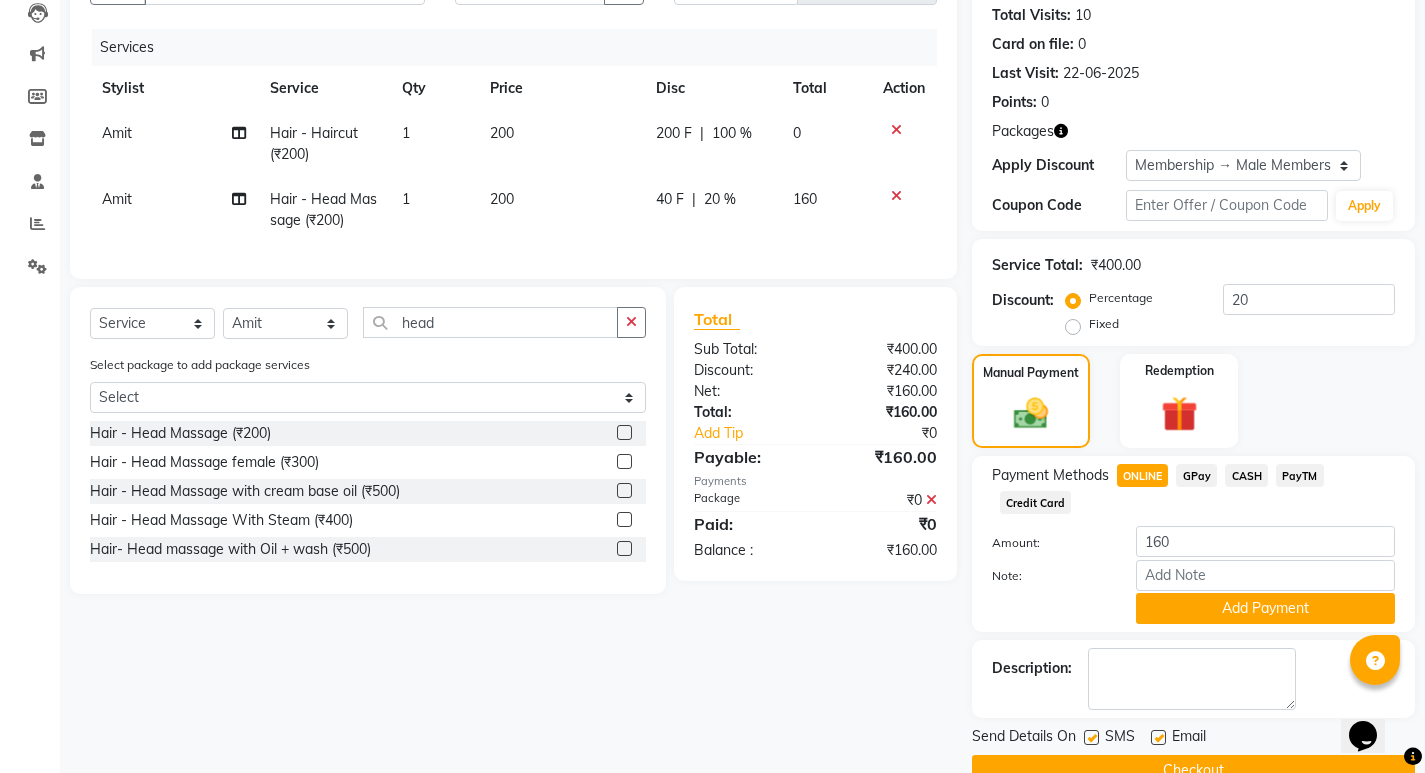 scroll, scrollTop: 262, scrollLeft: 0, axis: vertical 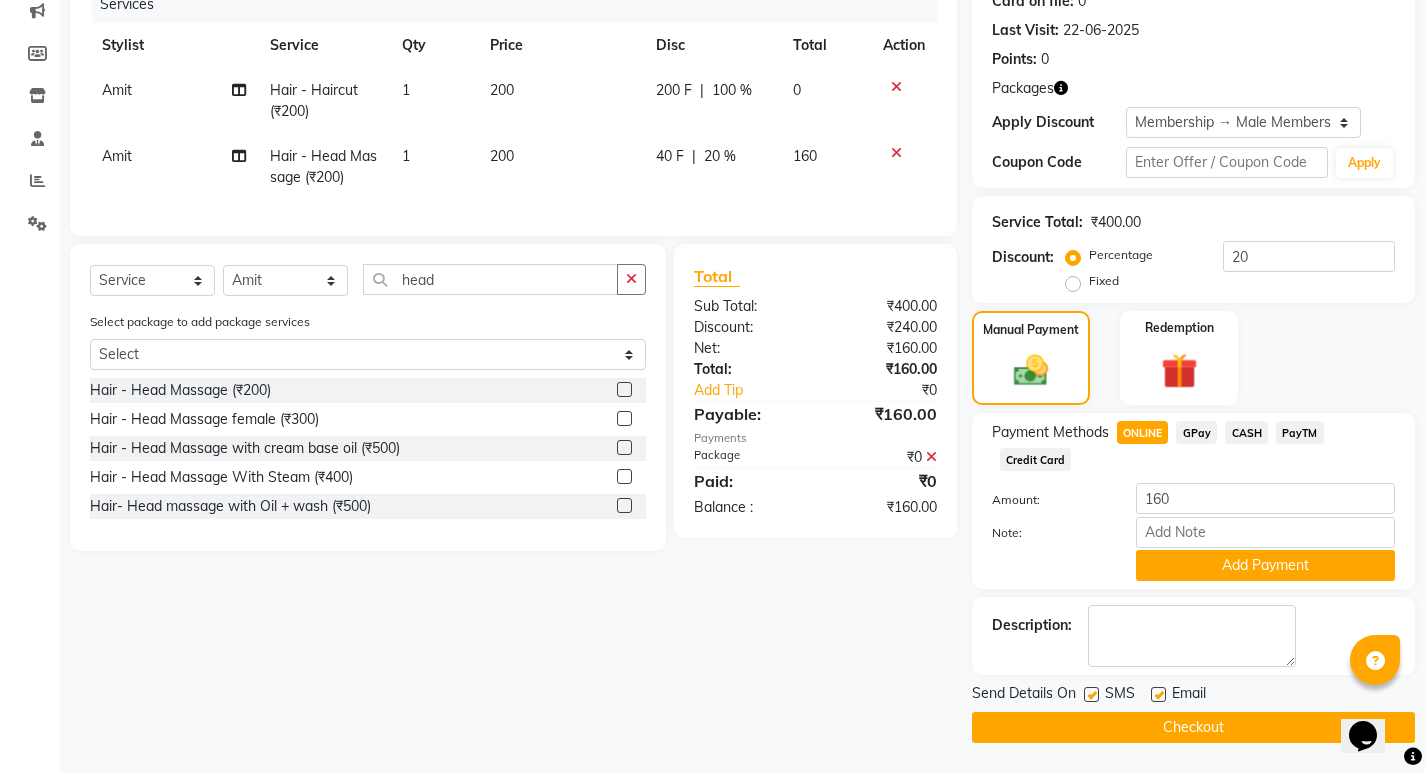 drag, startPoint x: 1225, startPoint y: 558, endPoint x: 1219, endPoint y: 596, distance: 38.470768 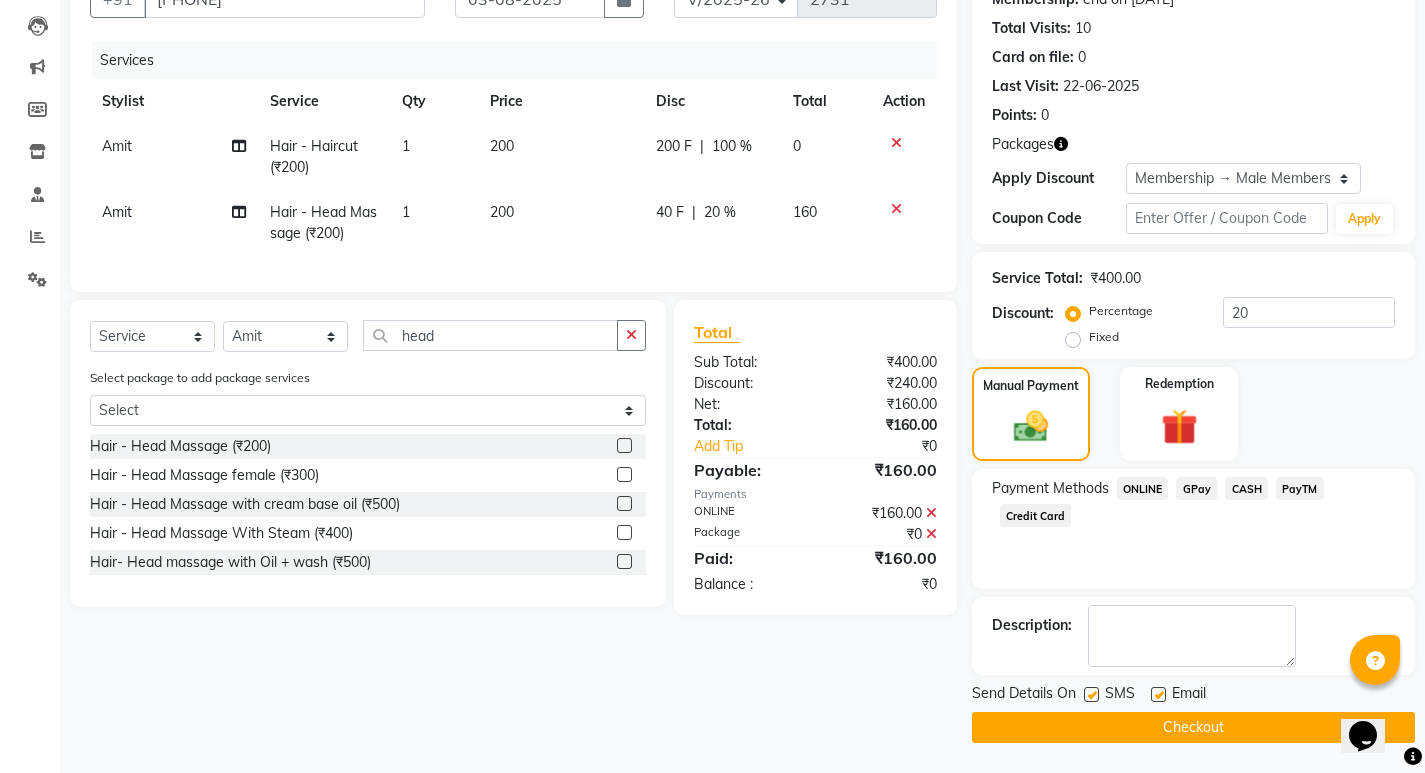 click on "Checkout" 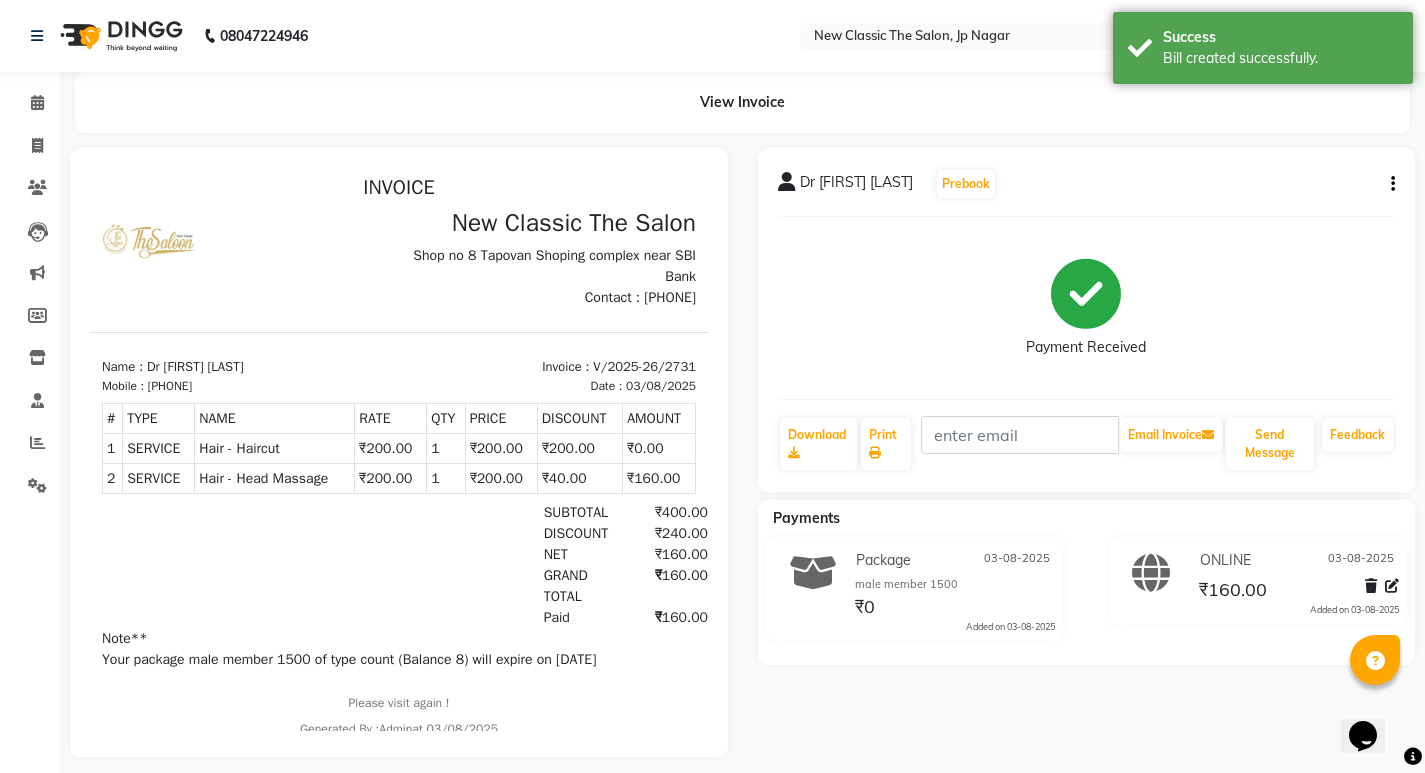 scroll, scrollTop: 0, scrollLeft: 0, axis: both 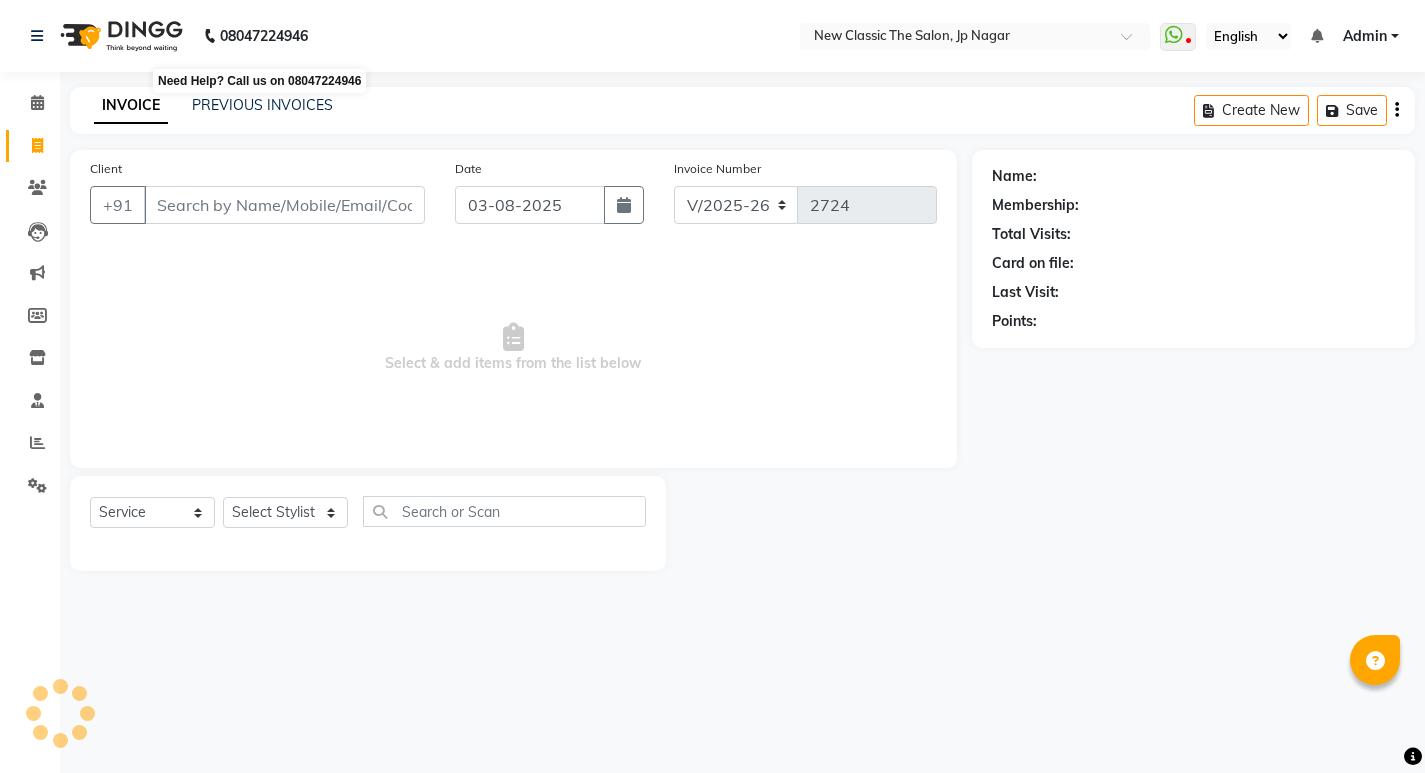 select on "4678" 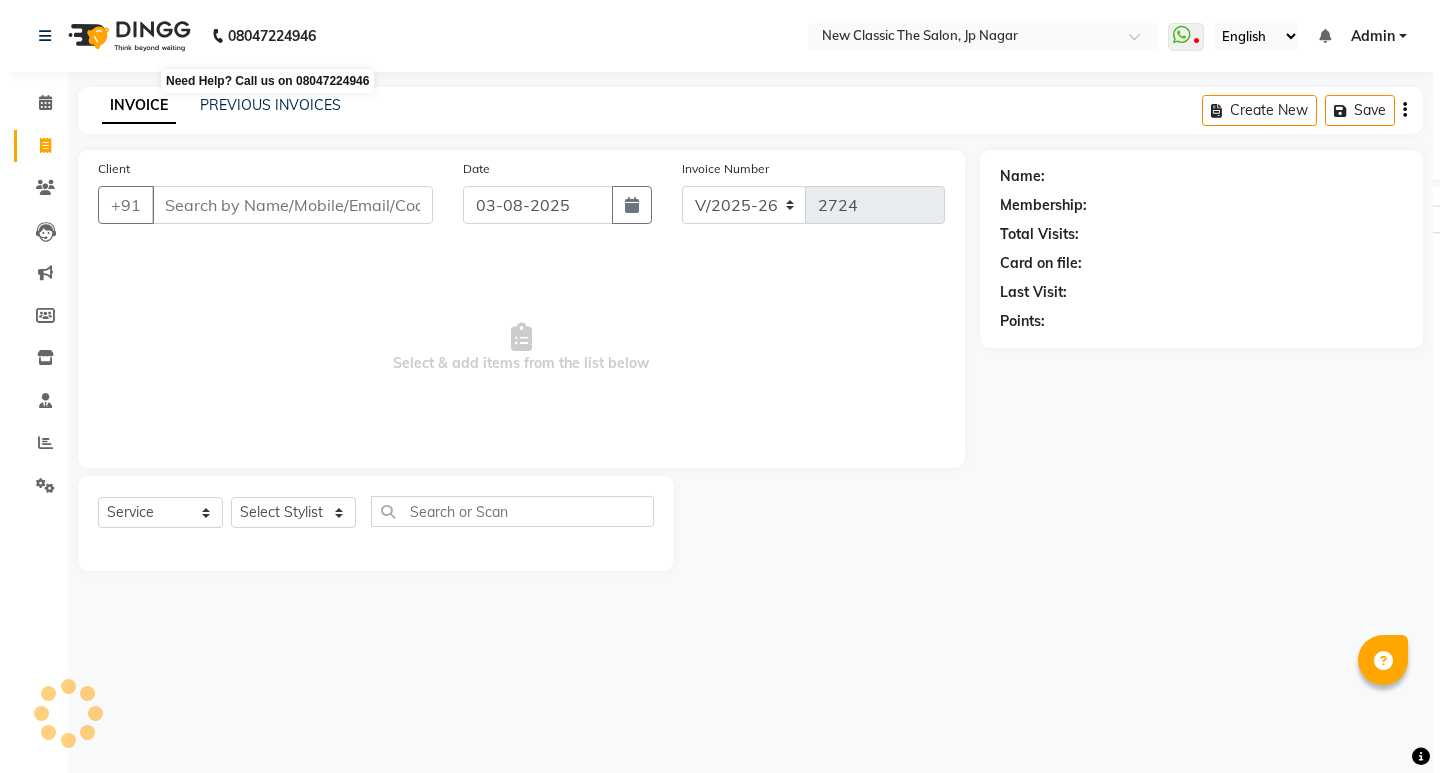 scroll, scrollTop: 0, scrollLeft: 0, axis: both 